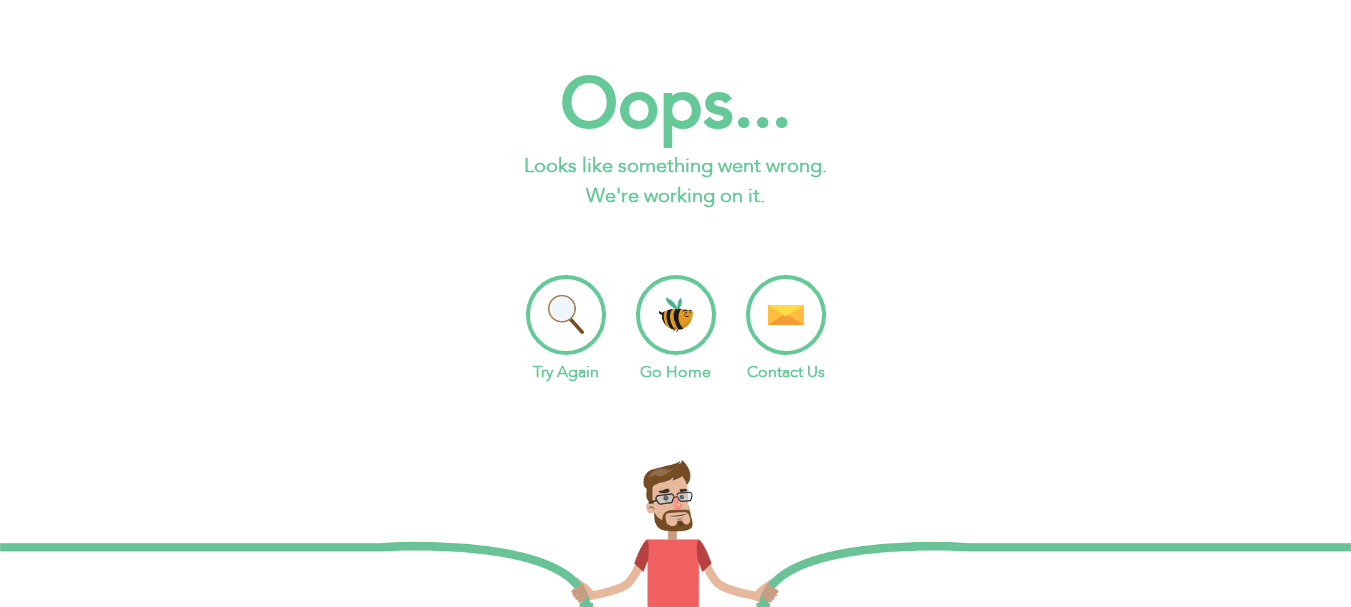 scroll, scrollTop: 0, scrollLeft: 0, axis: both 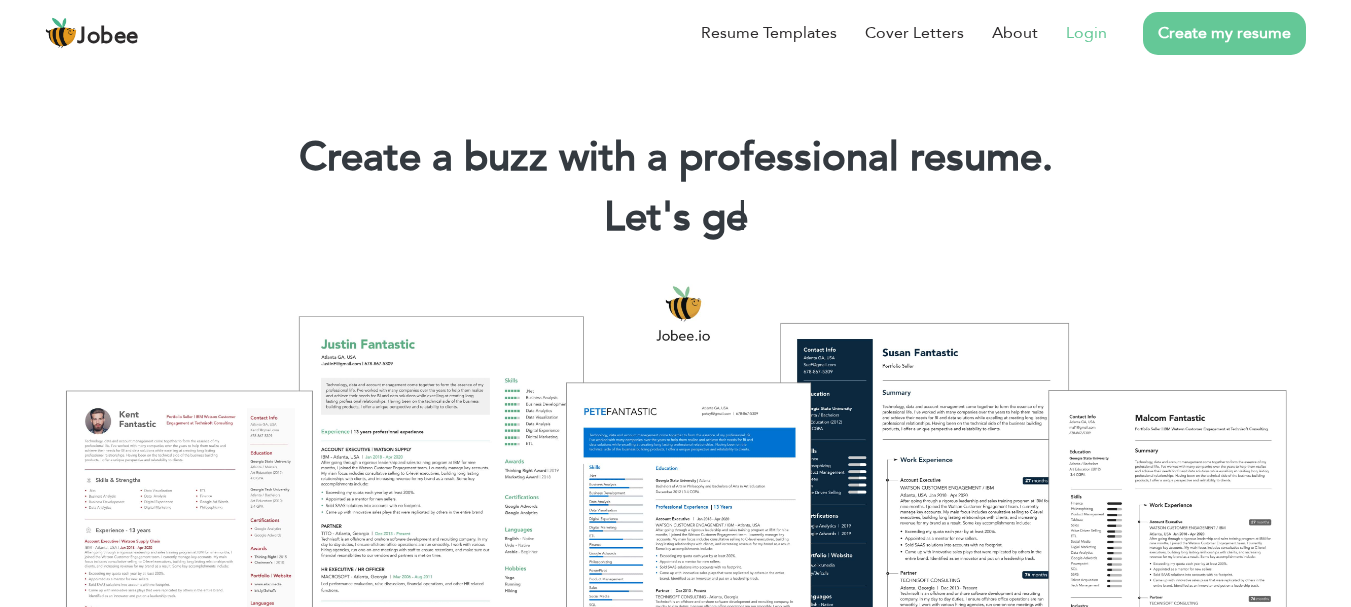click on "Login" at bounding box center (1086, 33) 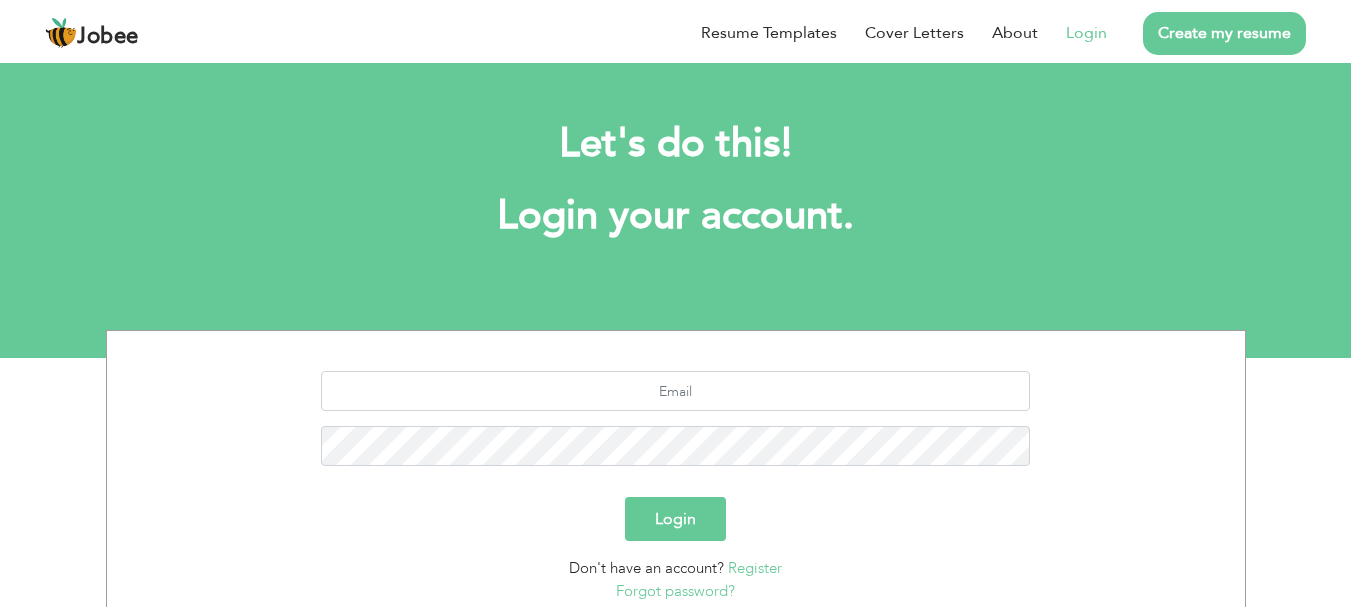scroll, scrollTop: 0, scrollLeft: 0, axis: both 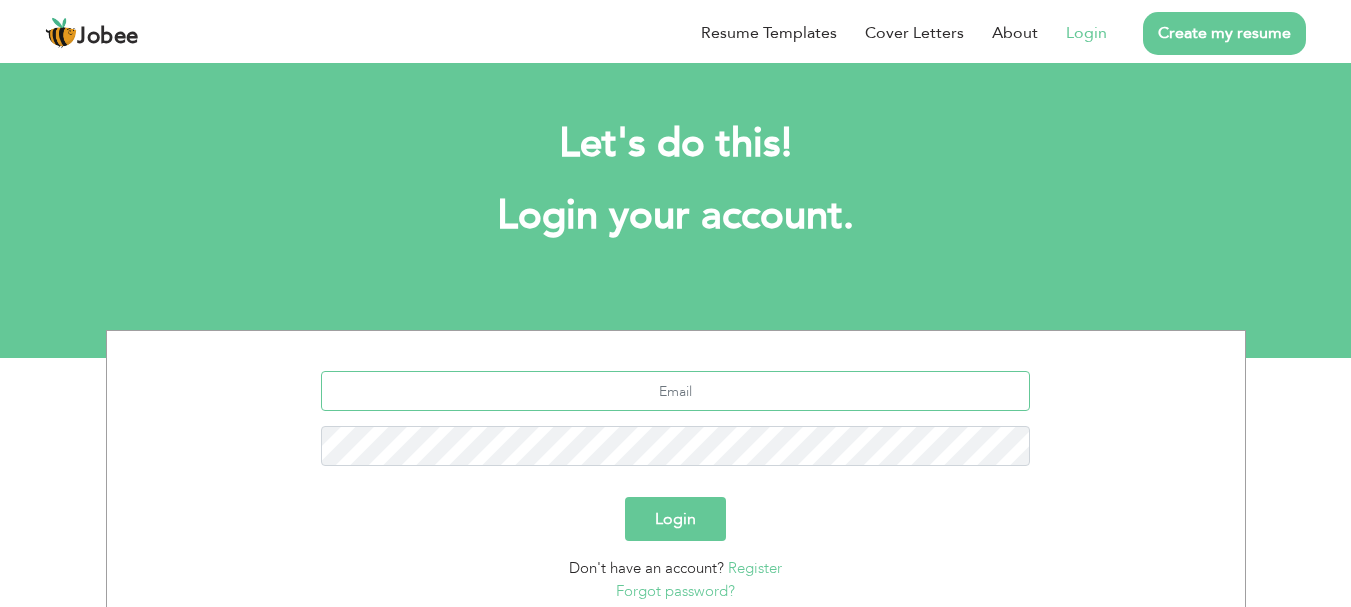 type on "haiderimam452@gmail.com" 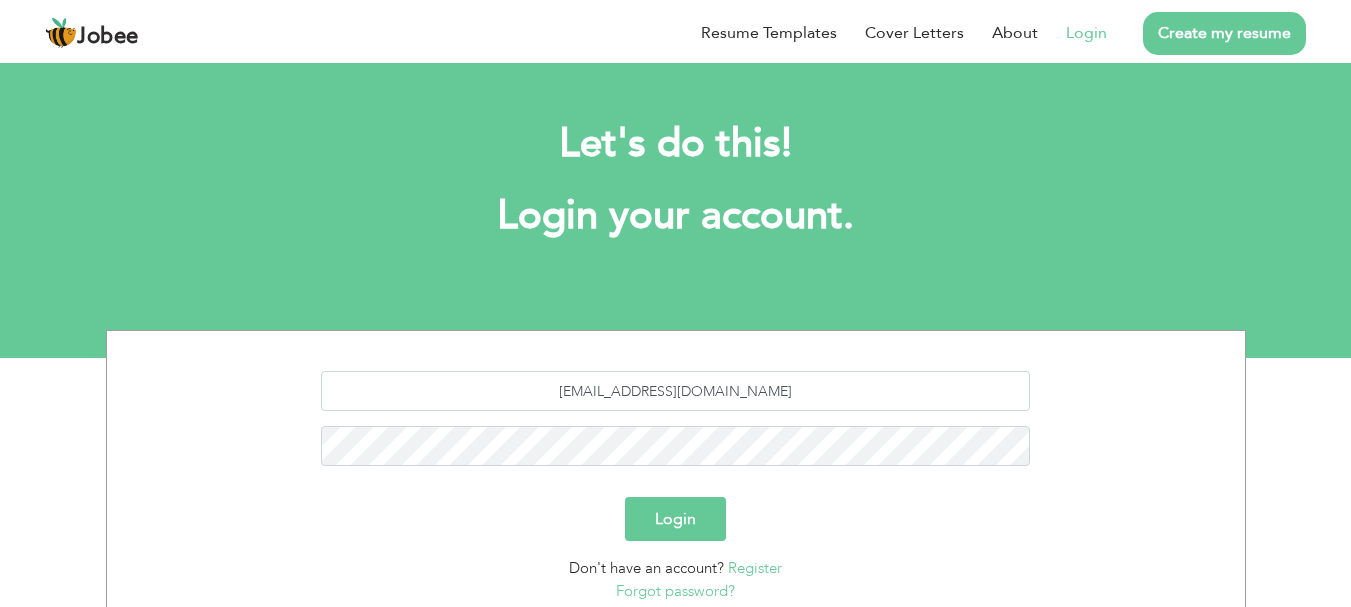click on "Login" at bounding box center [675, 519] 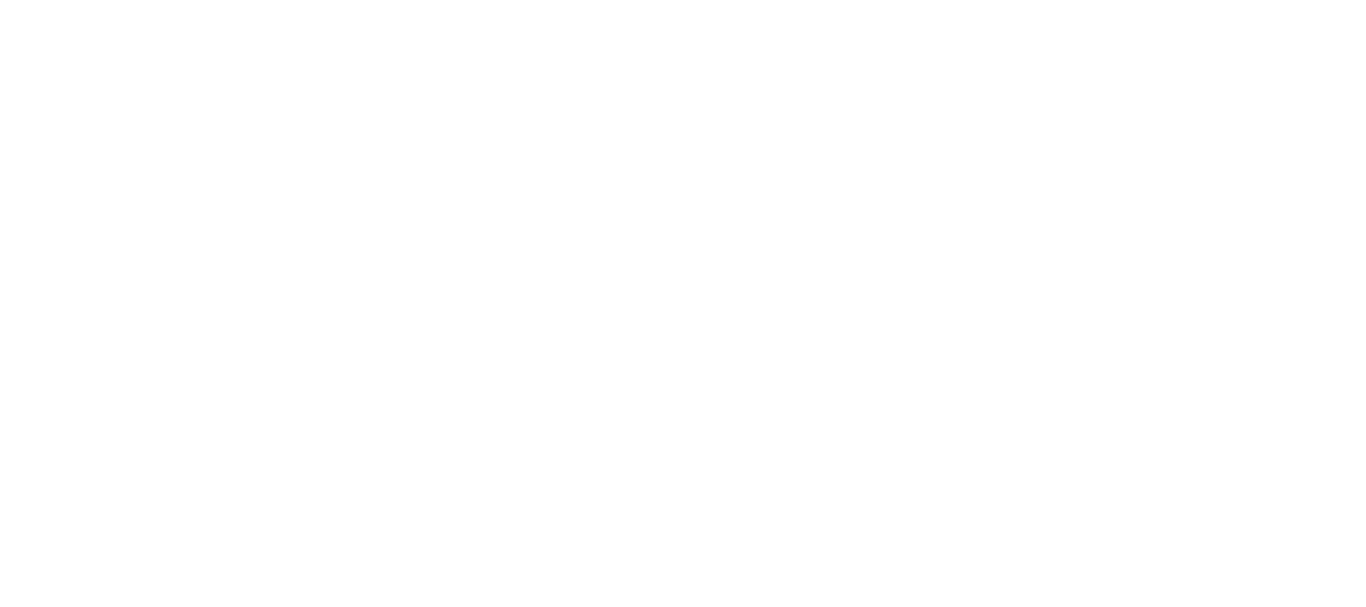 scroll, scrollTop: 0, scrollLeft: 0, axis: both 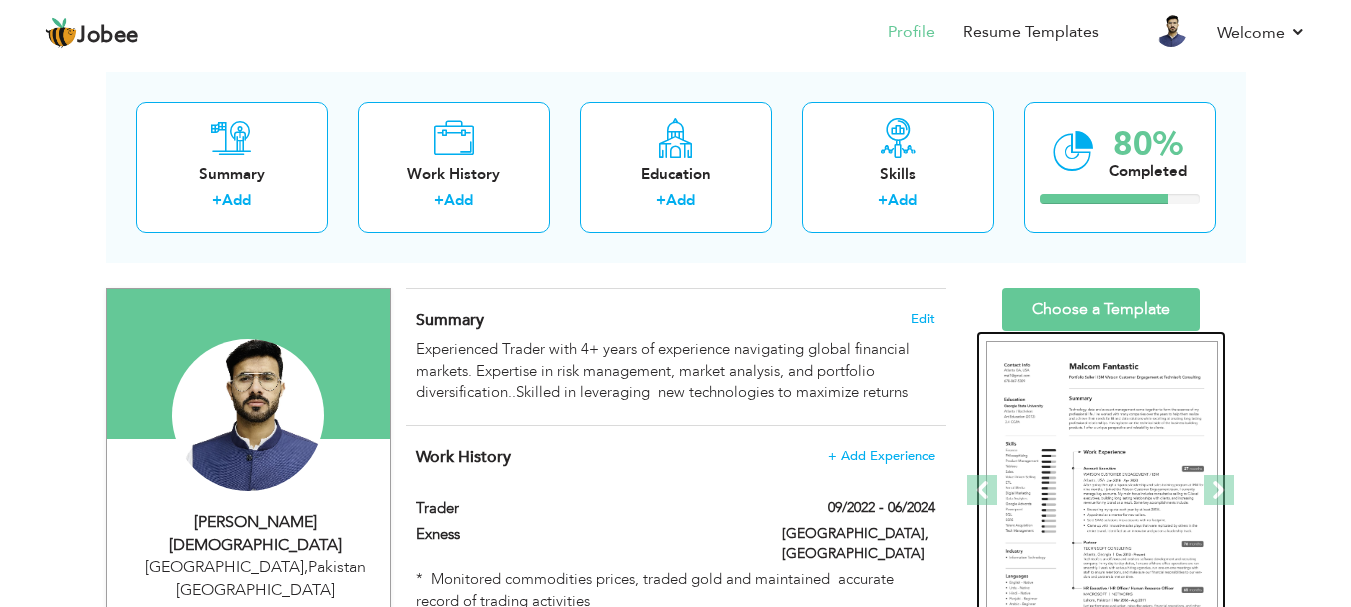 click at bounding box center [1102, 491] 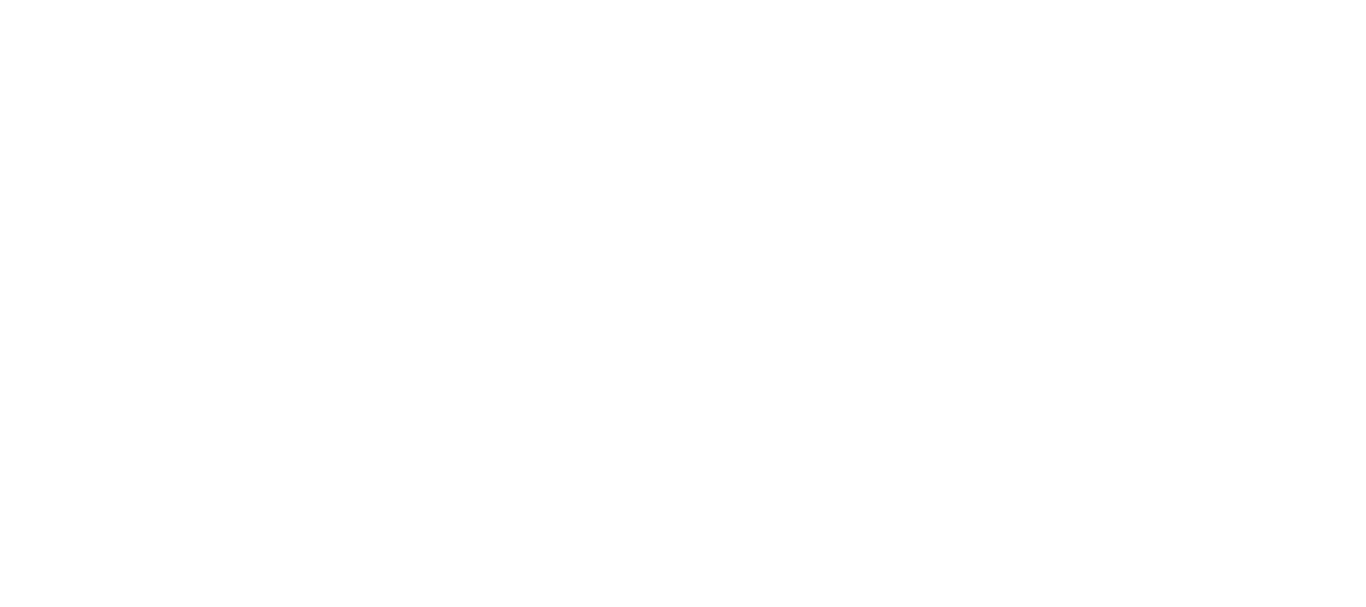 scroll, scrollTop: 0, scrollLeft: 0, axis: both 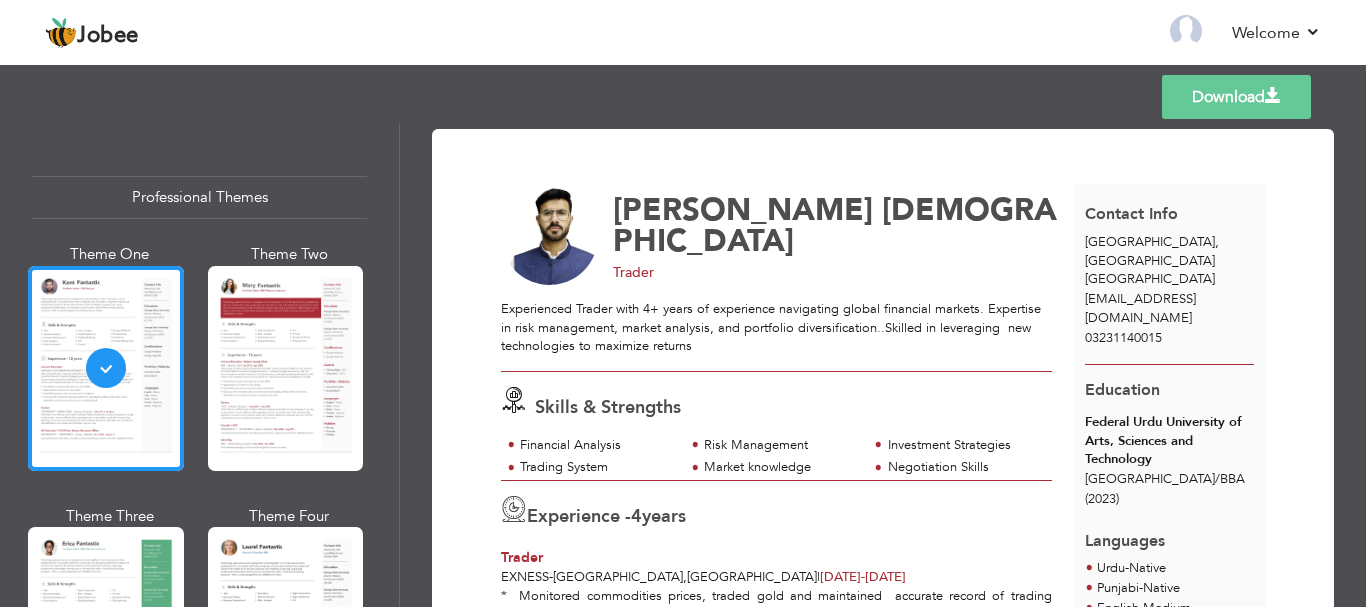 click on "Experienced Trader with 4+ years of experience navigating global financial markets. Expertise in risk management, market analysis, and portfolio diversification..Skilled in leveraging  new technologies to maximize returns" at bounding box center [776, 328] 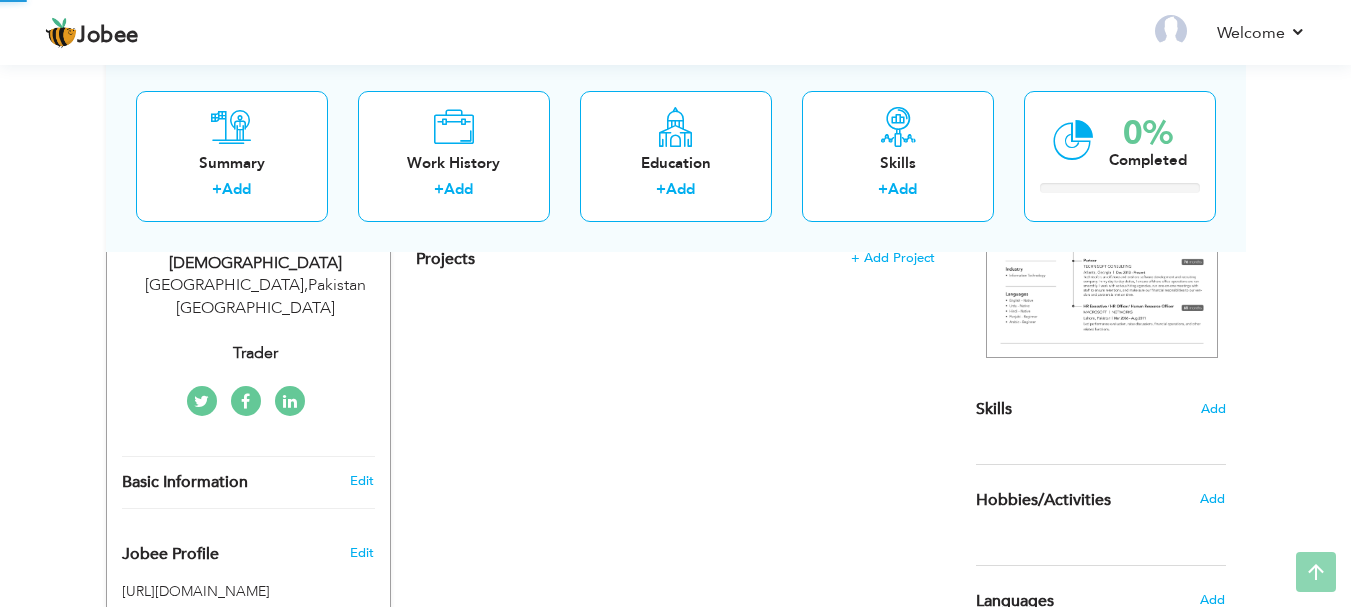 scroll, scrollTop: 371, scrollLeft: 0, axis: vertical 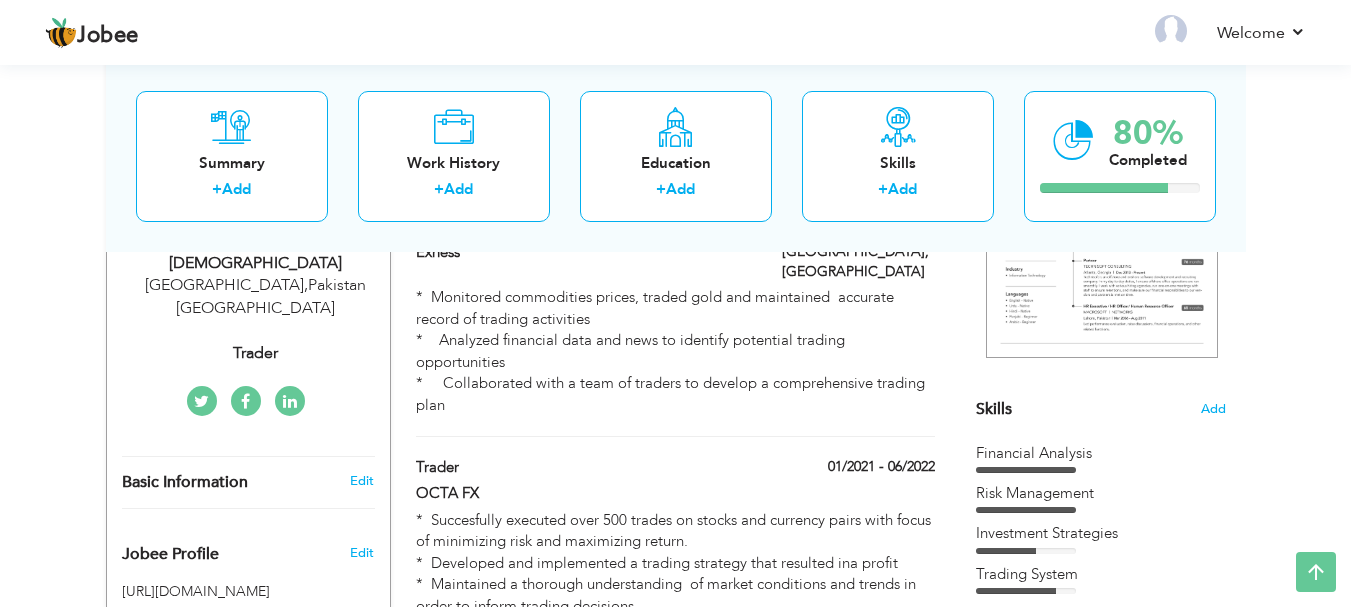 click on "Summary
+  Add
Work History
+  Add
Education
+  Add
Skills
+  Add
80%
Completed" at bounding box center (676, 155) 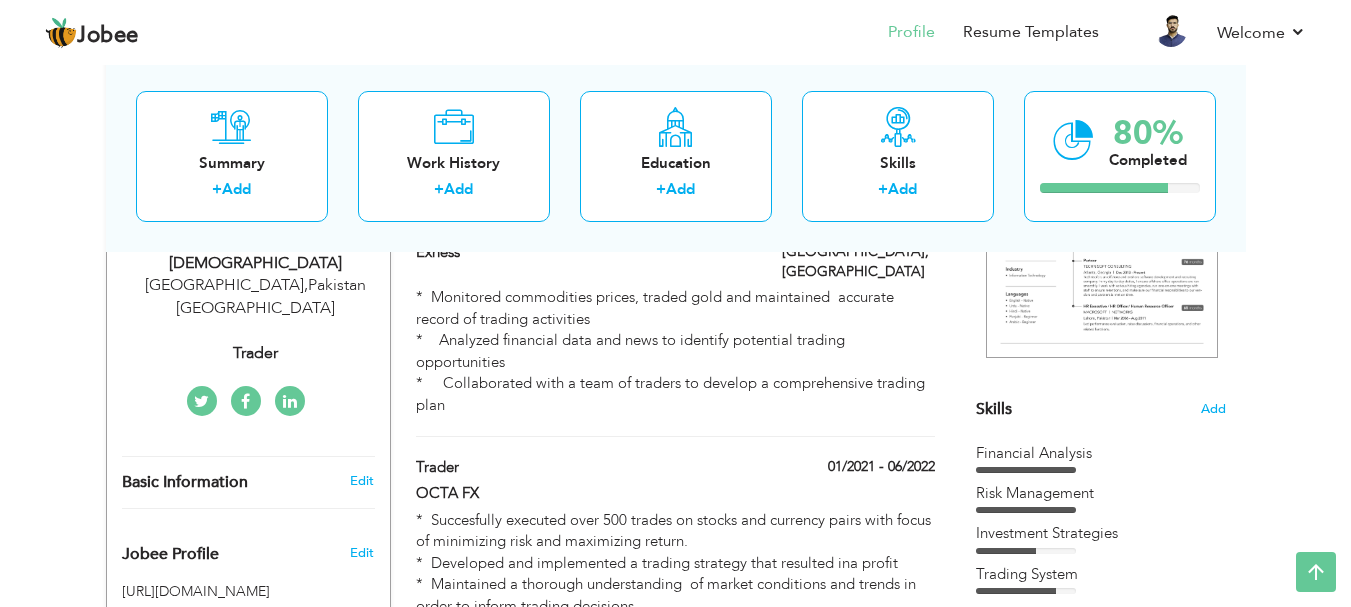 scroll, scrollTop: 89, scrollLeft: 0, axis: vertical 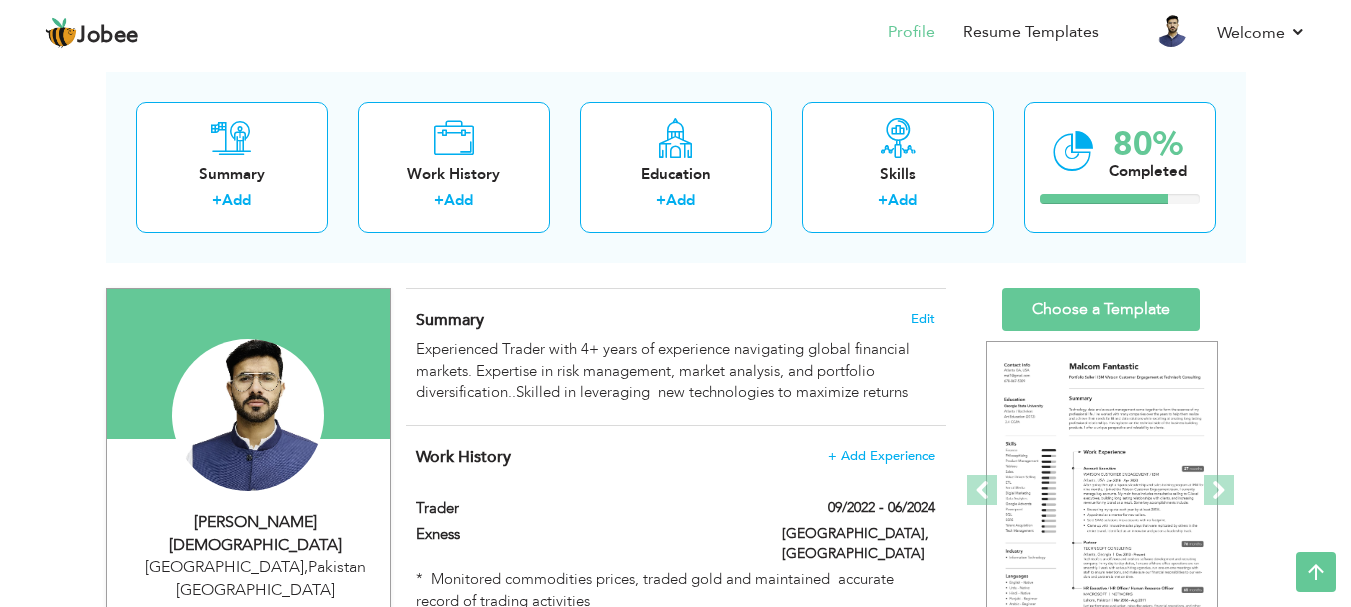 click on "Summary
+  Add
Work History
+  Add
Education
+  Add
Skills
+  Add
80%
Completed" at bounding box center [676, 167] 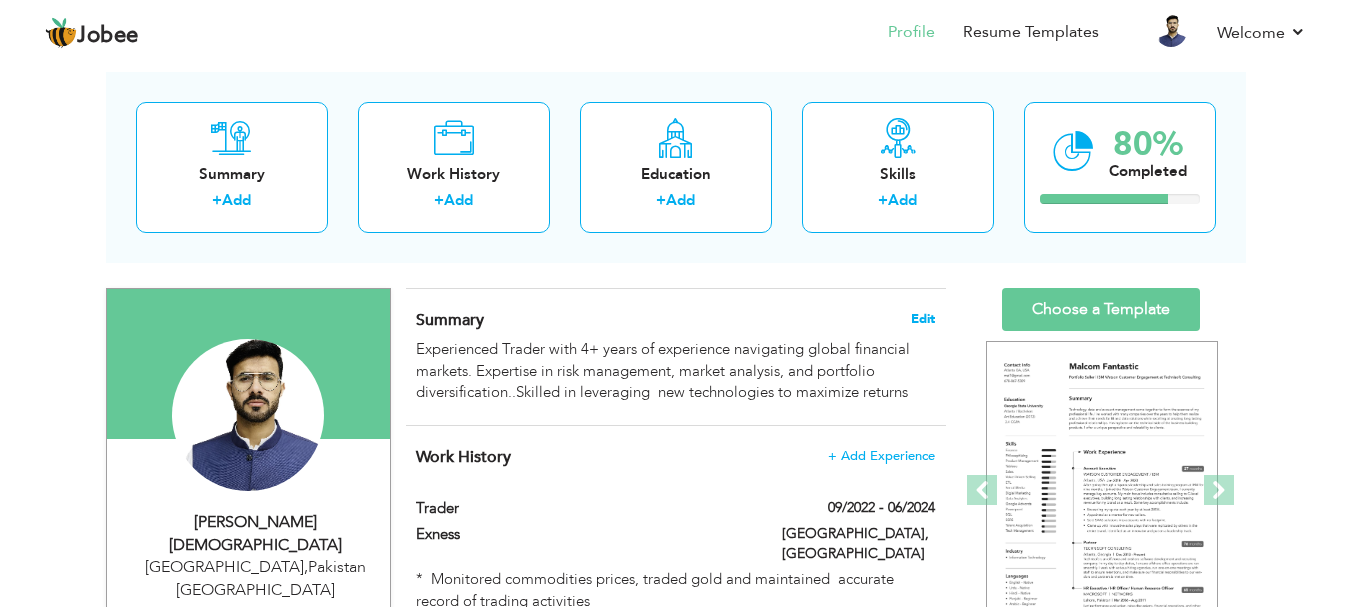 click on "Edit" at bounding box center (923, 319) 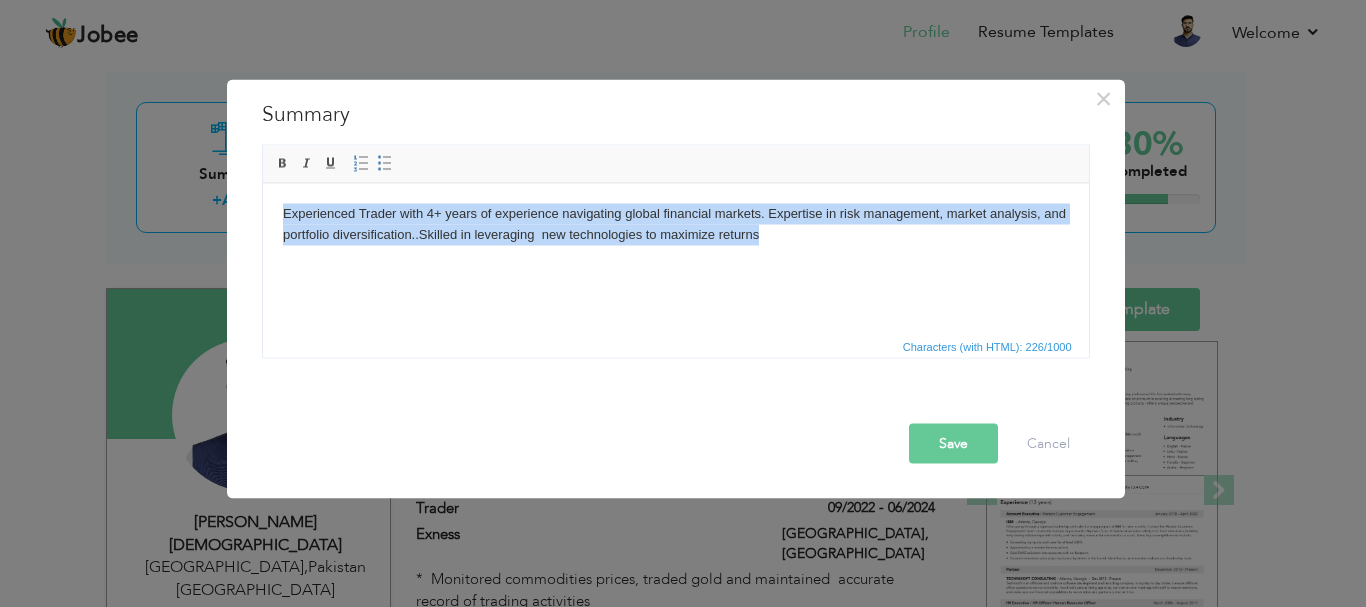 drag, startPoint x: 801, startPoint y: 251, endPoint x: 478, endPoint y: 369, distance: 343.87933 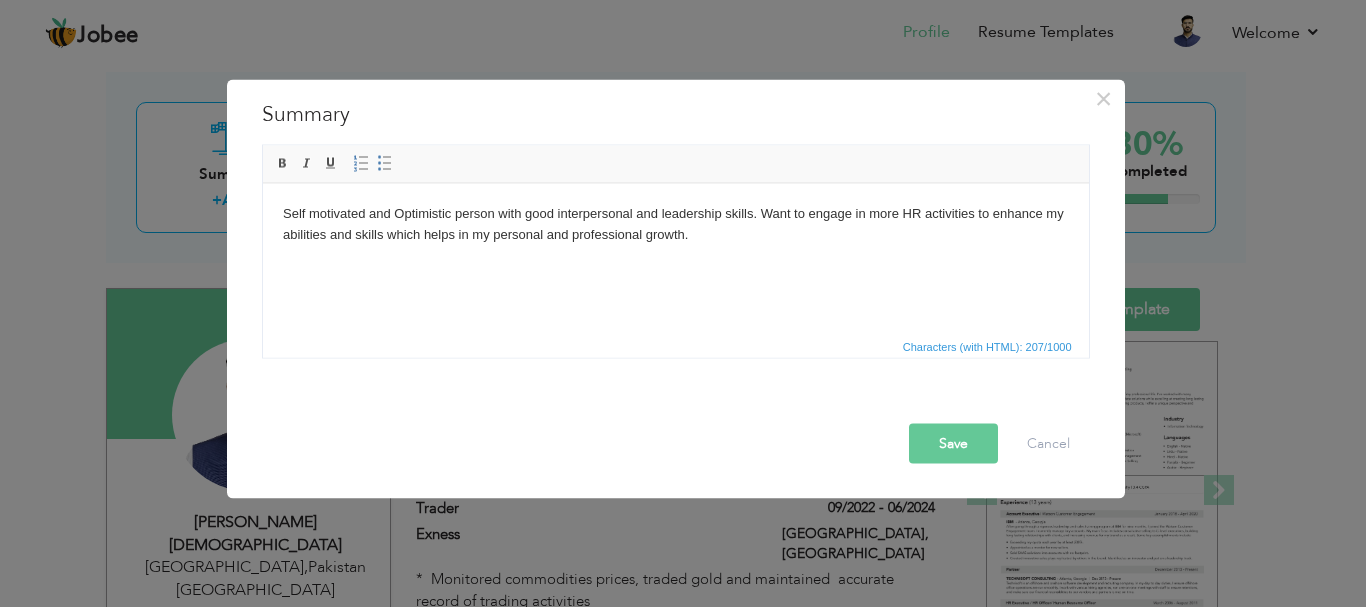 click on "Save" at bounding box center (953, 443) 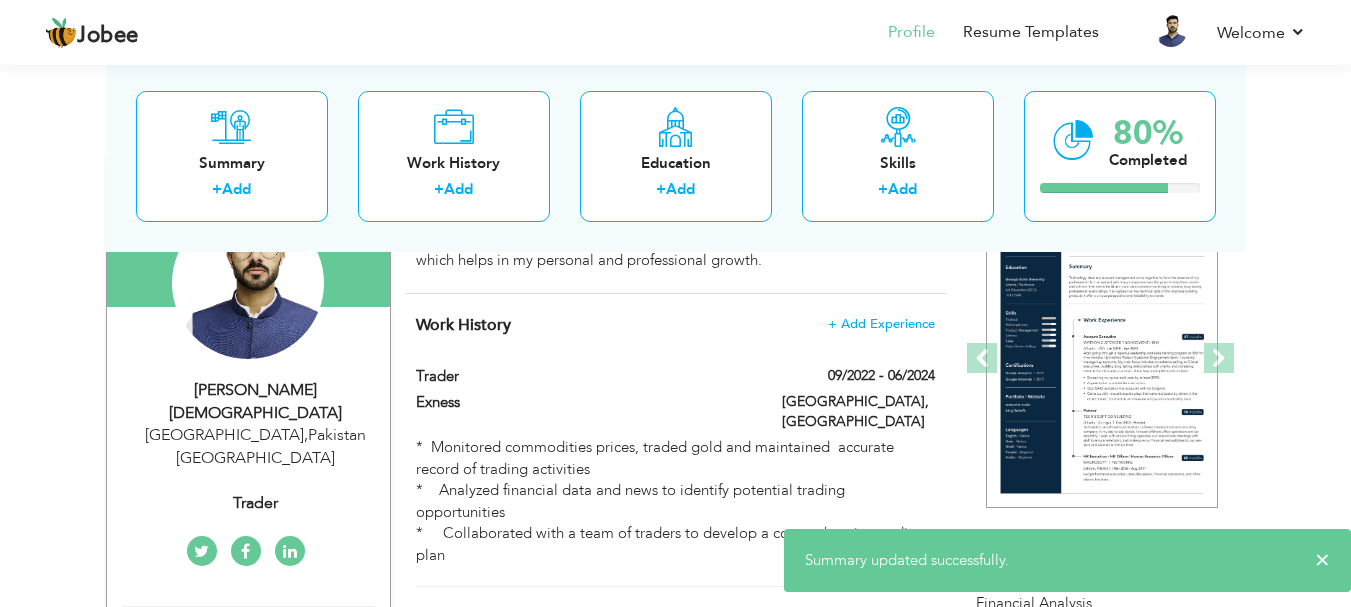 scroll, scrollTop: 224, scrollLeft: 0, axis: vertical 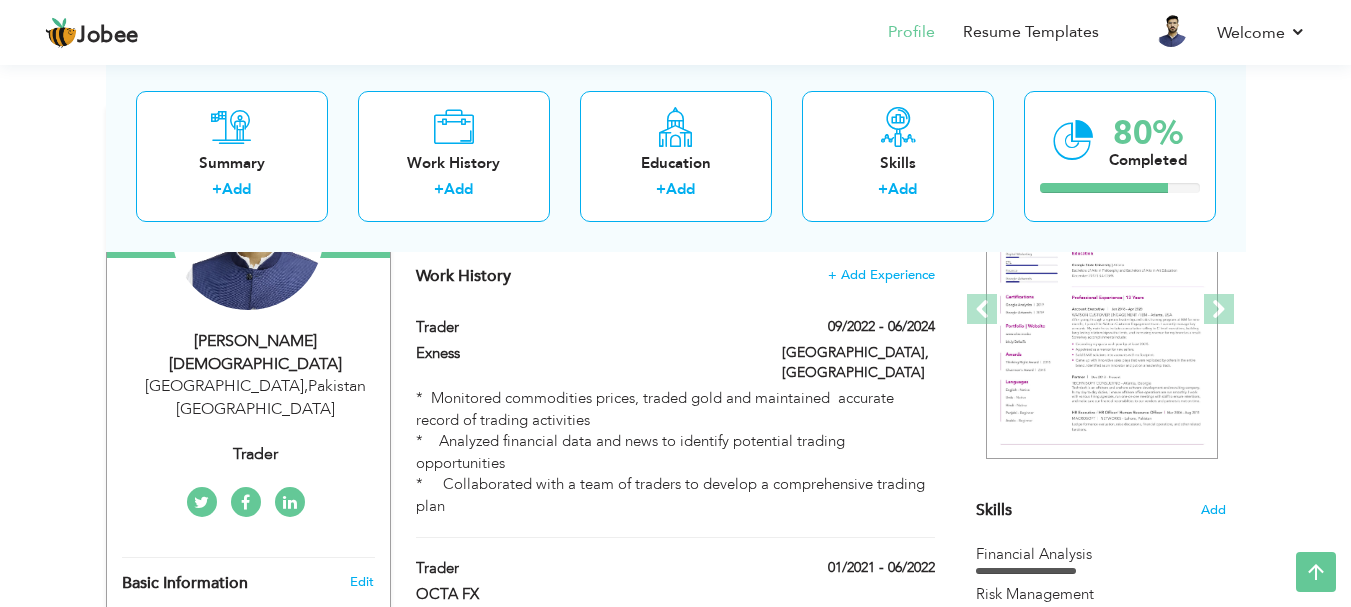 click on "Trader" at bounding box center (256, 454) 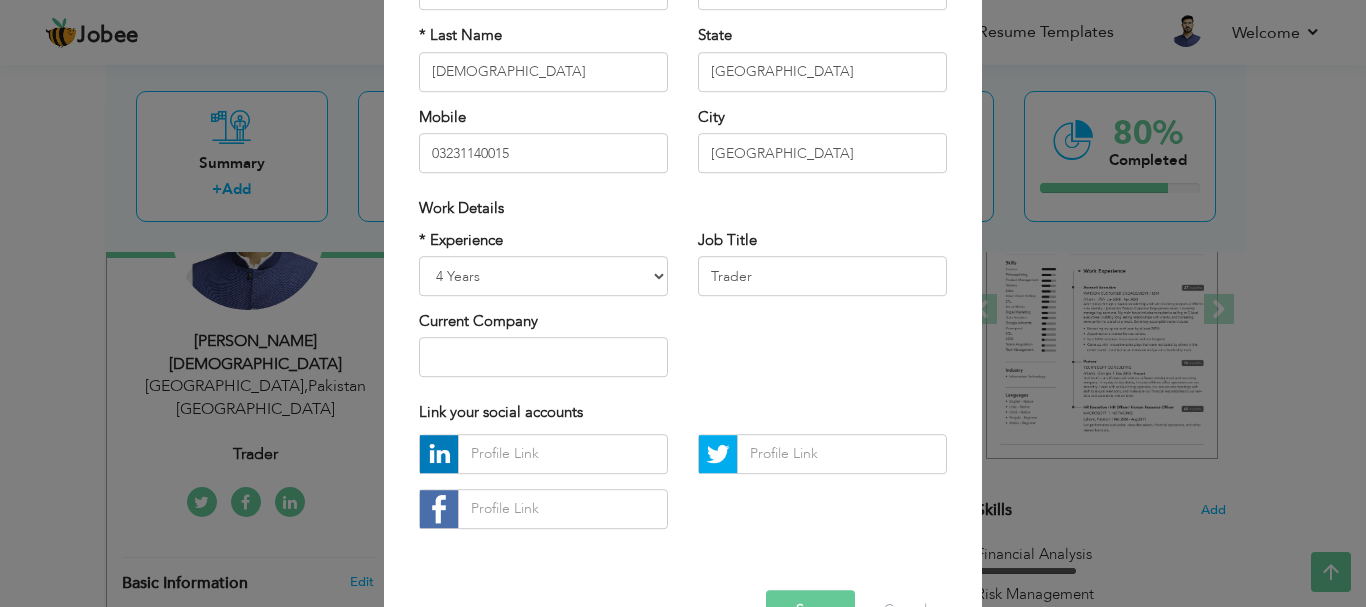 scroll, scrollTop: 235, scrollLeft: 0, axis: vertical 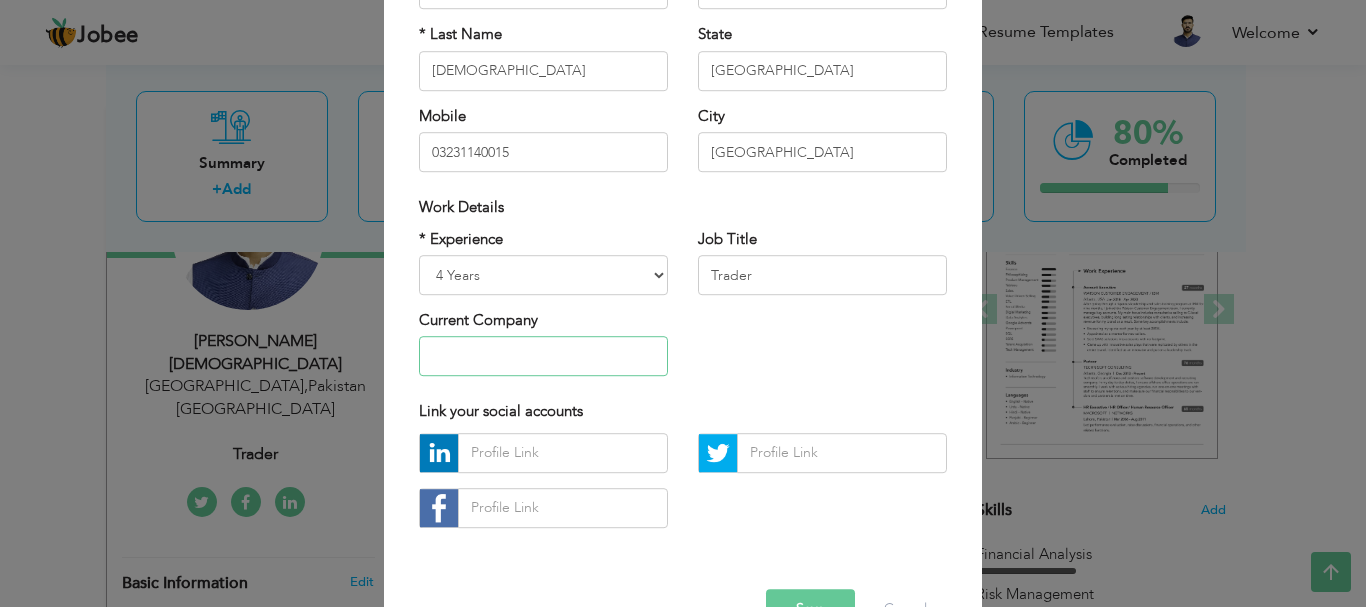 click at bounding box center [543, 357] 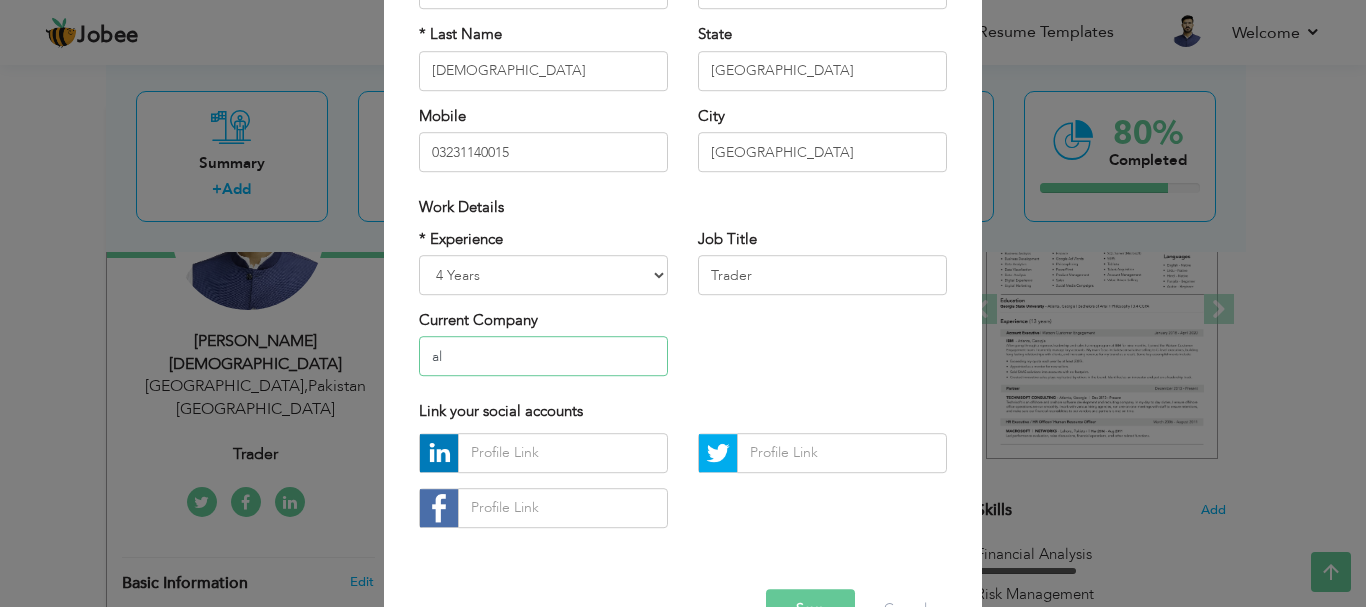 type on "a" 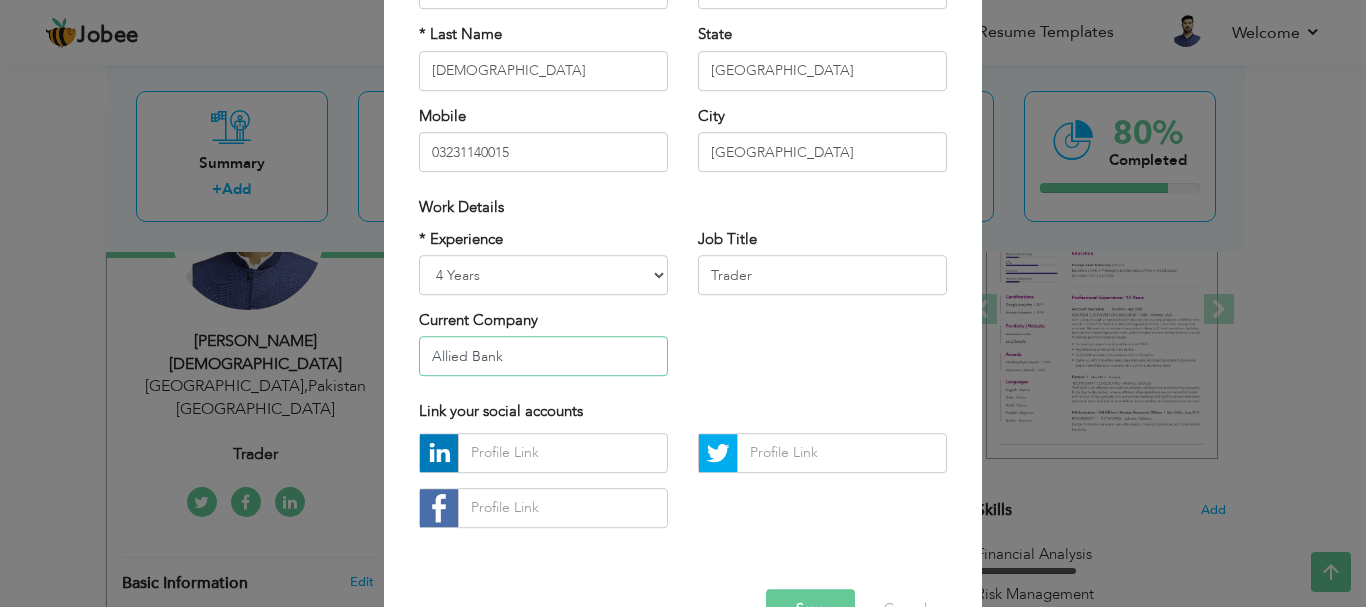 type on "Allied Bank" 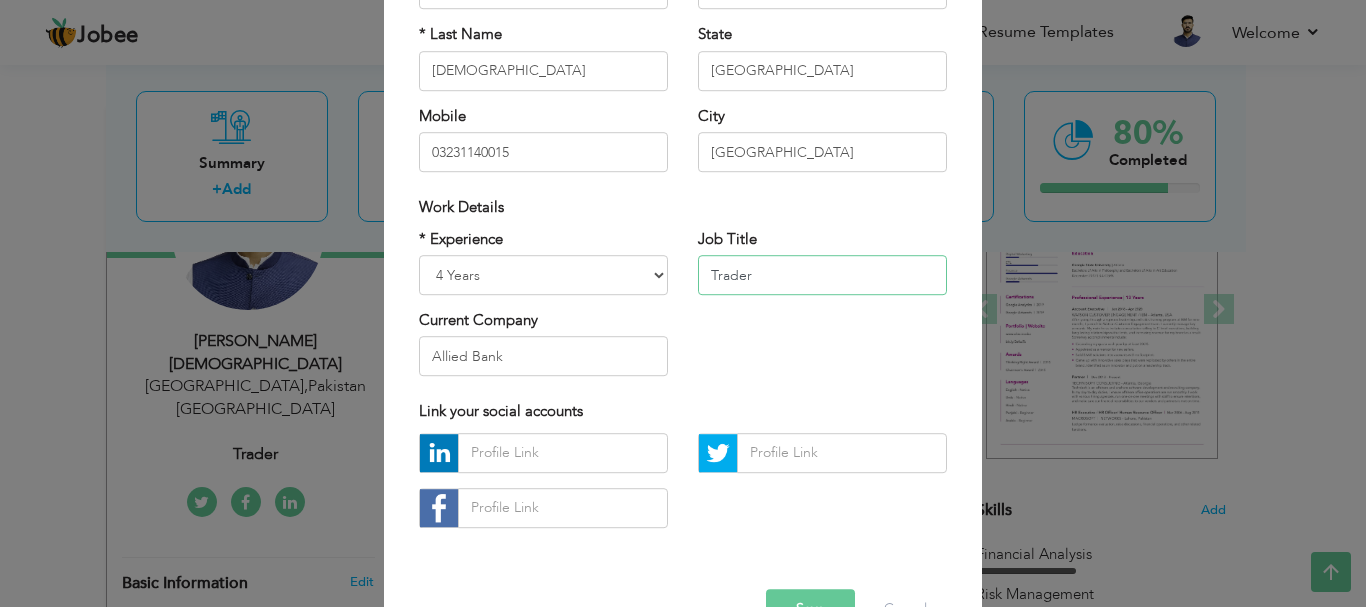 click on "Trader" at bounding box center [822, 275] 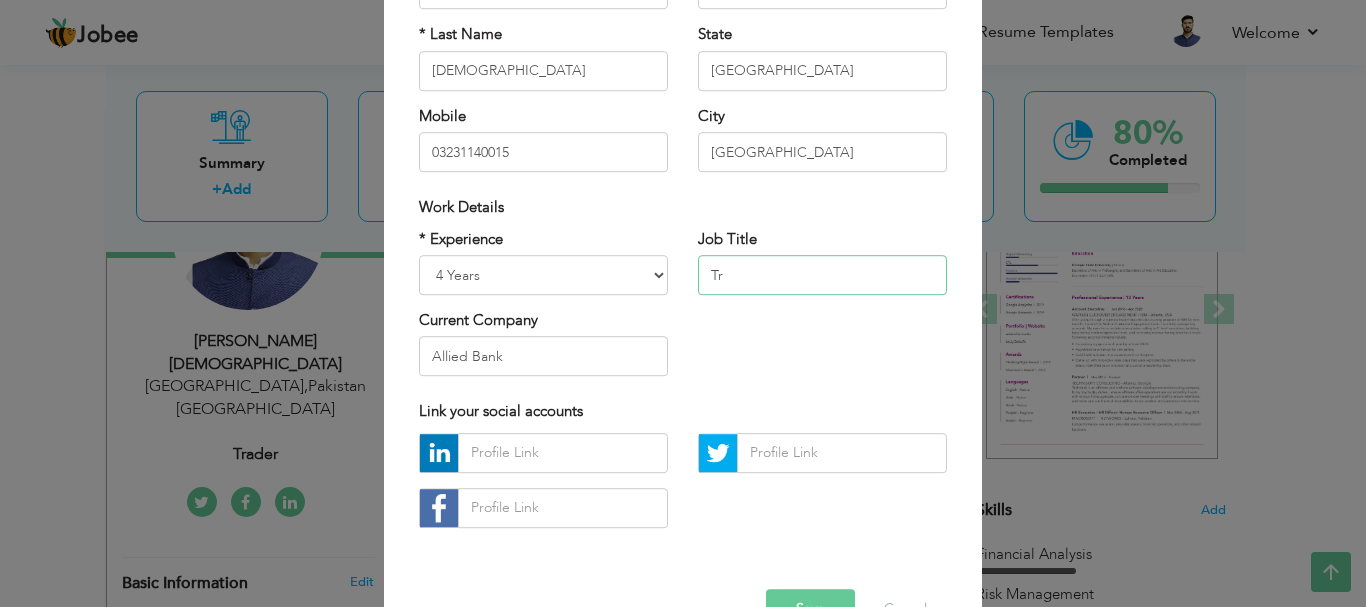 type on "T" 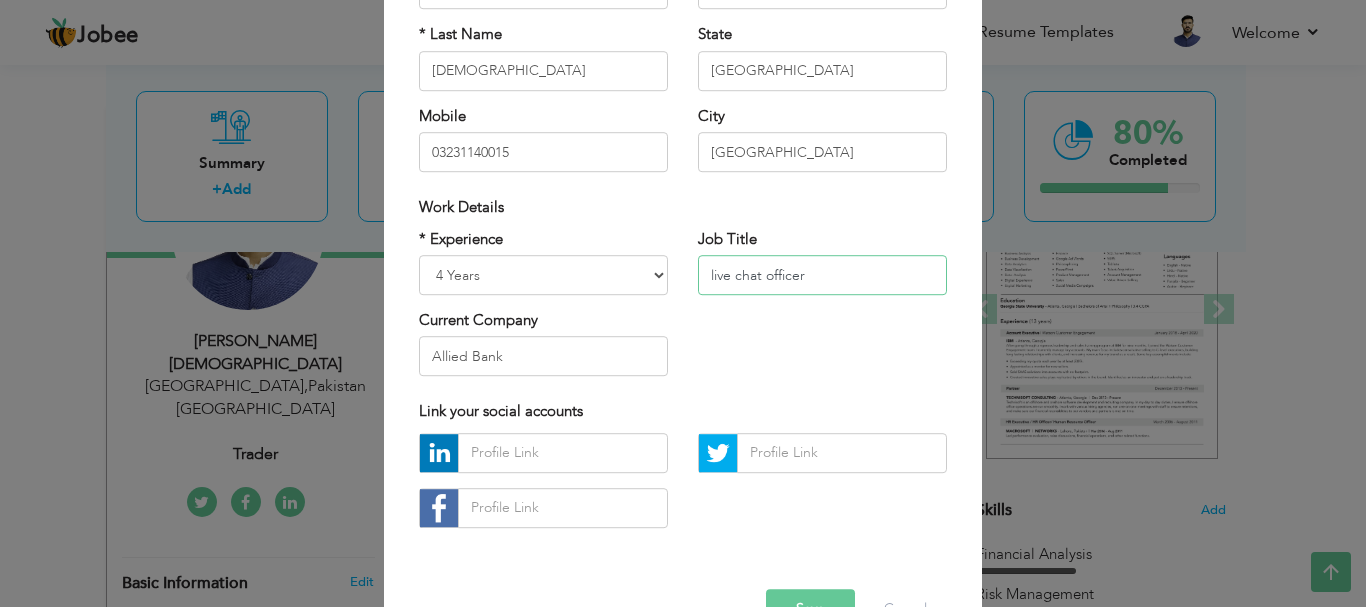 type on "live chat officer" 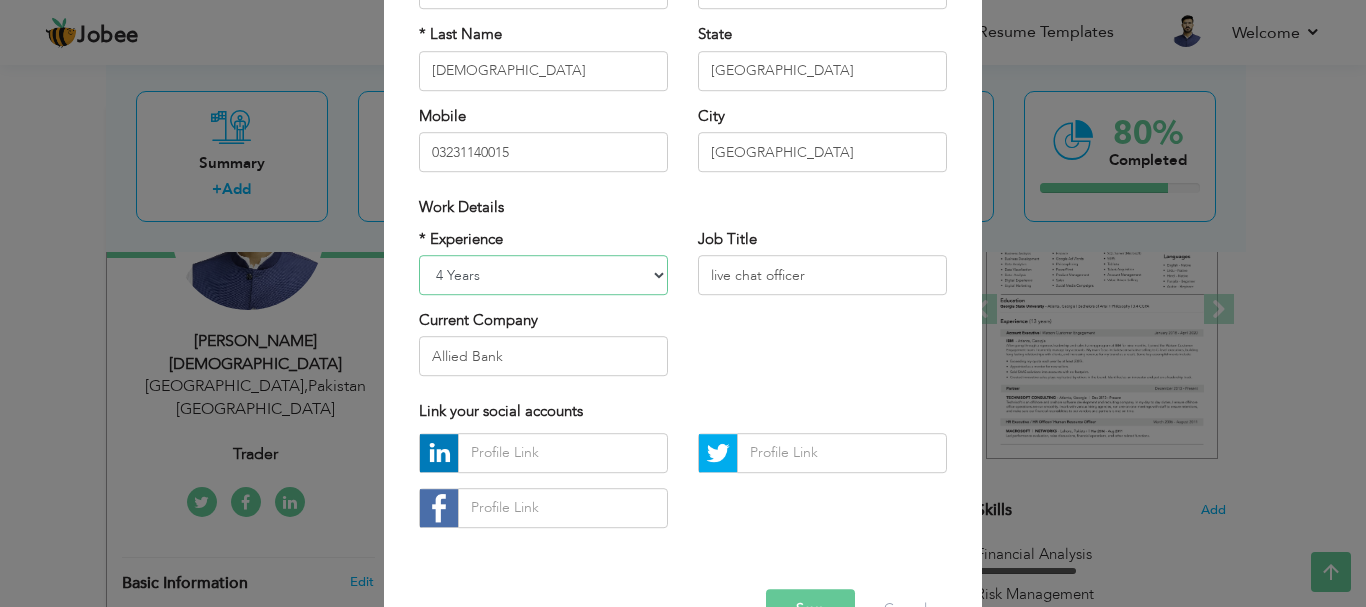 click on "Entry Level Less than 1 Year 1 Year 2 Years 3 Years 4 Years 5 Years 6 Years 7 Years 8 Years 9 Years 10 Years 11 Years 12 Years 13 Years 14 Years 15 Years 16 Years 17 Years 18 Years 19 Years 20 Years 21 Years 22 Years 23 Years 24 Years 25 Years 26 Years 27 Years 28 Years 29 Years 30 Years 31 Years 32 Years 33 Years 34 Years 35 Years More than 35 Years" at bounding box center (543, 275) 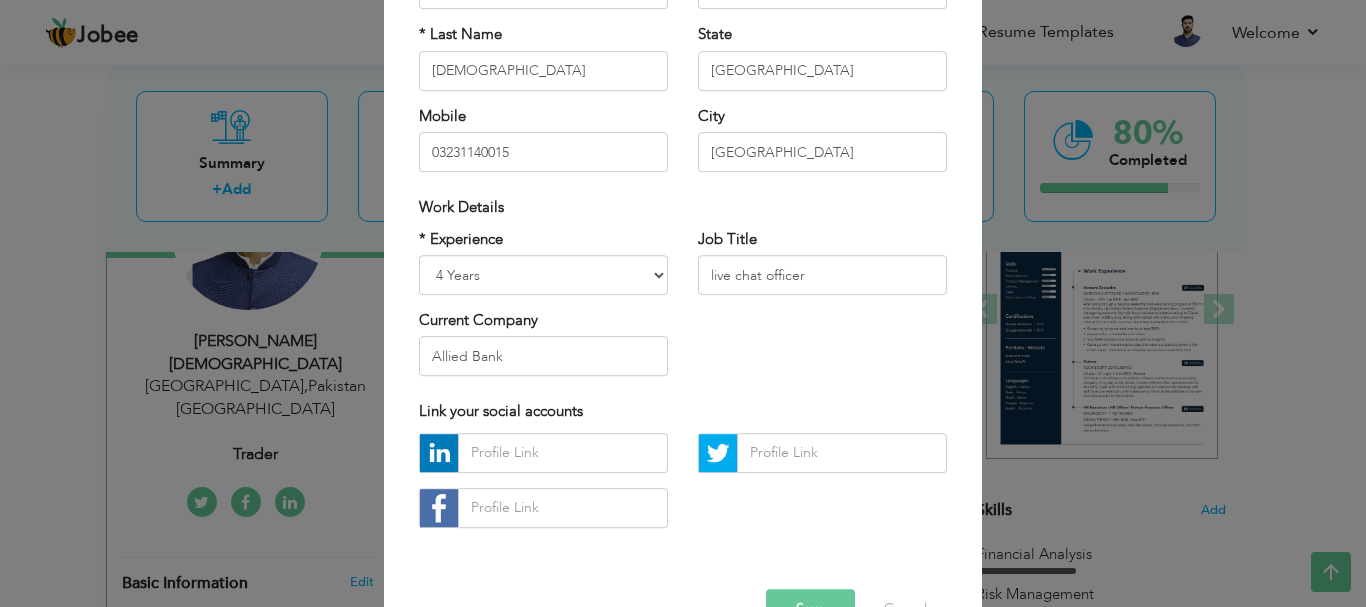 click on "* Experience
Entry Level Less than 1 Year 1 Year 2 Years 3 Years 4 Years 5 Years 6 Years 7 Years 8 Years 9 Years 10 Years 11 Years 12 Years 13 Years 14 Years 15 Years 16 Years 17 Years 18 Years 19 Years 20 Years 21 Years 22 Years 23 Years 24 Years 25 Years 26 Years 27 Years 28 Years 29 Years 30 Years 31 Years 32 Years 33 Years 34 Years 35 Years More than 35 Years
Current Company
Allied Bank
Job Title" at bounding box center (683, 310) 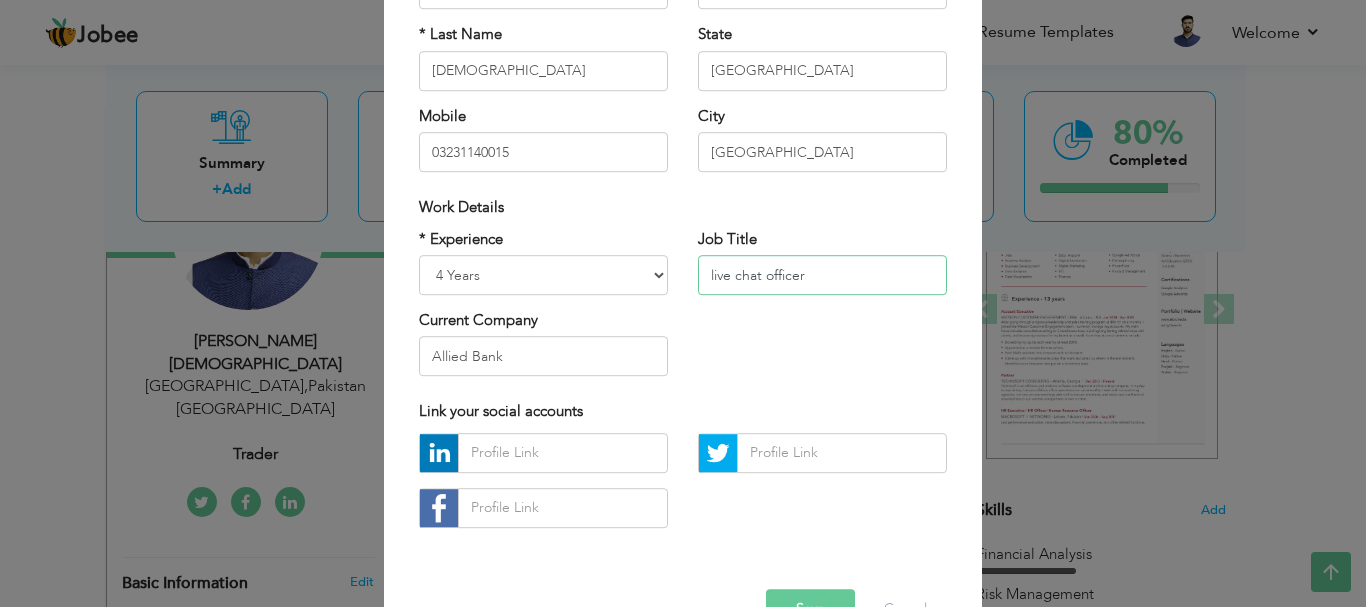 drag, startPoint x: 800, startPoint y: 275, endPoint x: 661, endPoint y: 279, distance: 139.05754 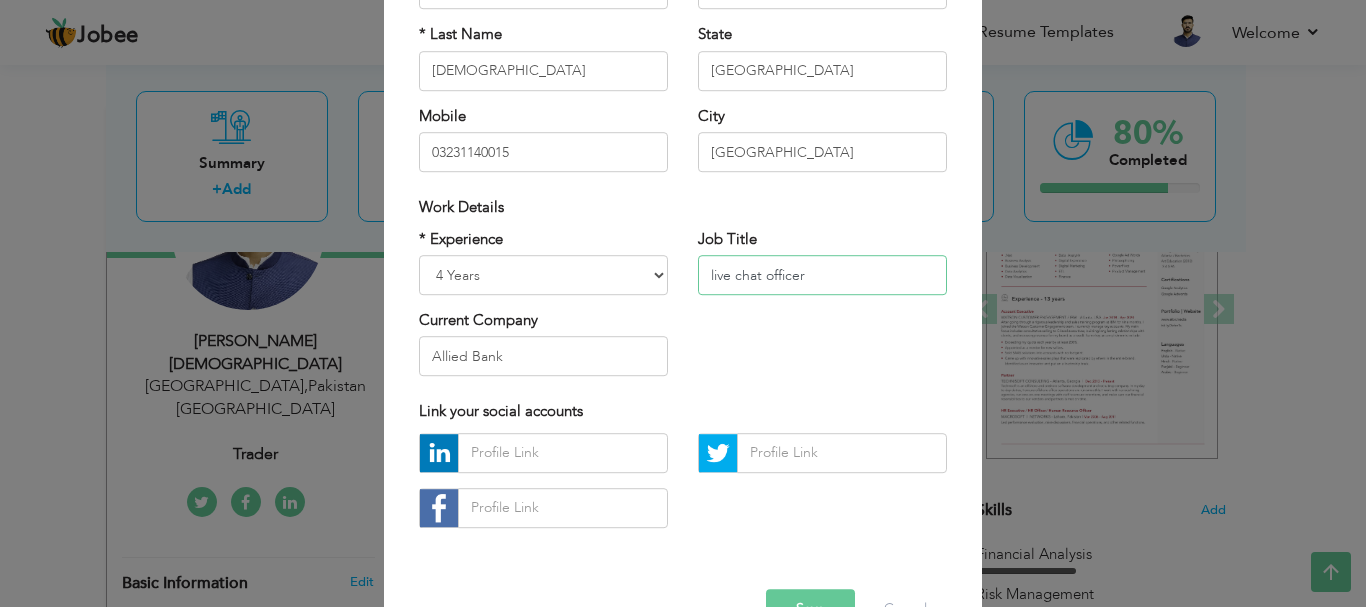 click on "* Experience
Entry Level Less than 1 Year 1 Year 2 Years 3 Years 4 Years 5 Years 6 Years 7 Years 8 Years 9 Years 10 Years 11 Years 12 Years 13 Years 14 Years 15 Years 16 Years 17 Years 18 Years 19 Years 20 Years 21 Years 22 Years 23 Years 24 Years 25 Years 26 Years 27 Years 28 Years 29 Years 30 Years 31 Years 32 Years 33 Years 34 Years 35 Years More than 35 Years
Current Company
Allied Bank
Job Title" at bounding box center [683, 310] 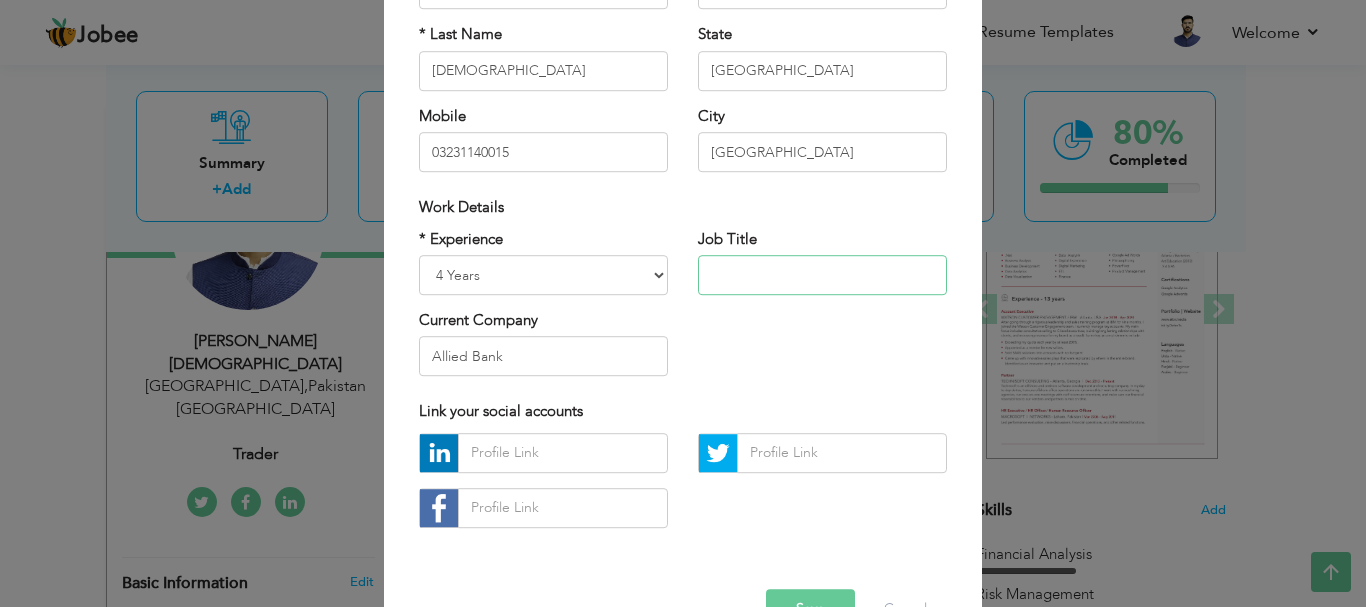 type 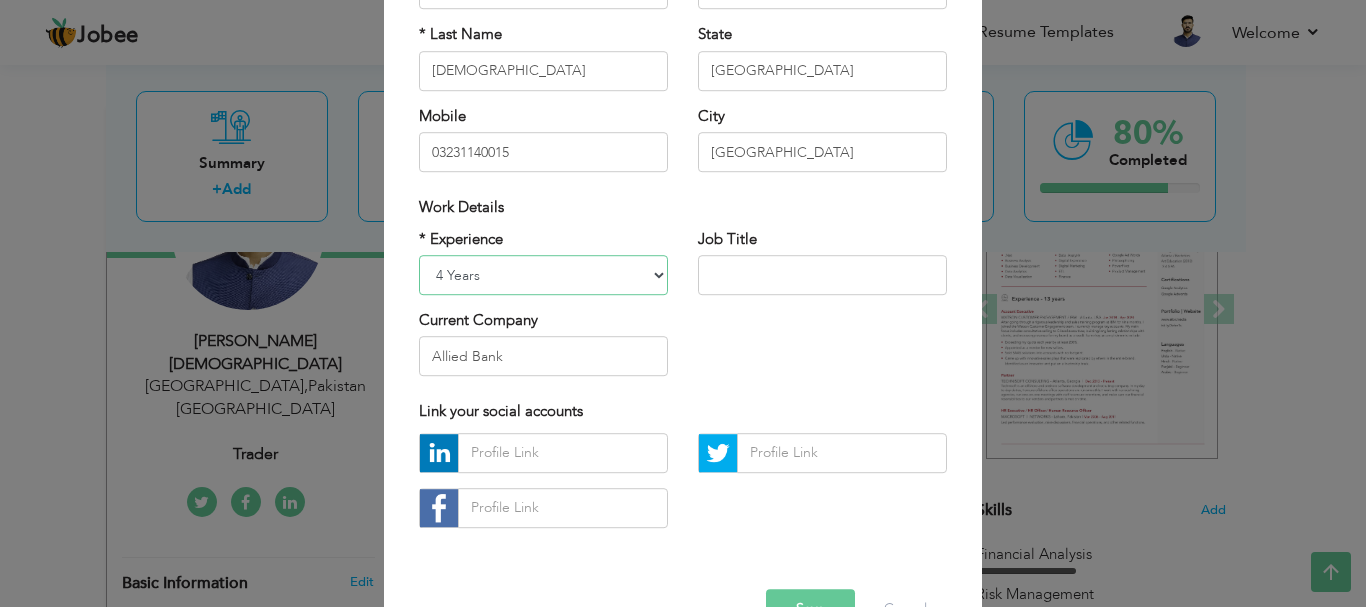 click on "Entry Level Less than 1 Year 1 Year 2 Years 3 Years 4 Years 5 Years 6 Years 7 Years 8 Years 9 Years 10 Years 11 Years 12 Years 13 Years 14 Years 15 Years 16 Years 17 Years 18 Years 19 Years 20 Years 21 Years 22 Years 23 Years 24 Years 25 Years 26 Years 27 Years 28 Years 29 Years 30 Years 31 Years 32 Years 33 Years 34 Years 35 Years More than 35 Years" at bounding box center (543, 275) 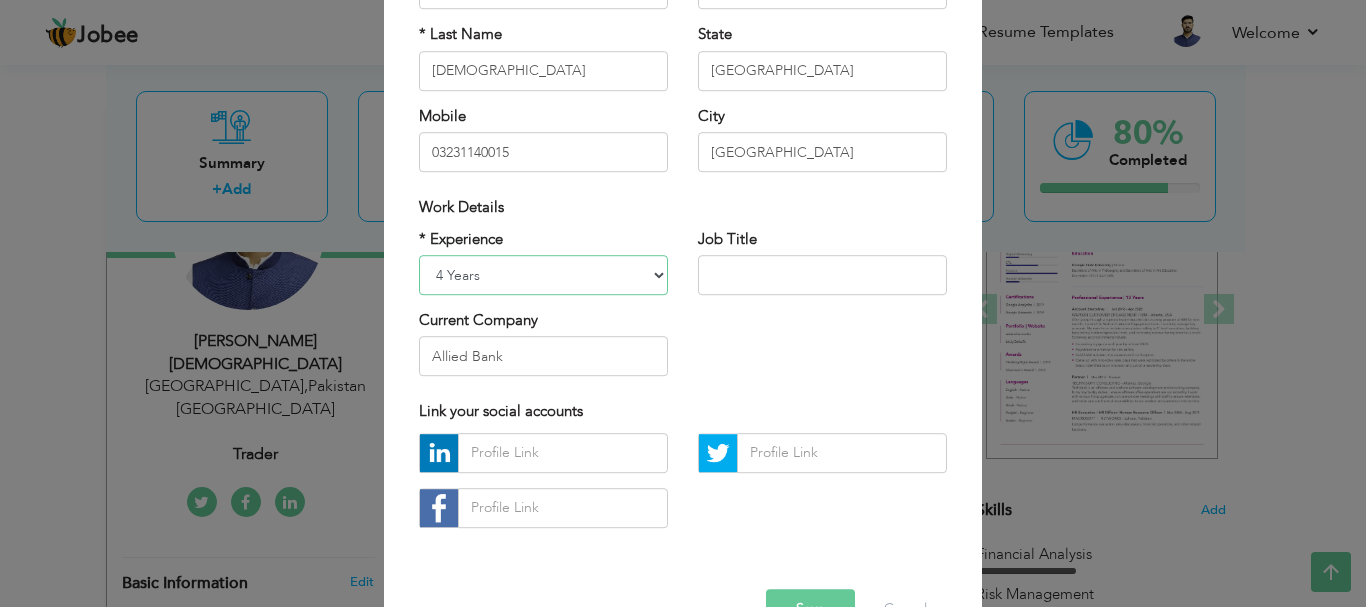 select on "number:2" 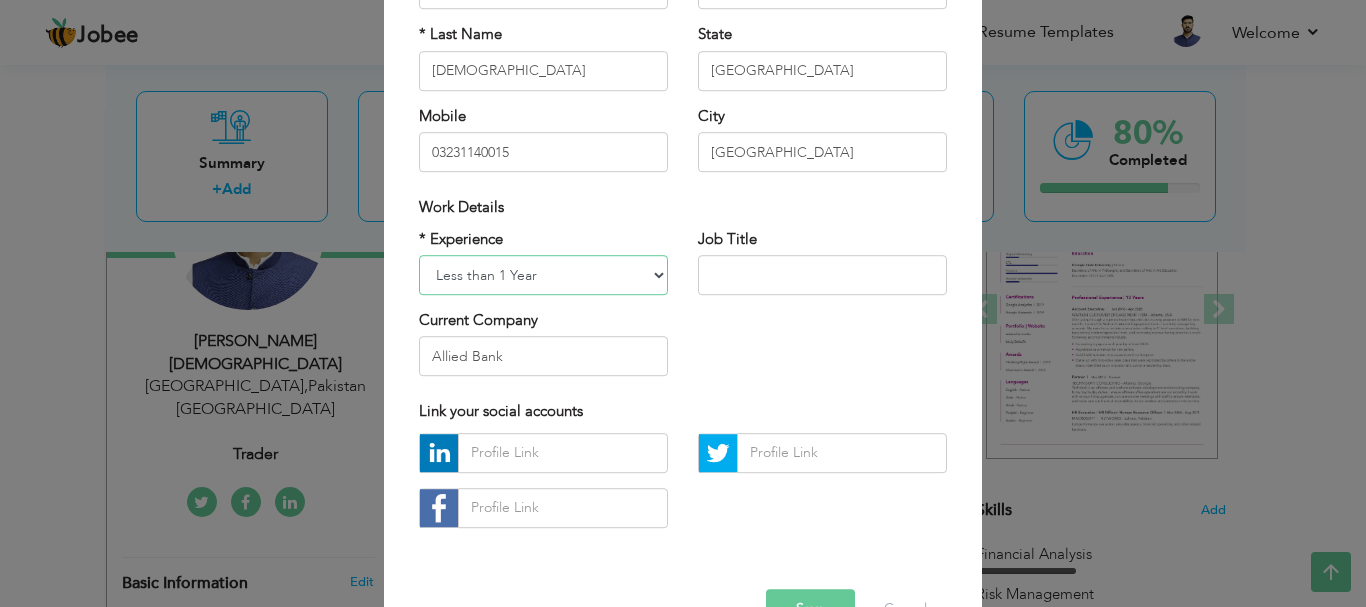 click on "Entry Level Less than 1 Year 1 Year 2 Years 3 Years 4 Years 5 Years 6 Years 7 Years 8 Years 9 Years 10 Years 11 Years 12 Years 13 Years 14 Years 15 Years 16 Years 17 Years 18 Years 19 Years 20 Years 21 Years 22 Years 23 Years 24 Years 25 Years 26 Years 27 Years 28 Years 29 Years 30 Years 31 Years 32 Years 33 Years 34 Years 35 Years More than 35 Years" at bounding box center [543, 275] 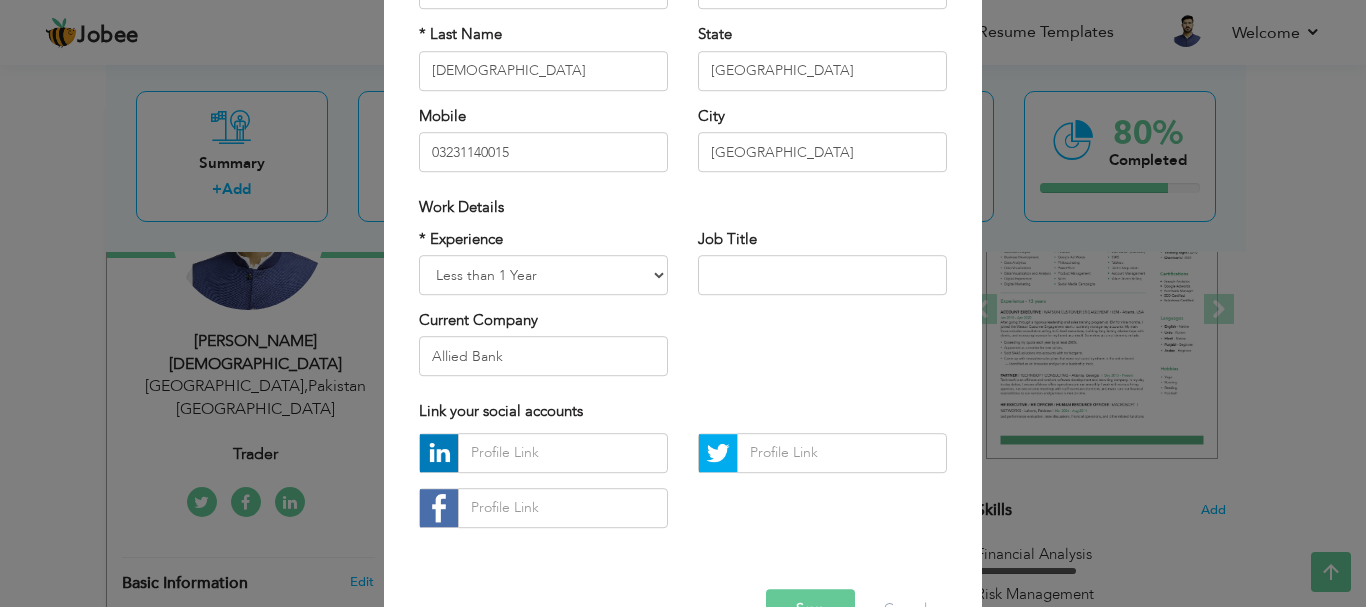 click on "Save" at bounding box center [810, 609] 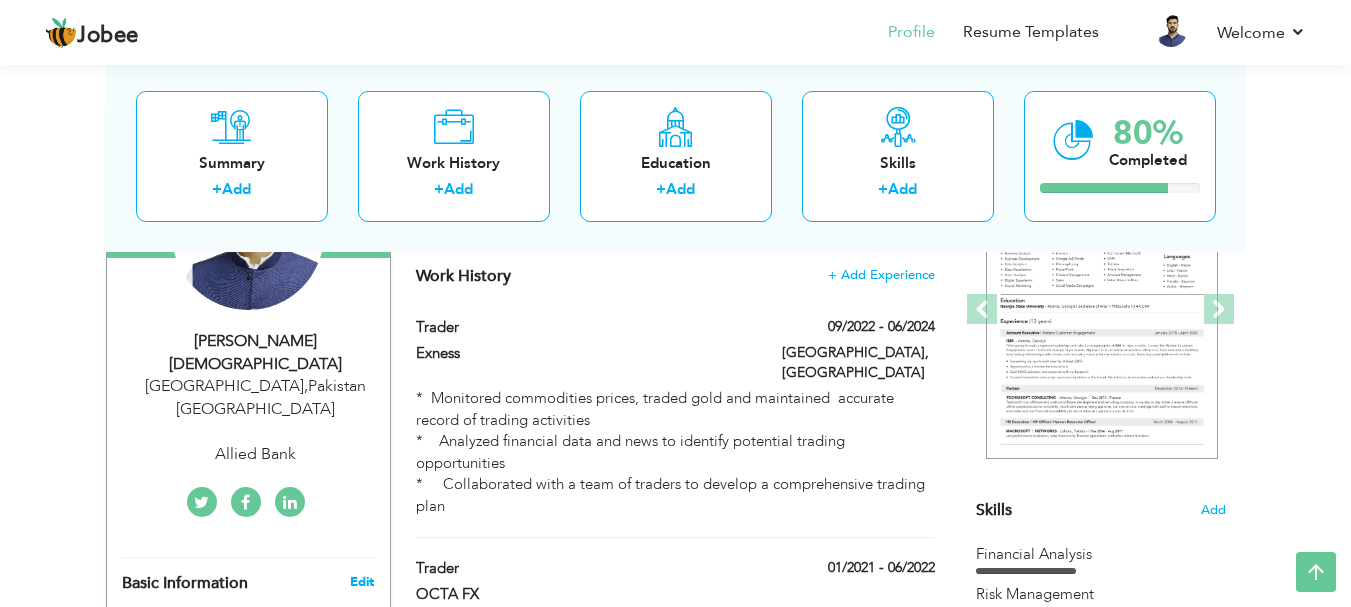 click on "Edit" at bounding box center [362, 582] 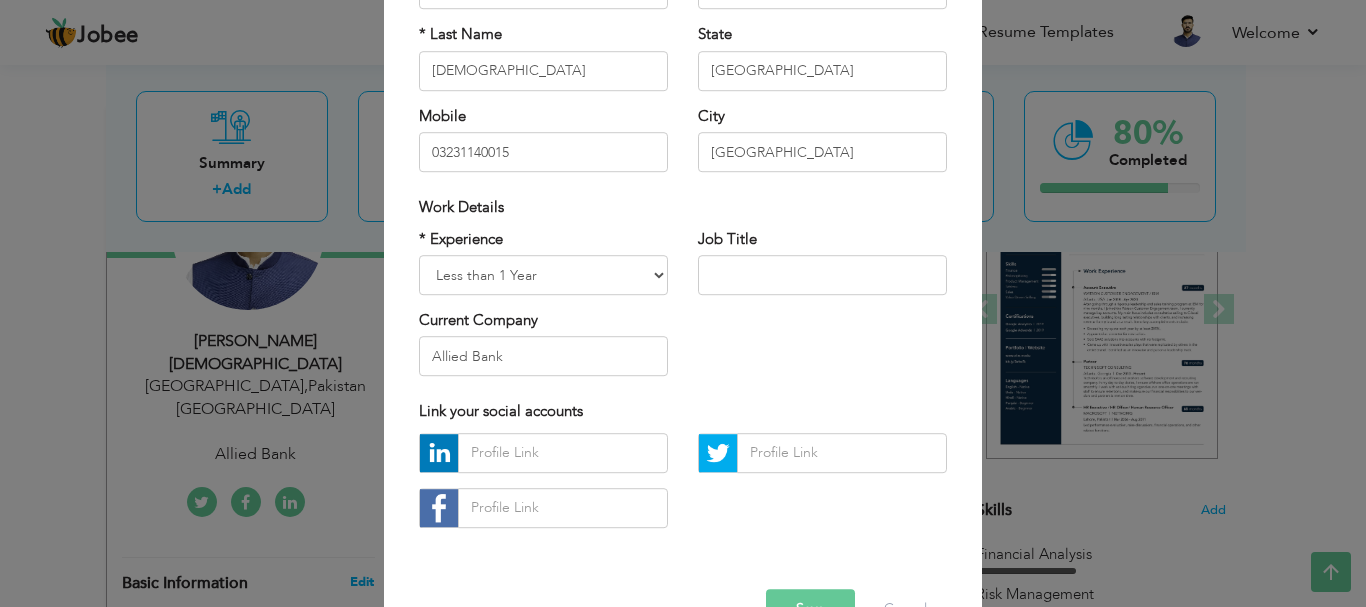 scroll, scrollTop: 0, scrollLeft: 0, axis: both 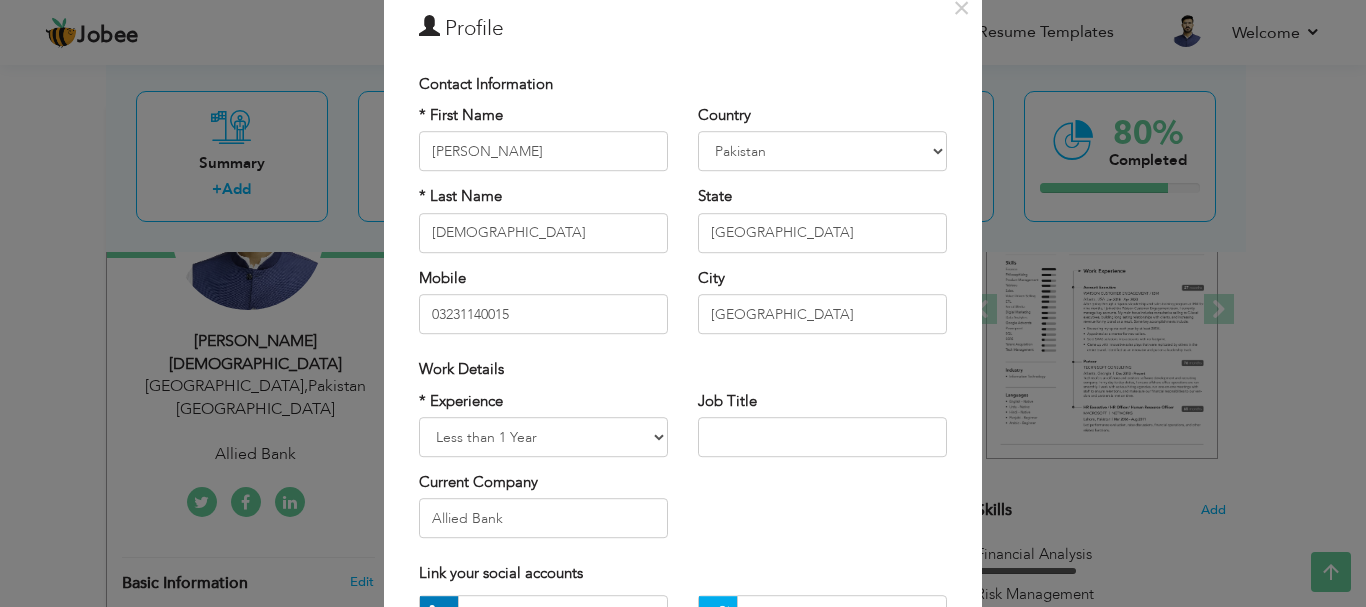 click on "×
Profile
Contact Information
* First Name
Syed Haider
* Last Name" at bounding box center (683, 303) 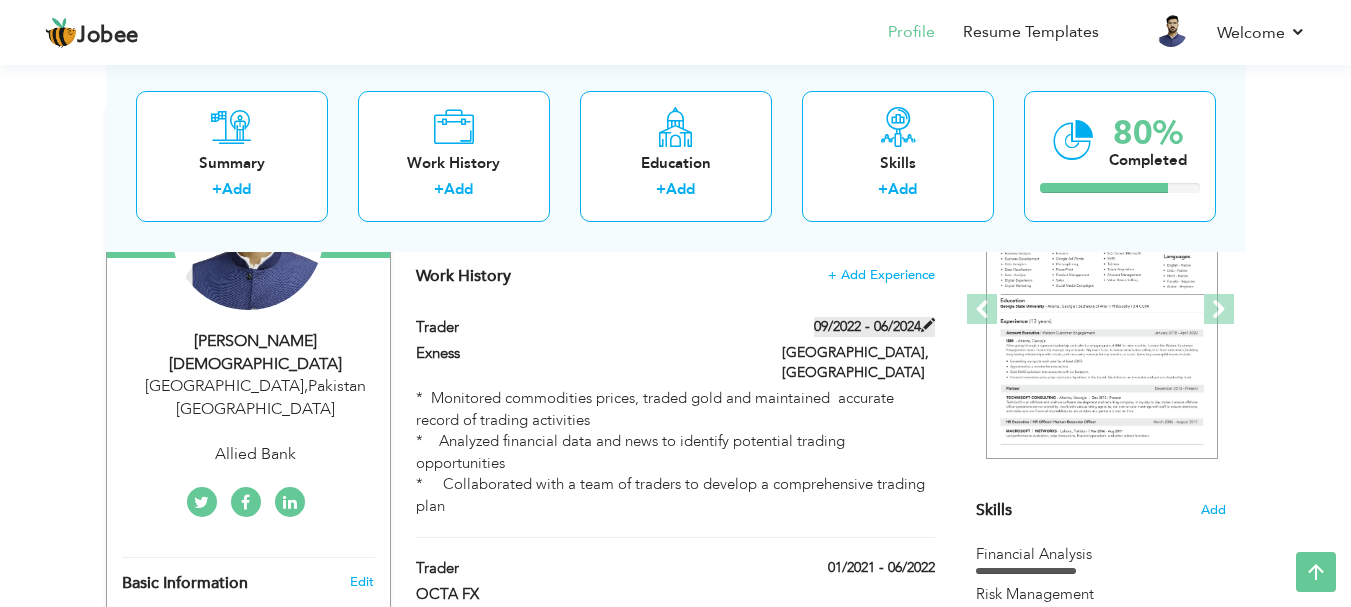 click at bounding box center (928, 325) 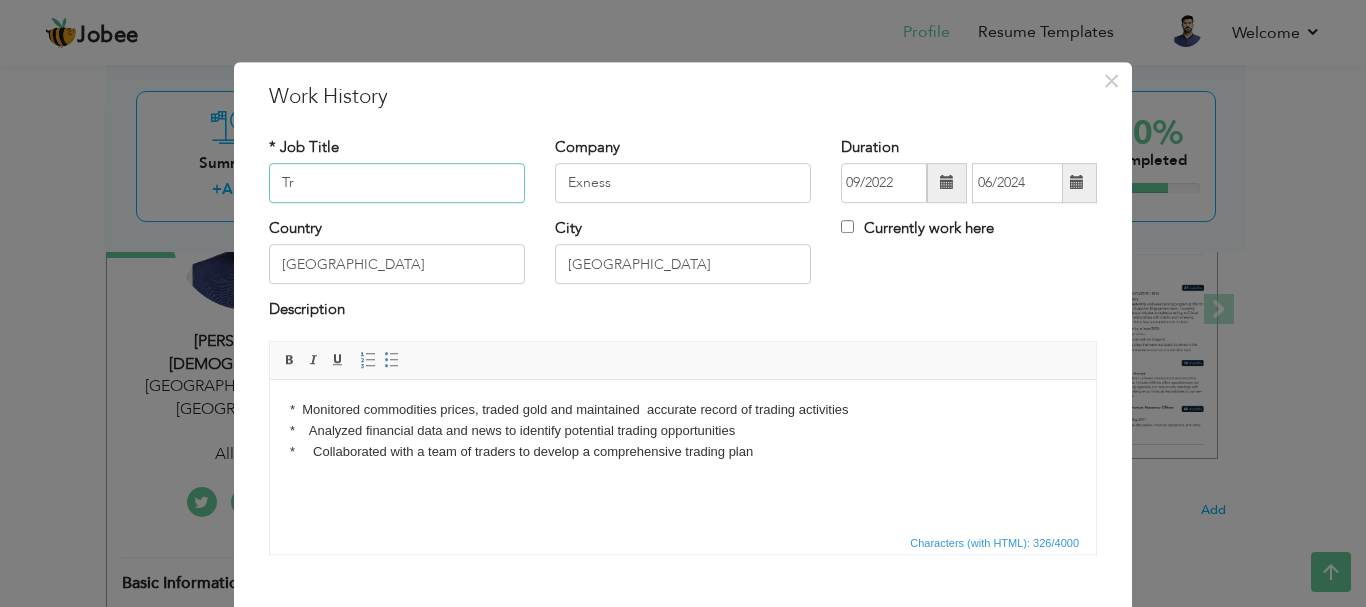 type on "T" 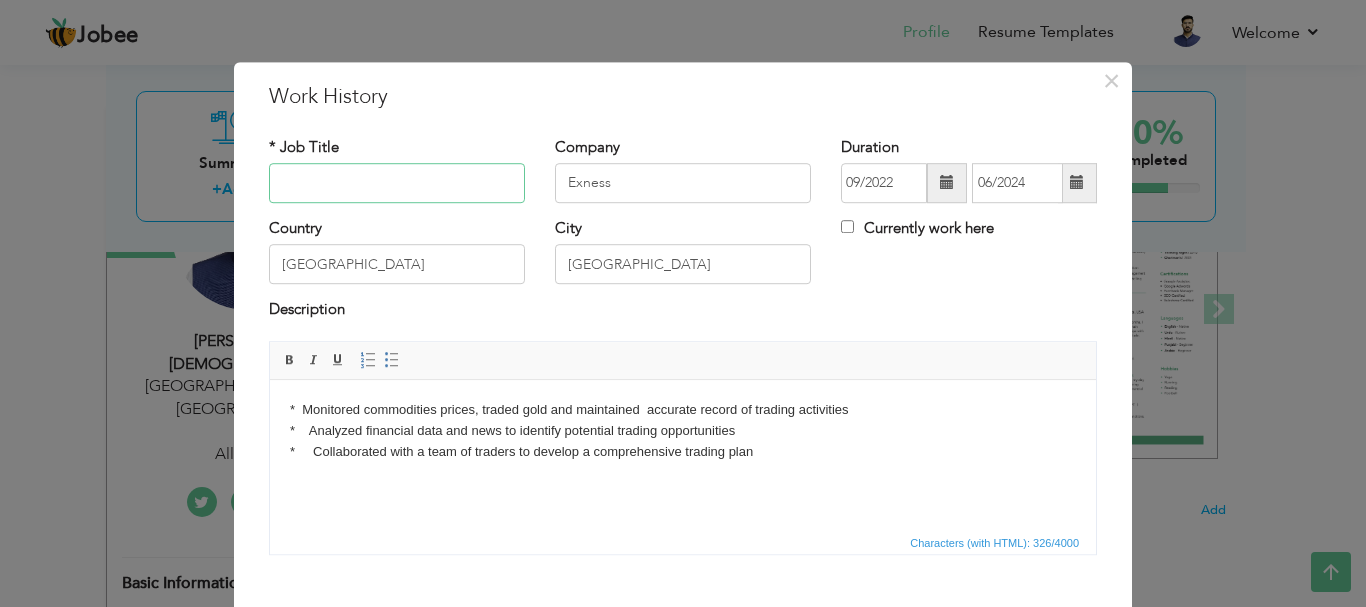 type 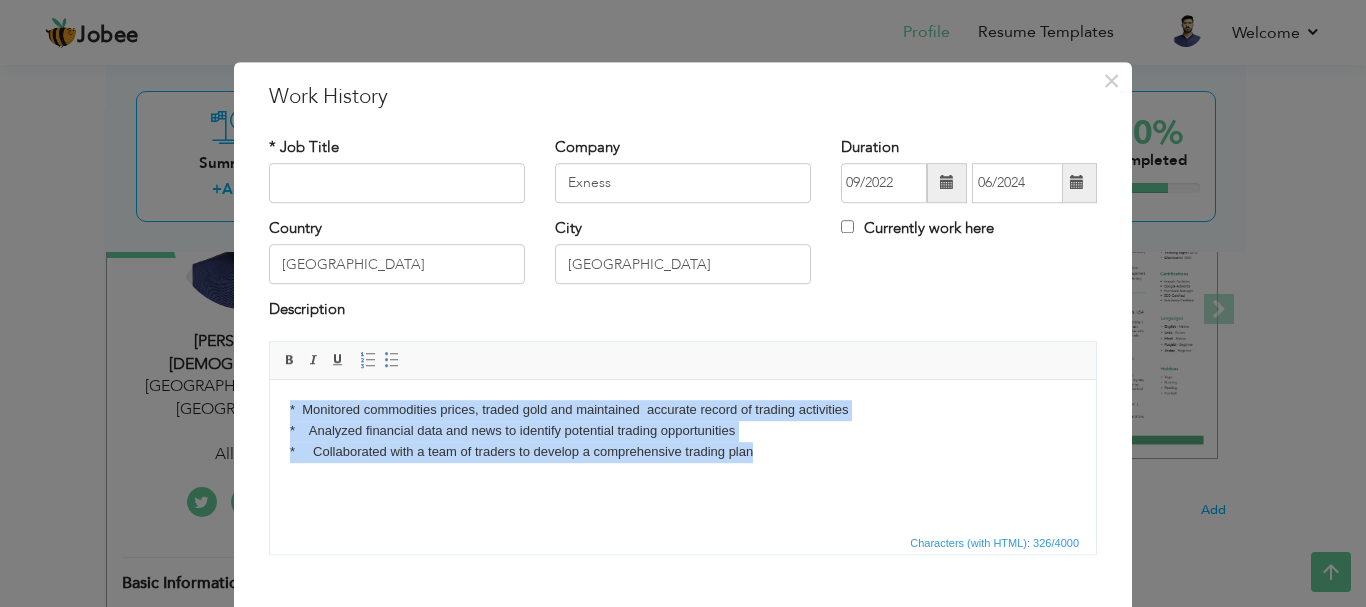 drag, startPoint x: 764, startPoint y: 452, endPoint x: 432, endPoint y: 726, distance: 430.46487 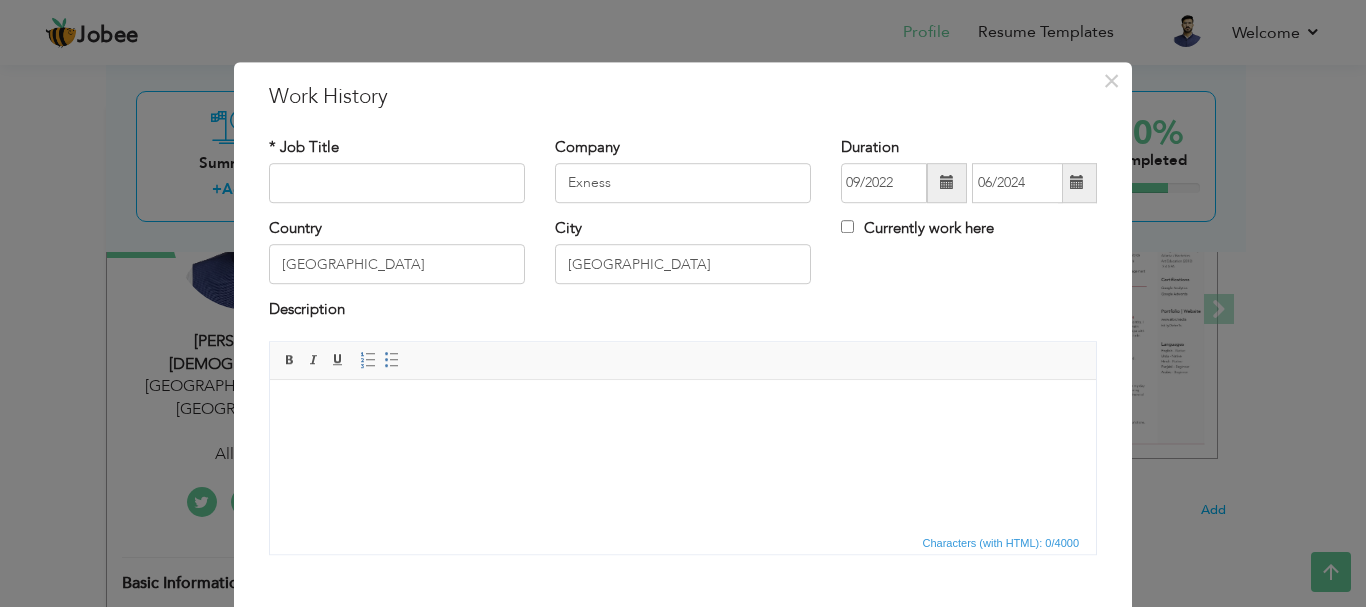click on "×
Work History
* Job Title
Company
Exness
Duration 09/2022 06/2024 City" at bounding box center (683, 303) 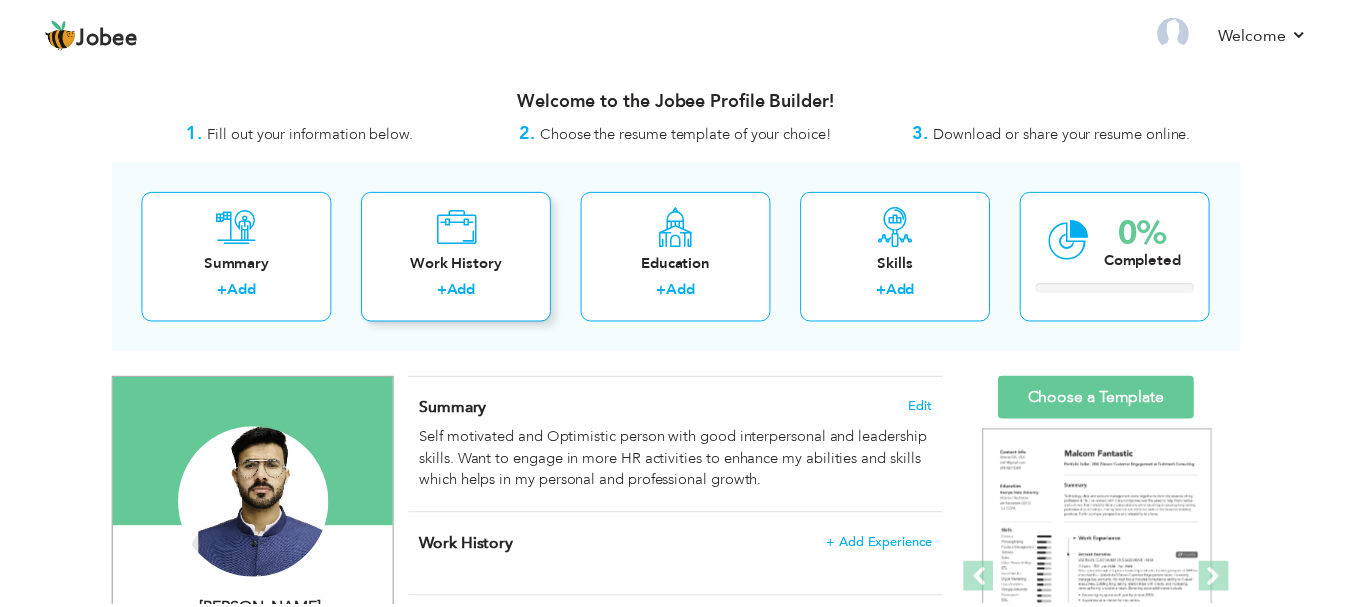 scroll, scrollTop: 0, scrollLeft: 0, axis: both 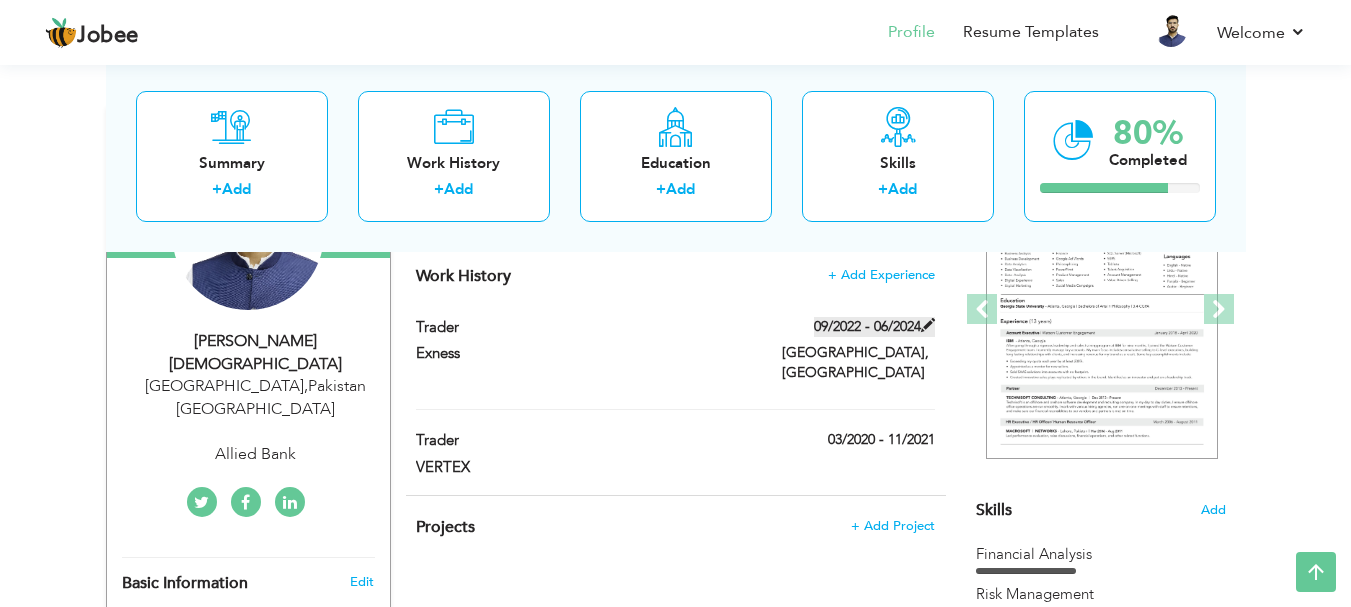 click at bounding box center (928, 325) 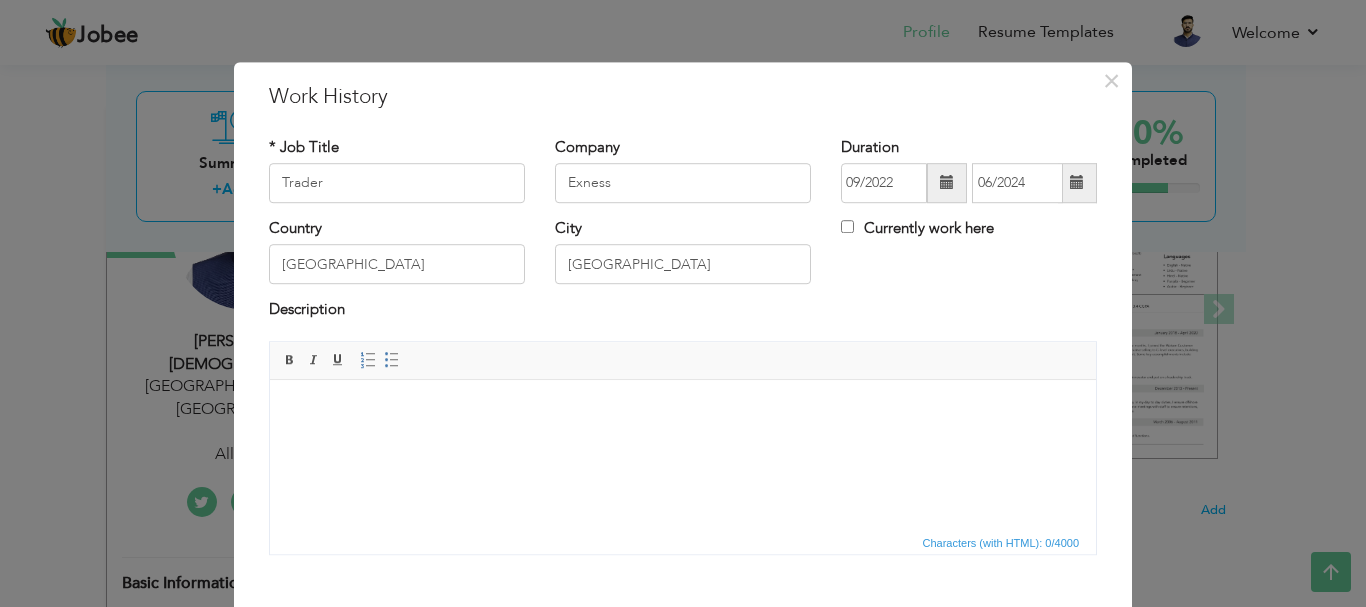 scroll, scrollTop: 110, scrollLeft: 0, axis: vertical 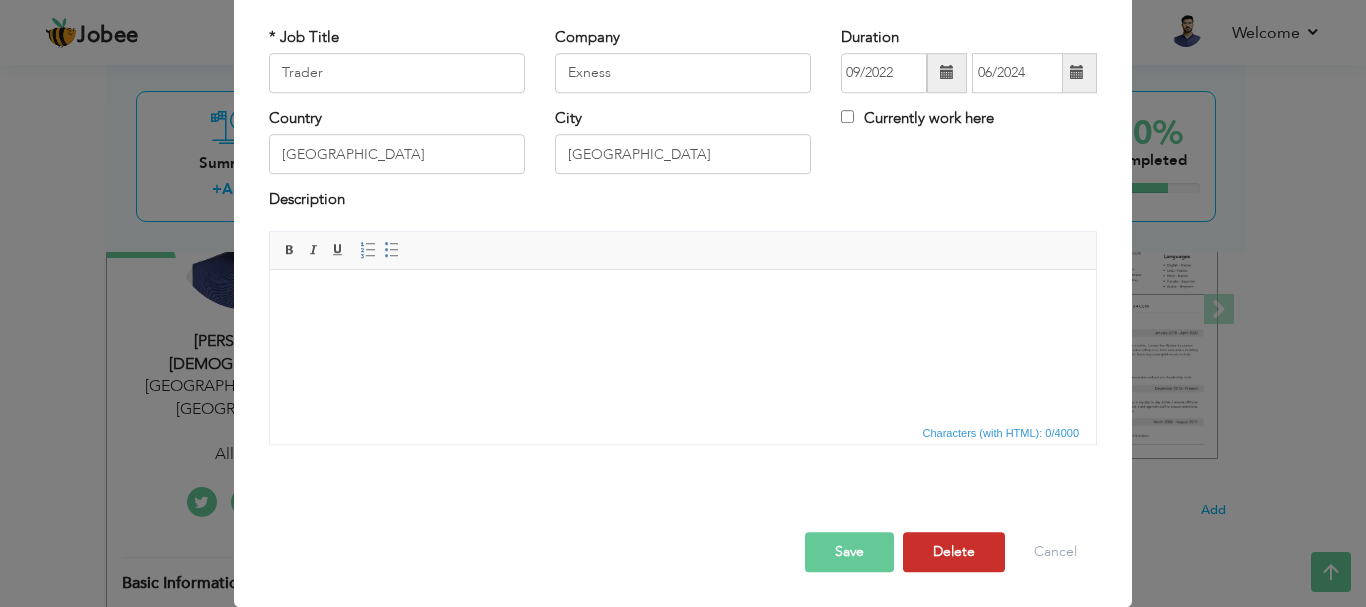 click on "Delete" at bounding box center (954, 552) 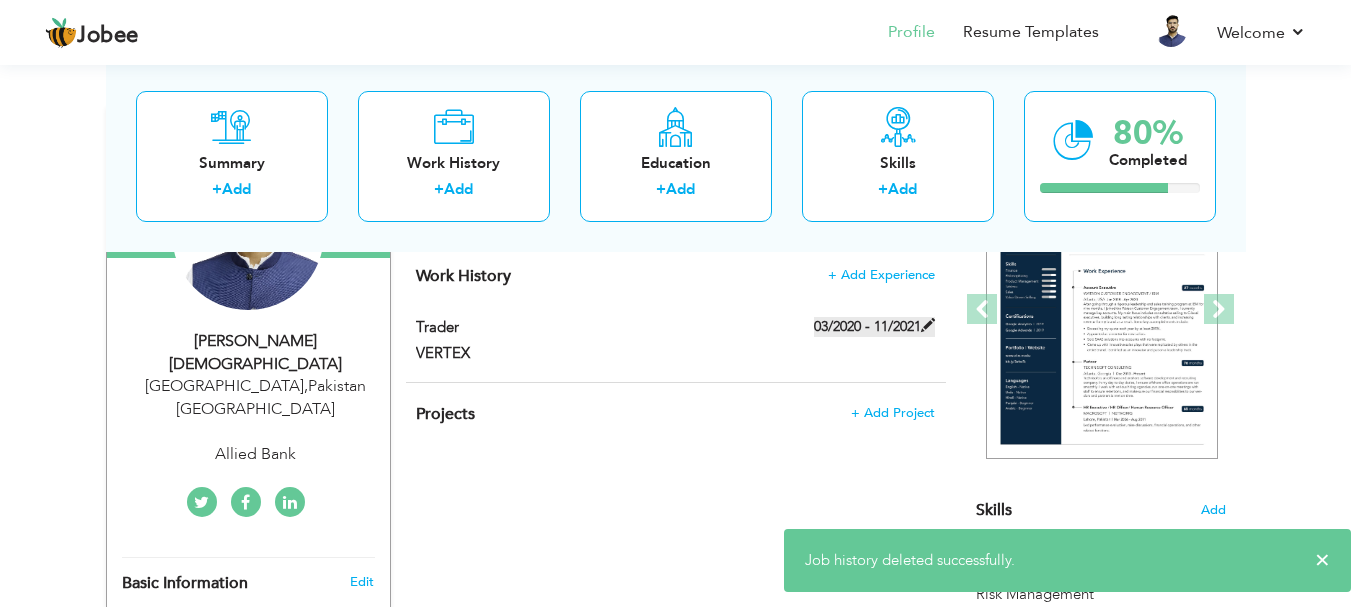 click at bounding box center [928, 325] 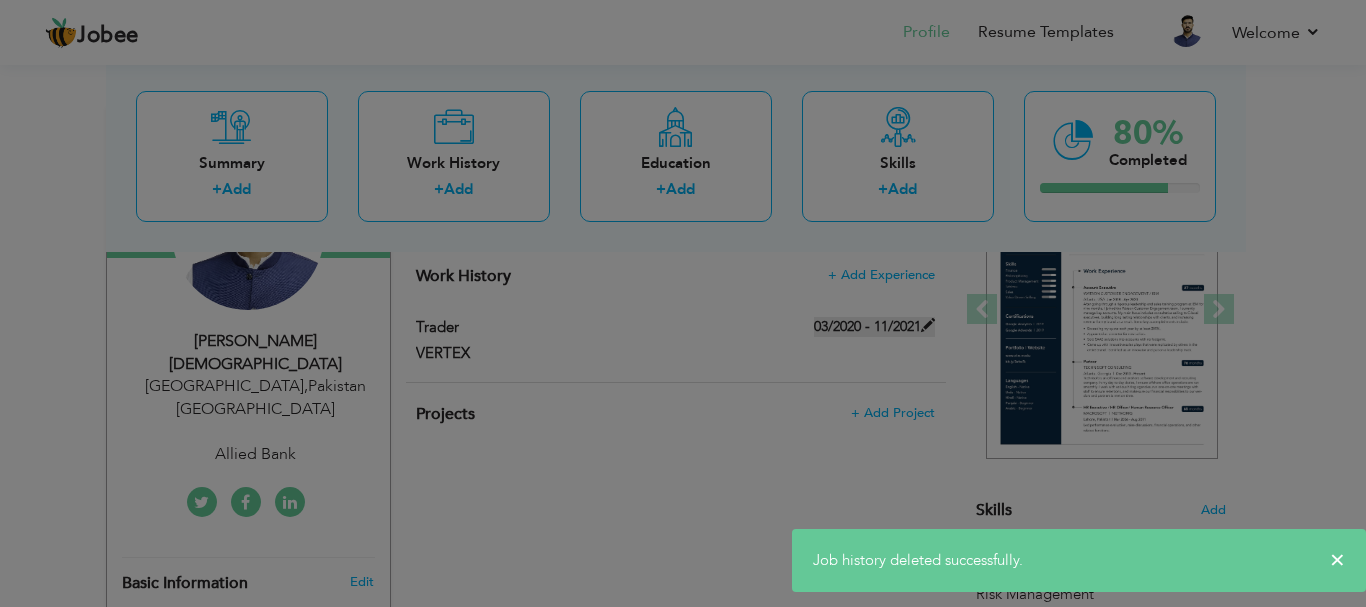 scroll, scrollTop: 0, scrollLeft: 0, axis: both 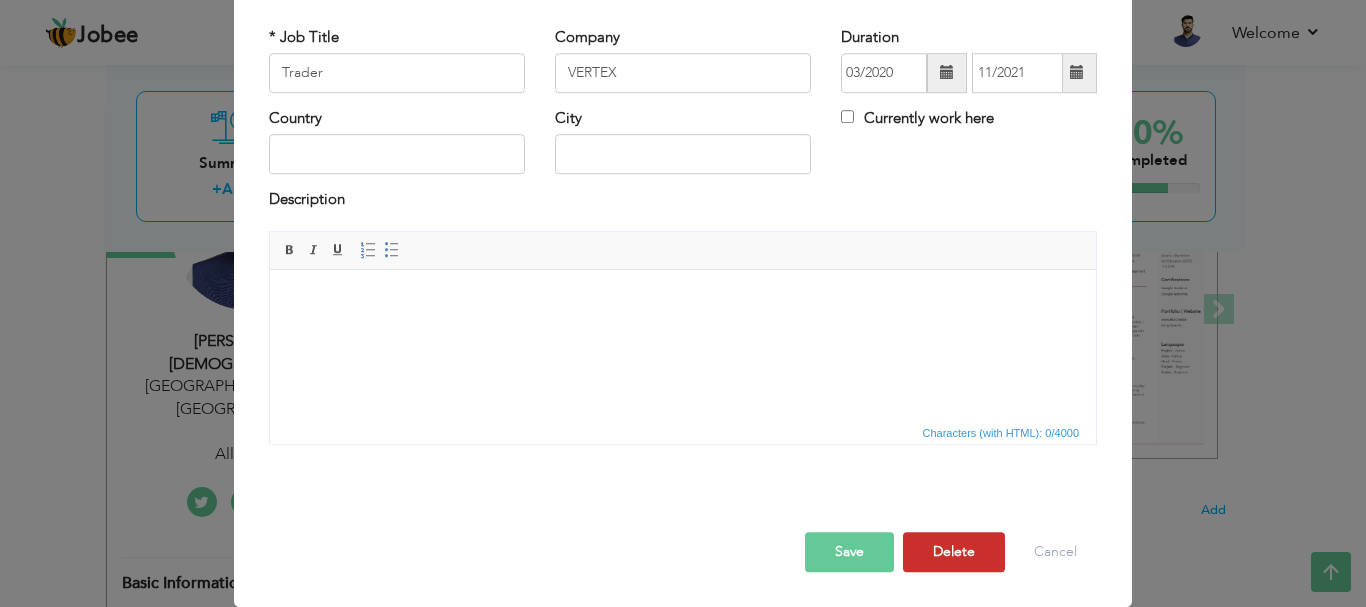 click on "Delete" at bounding box center (954, 552) 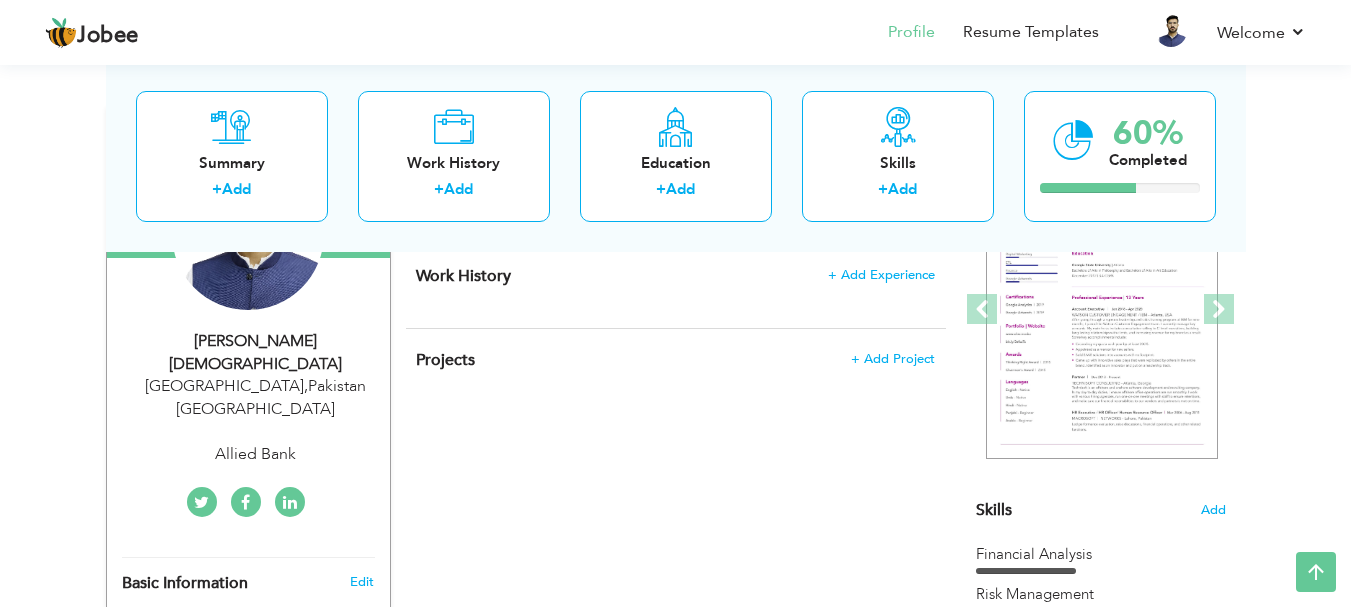 drag, startPoint x: 1346, startPoint y: 223, endPoint x: 1352, endPoint y: 305, distance: 82.219215 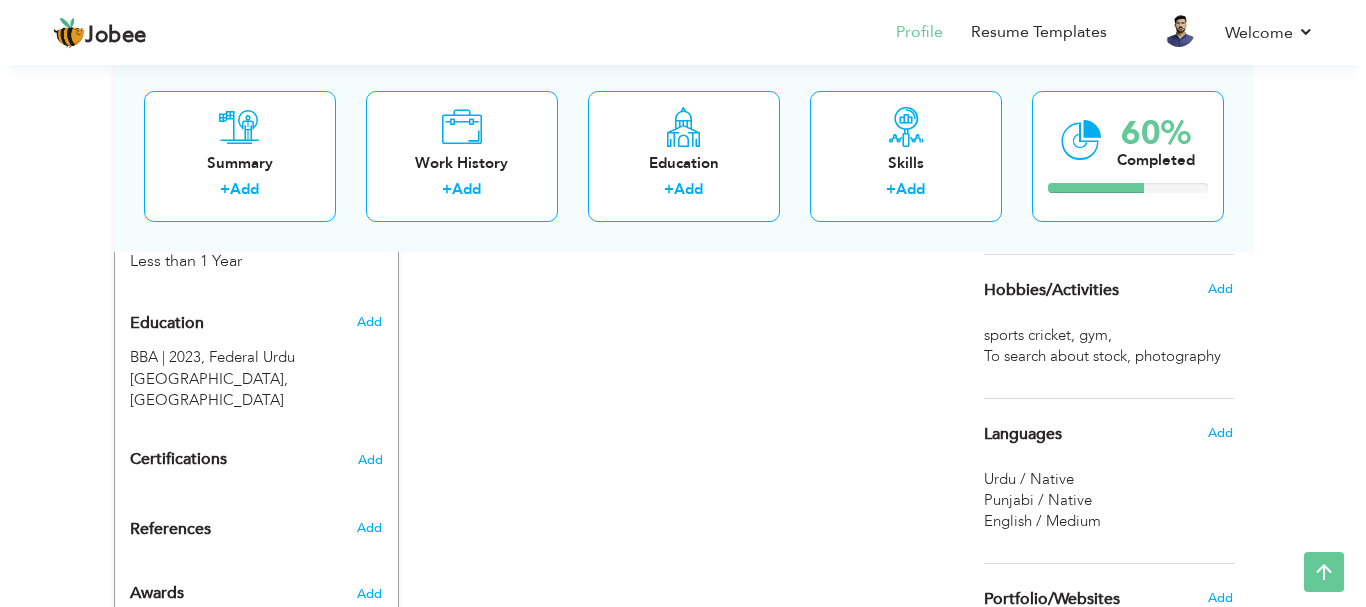 scroll, scrollTop: 826, scrollLeft: 0, axis: vertical 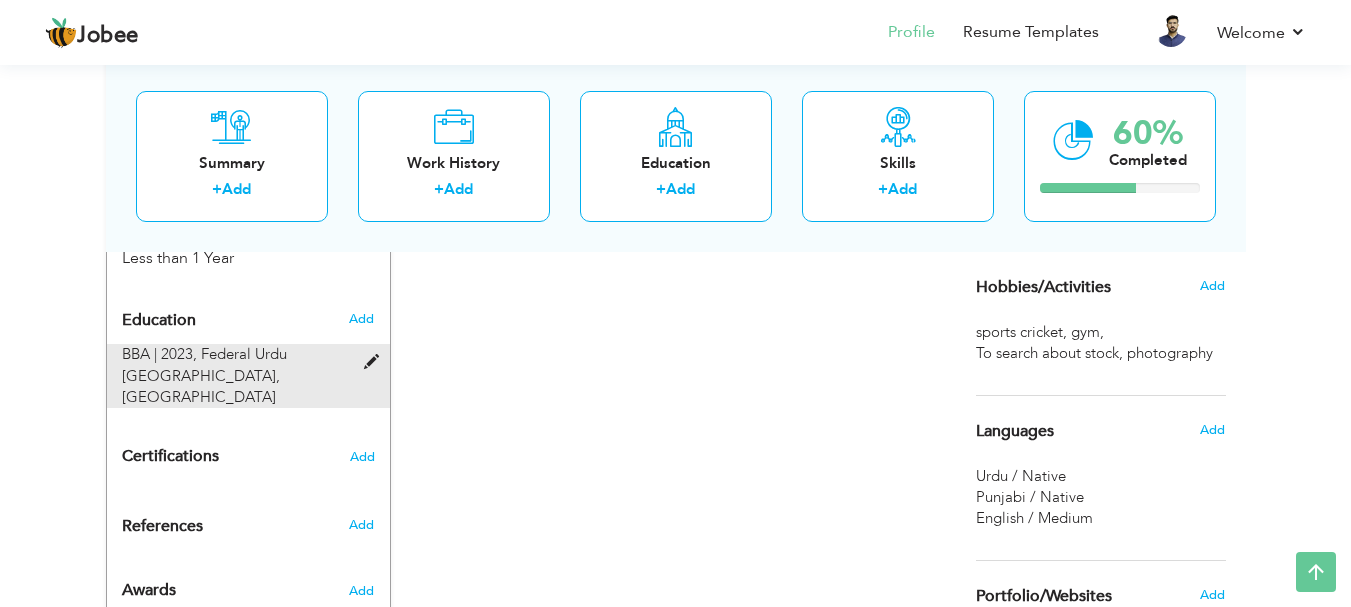 click on "Federal Urdu [GEOGRAPHIC_DATA], [GEOGRAPHIC_DATA]" at bounding box center (204, 375) 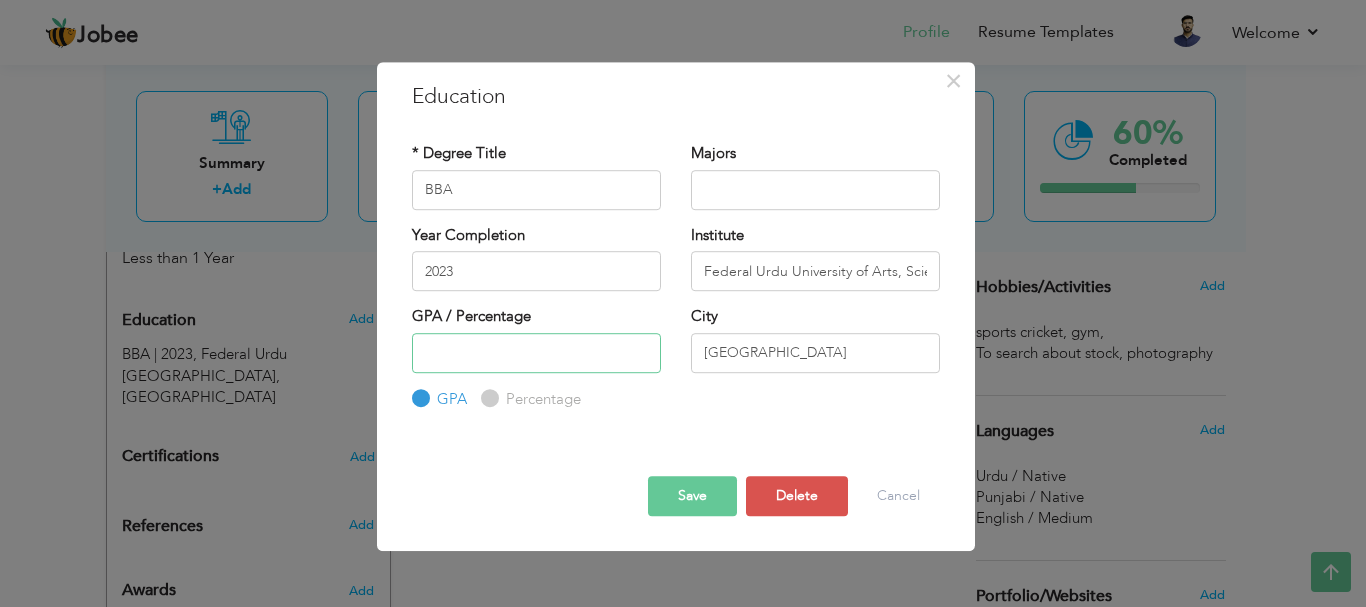 click at bounding box center (536, 353) 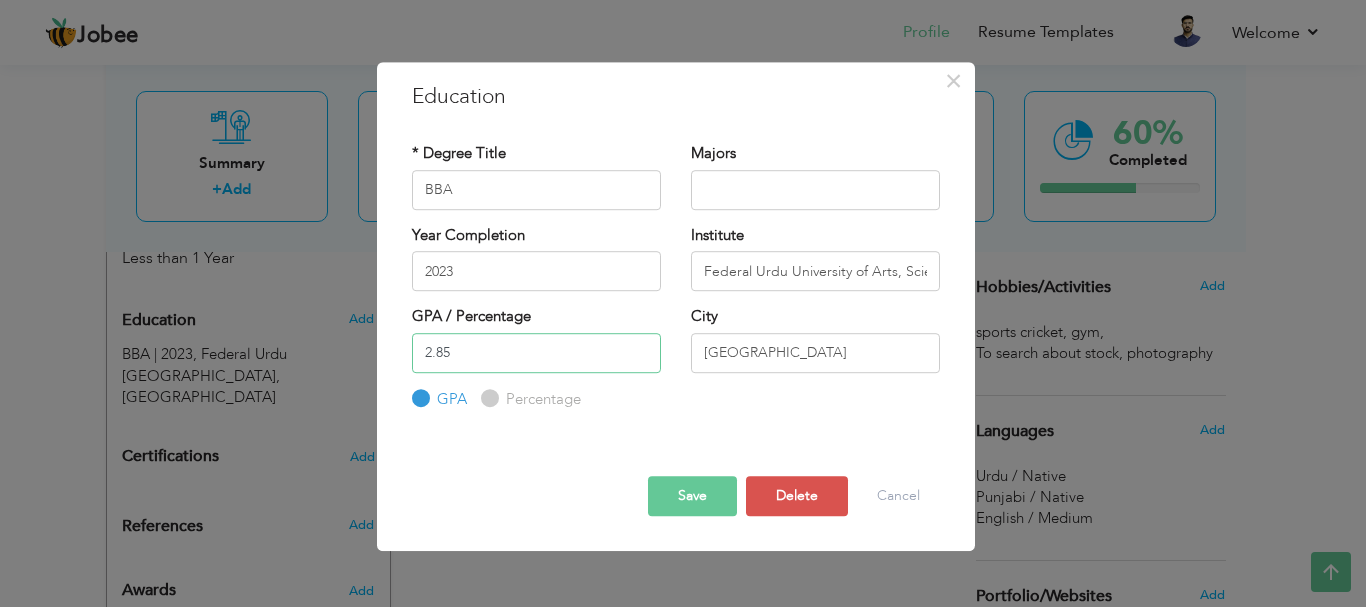type on "2.85" 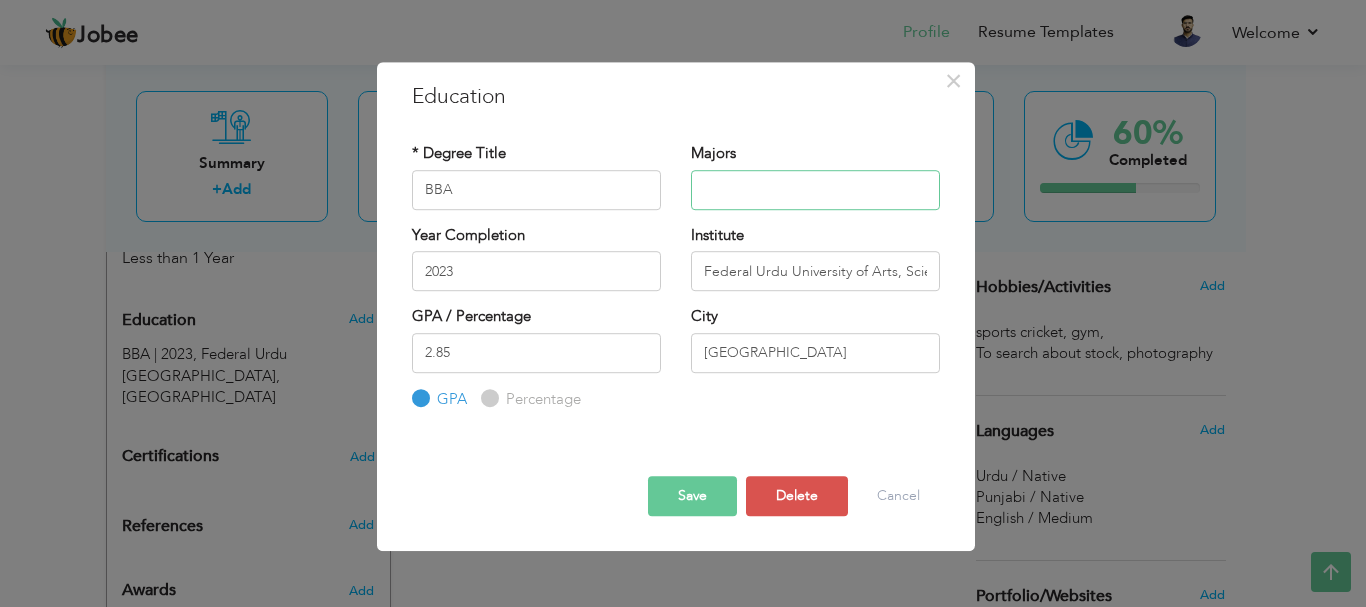 click at bounding box center (815, 190) 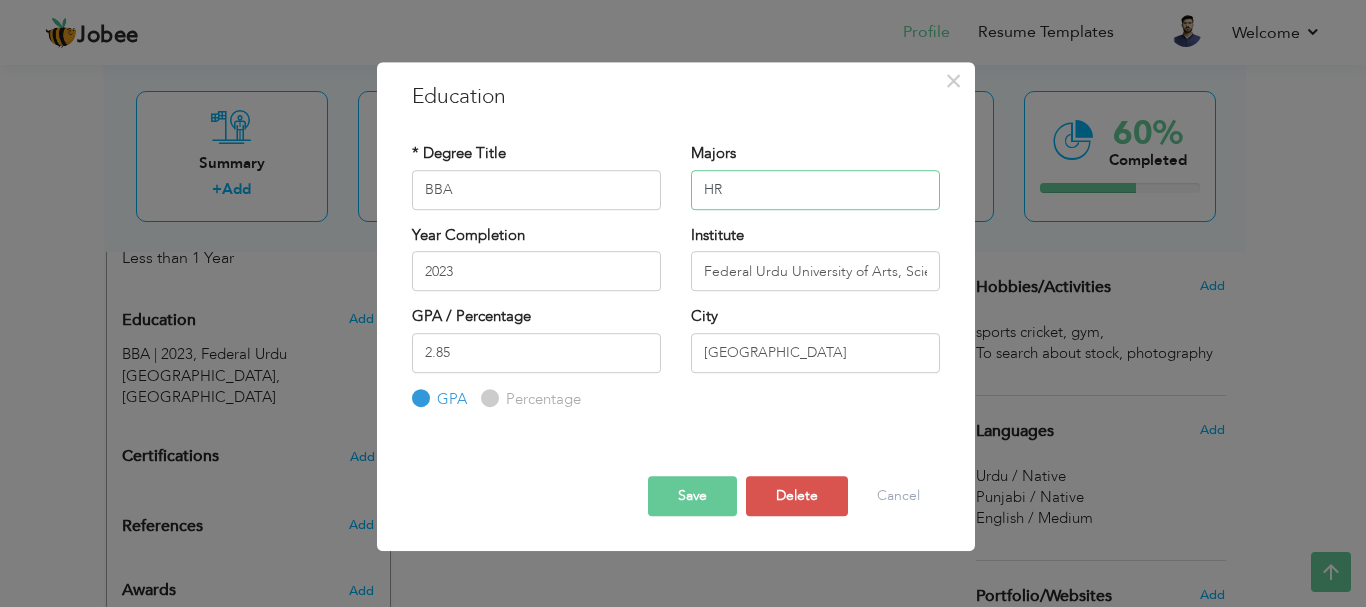 type on "HR" 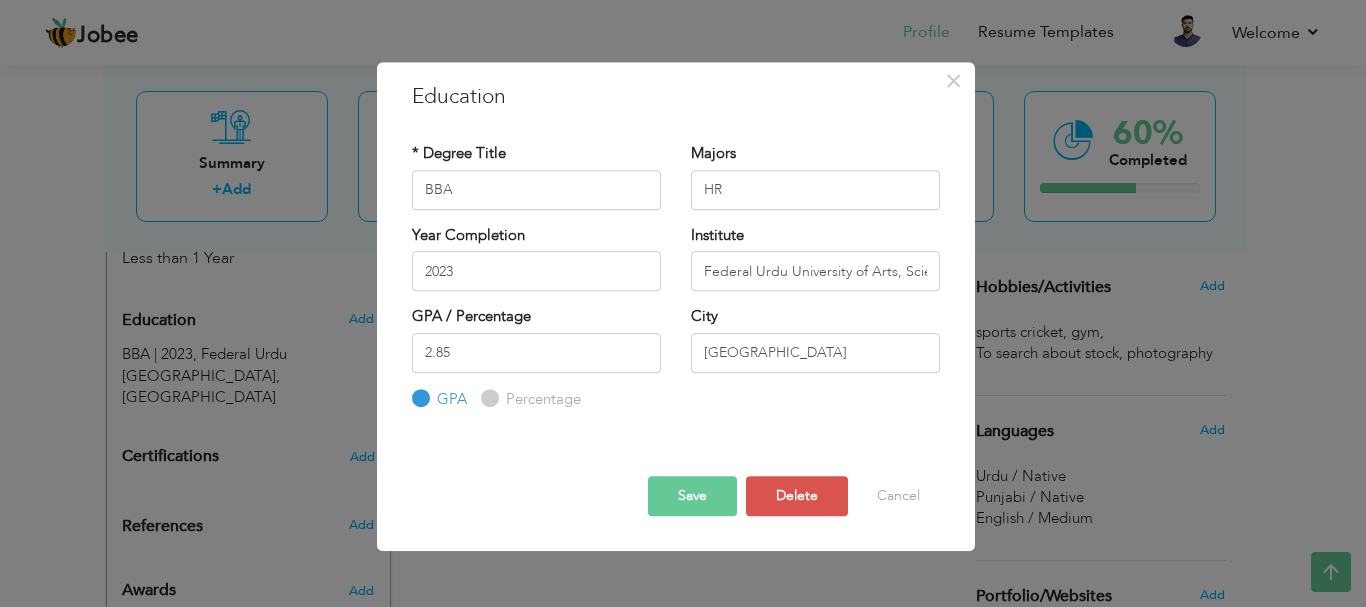 click on "Save" at bounding box center (692, 496) 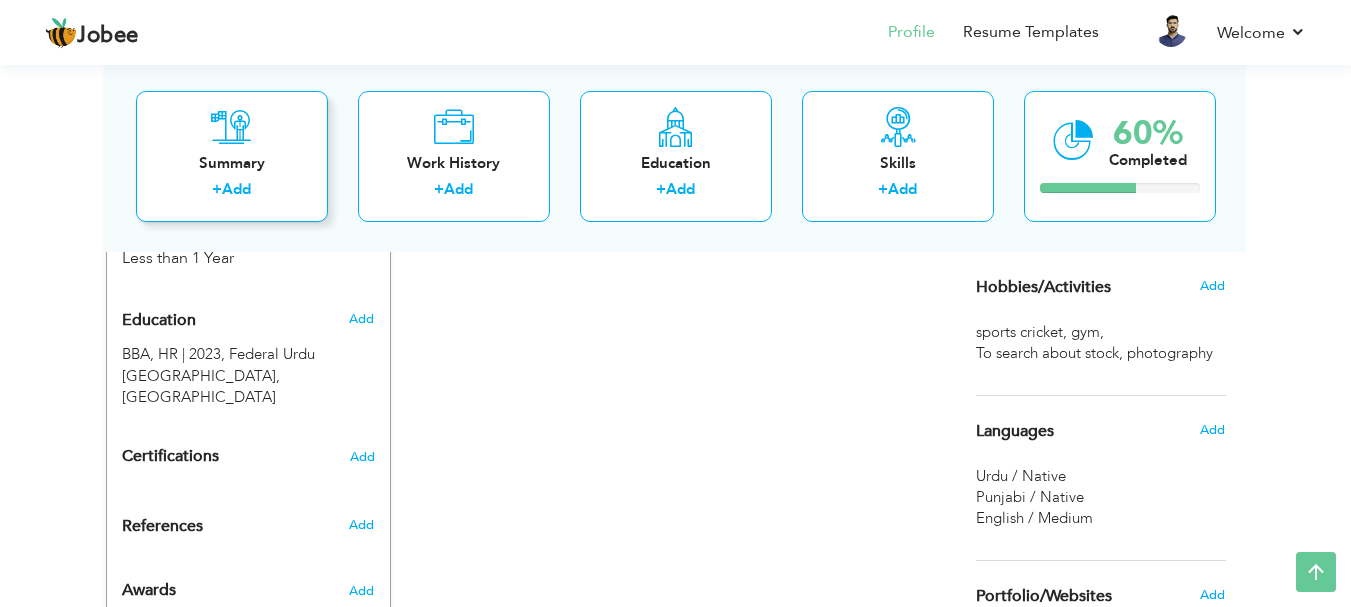 click on "Add" at bounding box center (236, 189) 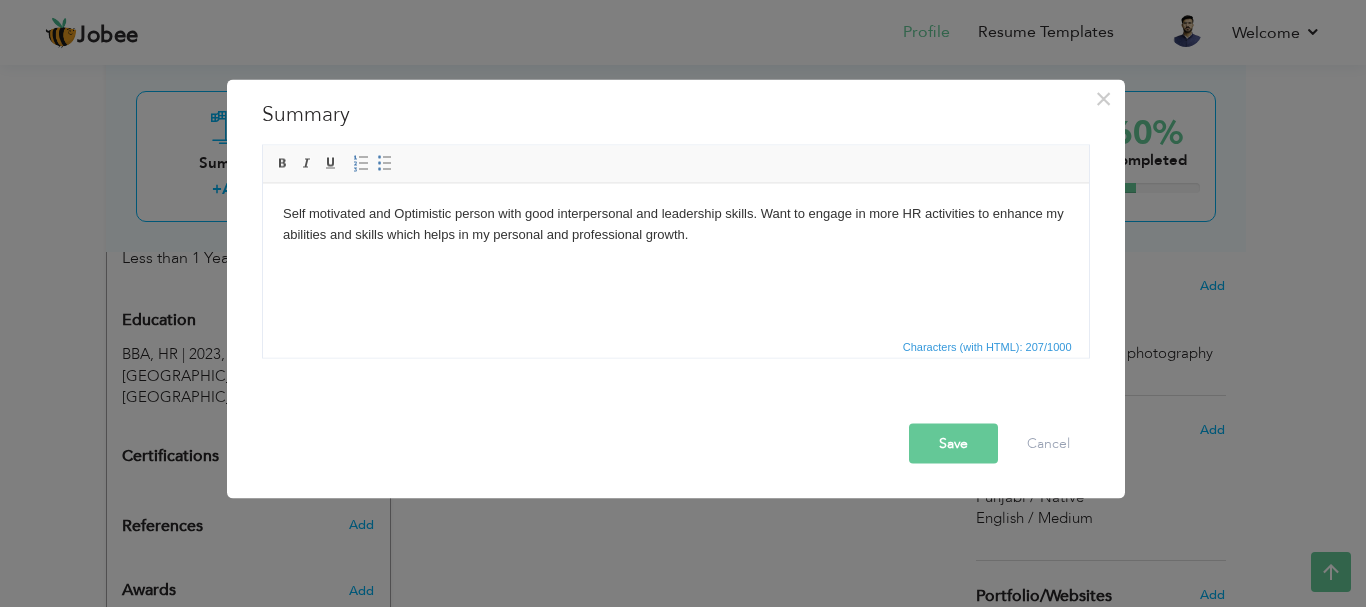 click on "Save" at bounding box center [953, 443] 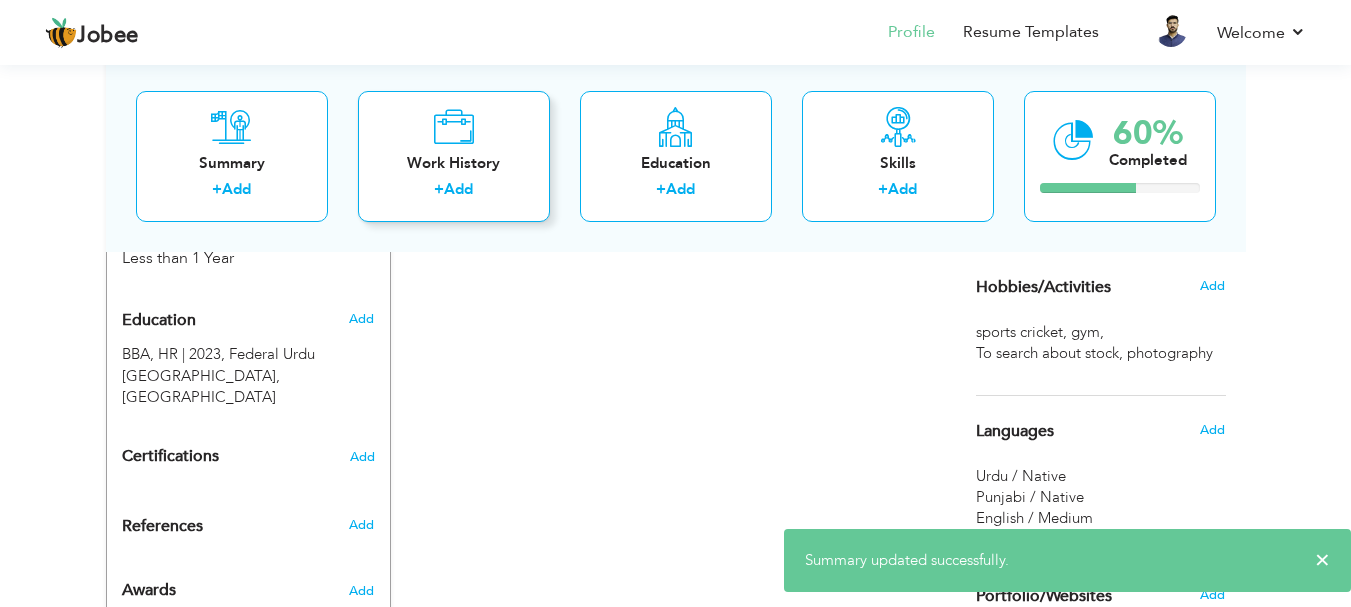 click on "Add" at bounding box center (458, 189) 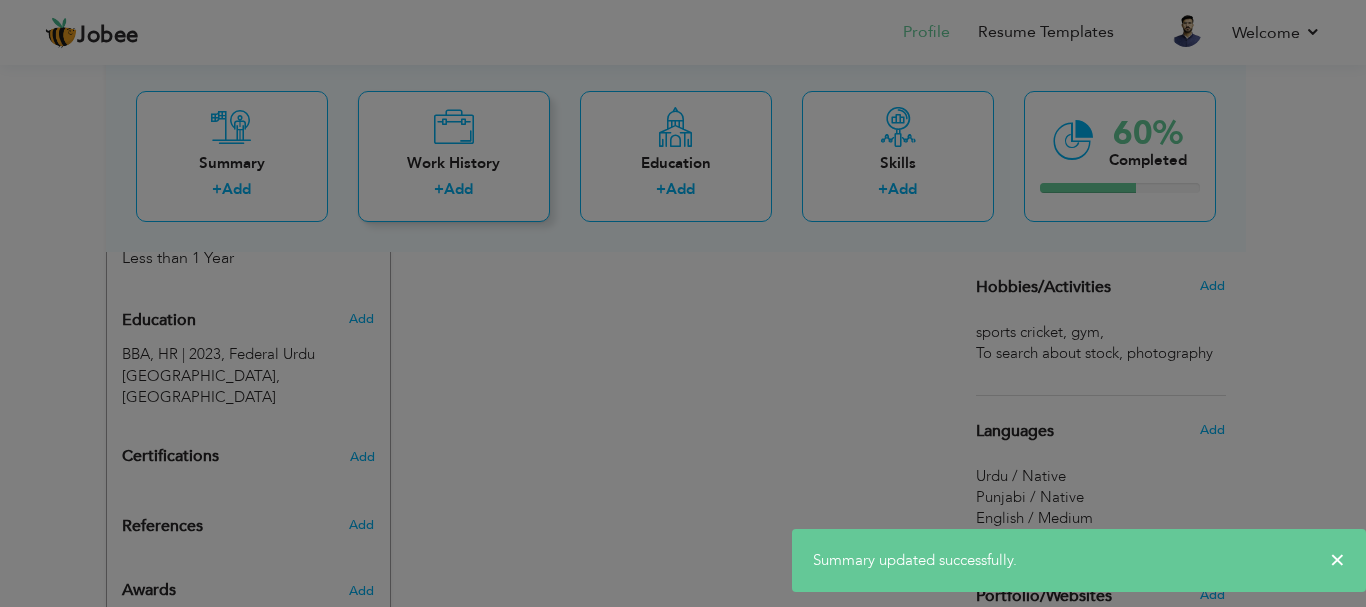 scroll, scrollTop: 0, scrollLeft: 0, axis: both 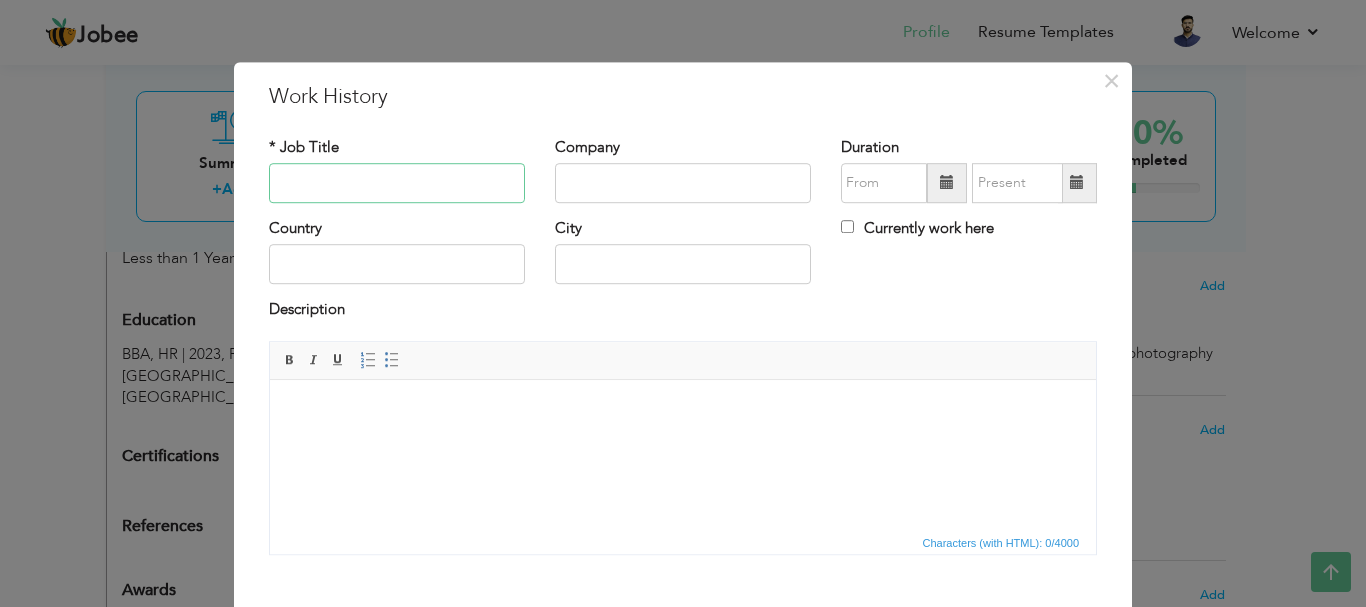 click at bounding box center [397, 183] 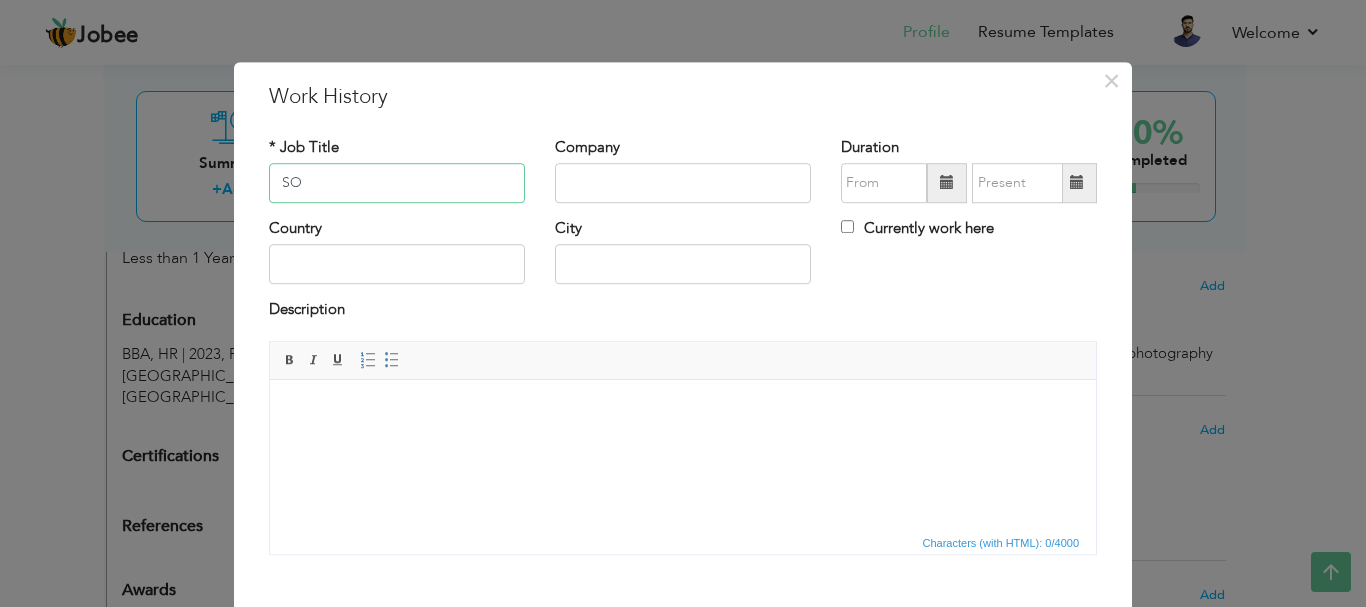 type on "S" 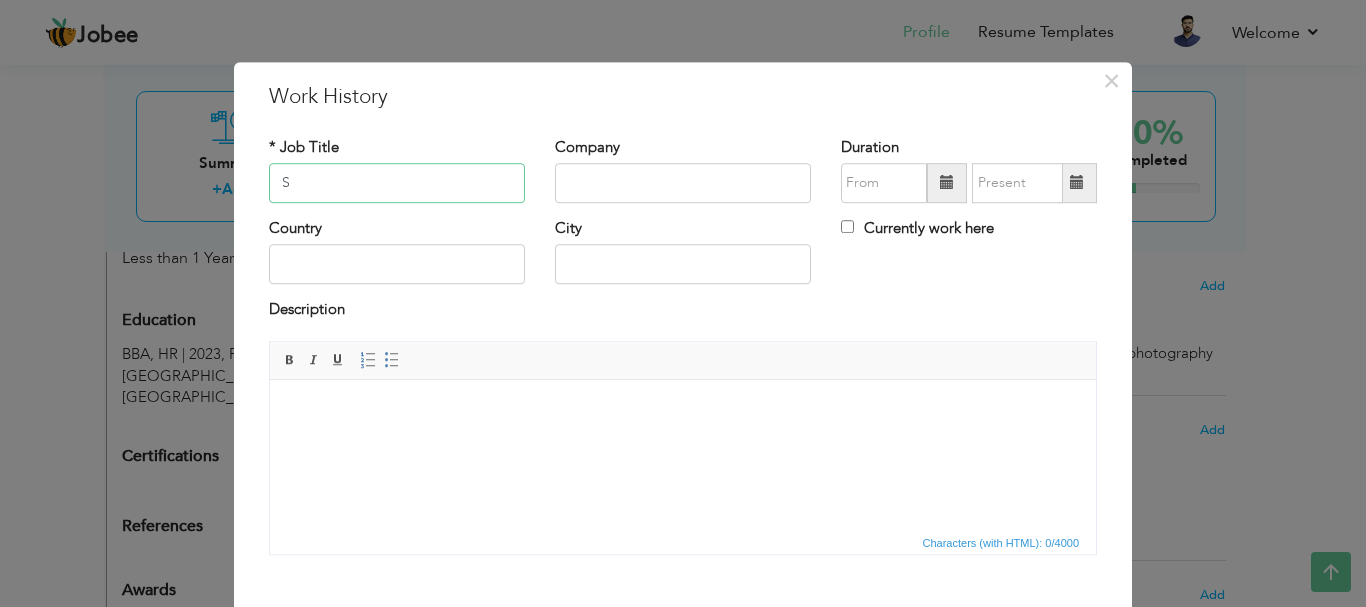 type 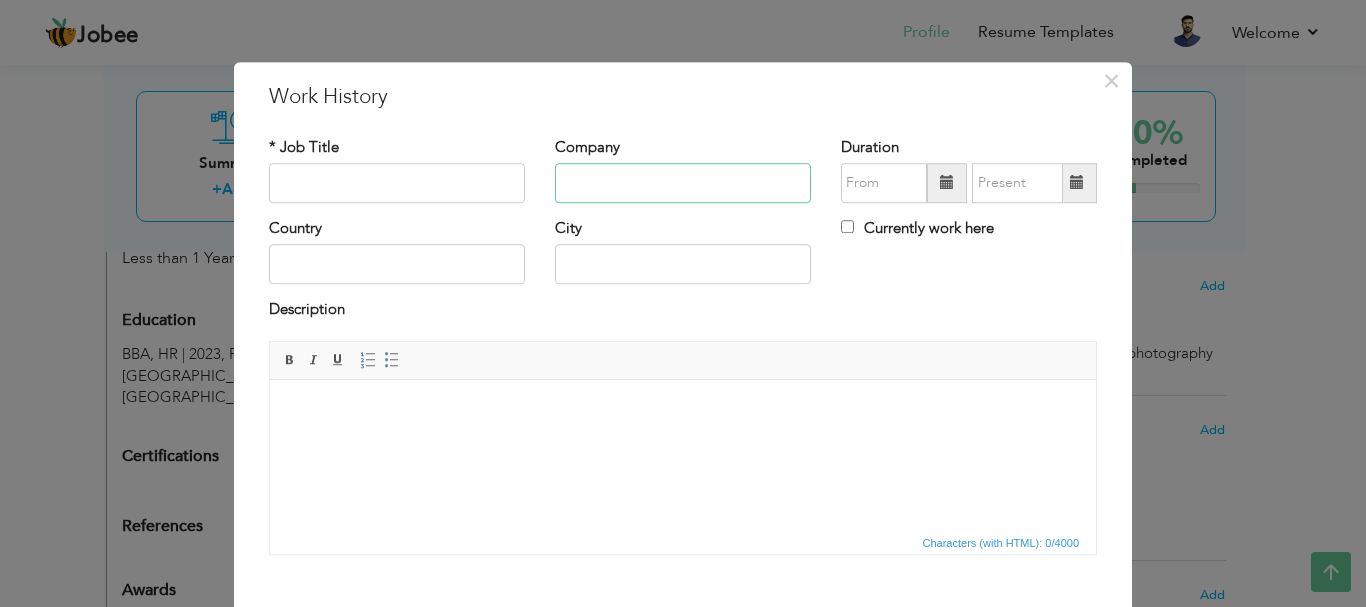 click at bounding box center [683, 183] 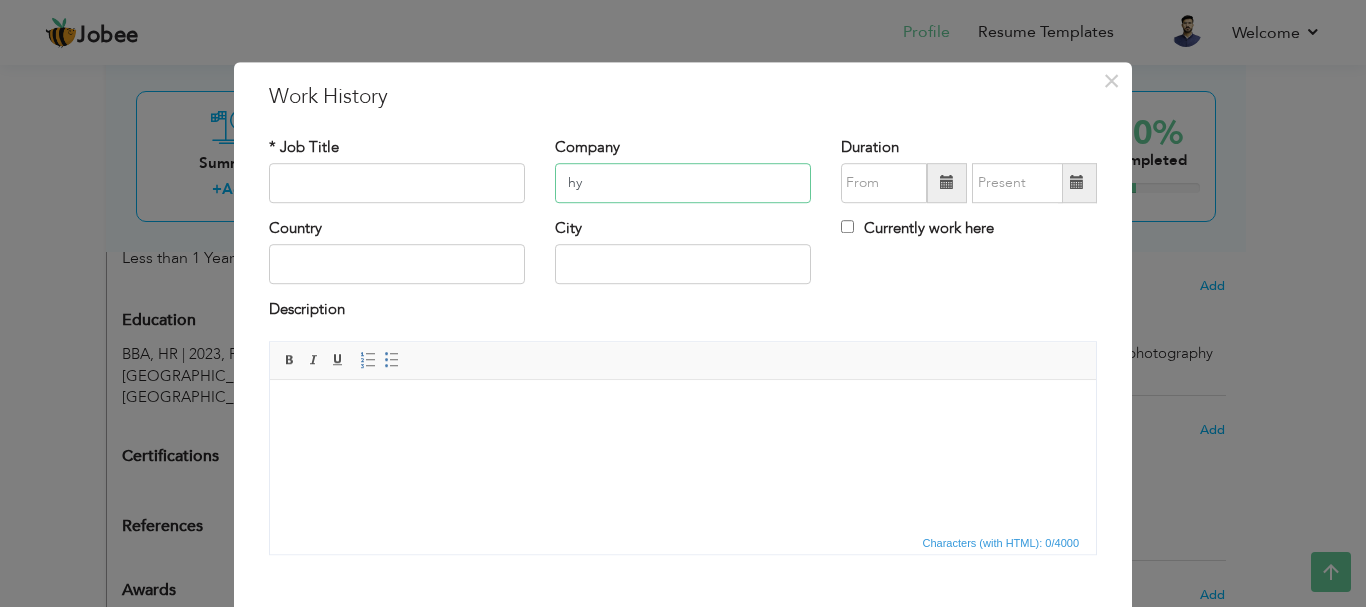 type on "h" 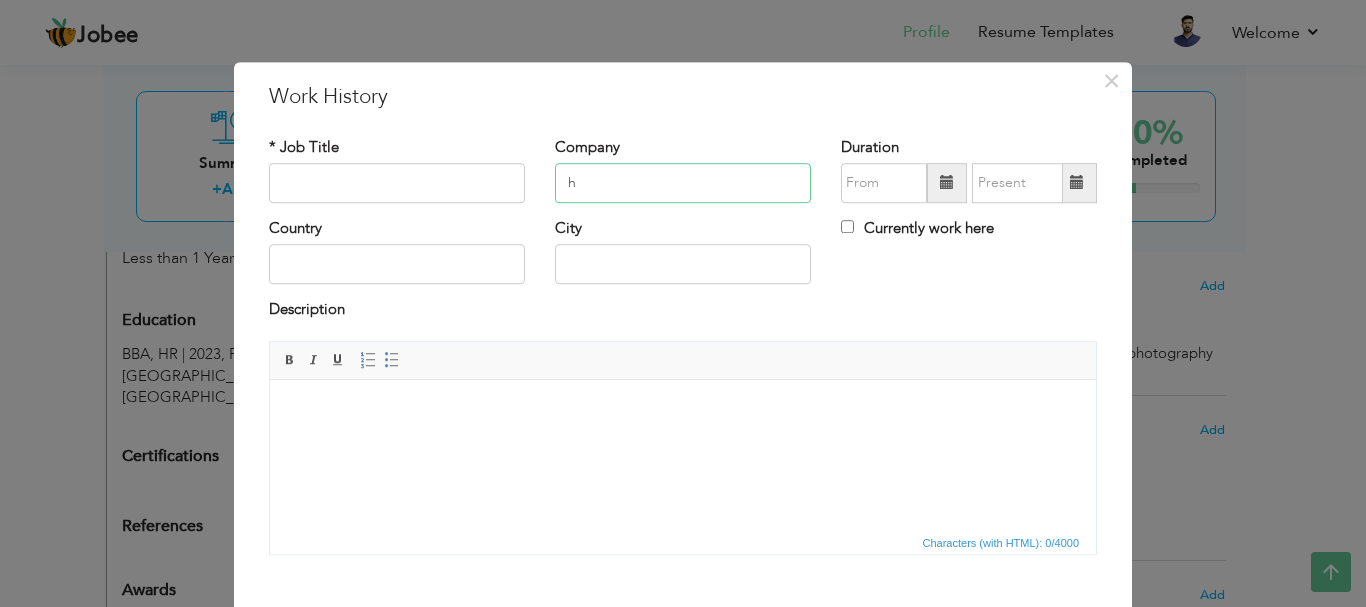 type 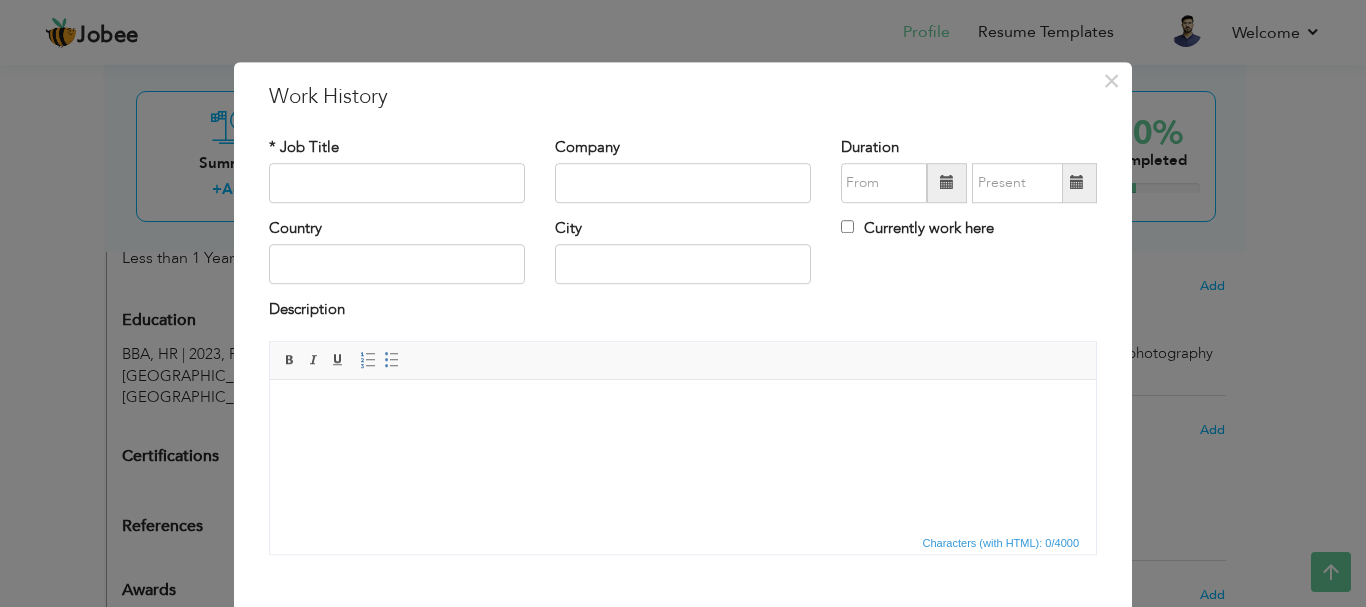 click on "Description" at bounding box center [307, 310] 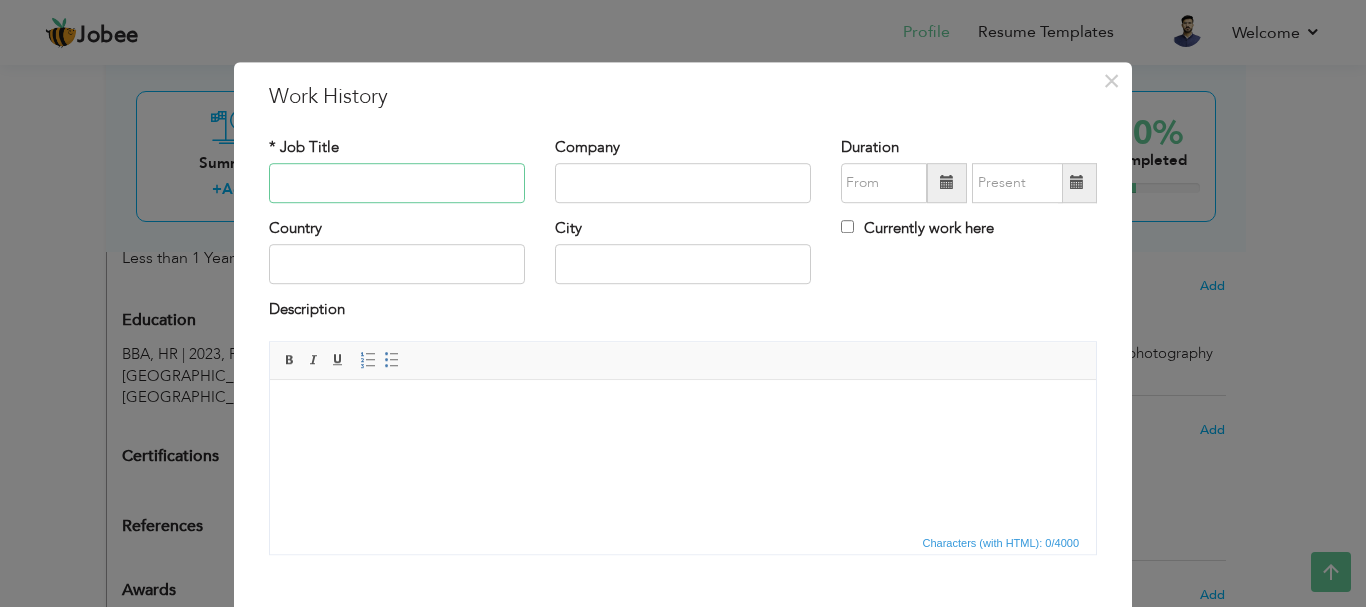 click at bounding box center [397, 183] 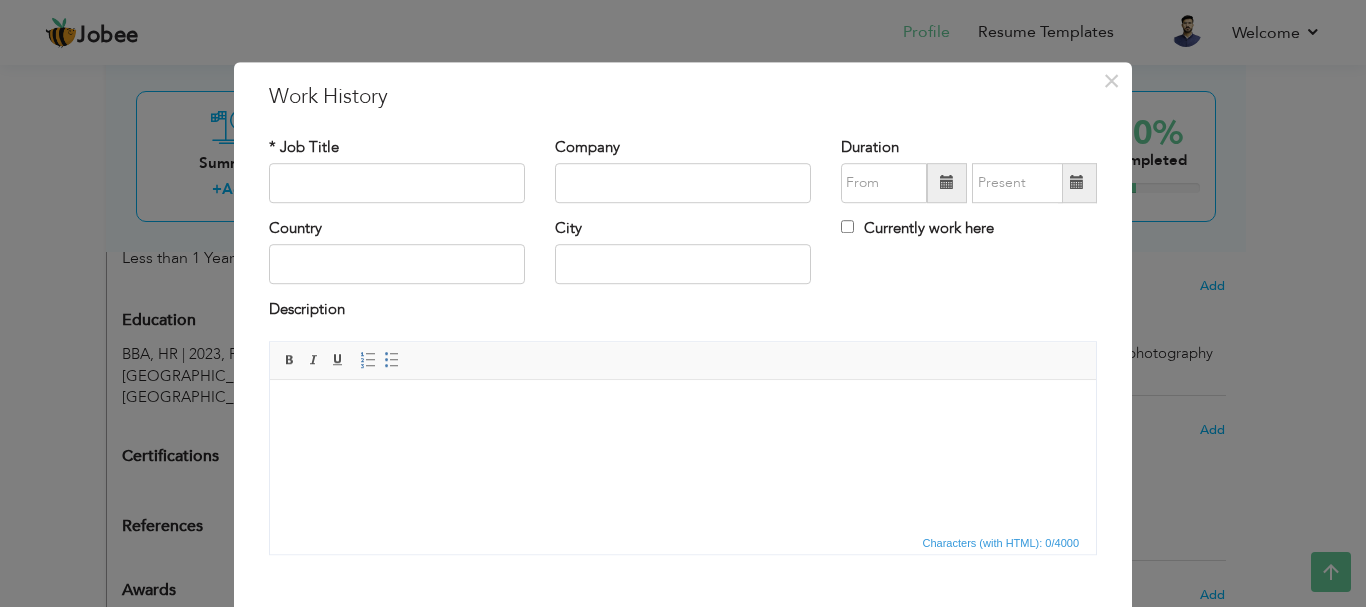 click on "×
Work History
* Job Title
Company
Duration Currently work here Country" at bounding box center [683, 303] 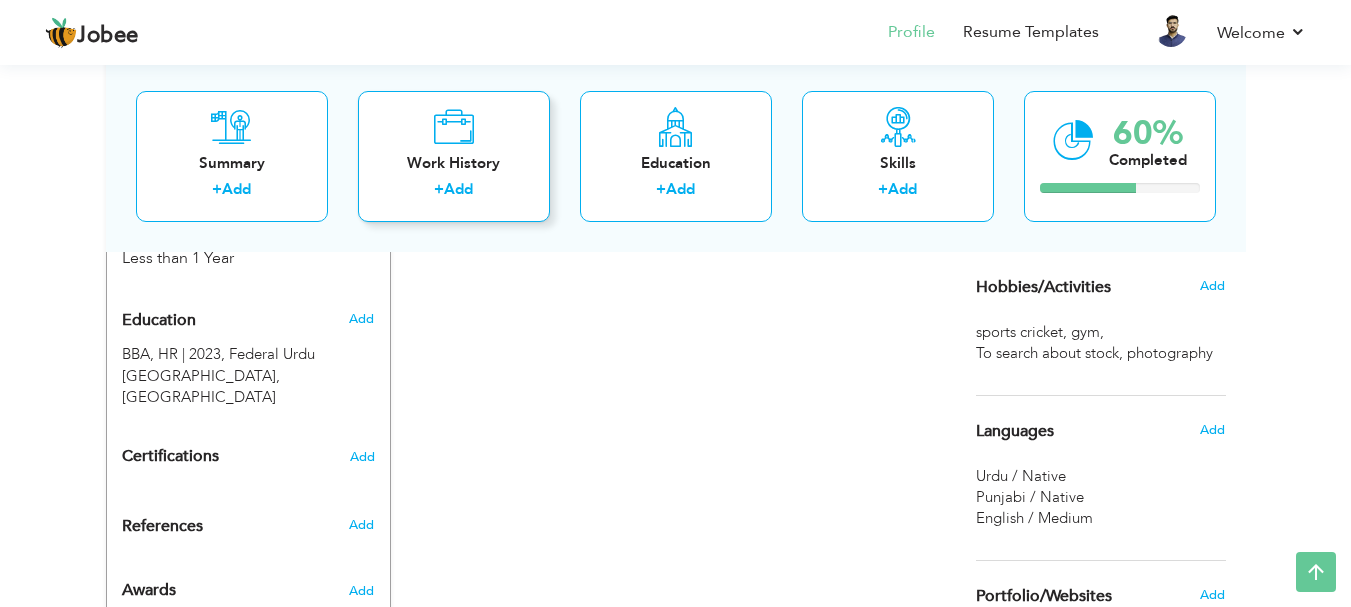 click on "Add" at bounding box center [458, 189] 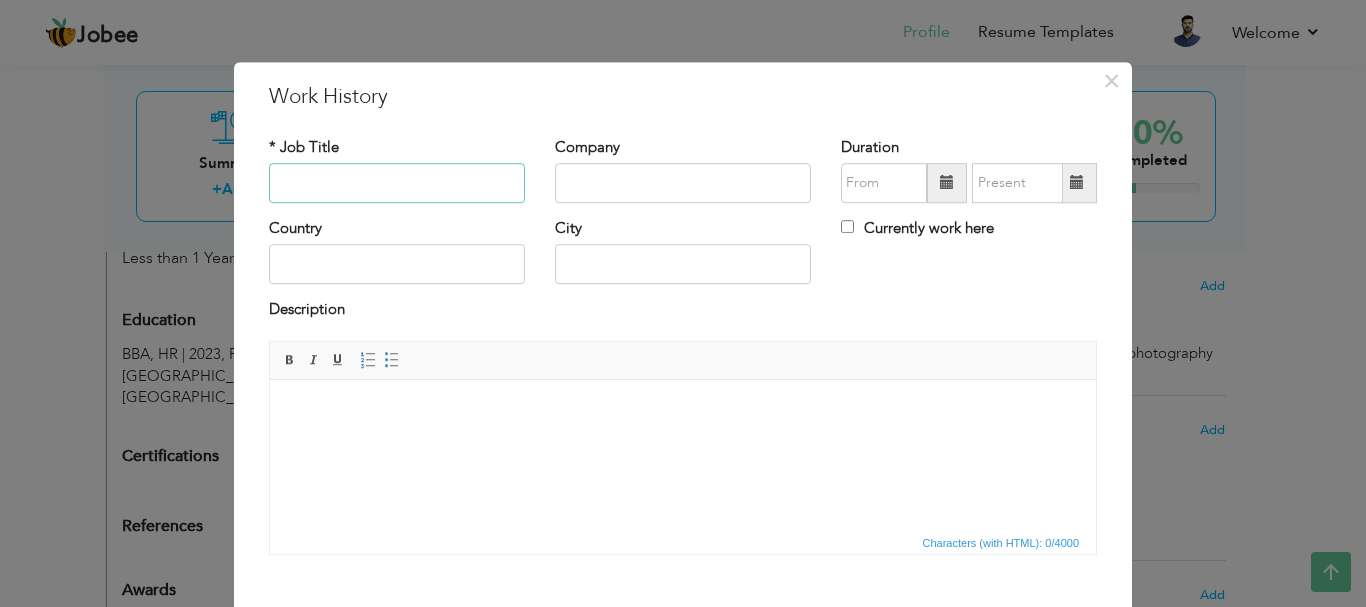 paste on "Social Media Intern / Digital Marketing Intern" 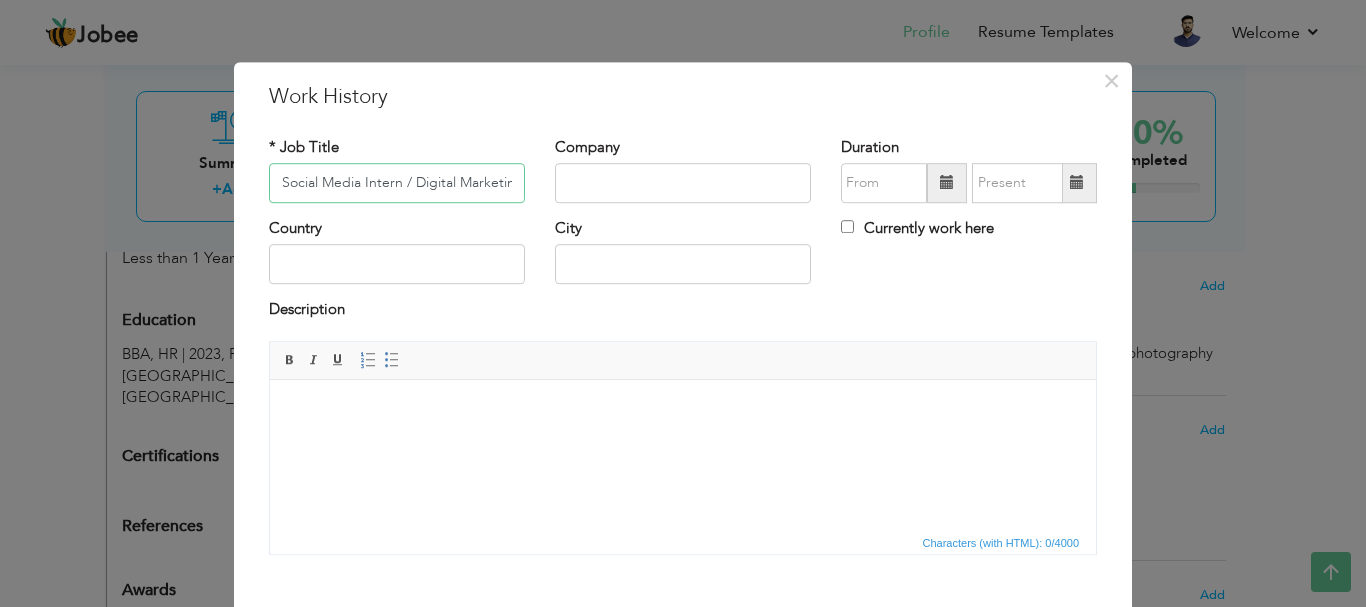 scroll, scrollTop: 0, scrollLeft: 50, axis: horizontal 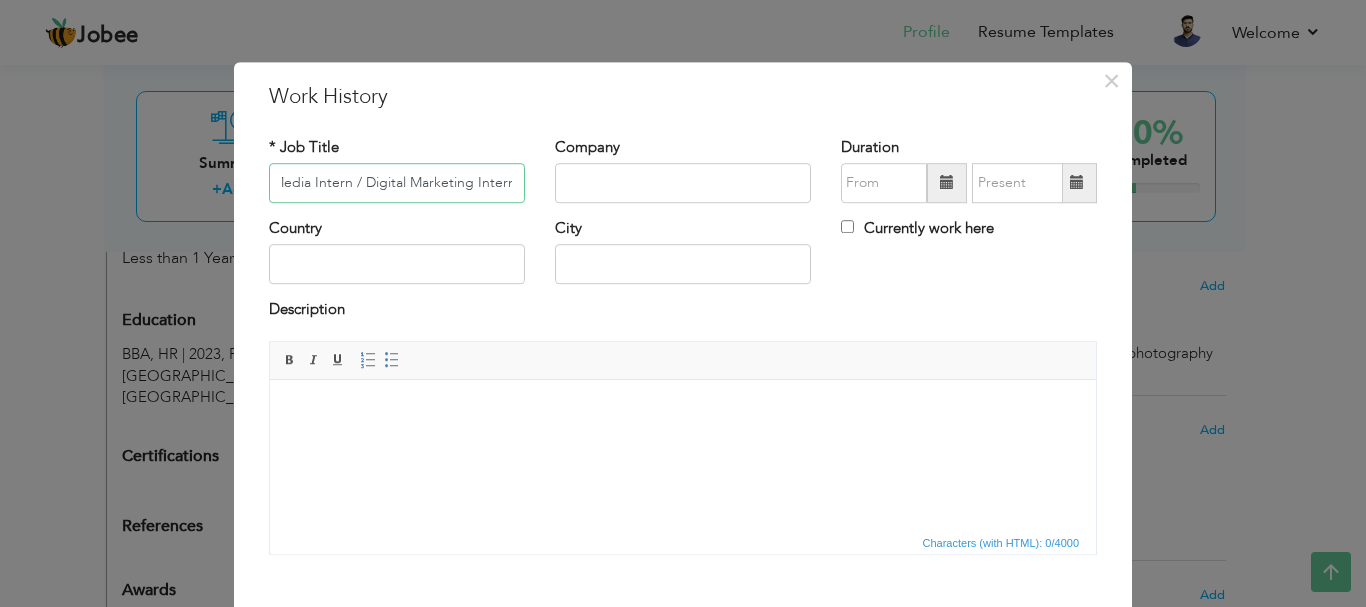 type on "Social Media Intern / Digital Marketing Intern" 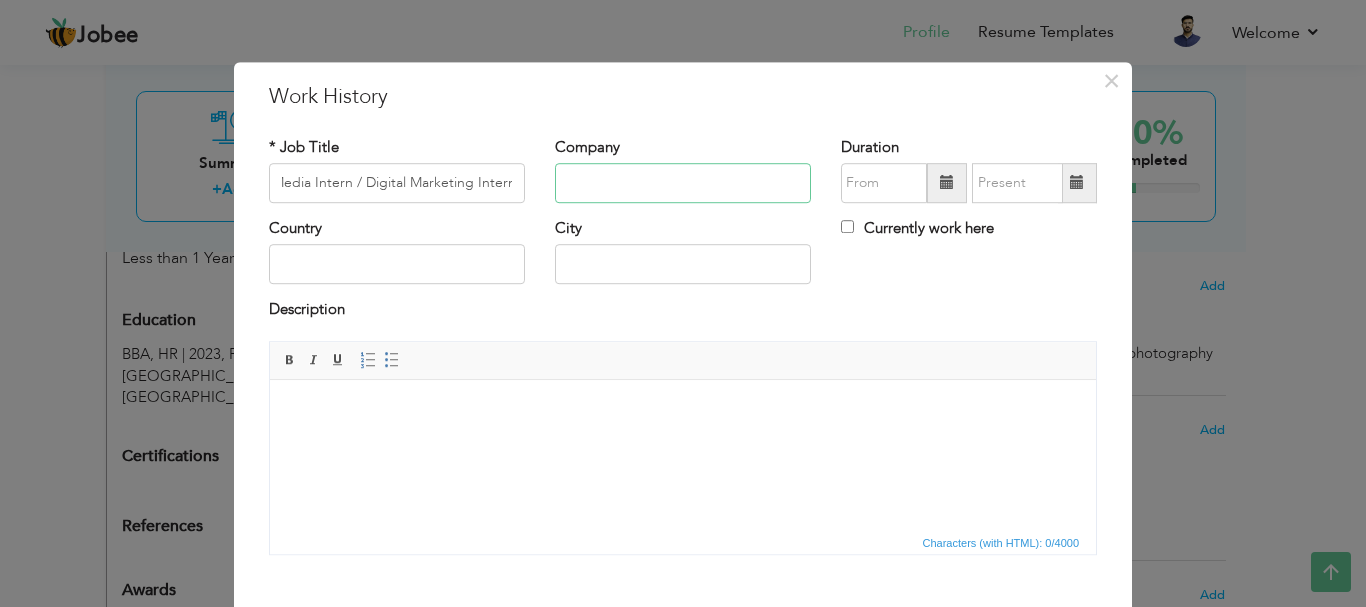 click at bounding box center (683, 183) 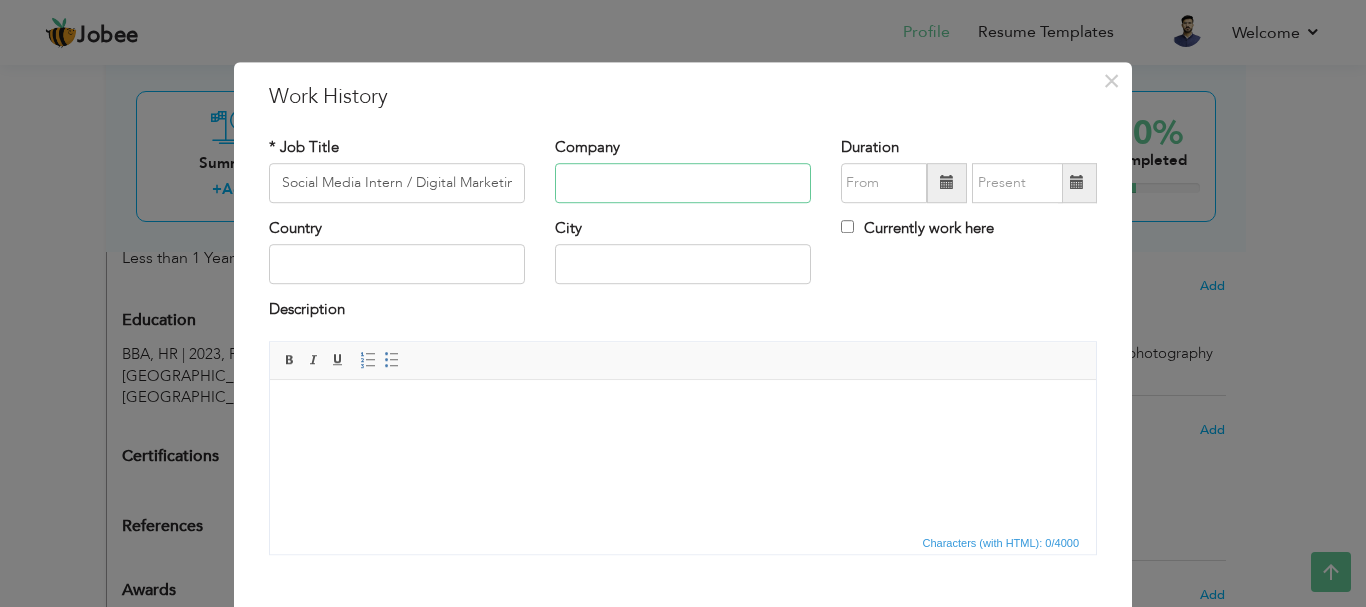 paste on "Property Panel" 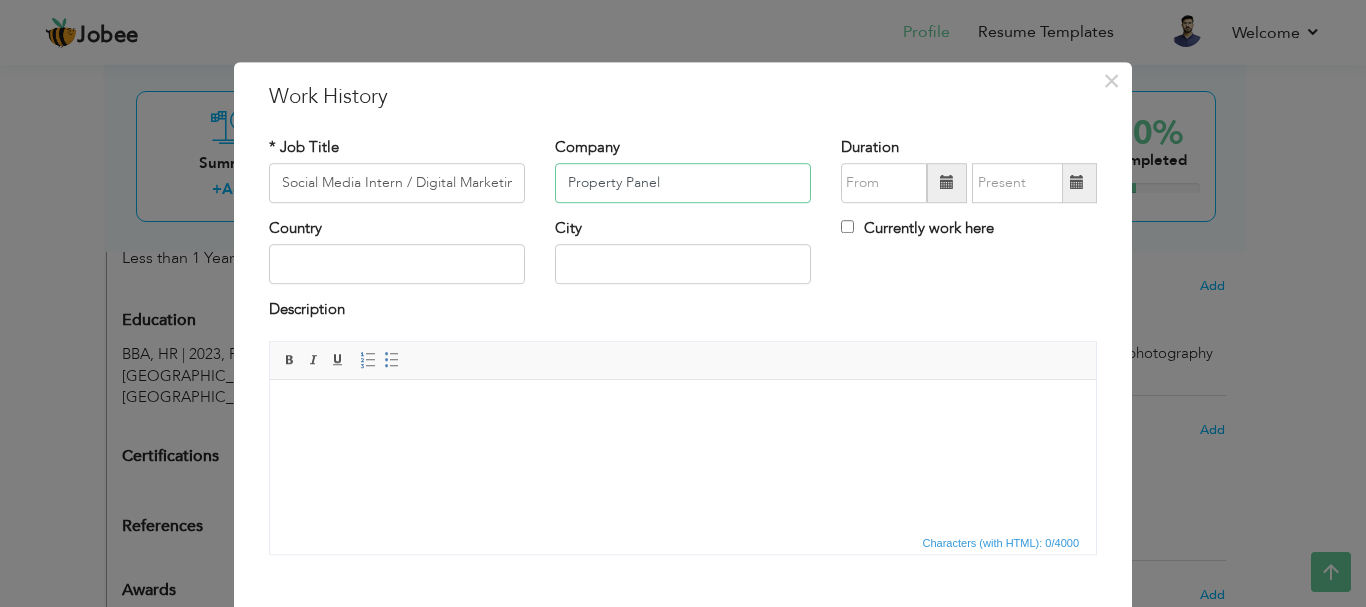 type on "Property Panel" 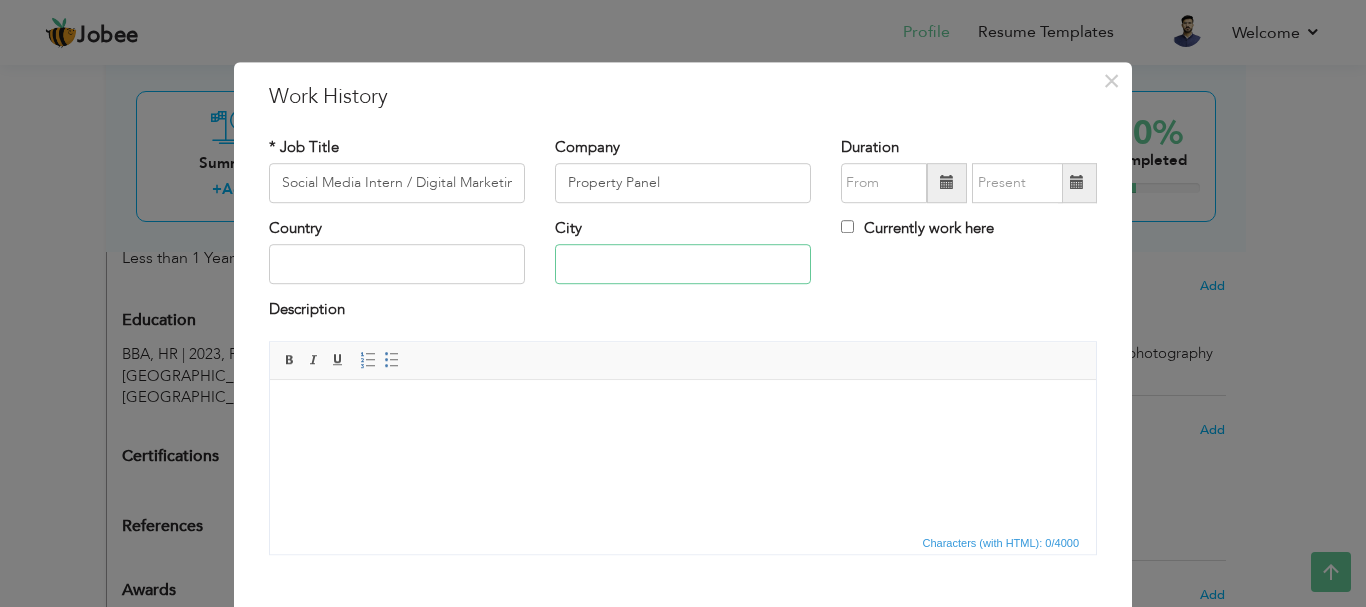 click at bounding box center (683, 265) 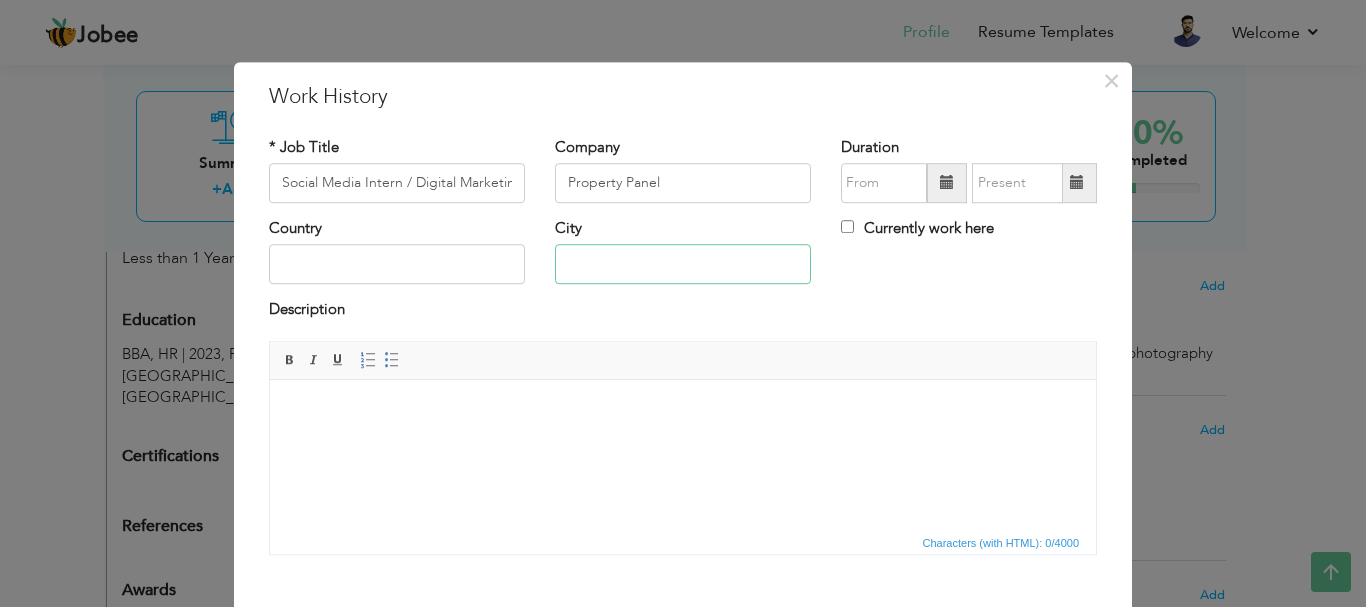 click at bounding box center (683, 265) 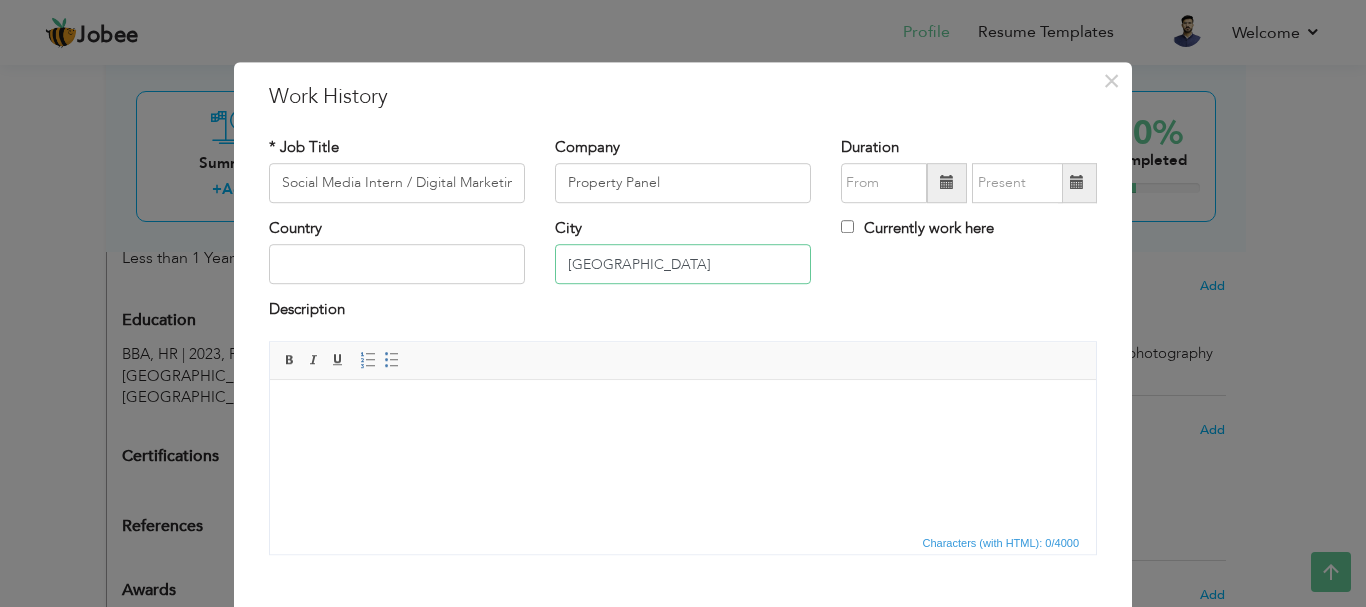 type on "[GEOGRAPHIC_DATA]" 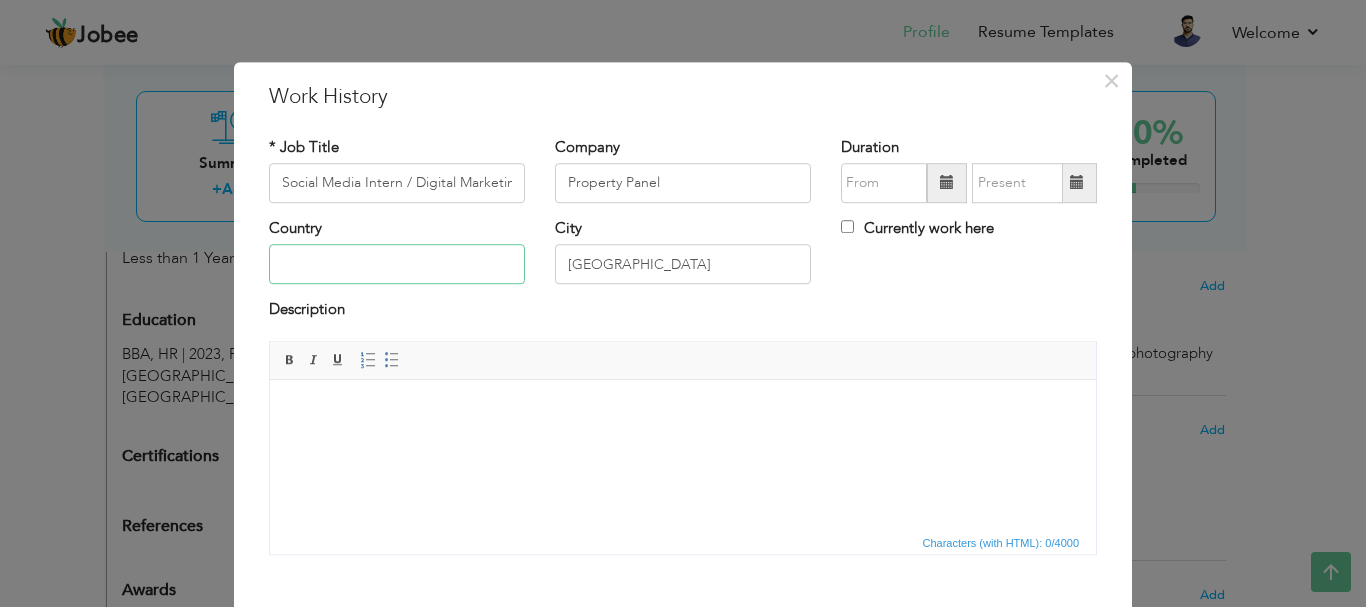 click at bounding box center (397, 265) 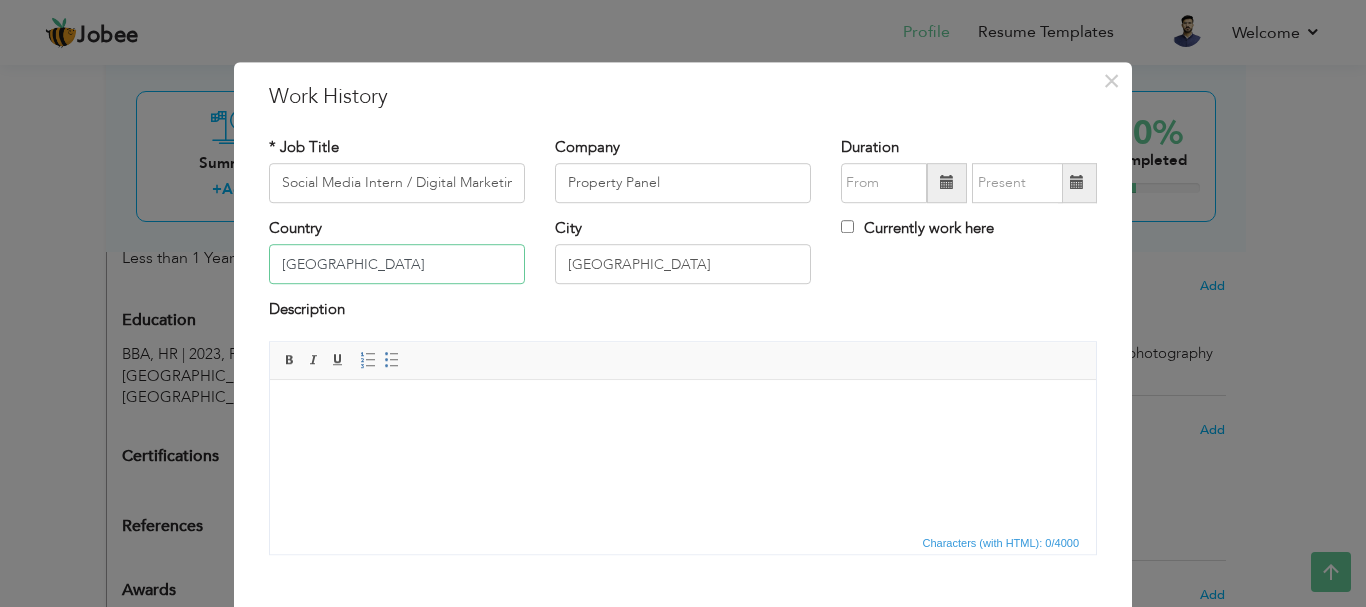 type on "[GEOGRAPHIC_DATA]" 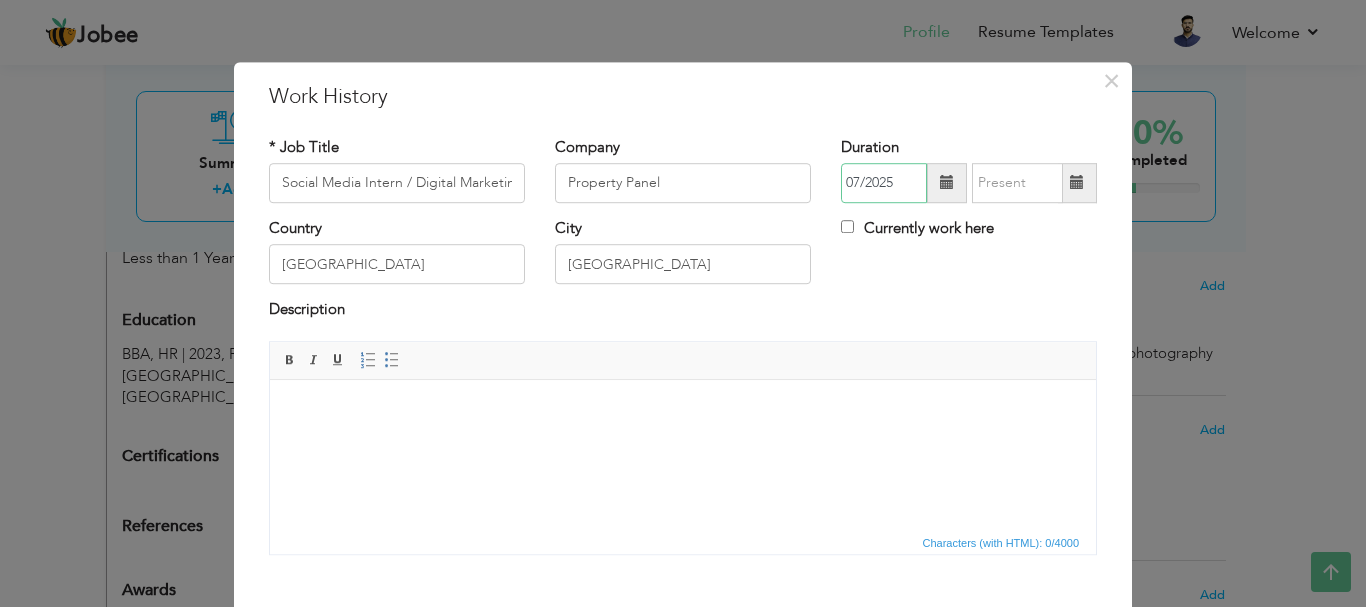 click on "07/2025" at bounding box center (884, 183) 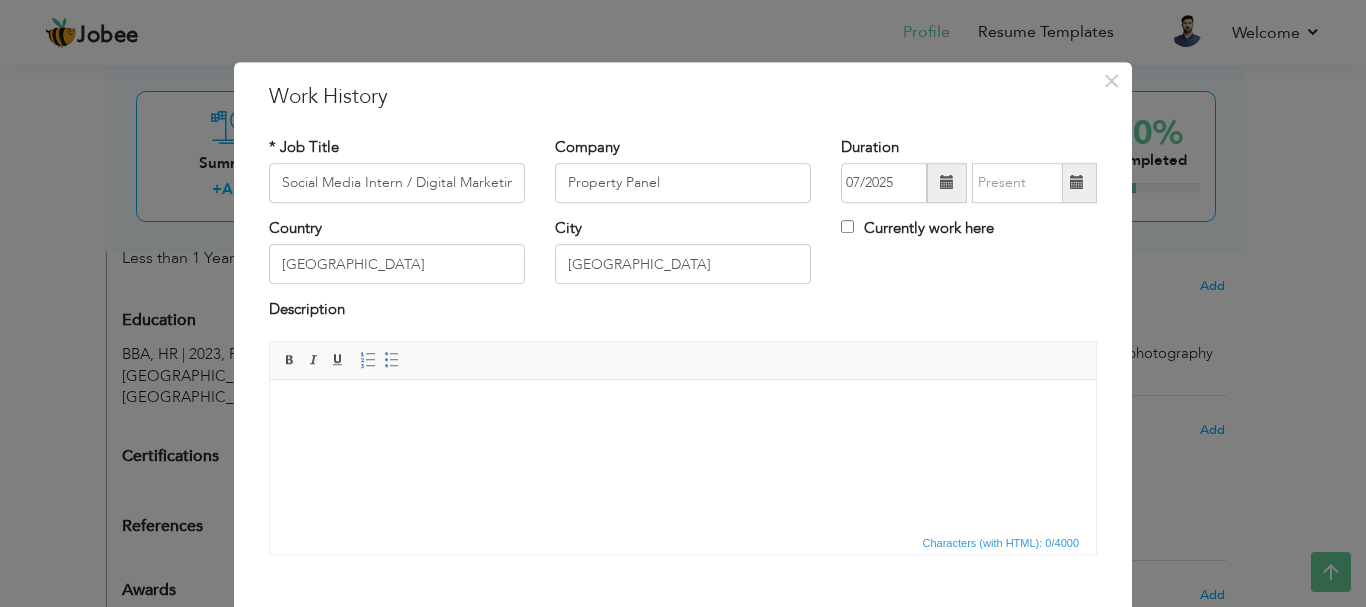 click on "Editor toolbars Basic Styles   Bold   Italic   Underline Paragraph   Insert/Remove Numbered List   Insert/Remove Bulleted List" at bounding box center [683, 361] 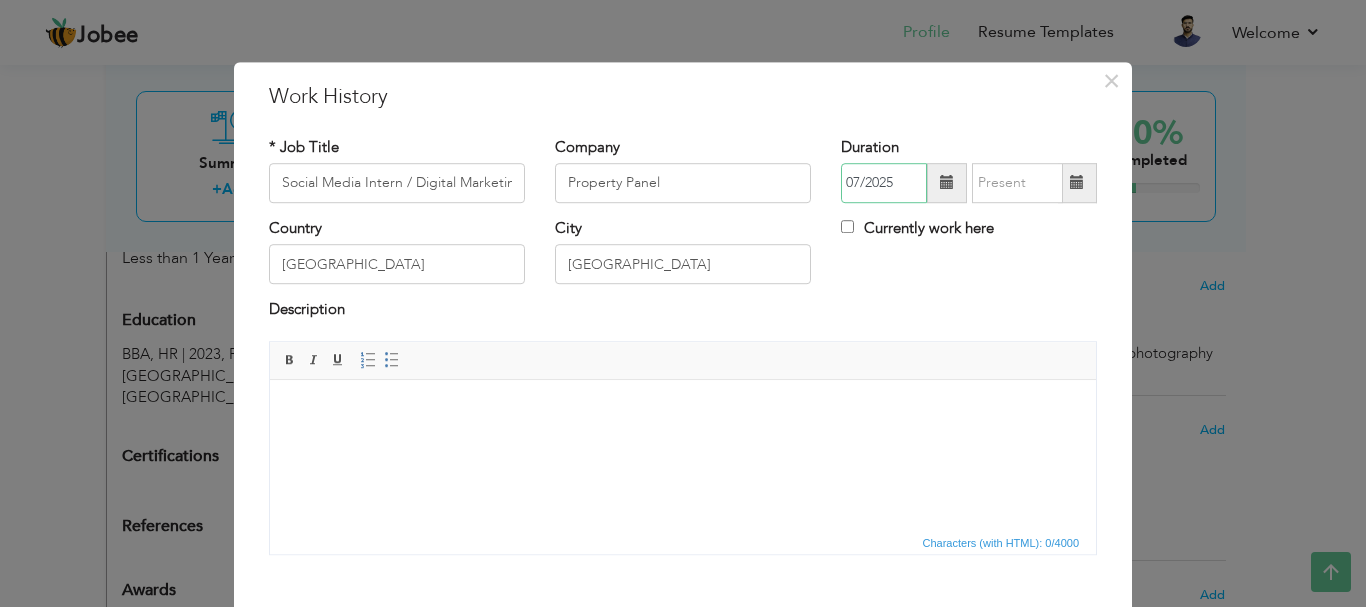 click on "07/2025" at bounding box center [884, 183] 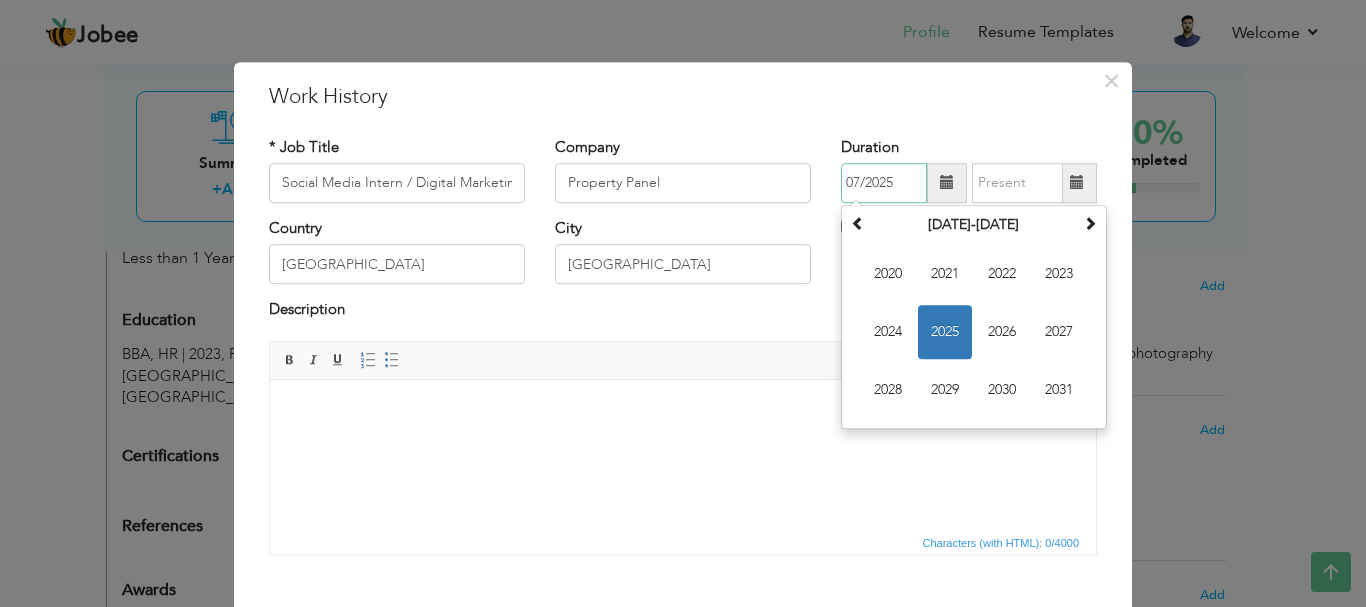 click on "07/2025" at bounding box center [884, 183] 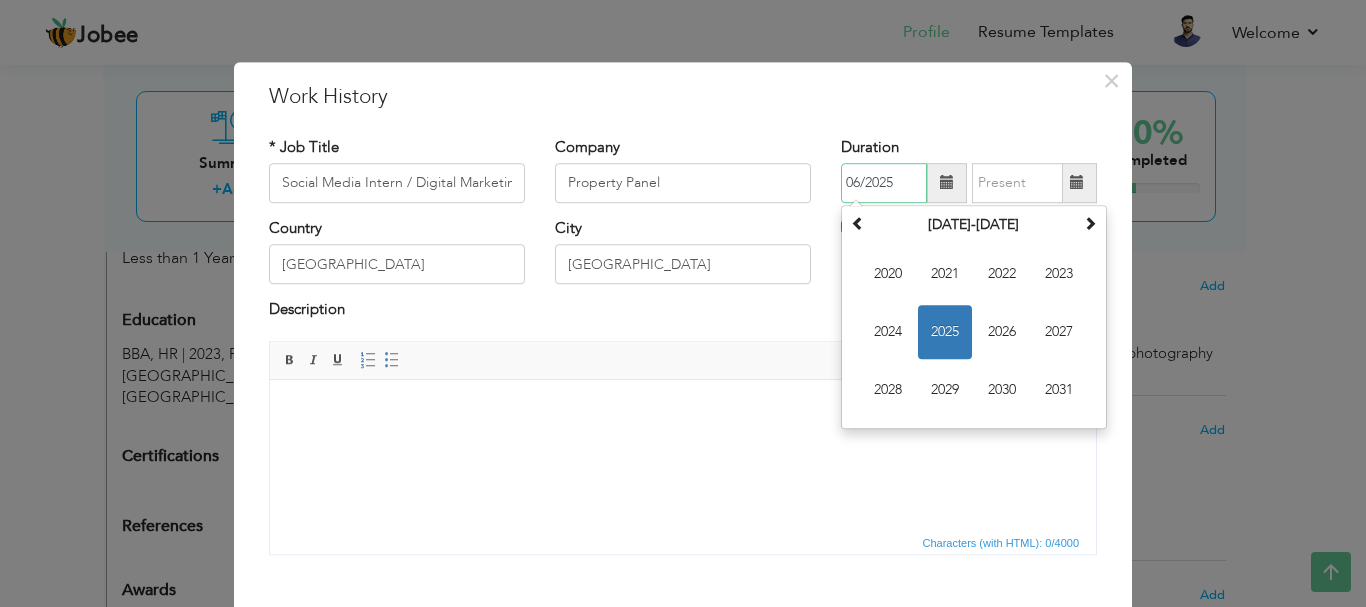 type on "06/2025" 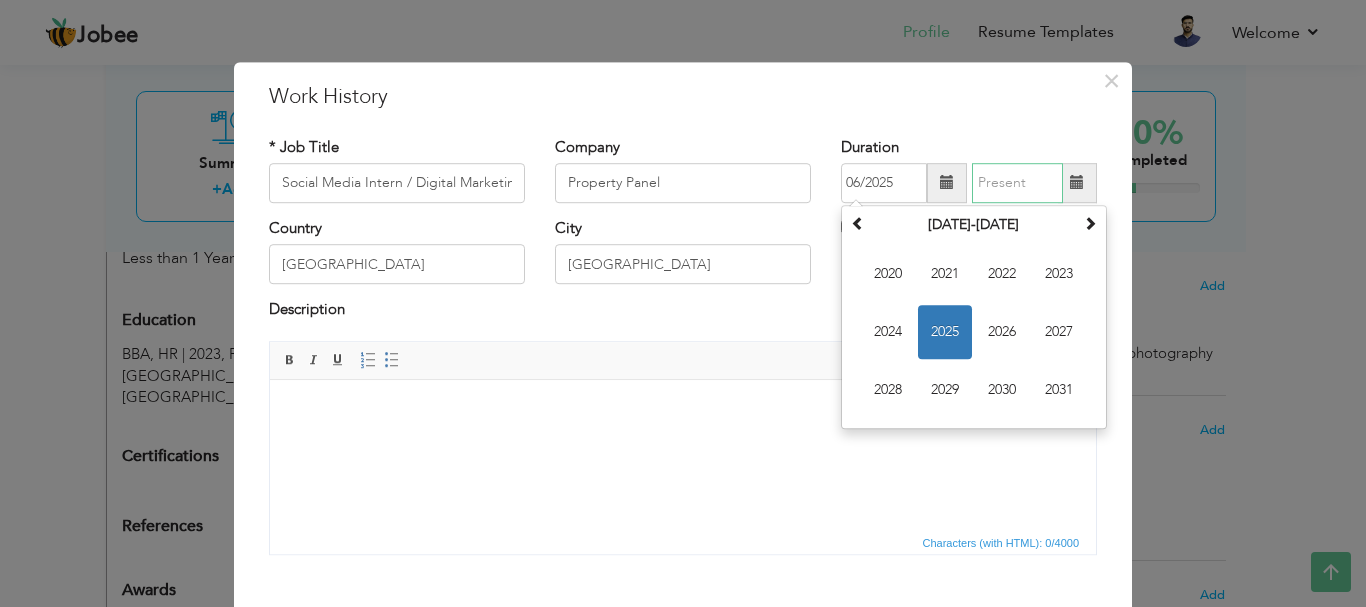 type on "07/2025" 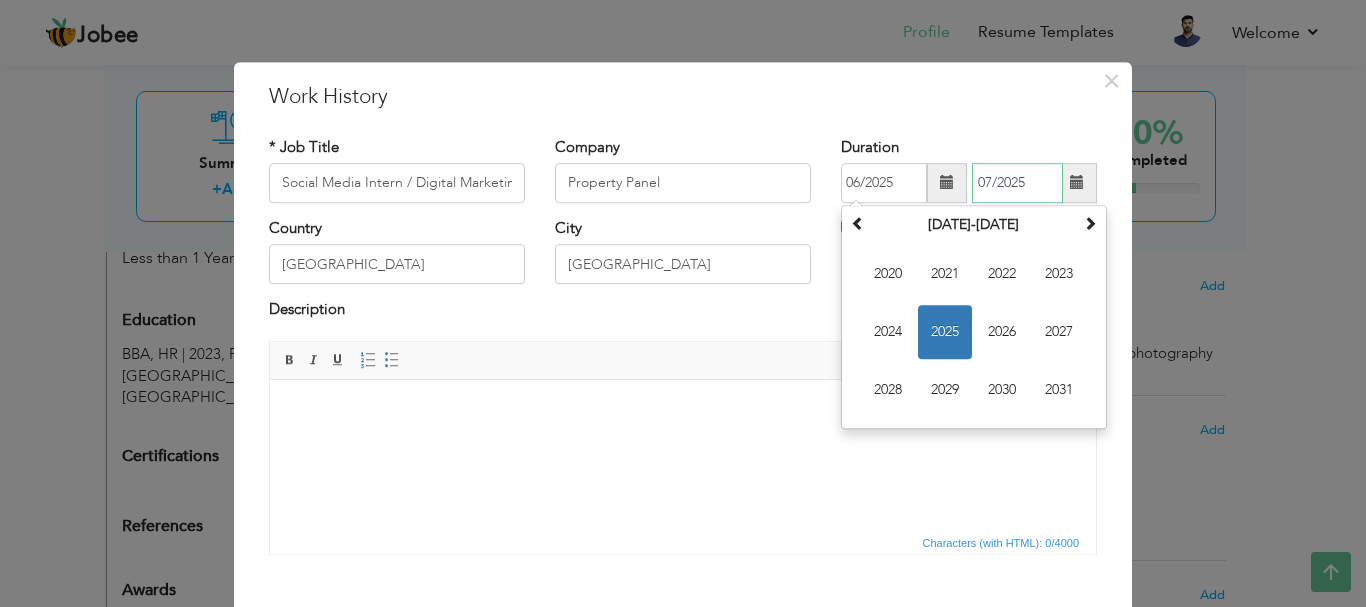 click on "07/2025" at bounding box center (1017, 183) 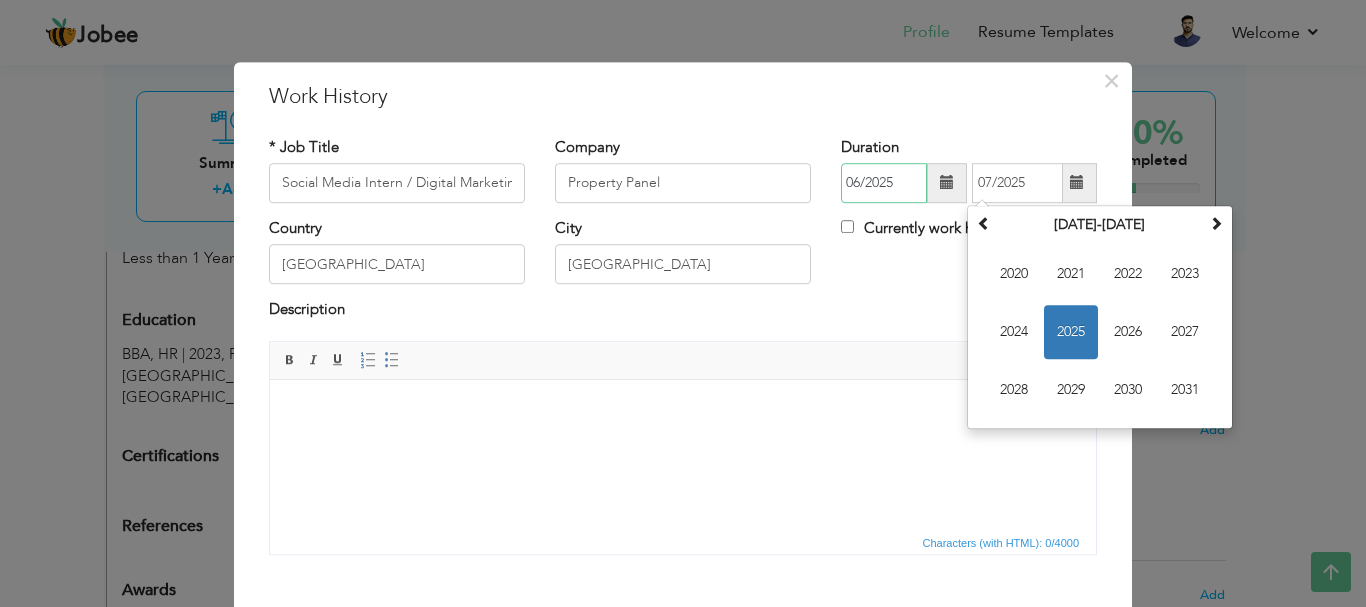 click on "06/2025" at bounding box center (884, 183) 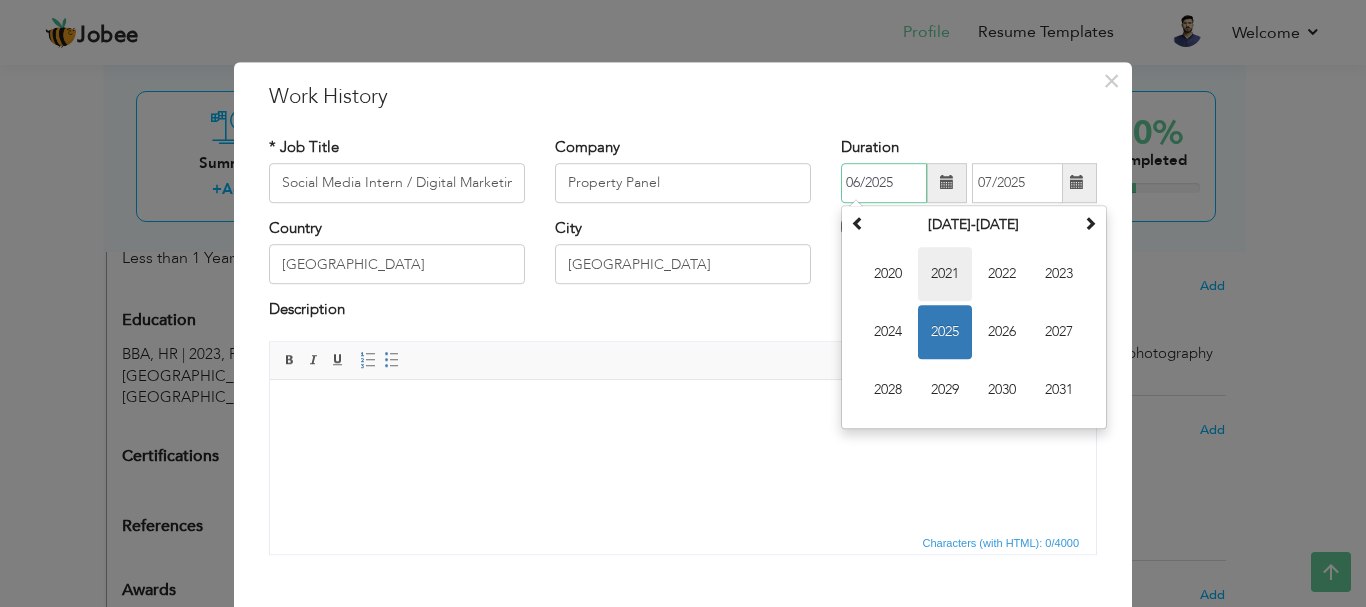 click on "2021" at bounding box center [945, 274] 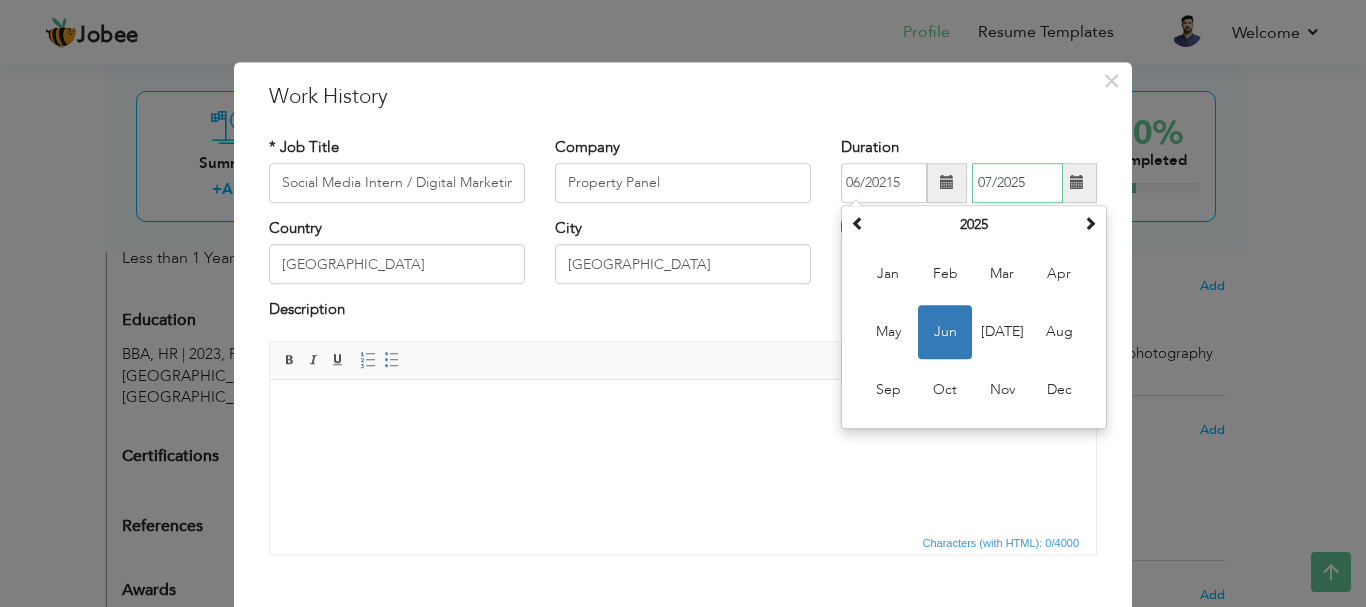 type on "06/2021" 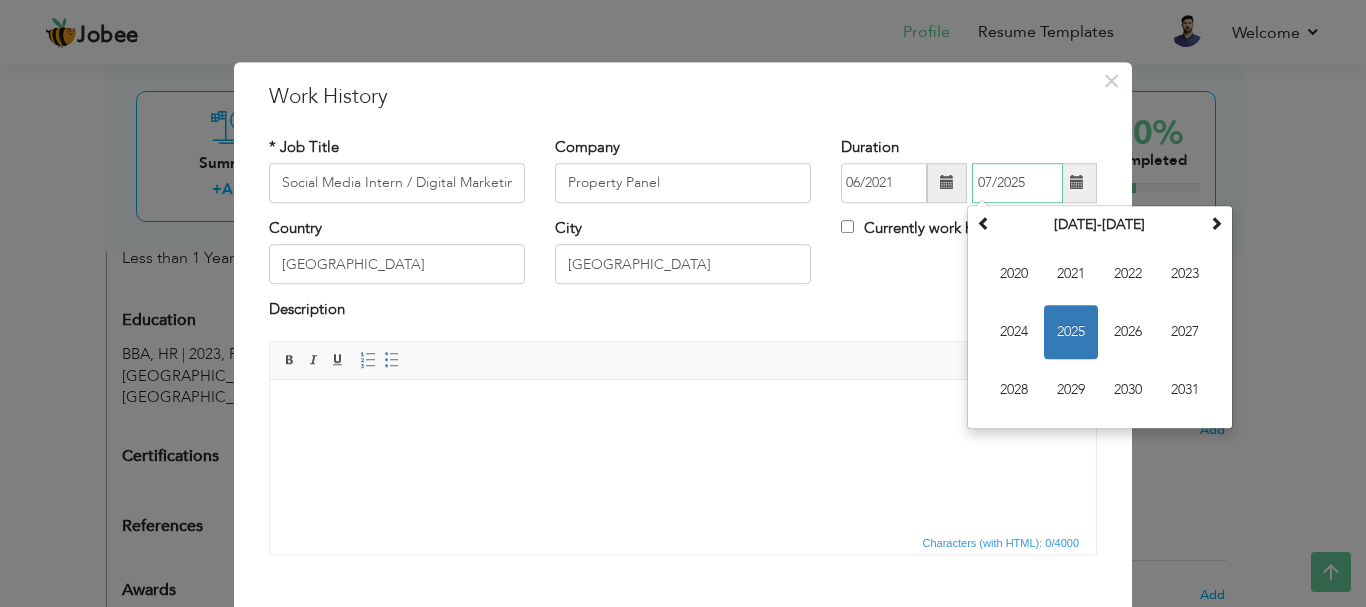 click on "07/2025" at bounding box center [1017, 183] 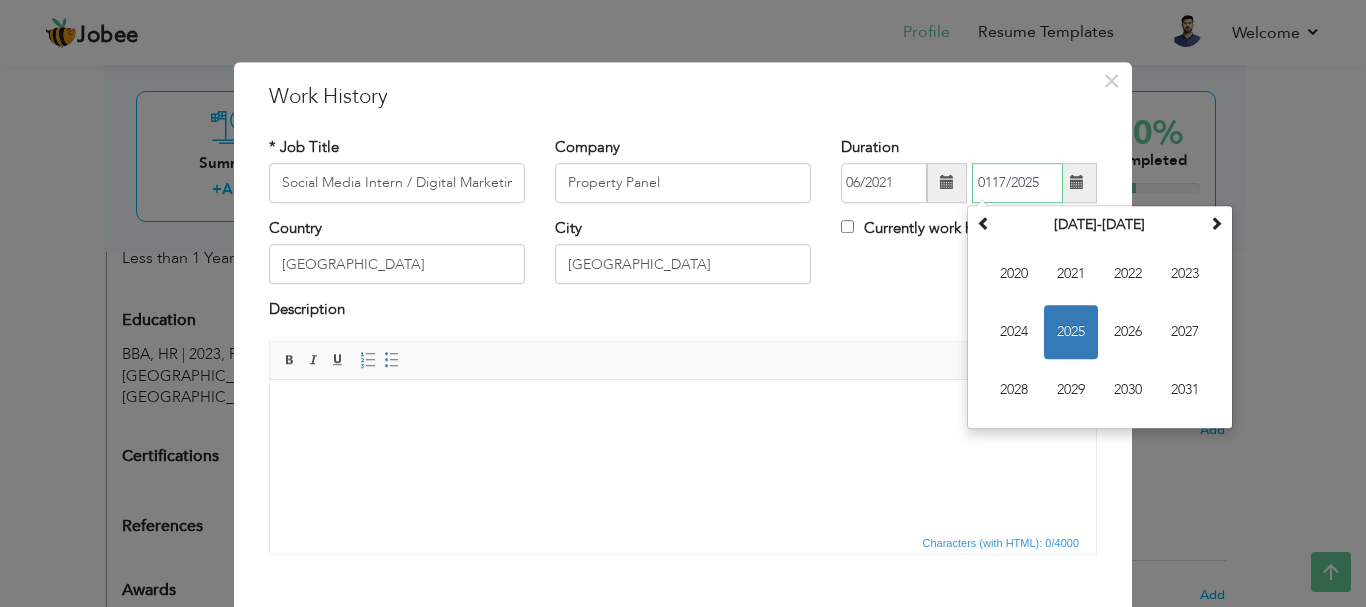 click on "0117/2025" at bounding box center [1017, 183] 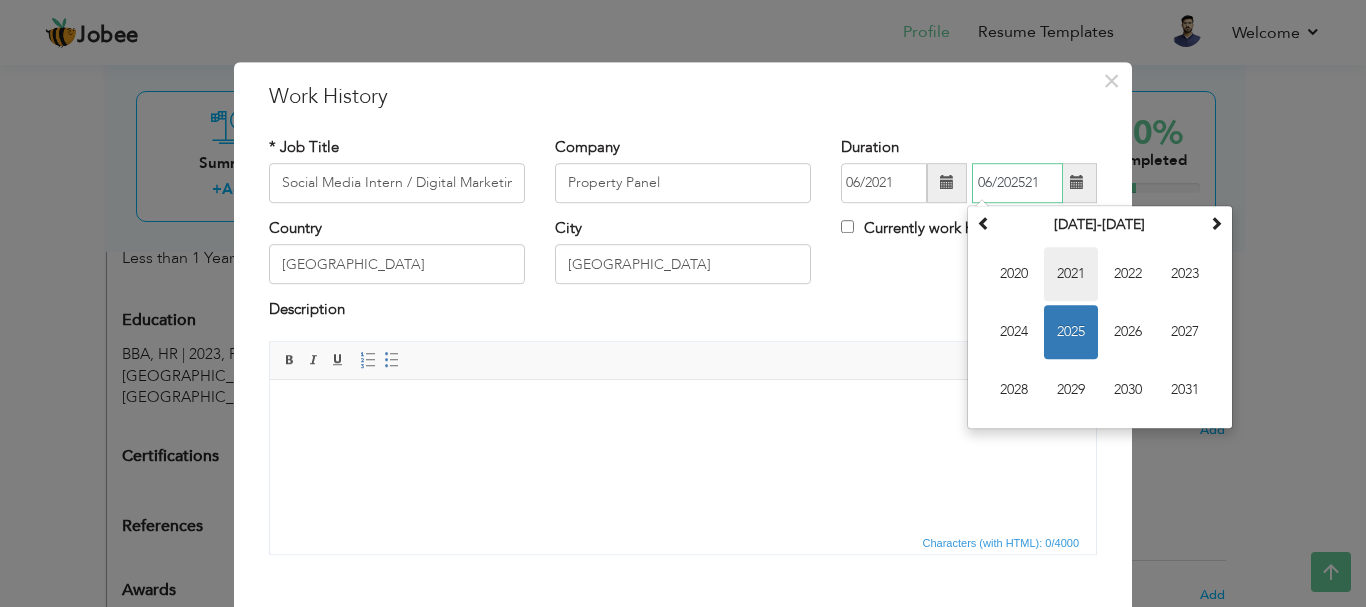 click on "2021" at bounding box center (1071, 274) 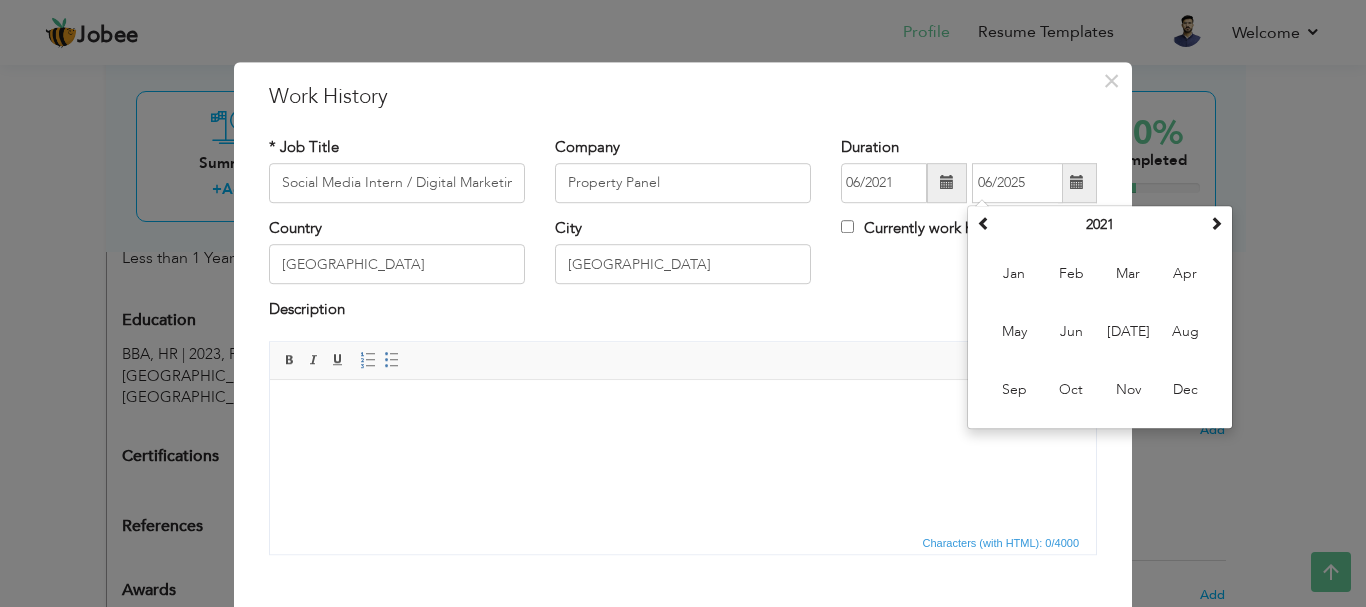 click on "Currently work here" at bounding box center (969, 238) 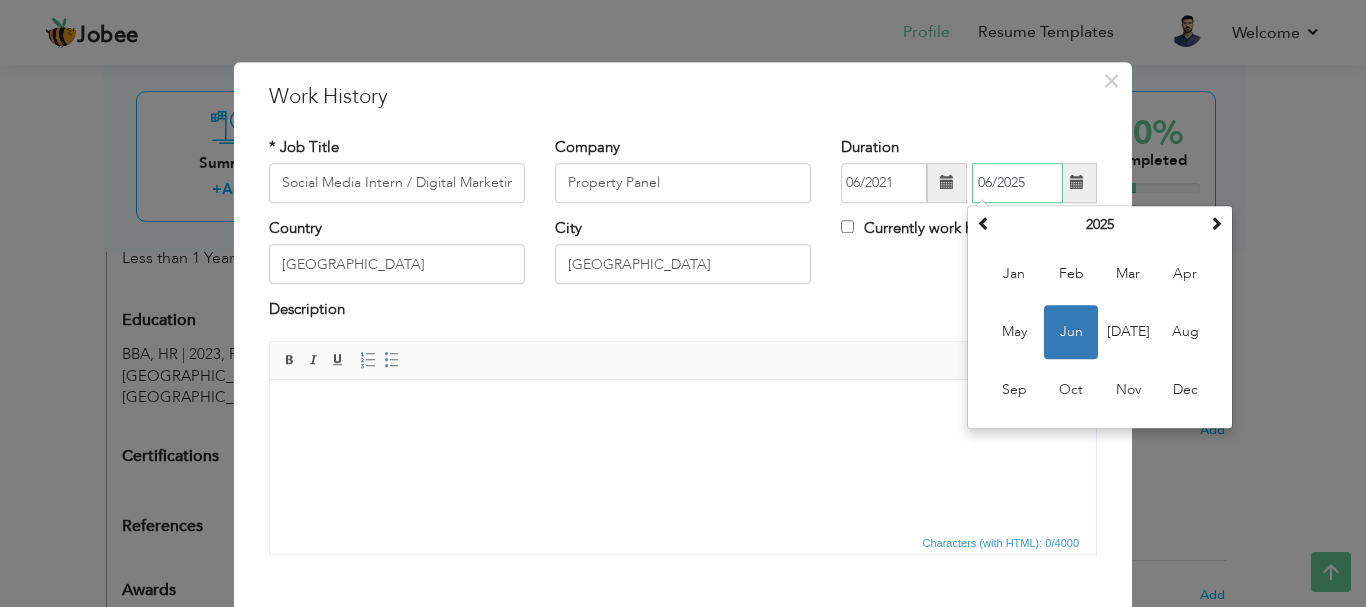 click on "06/2025" at bounding box center [1017, 183] 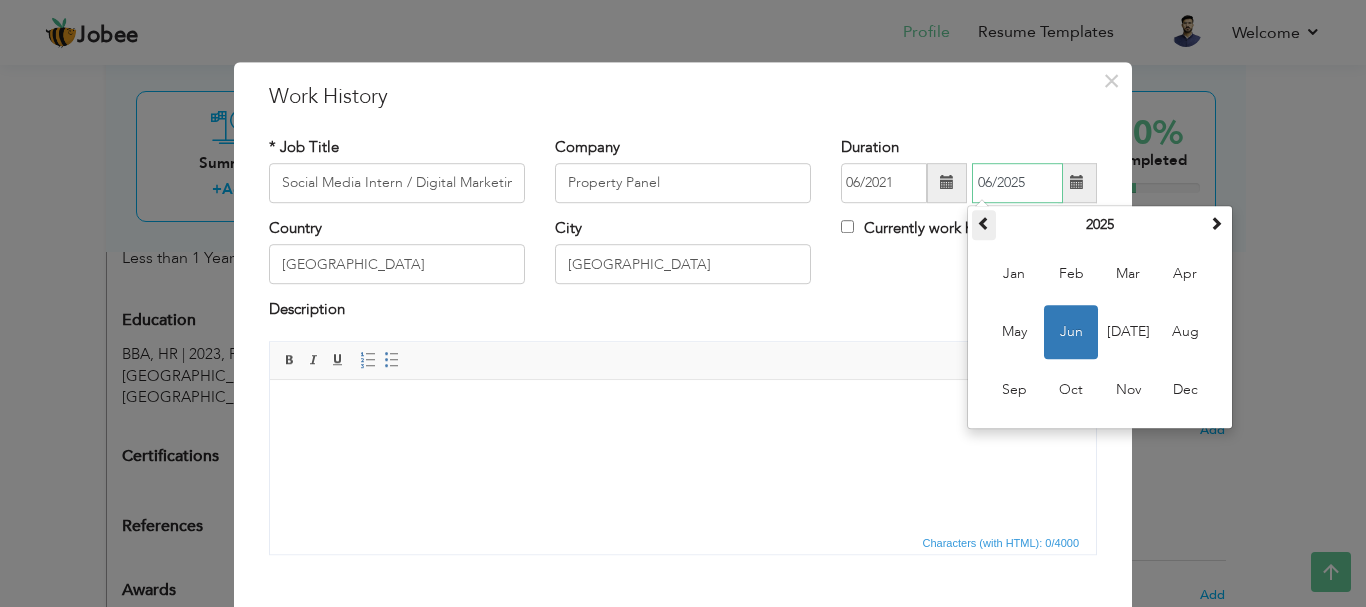 click at bounding box center (984, 223) 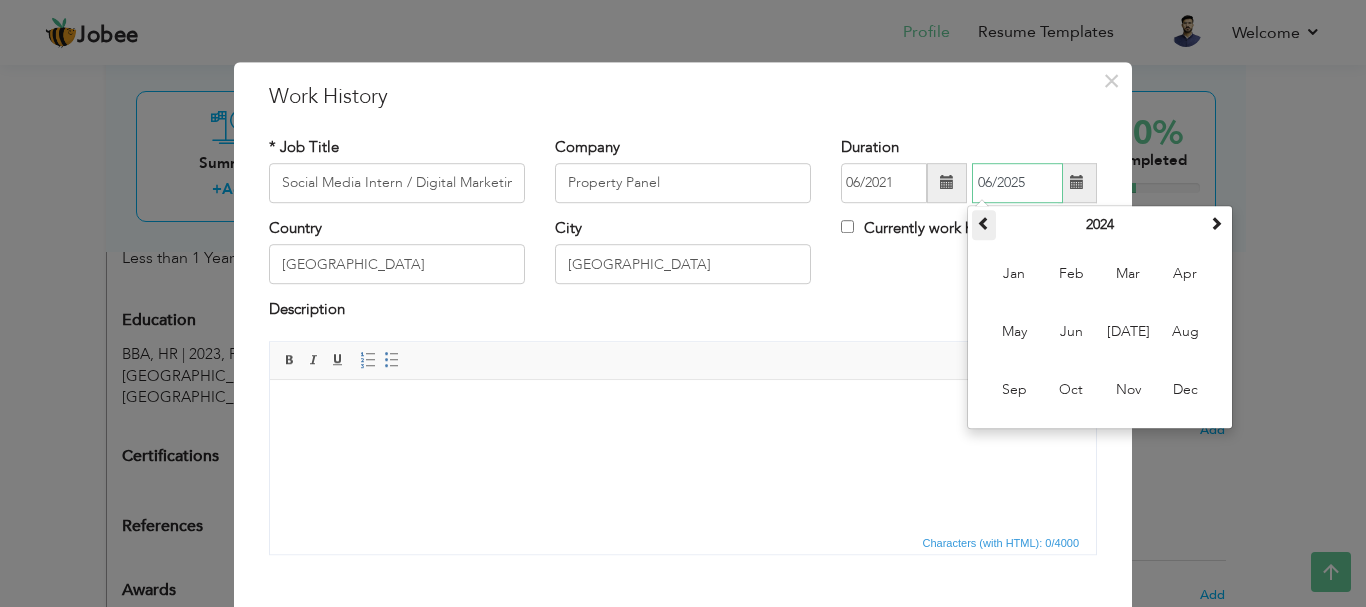 click at bounding box center (984, 223) 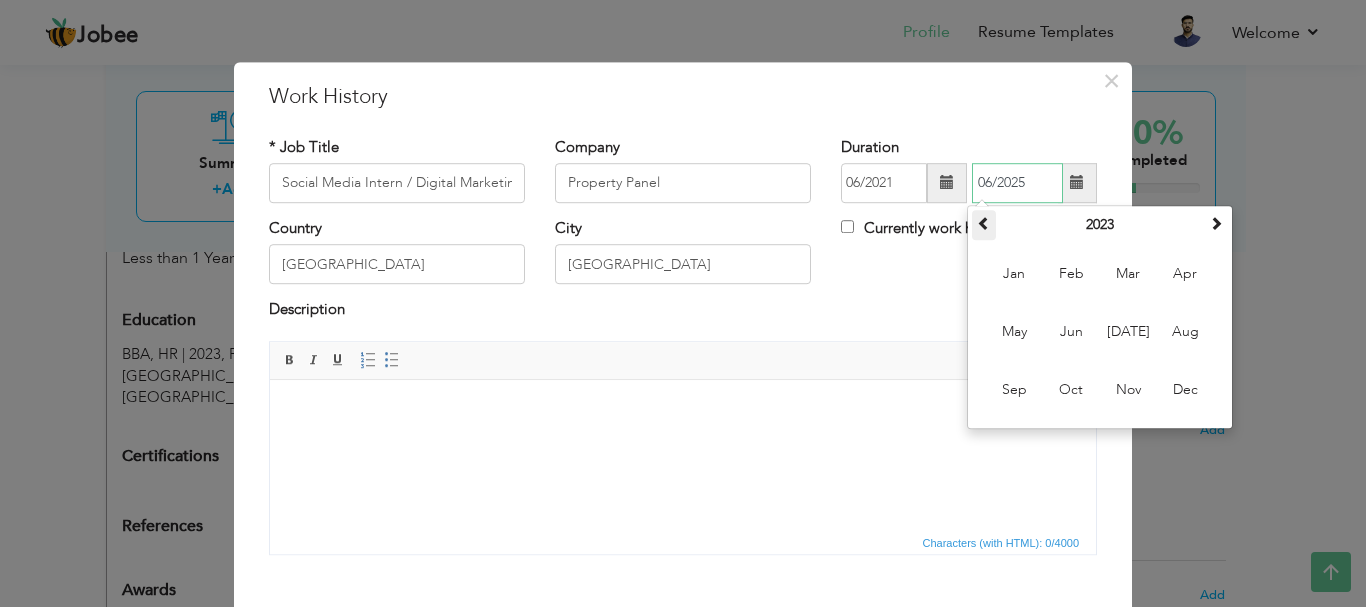 click at bounding box center [984, 223] 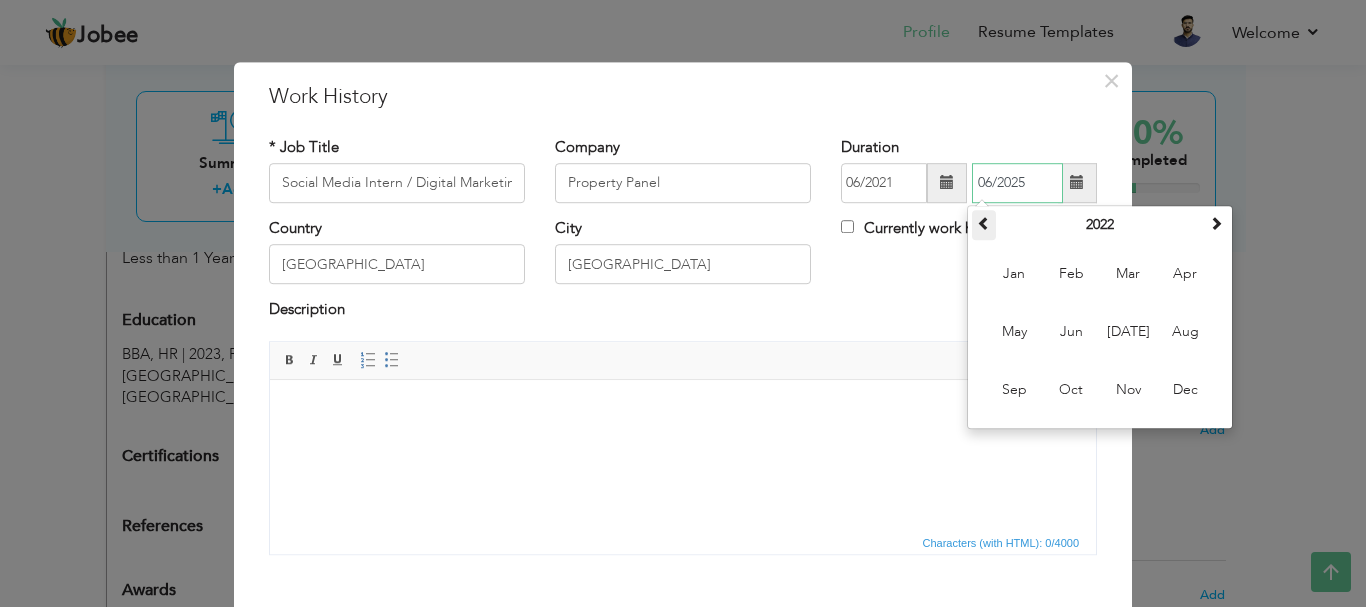 click at bounding box center [984, 223] 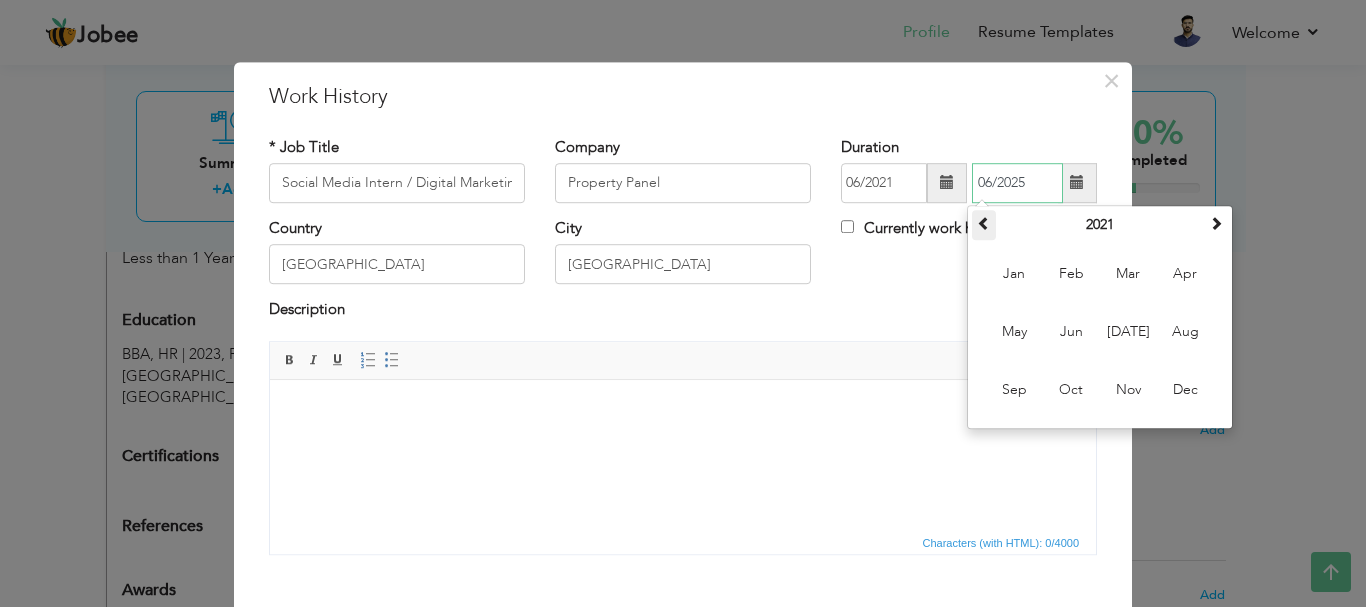 click at bounding box center (984, 223) 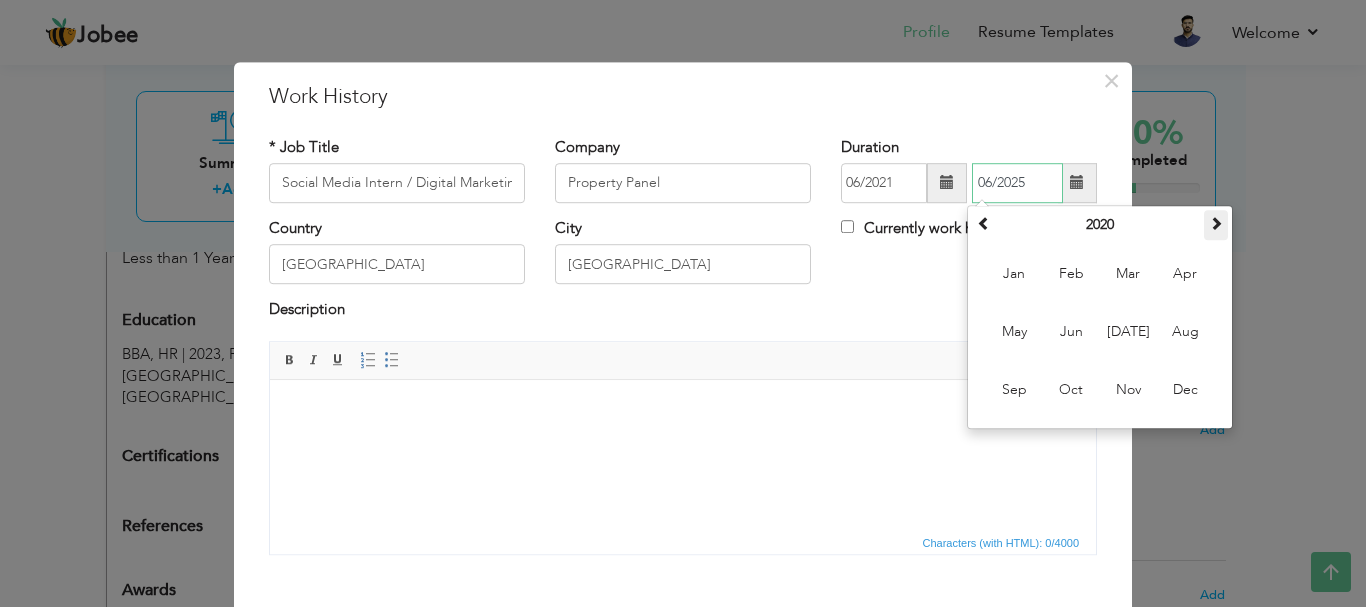 click at bounding box center [1216, 223] 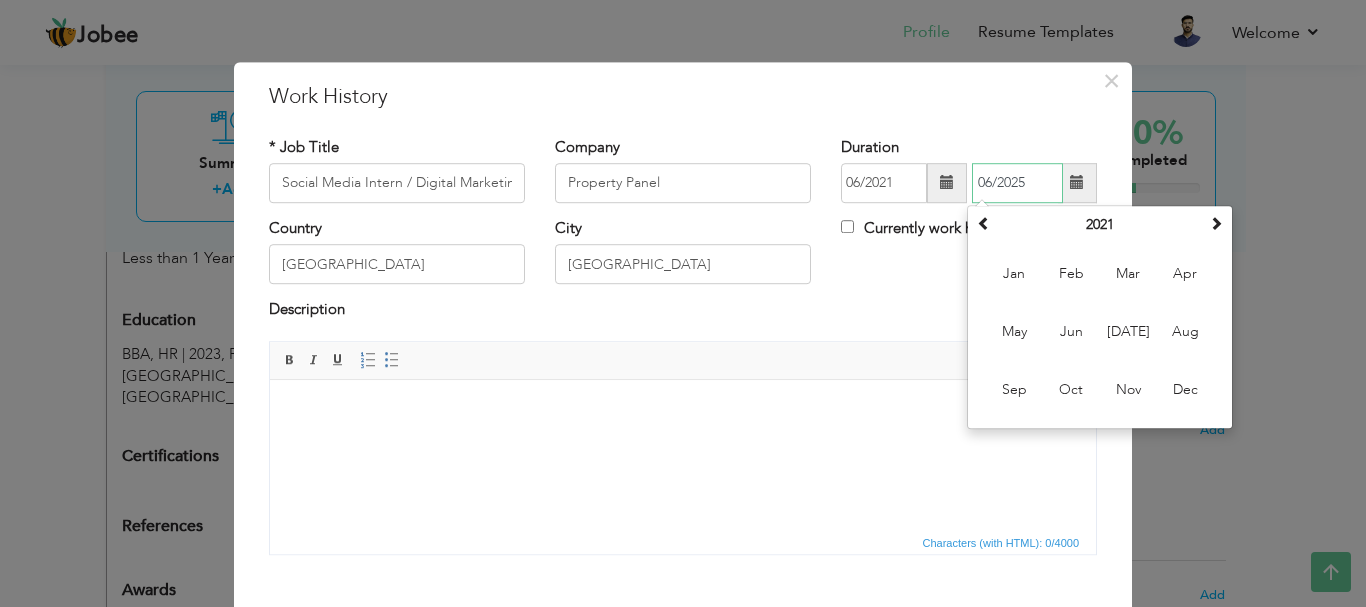 click on "Nov" at bounding box center [1128, 390] 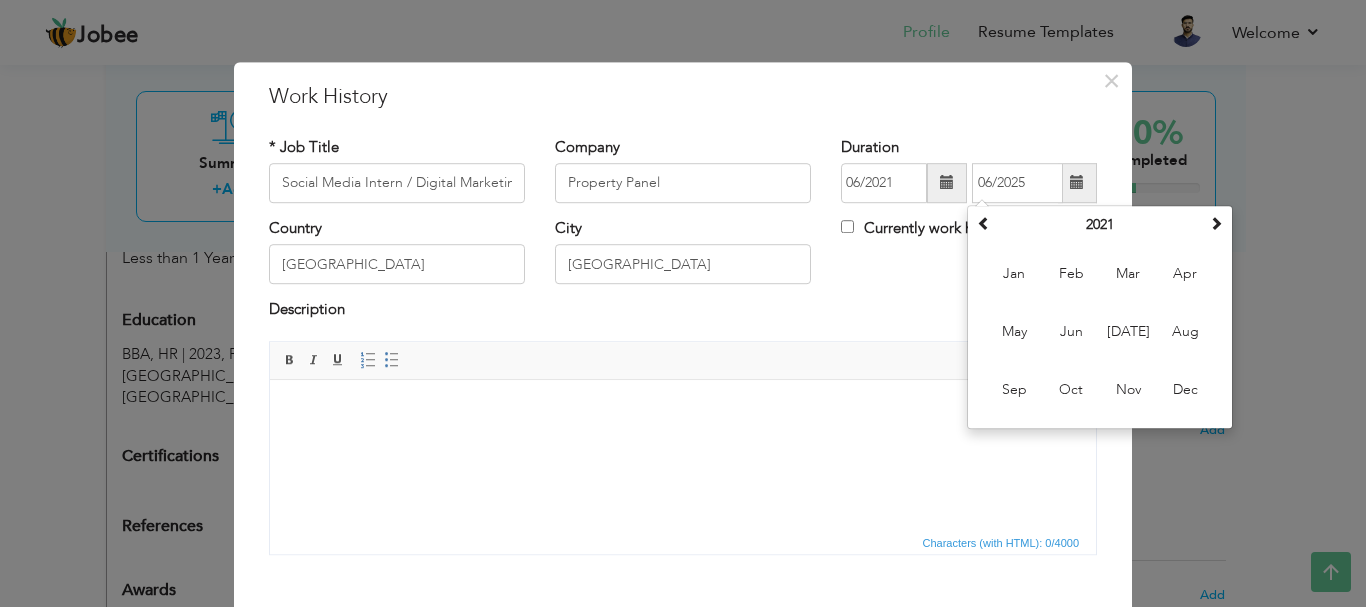 type on "11/2021" 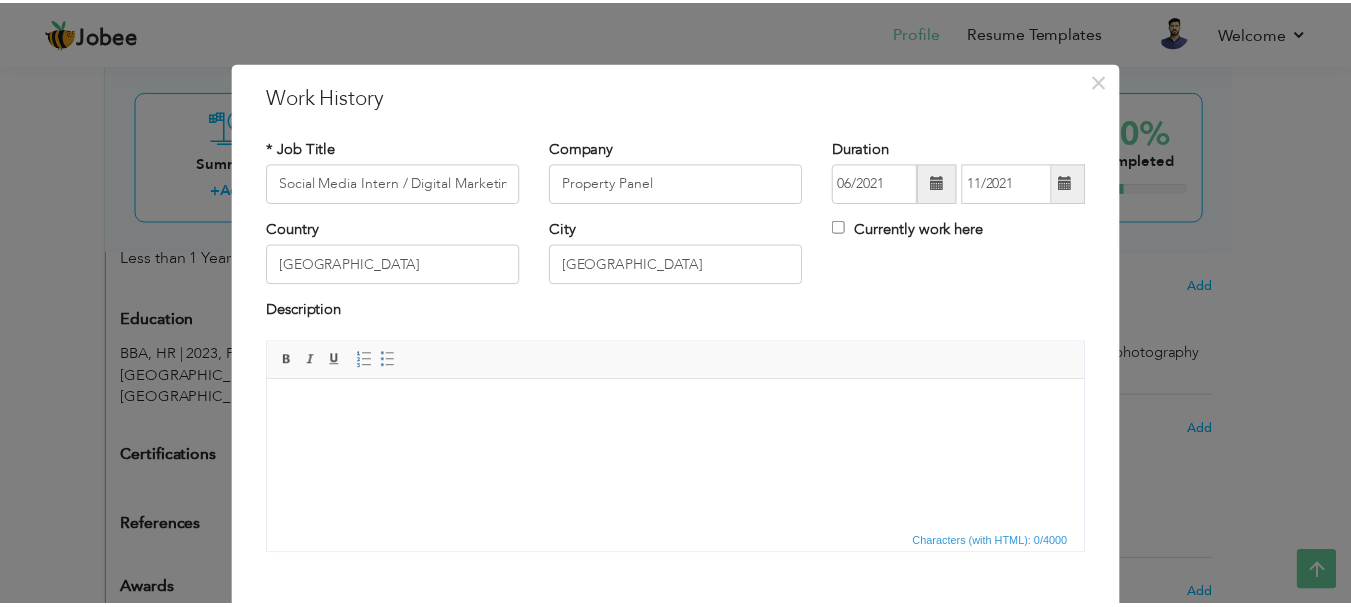 scroll, scrollTop: 110, scrollLeft: 0, axis: vertical 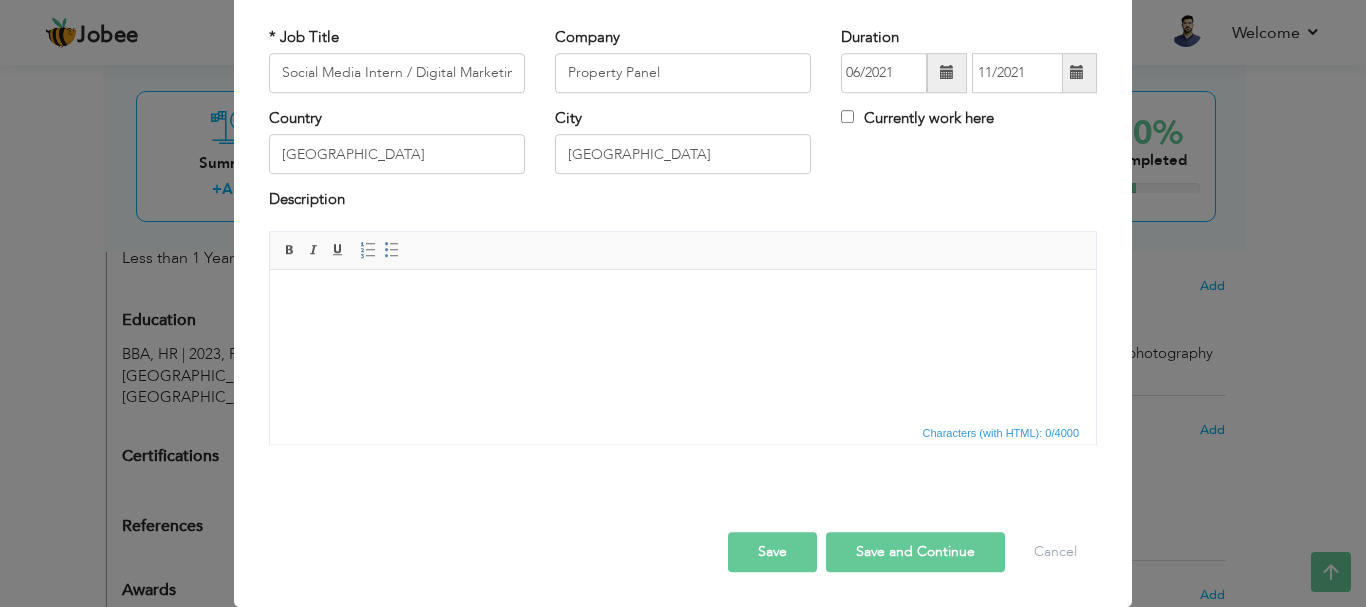 click on "Save" at bounding box center [772, 552] 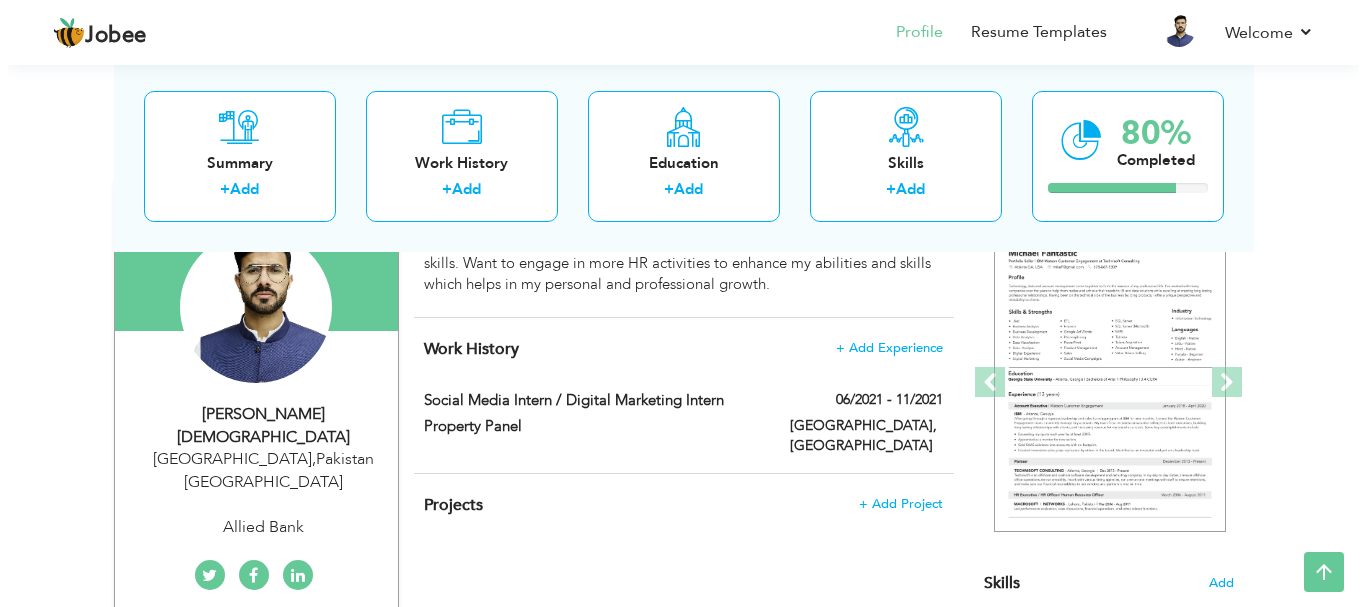 scroll, scrollTop: 192, scrollLeft: 0, axis: vertical 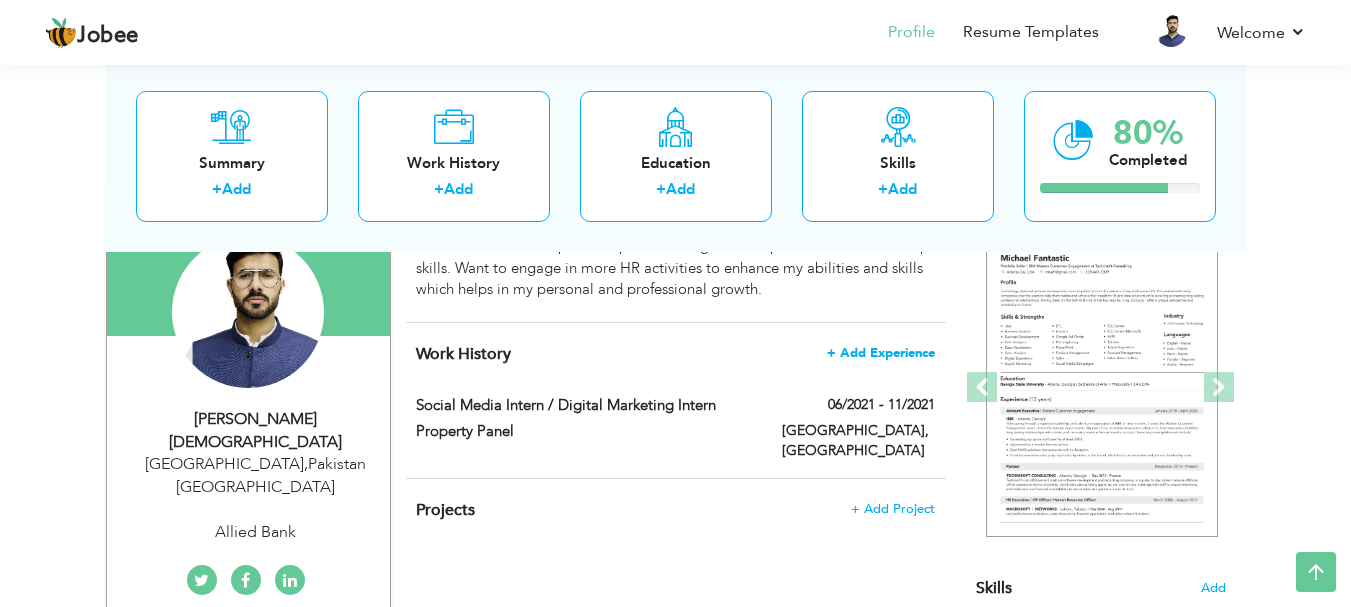 click on "+ Add Experience" at bounding box center (881, 353) 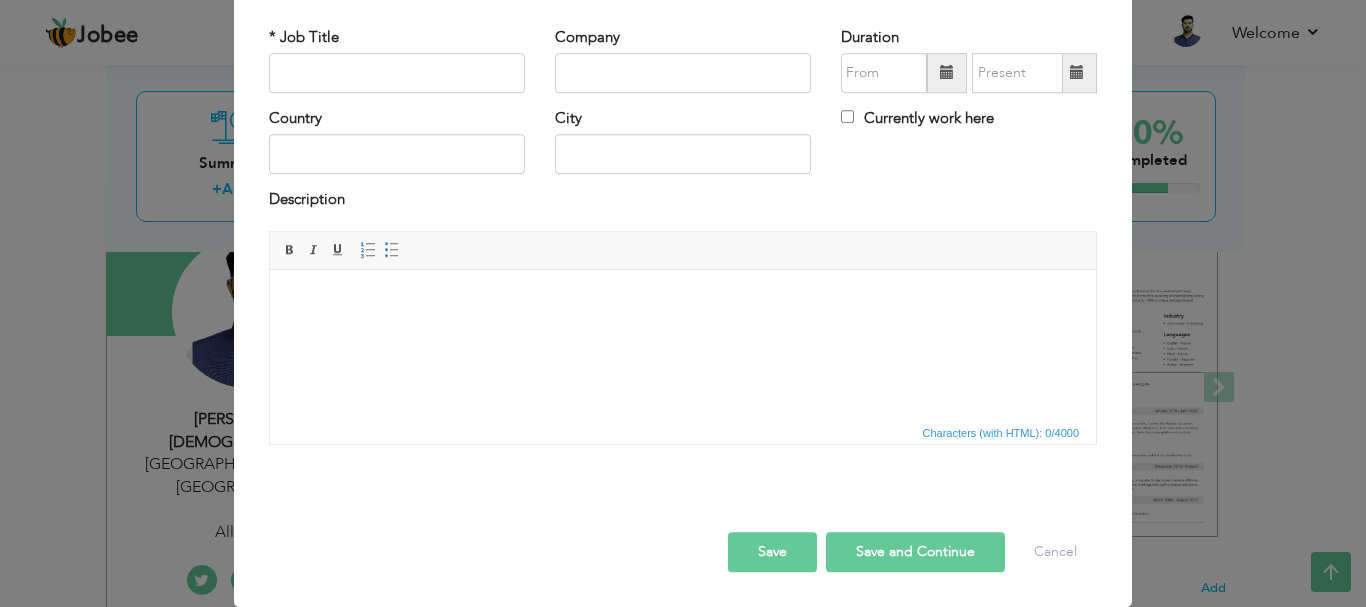 scroll, scrollTop: 0, scrollLeft: 0, axis: both 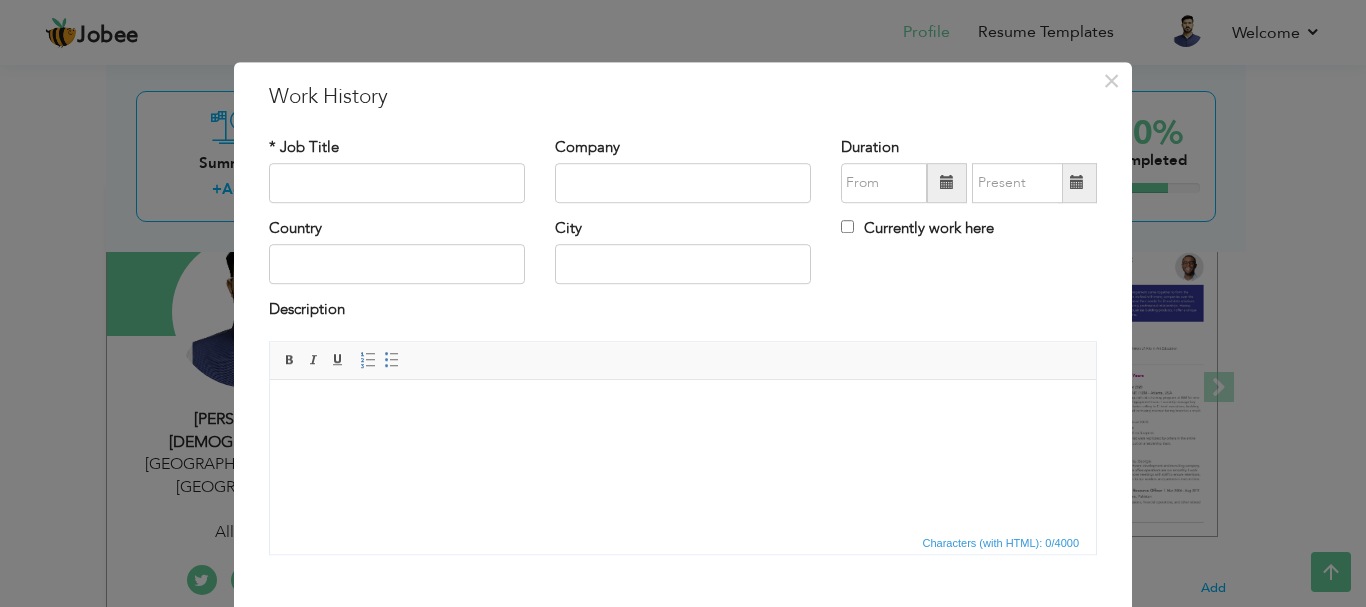 click on "Description" at bounding box center (683, 313) 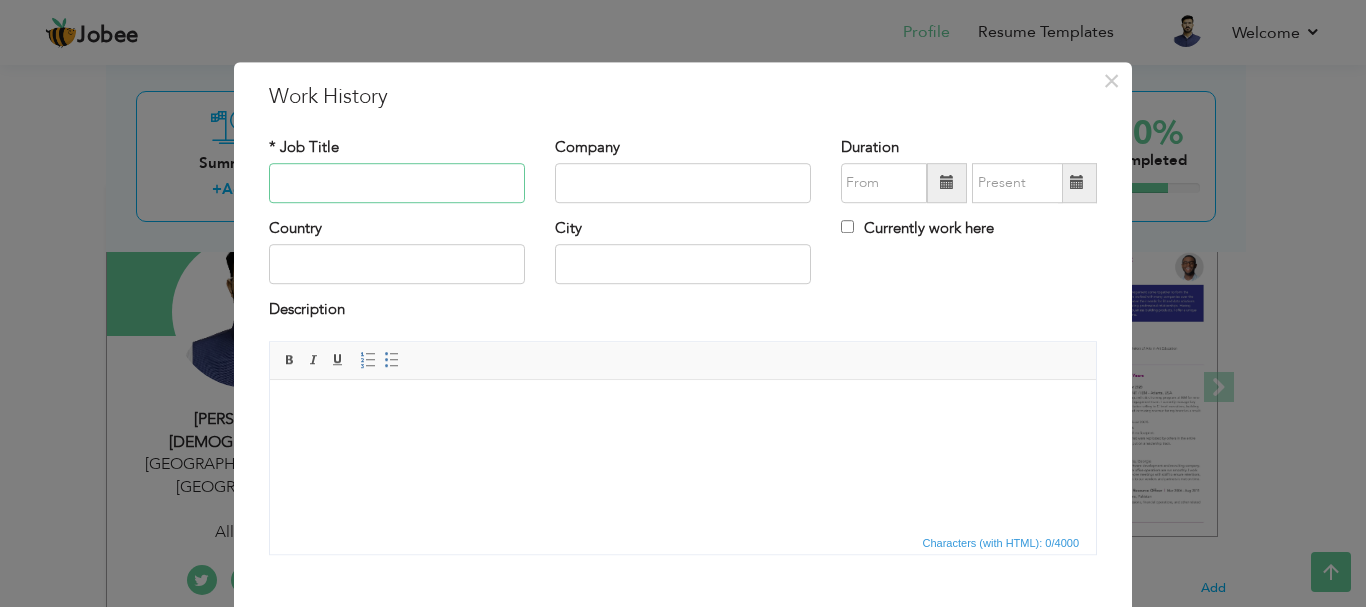 click at bounding box center (397, 183) 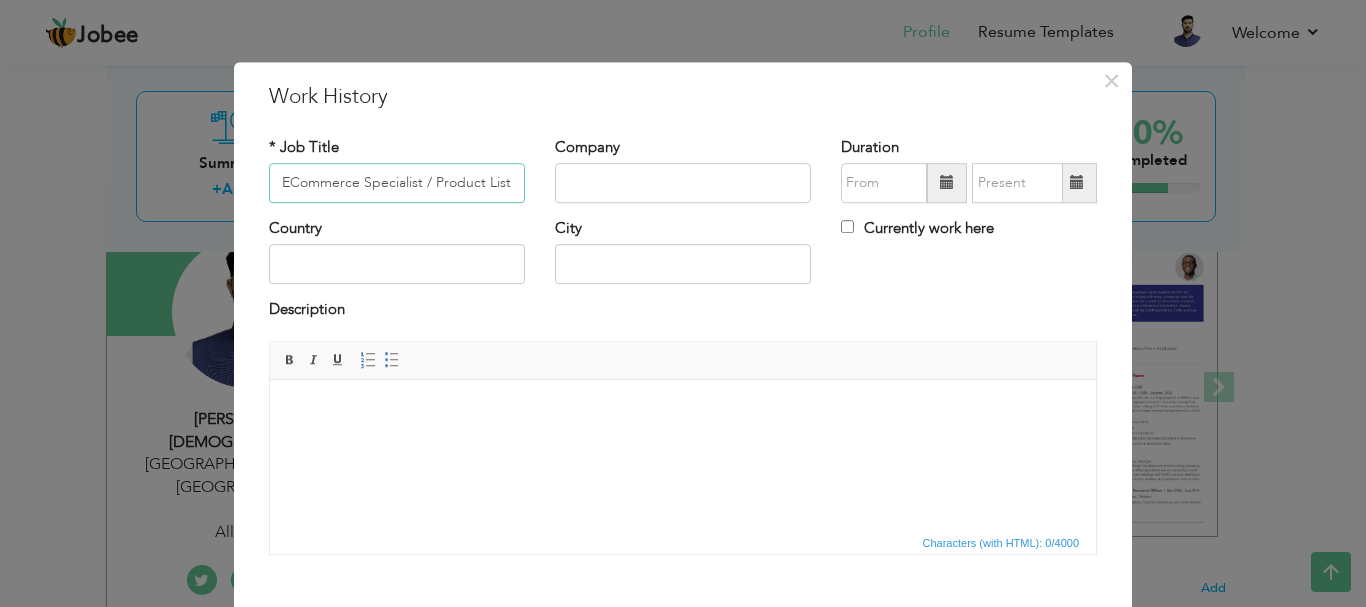 scroll, scrollTop: 0, scrollLeft: 81, axis: horizontal 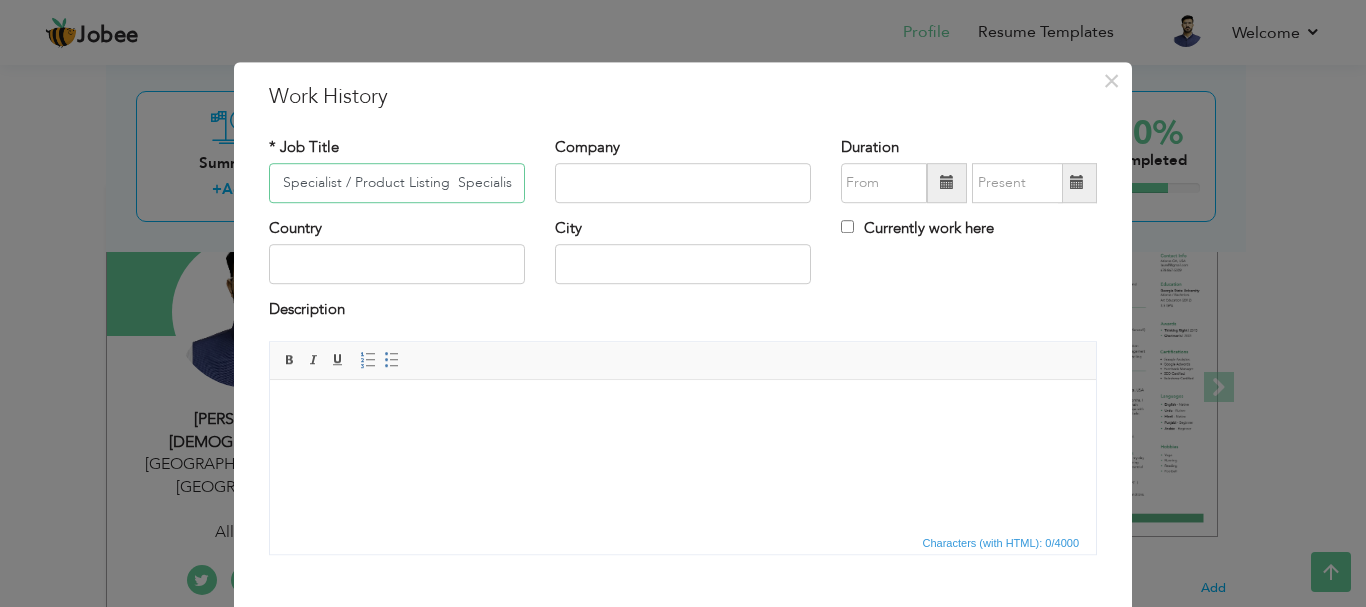 type on "ECommerce Specialist / Product Listing  Specialist" 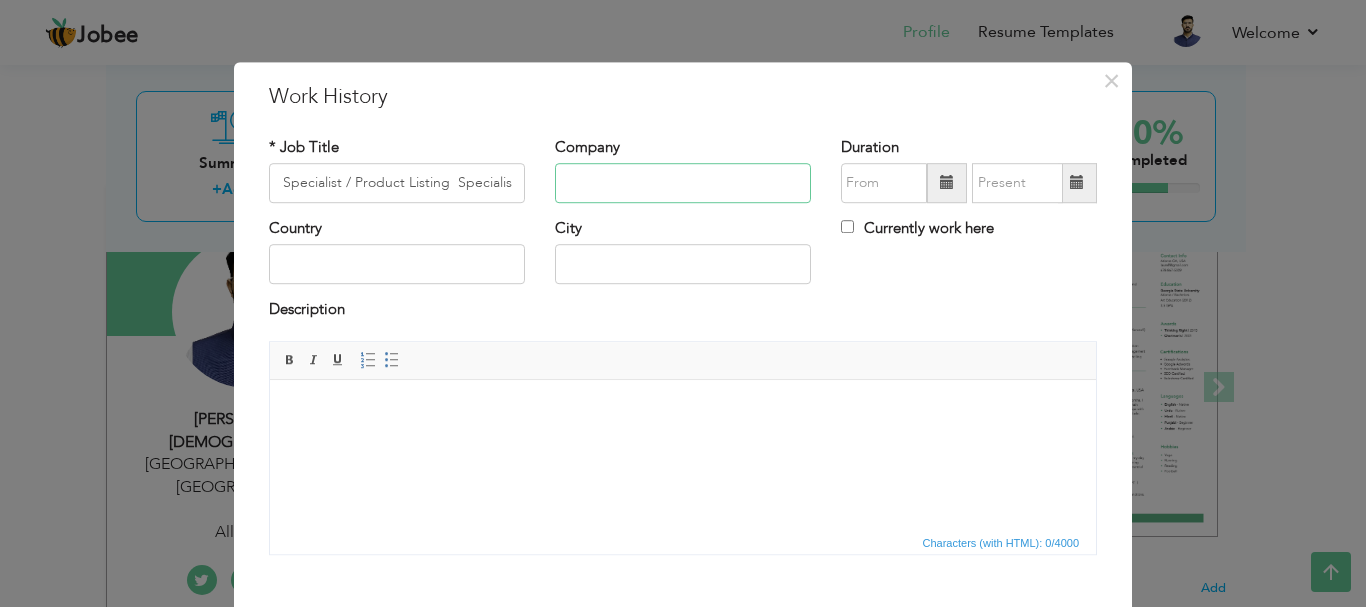 click at bounding box center (683, 183) 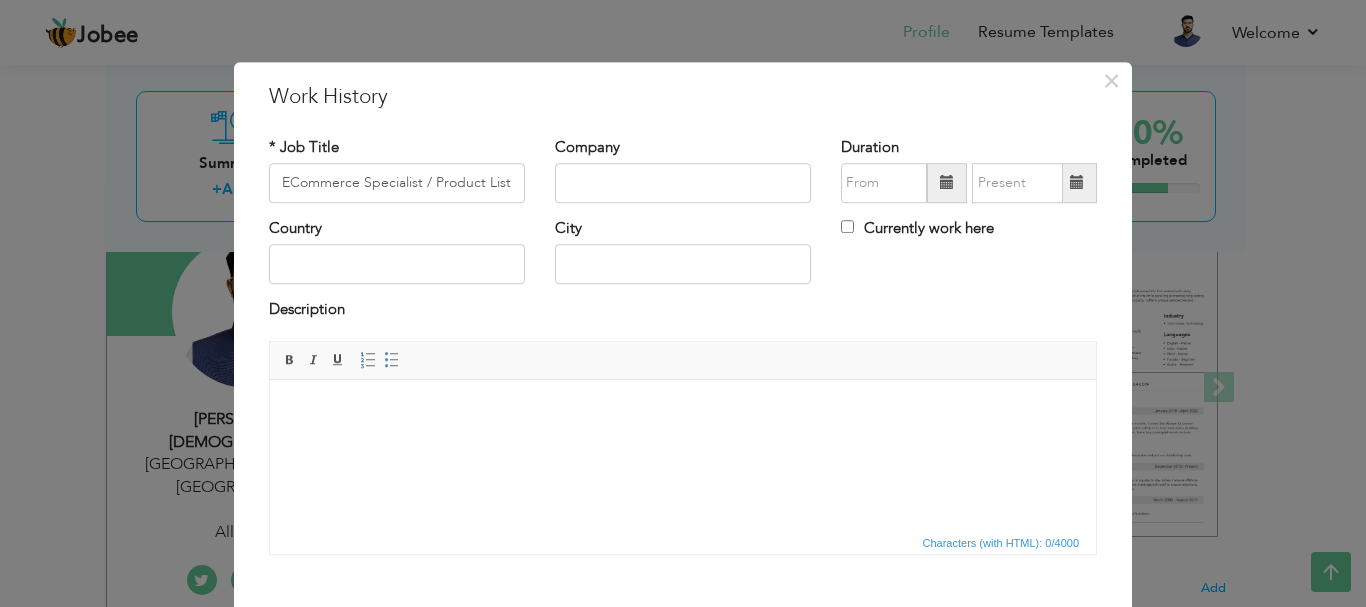 click on "Rich Text Editor, workEditor Editor toolbars Basic Styles   Bold   Italic   Underline Paragraph   Insert/Remove Numbered List   Insert/Remove Bulleted List Press ALT 0 for help Characters (with HTML): 0/4000" at bounding box center [683, 455] 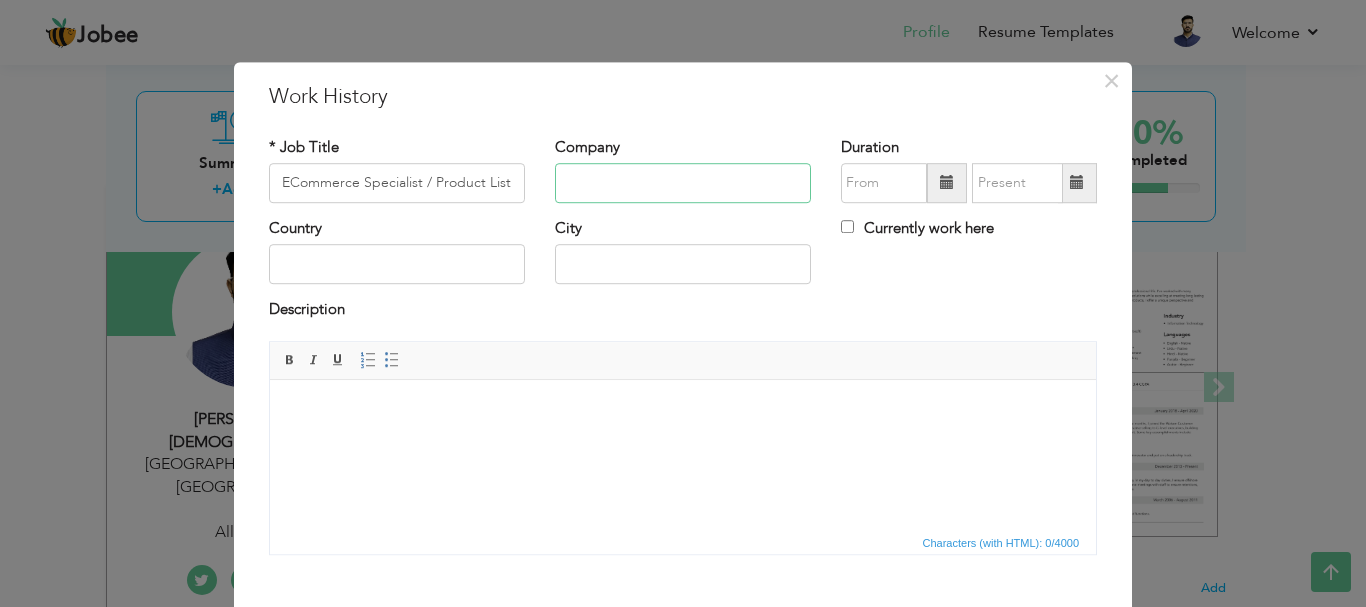 click at bounding box center [683, 183] 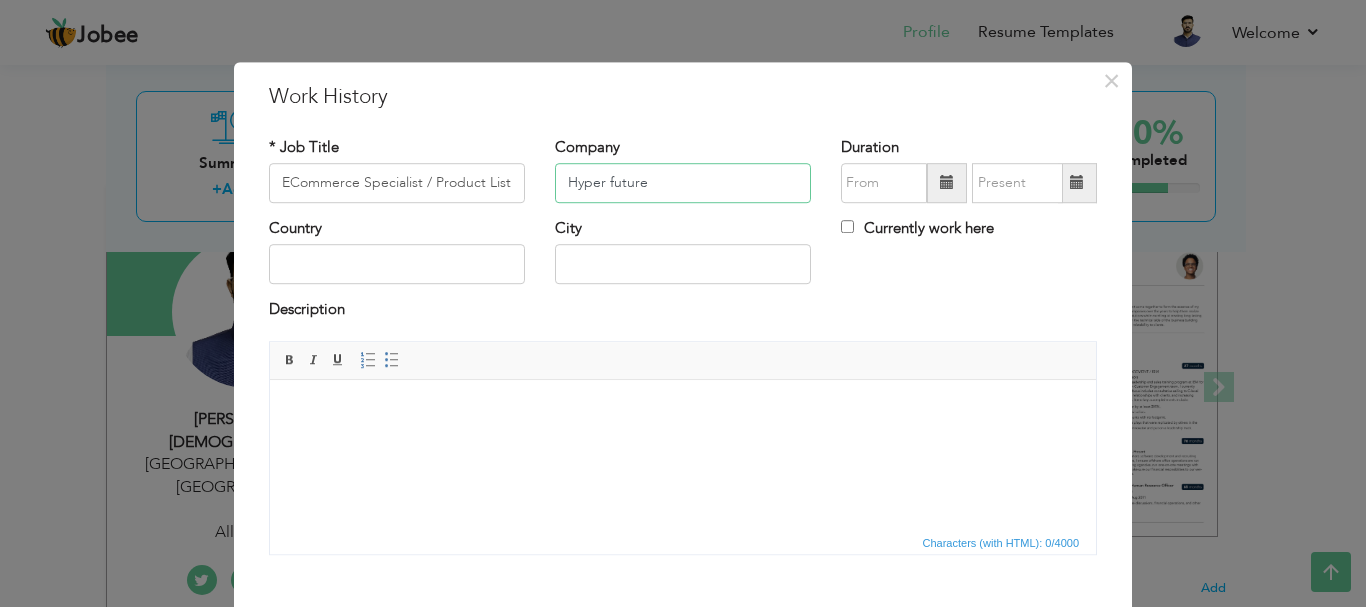 click on "Hyper future" at bounding box center (683, 183) 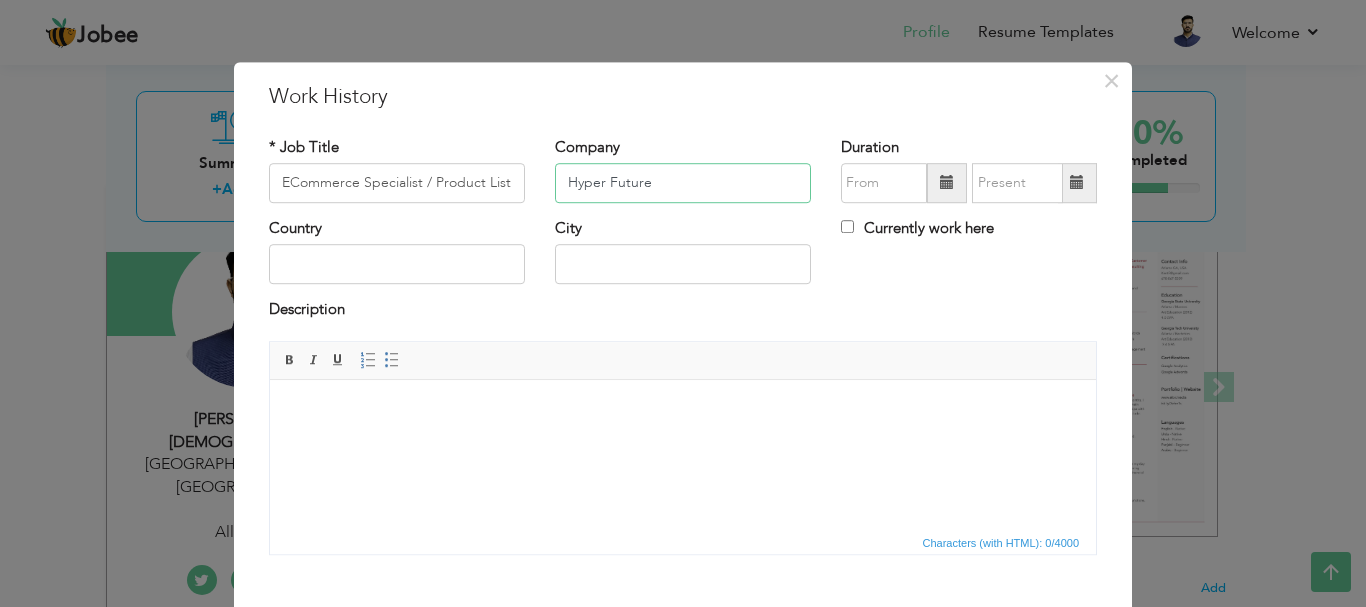 type on "Hyper Future" 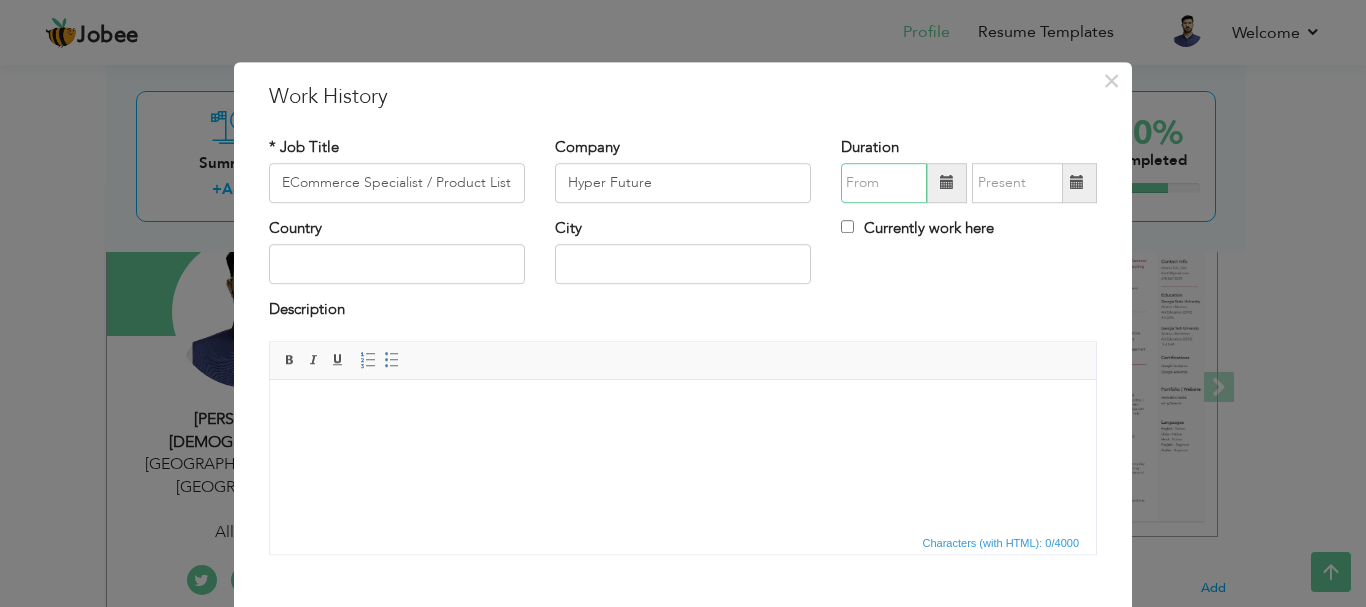 click at bounding box center (884, 183) 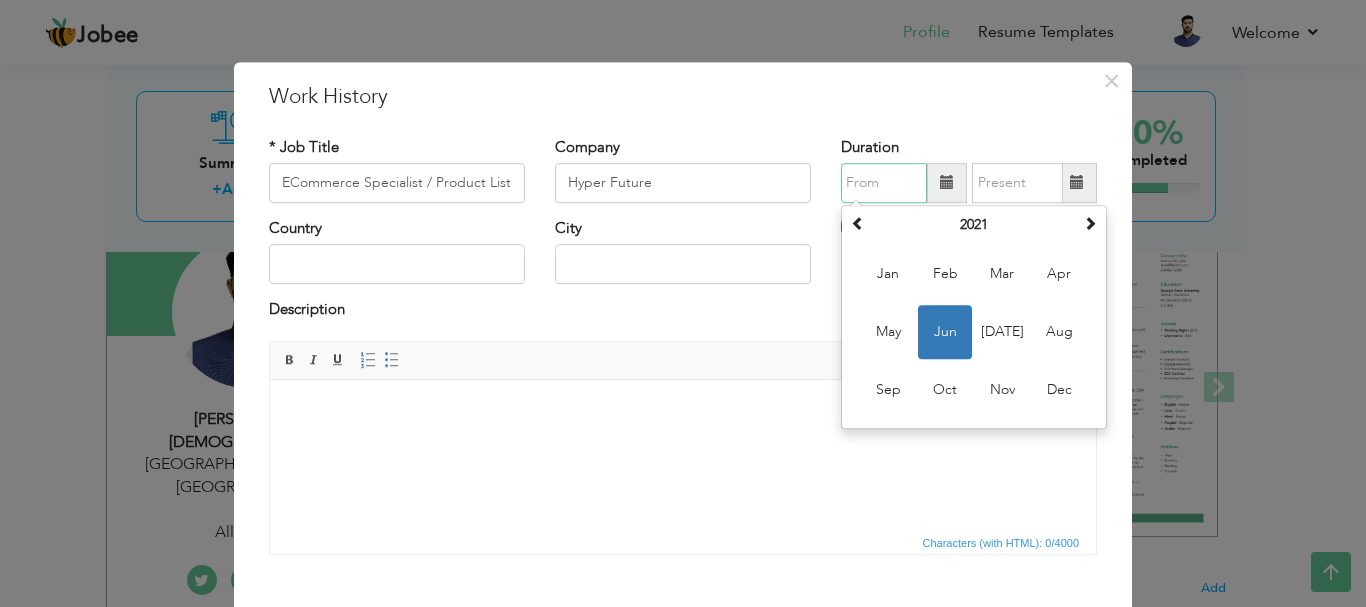click at bounding box center [884, 183] 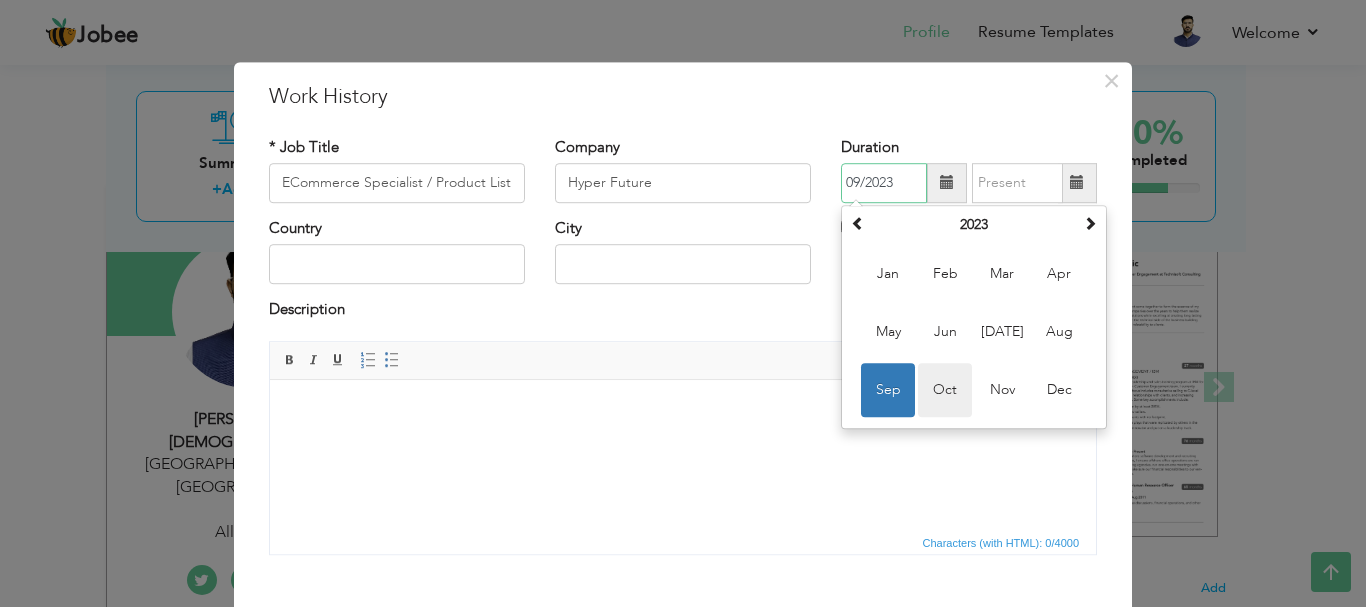 click on "Oct" at bounding box center [945, 390] 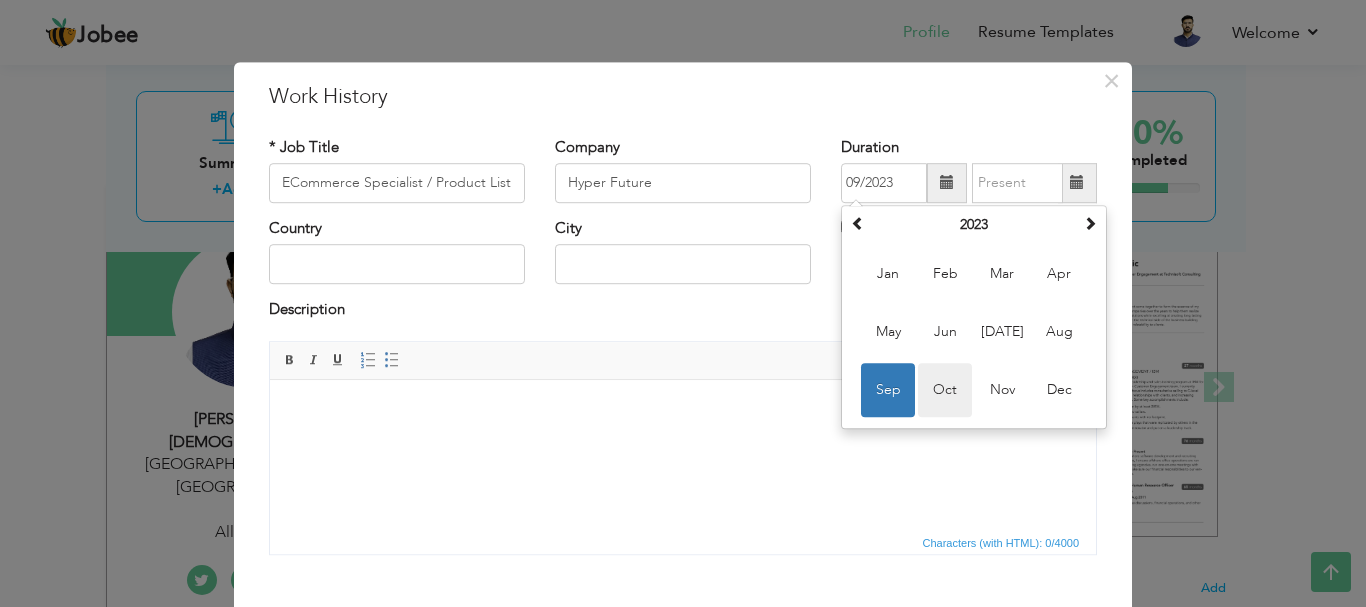 type on "10/2023" 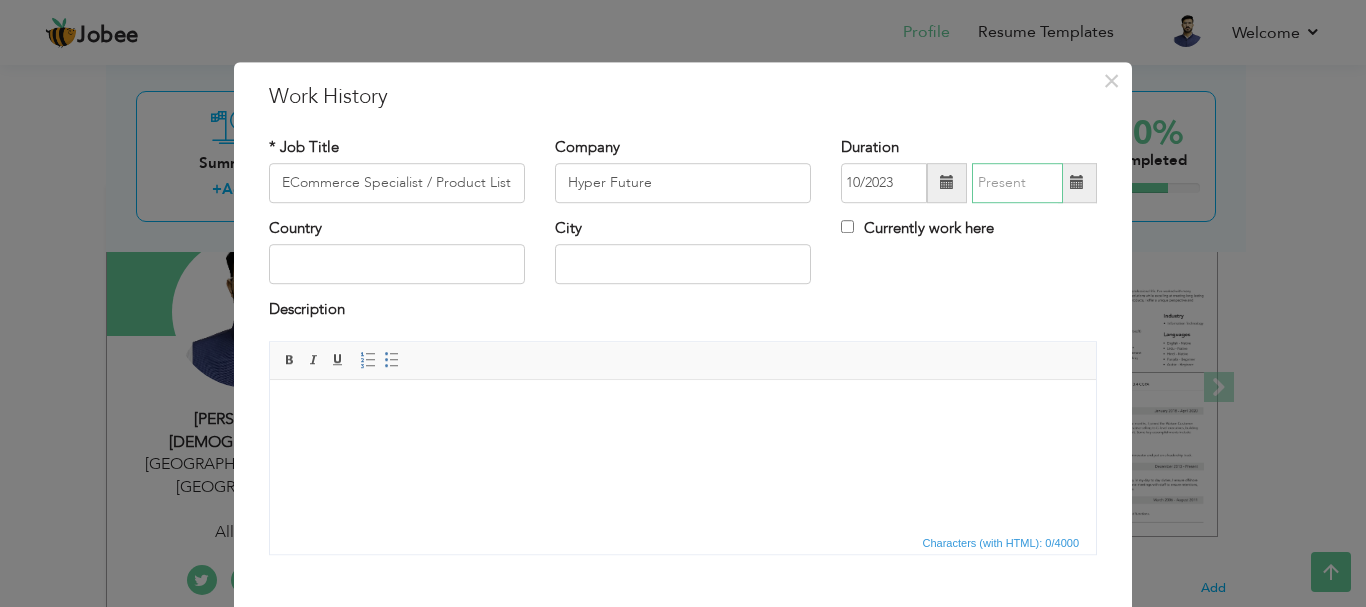 click at bounding box center [1017, 183] 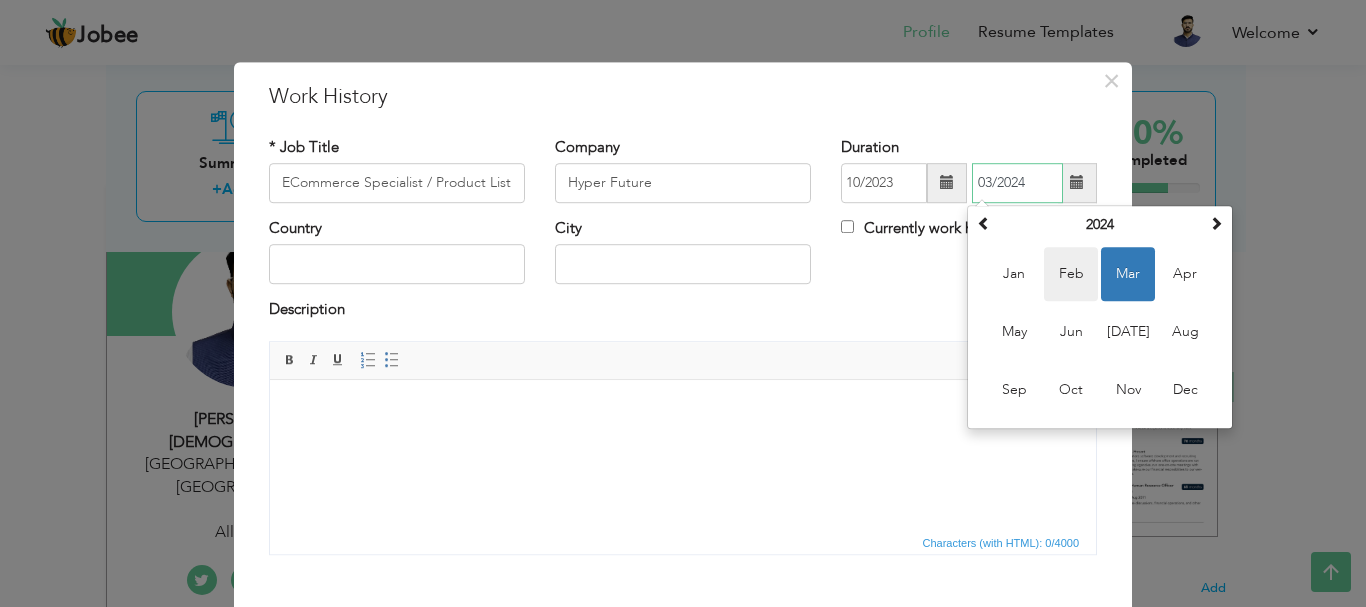 click on "Feb" at bounding box center [1071, 274] 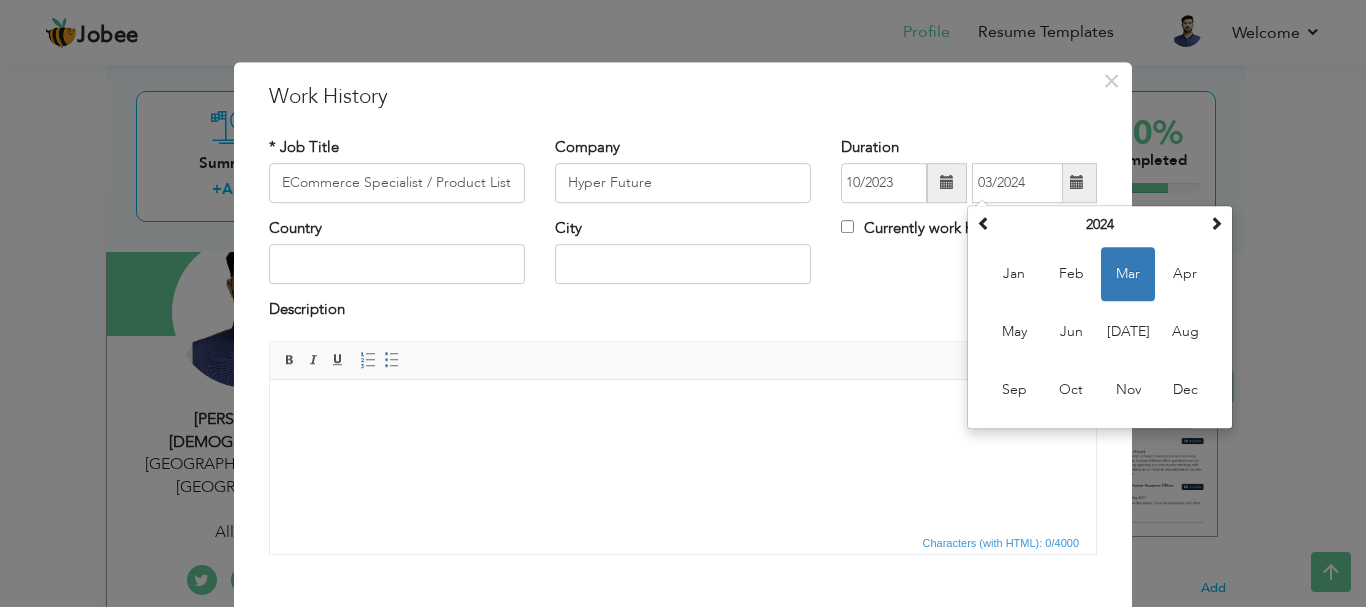 type on "02/2024" 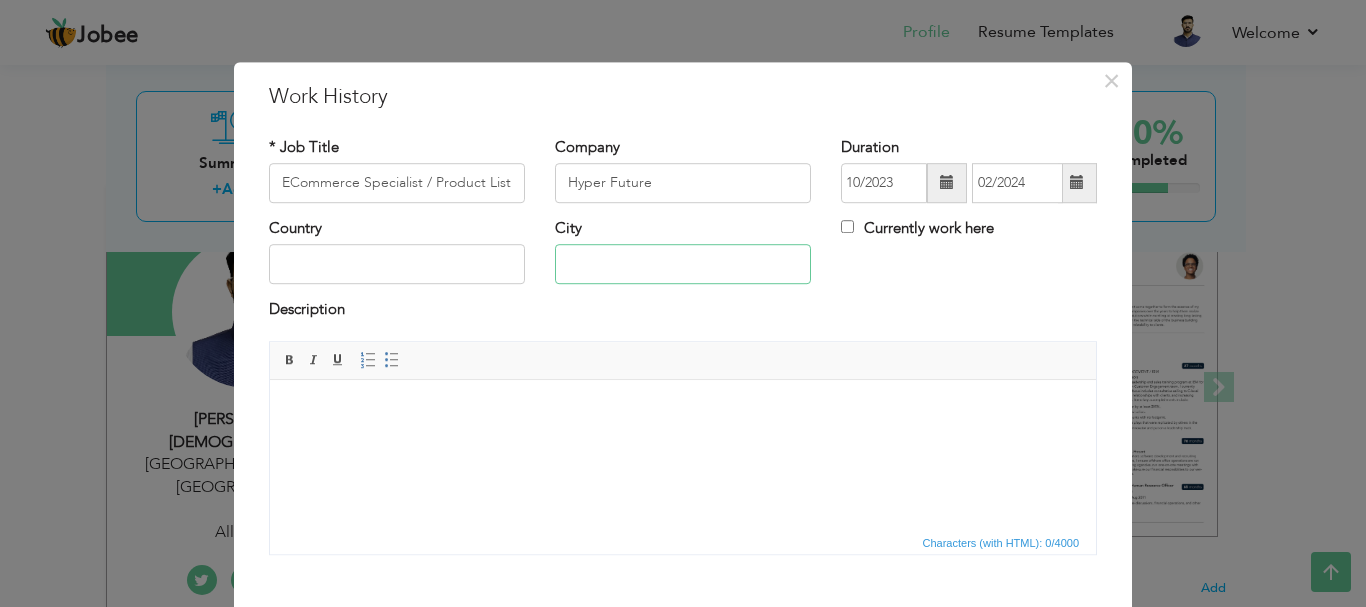 click at bounding box center (683, 265) 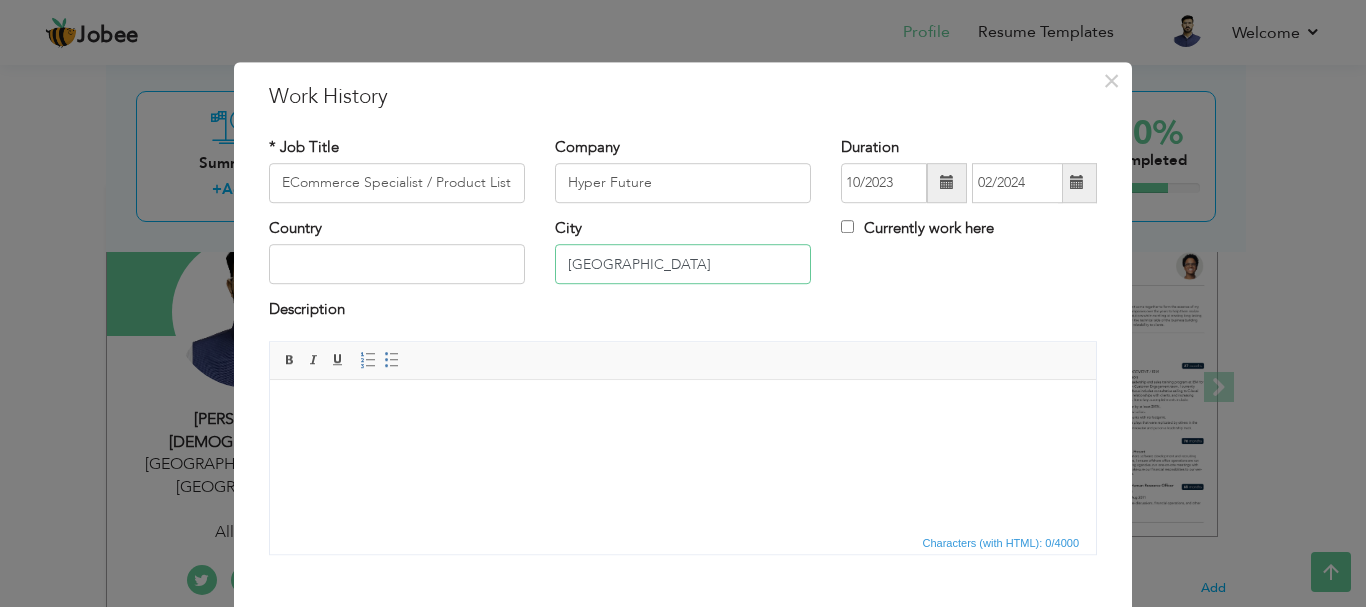 type on "[GEOGRAPHIC_DATA]" 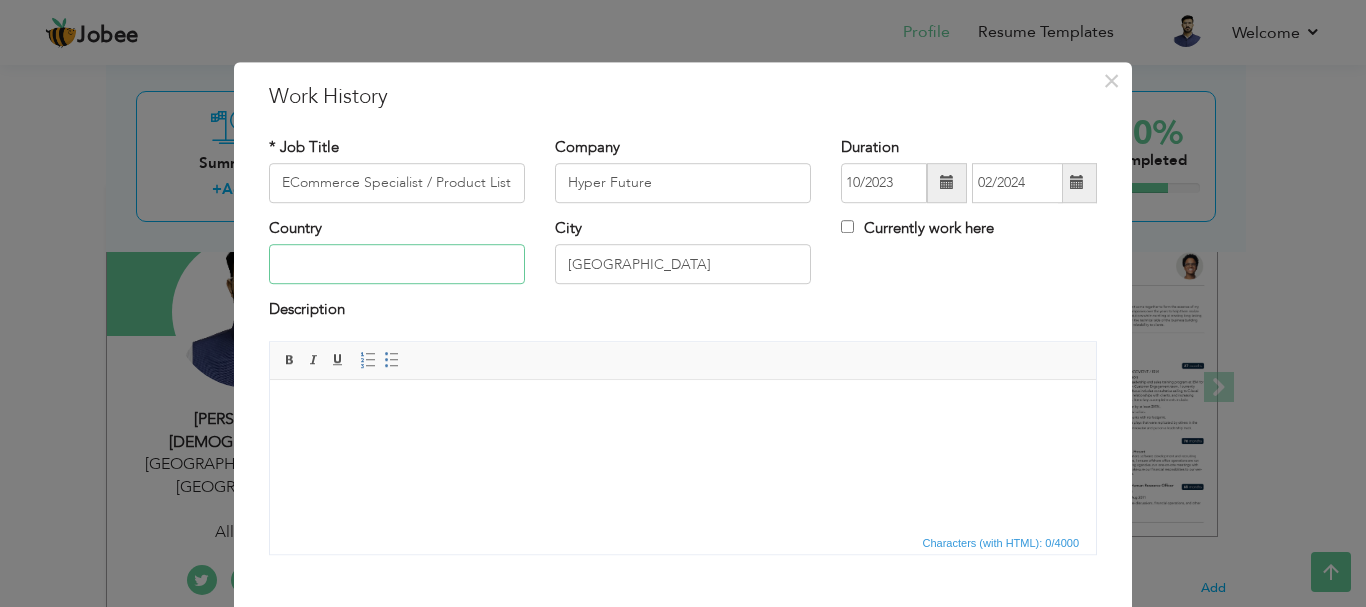 click at bounding box center [397, 265] 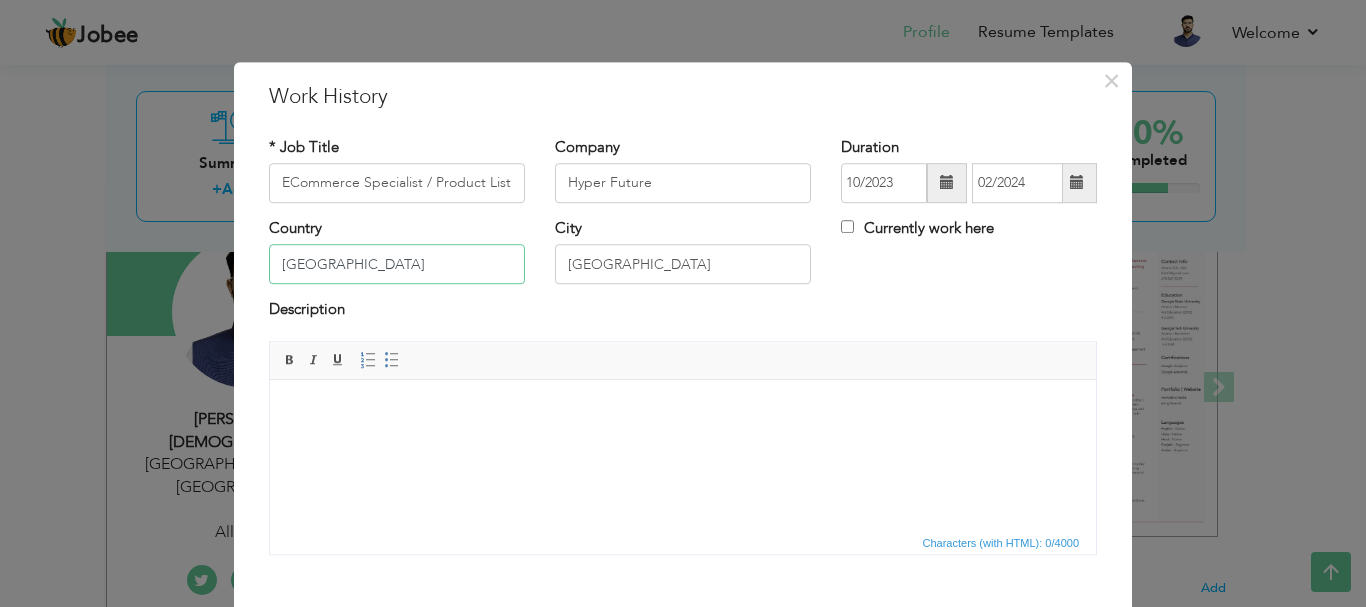 type on "[GEOGRAPHIC_DATA]" 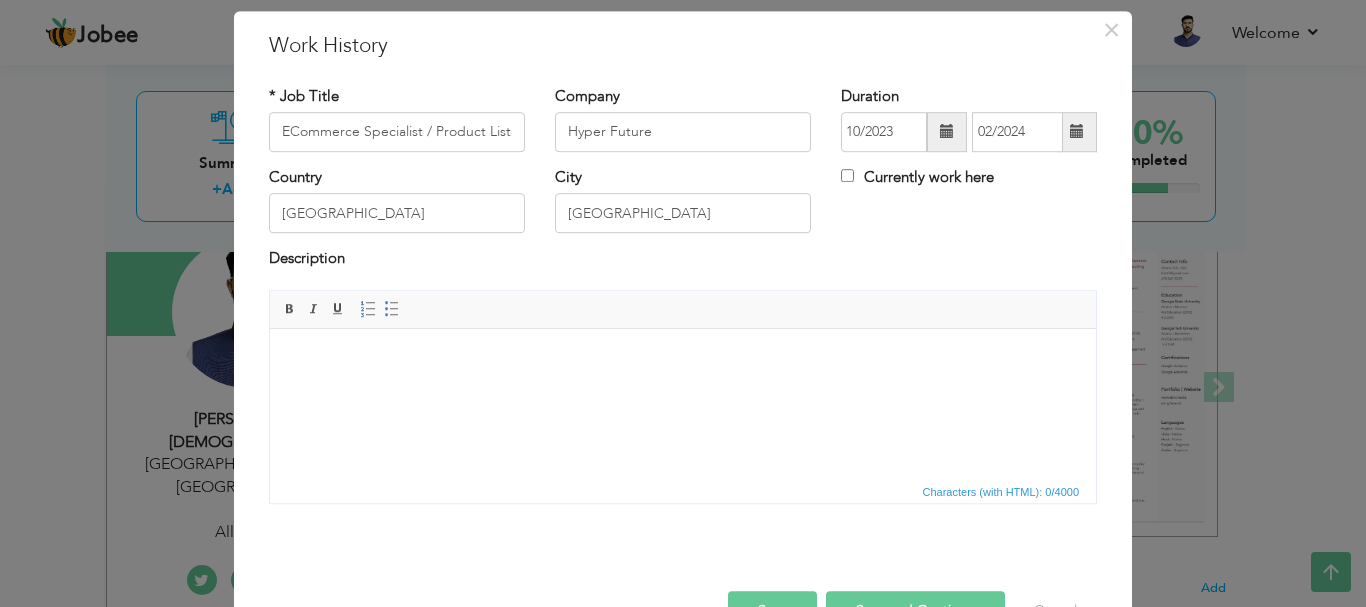 scroll, scrollTop: 64, scrollLeft: 0, axis: vertical 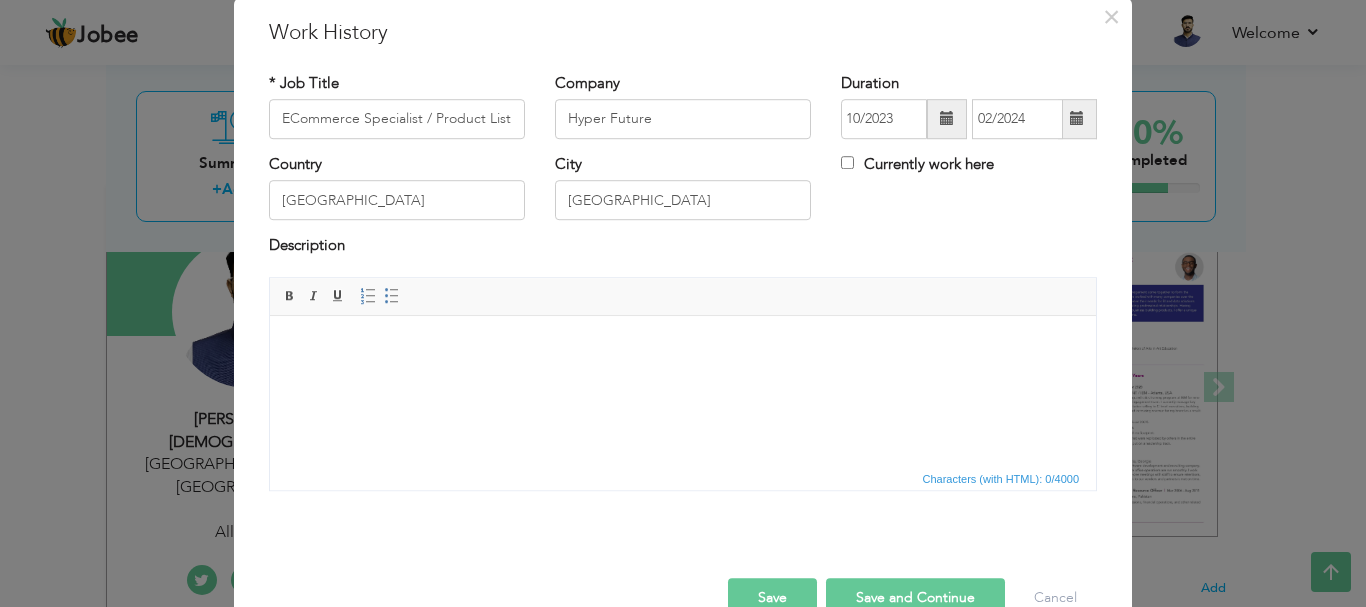 click on "Save" at bounding box center (772, 598) 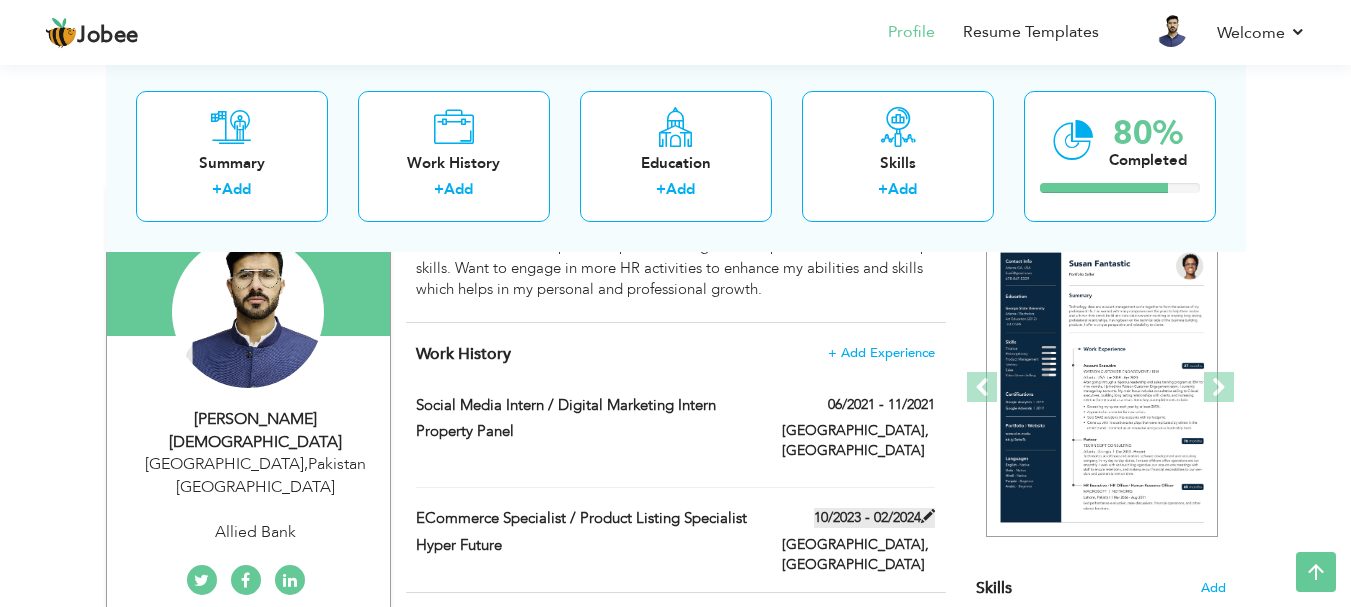click at bounding box center [928, 516] 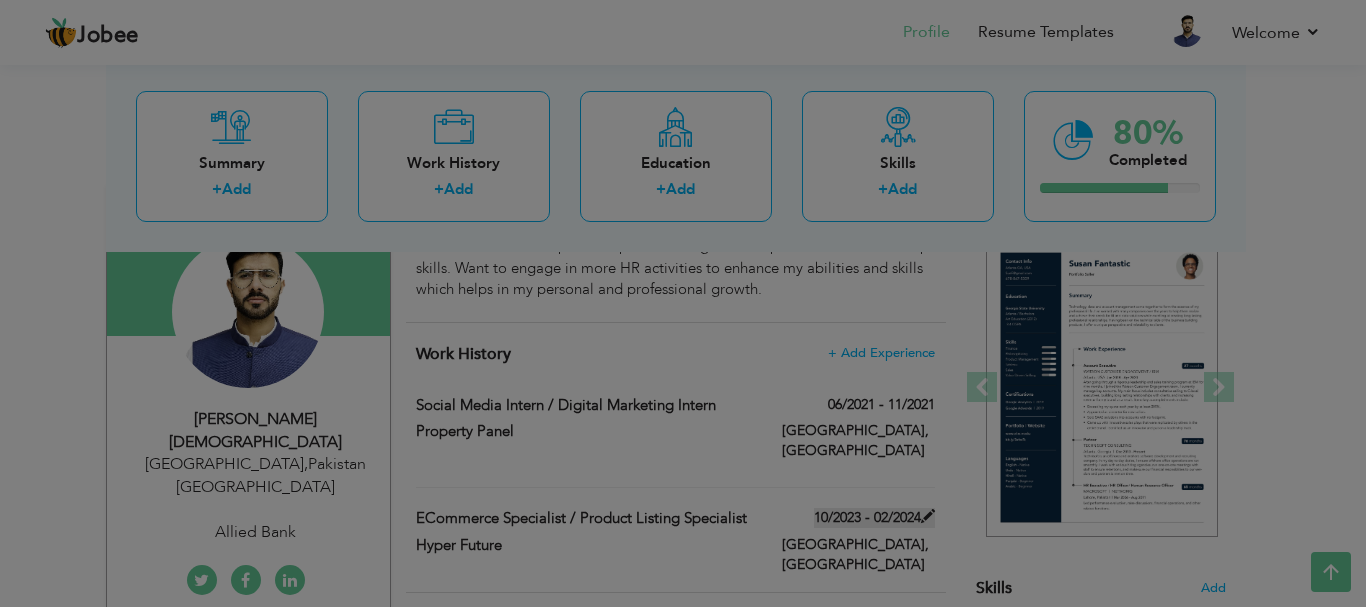 scroll, scrollTop: 0, scrollLeft: 0, axis: both 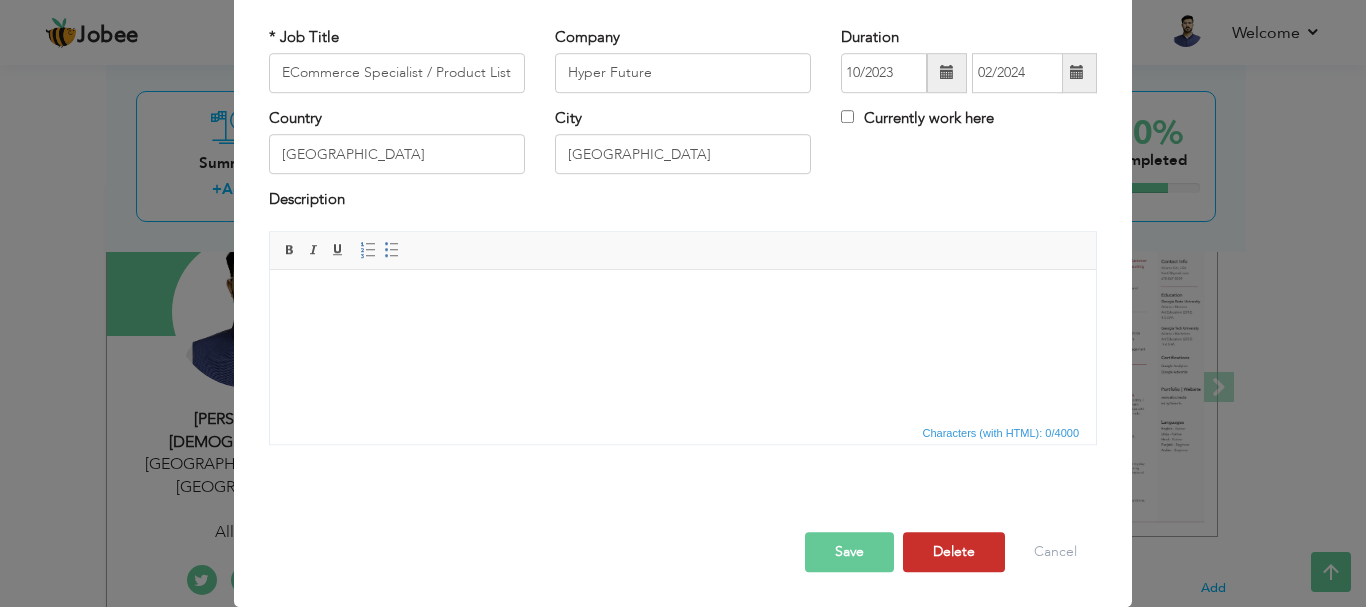 click on "Delete" at bounding box center [954, 552] 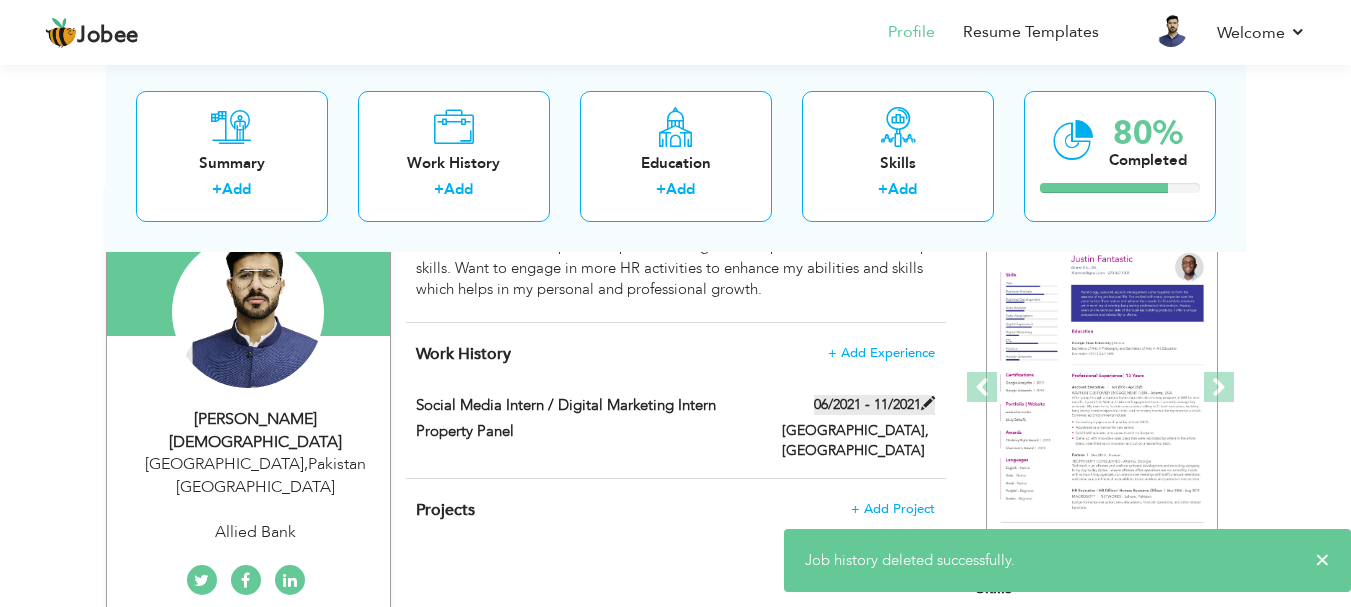 click at bounding box center [928, 403] 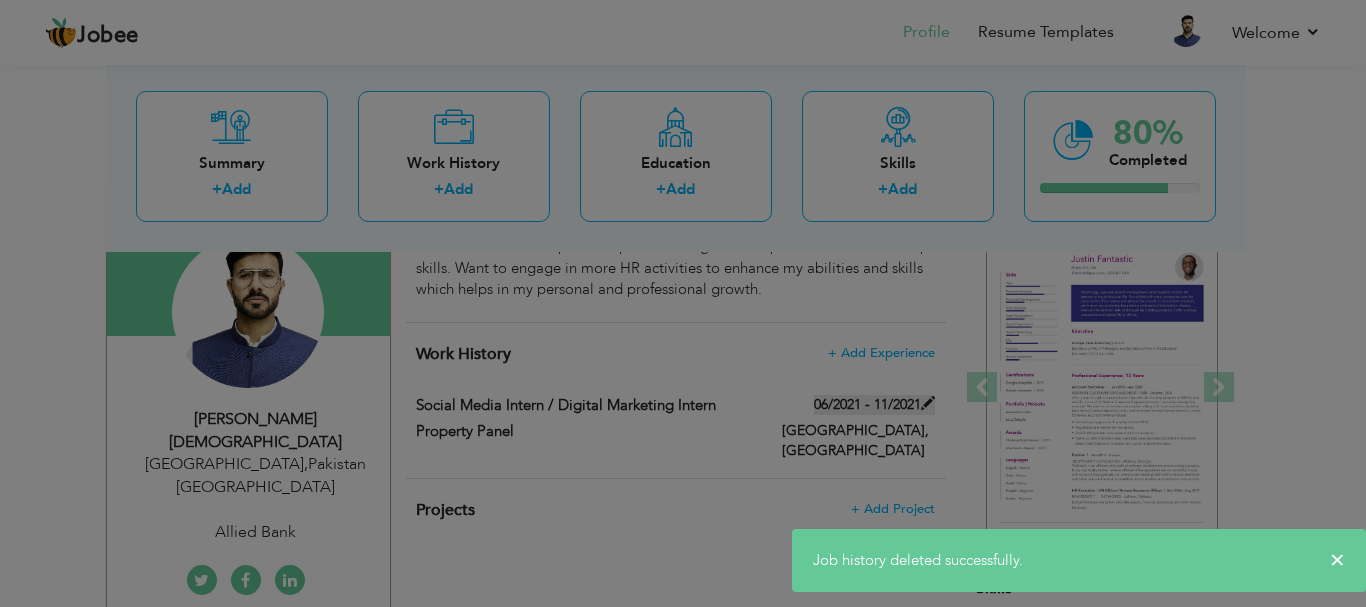 scroll, scrollTop: 0, scrollLeft: 0, axis: both 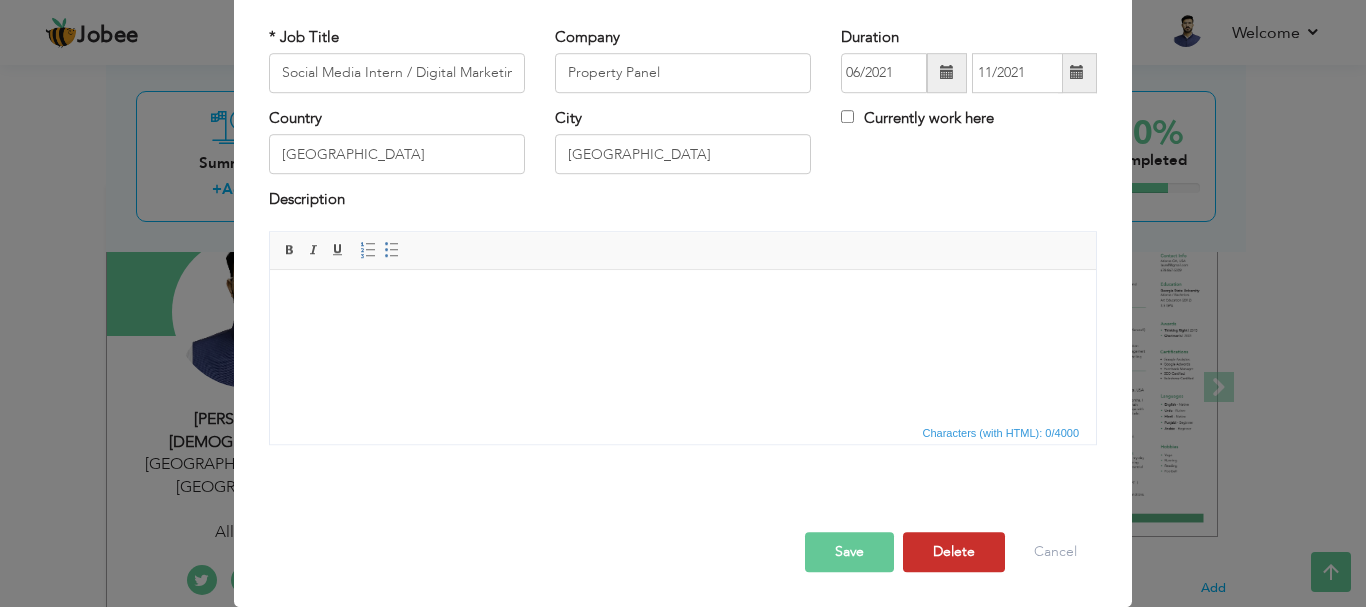 click on "Delete" at bounding box center (954, 552) 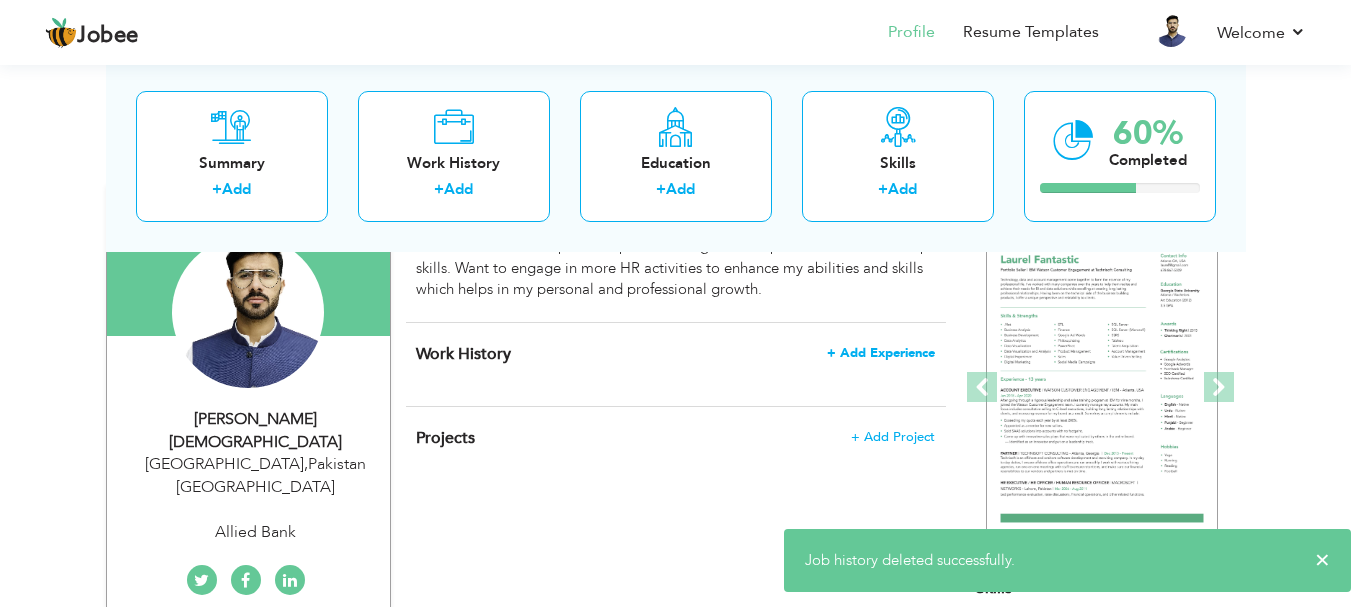 click on "+ Add Experience" at bounding box center (881, 353) 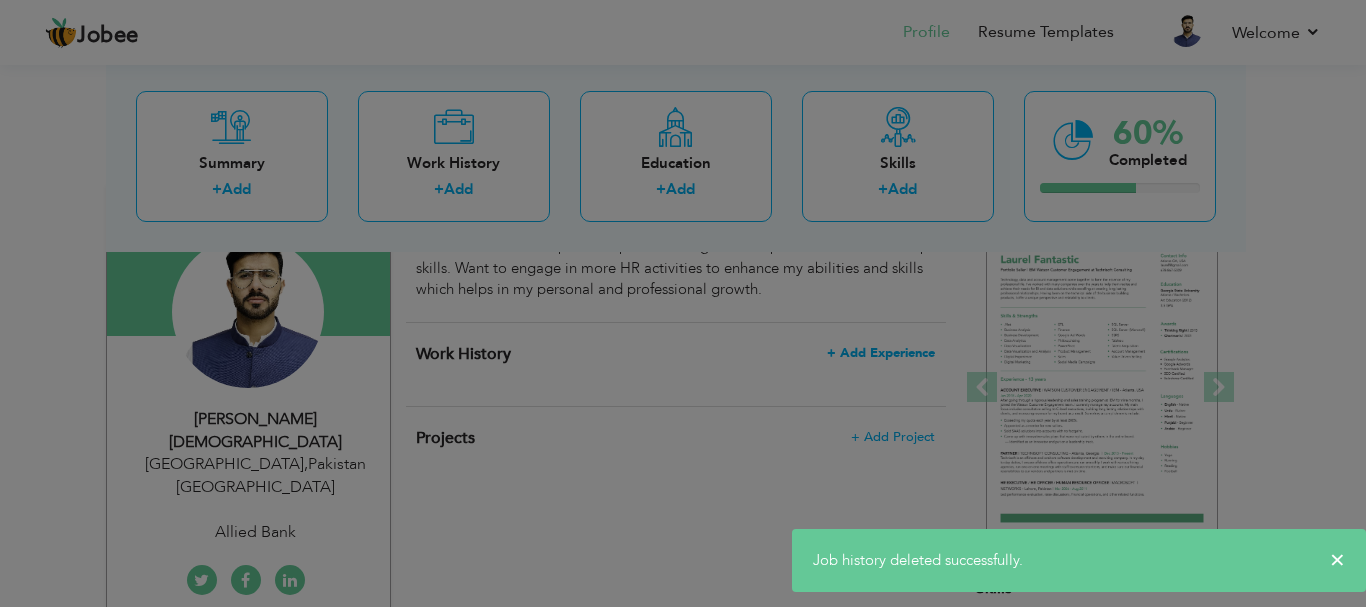 scroll, scrollTop: 0, scrollLeft: 0, axis: both 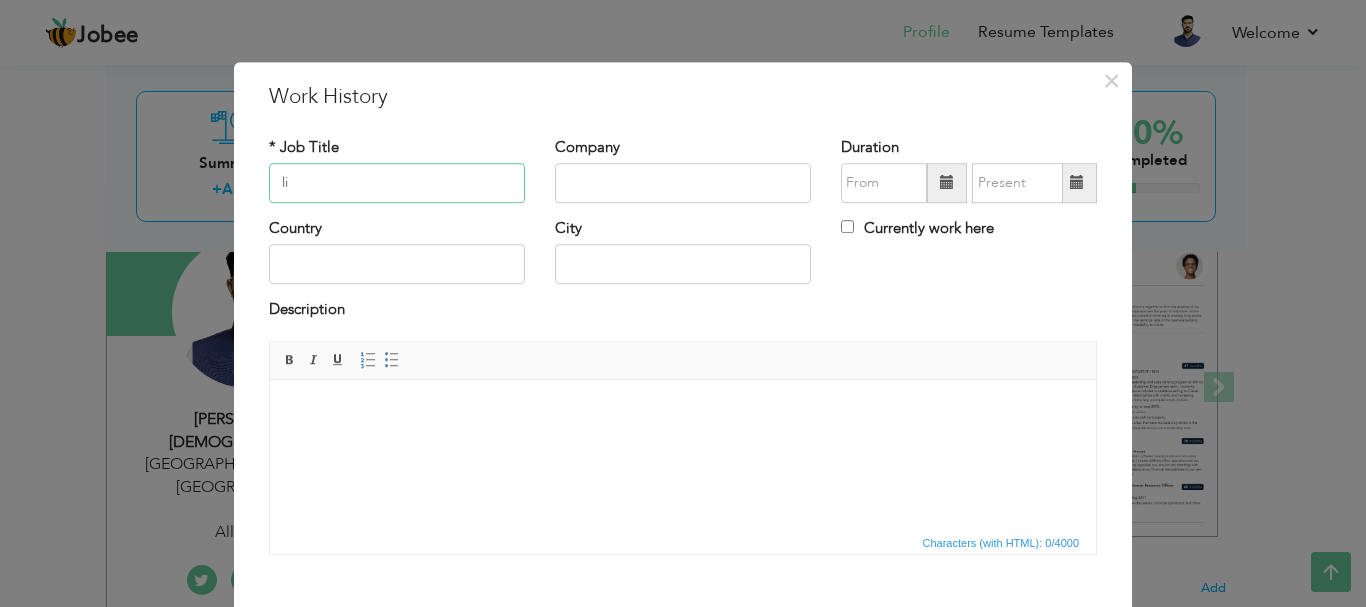 type on "l" 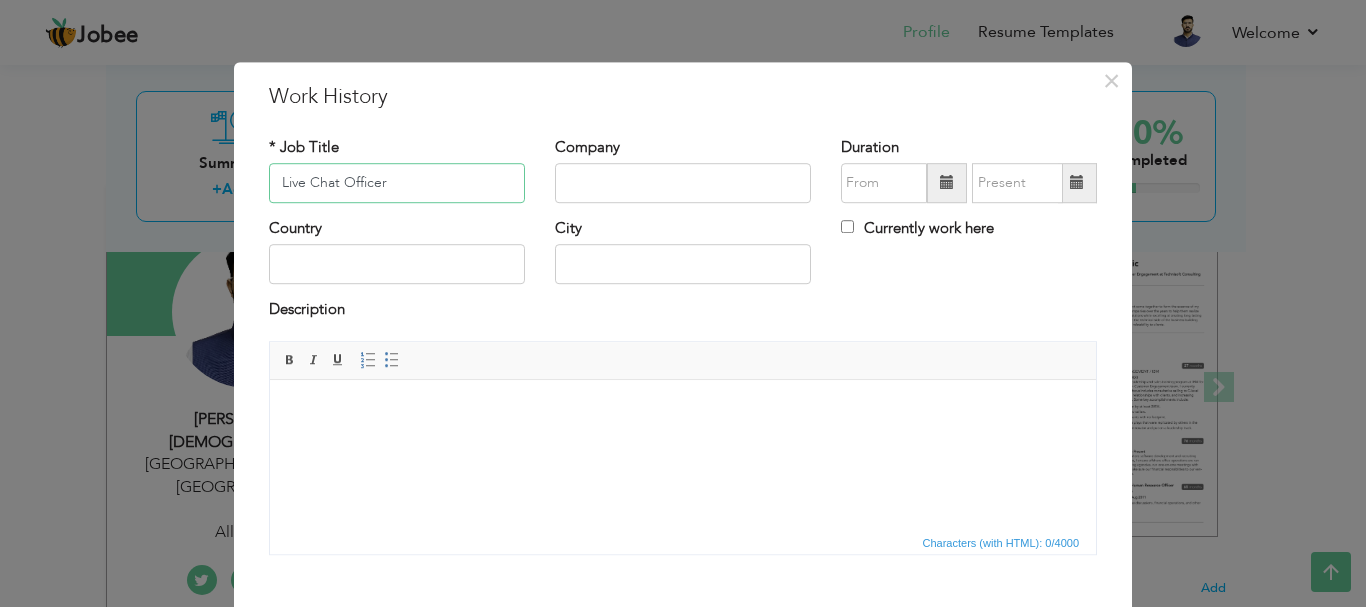 type on "Live Chat Officer" 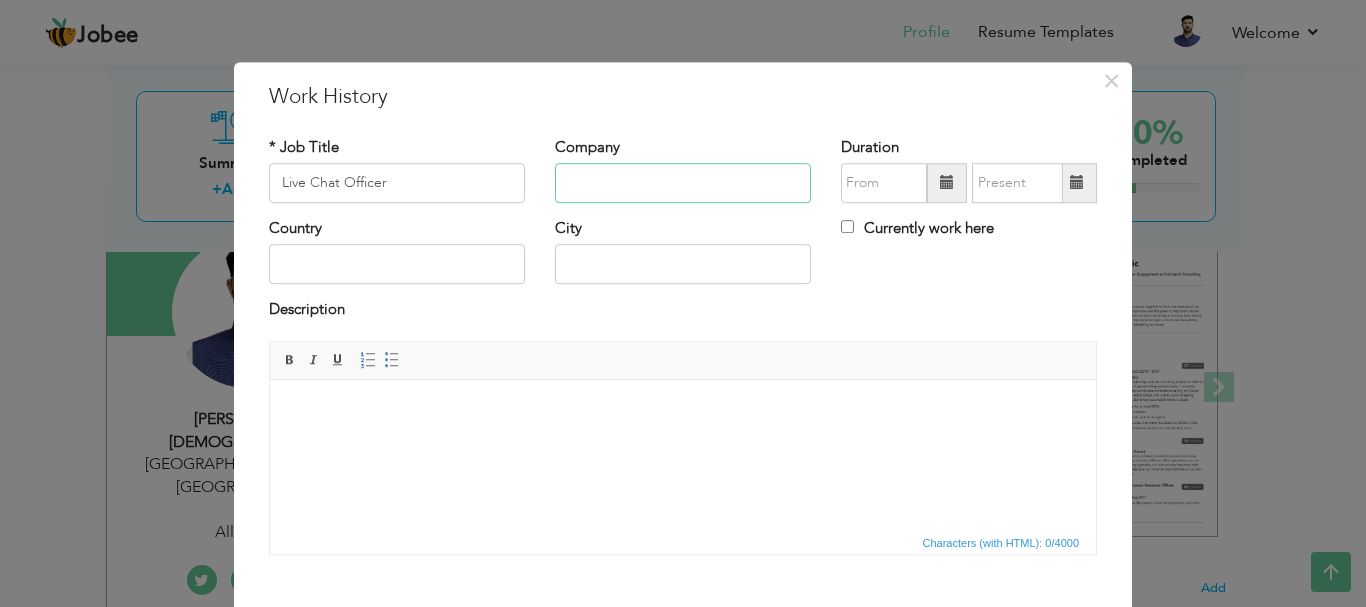 click at bounding box center (683, 183) 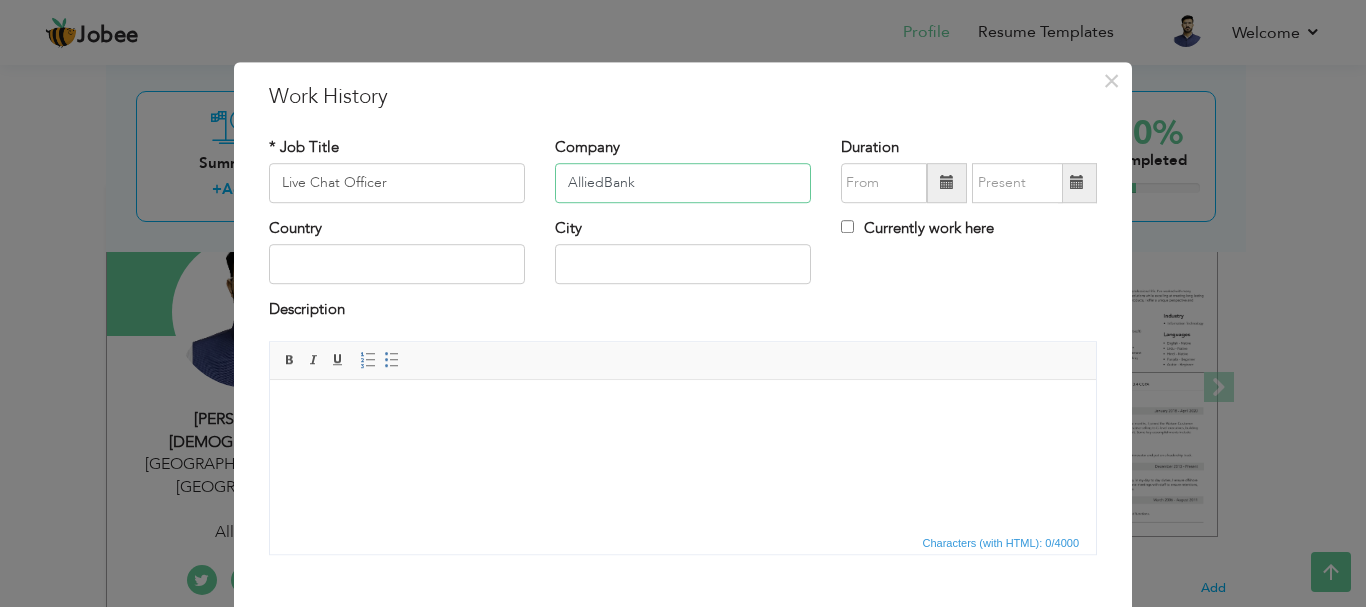 click on "AlliedBank" at bounding box center (683, 183) 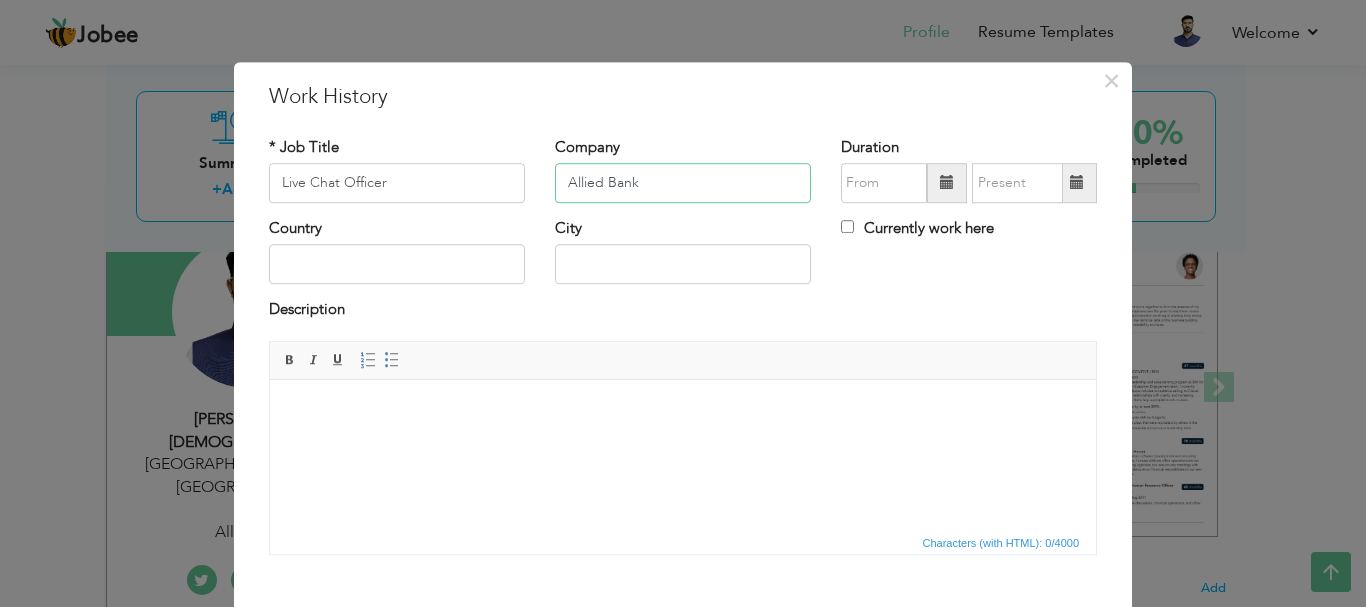 type on "Allied Bank" 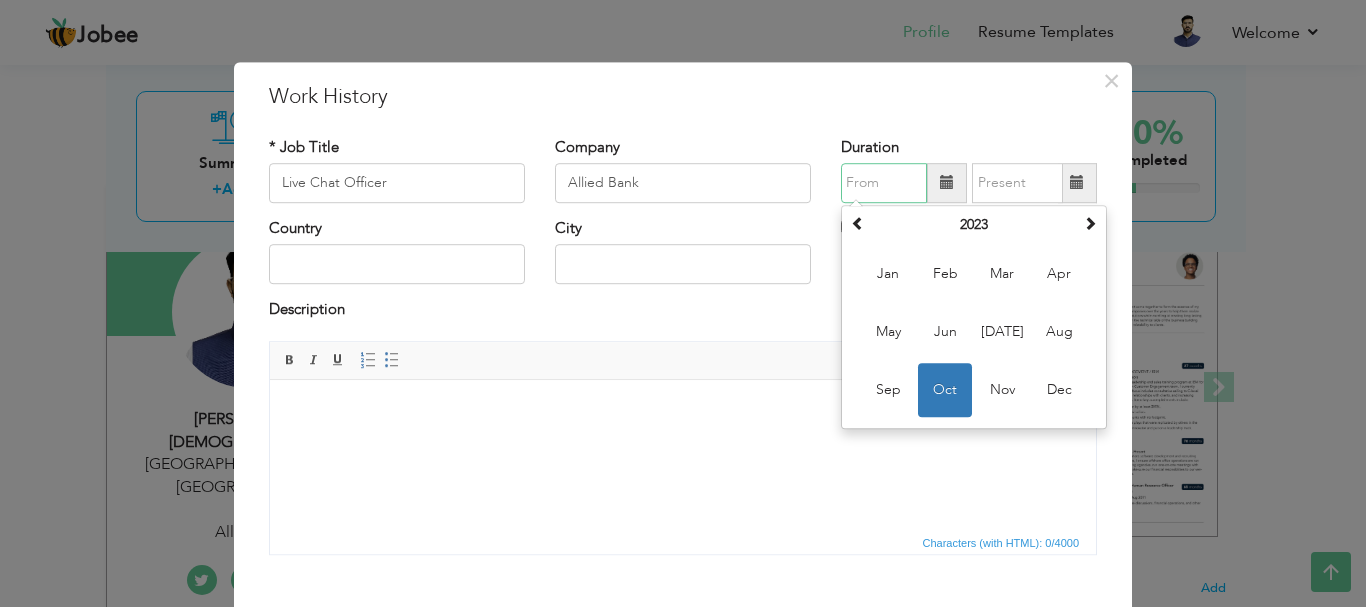 click at bounding box center [884, 183] 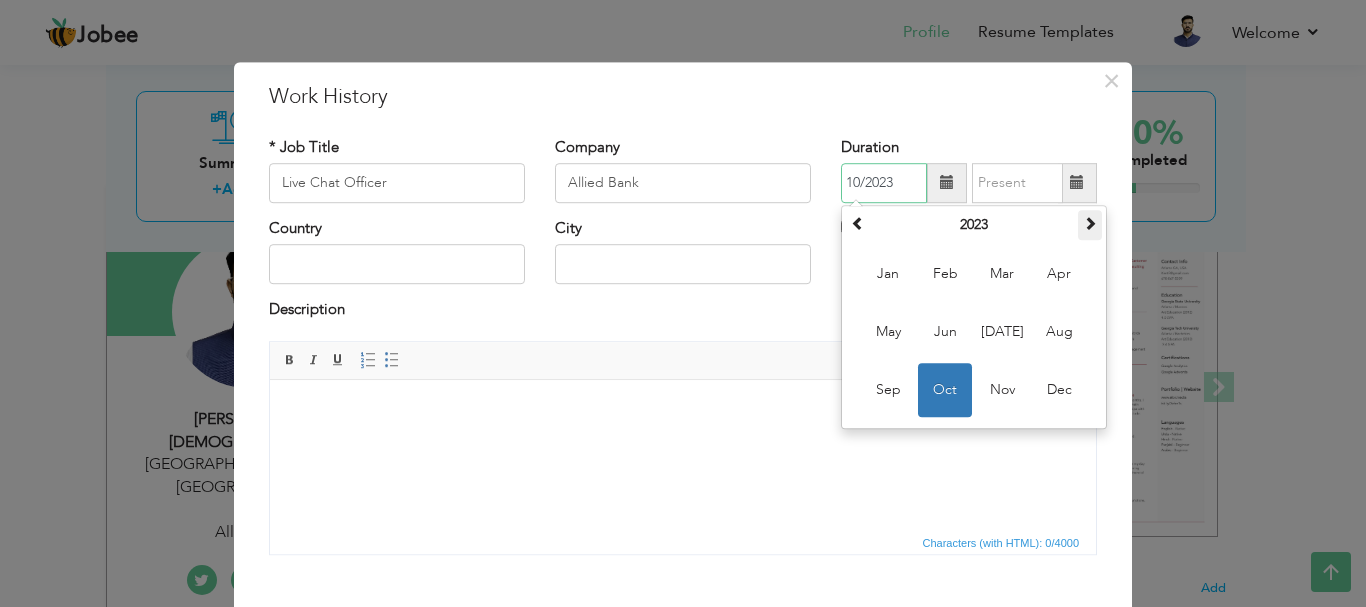 click at bounding box center [1090, 223] 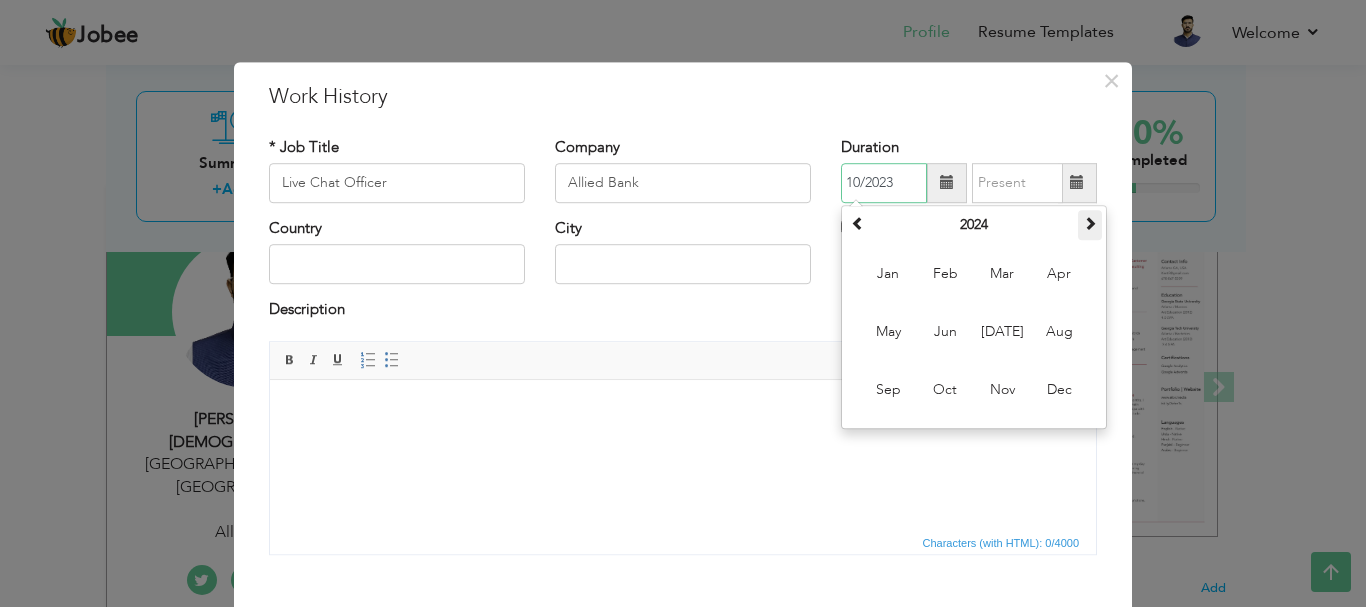 click at bounding box center [1090, 223] 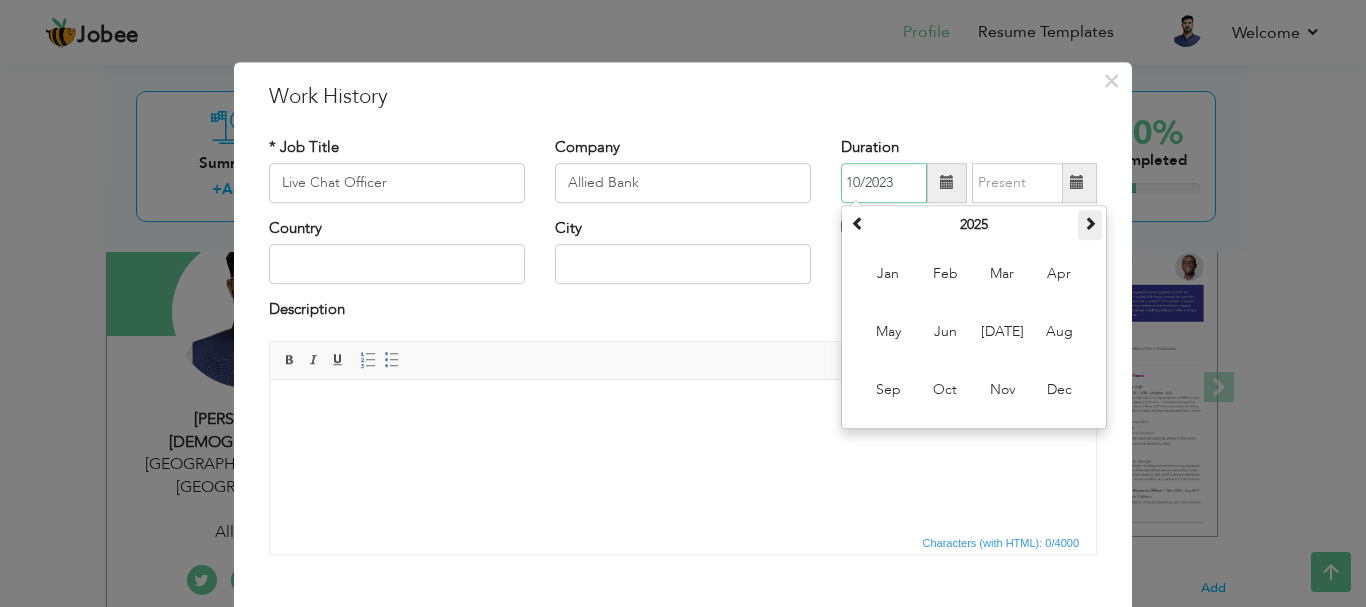 click at bounding box center [1090, 223] 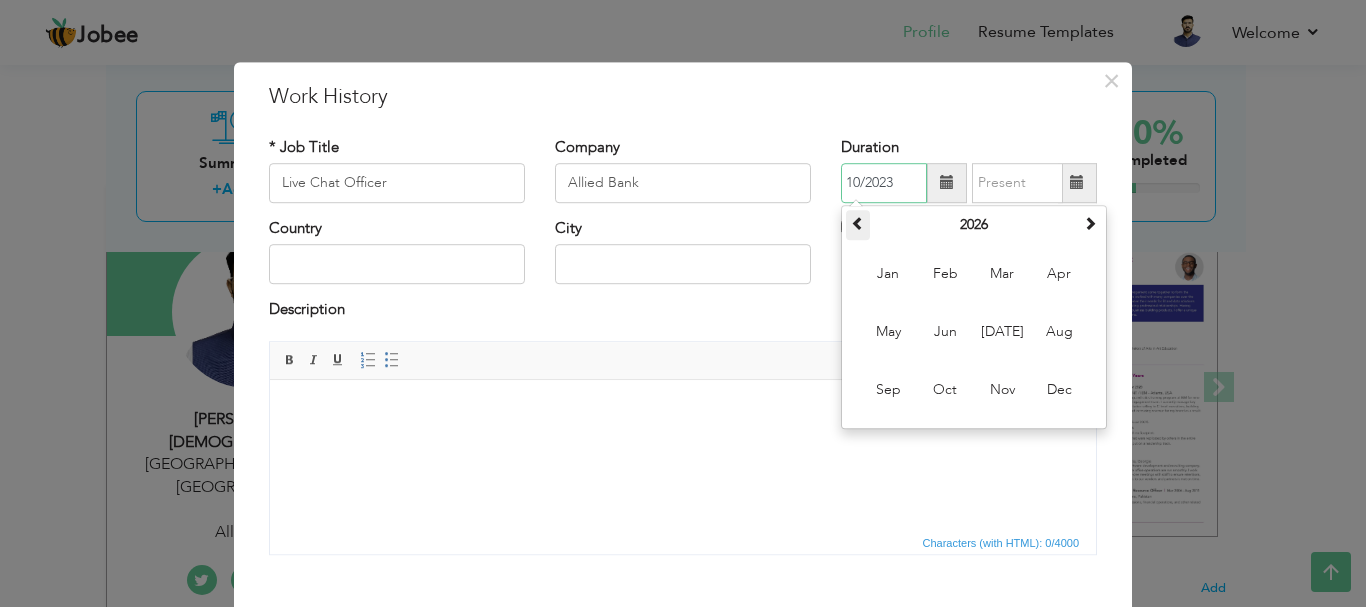 click at bounding box center (858, 223) 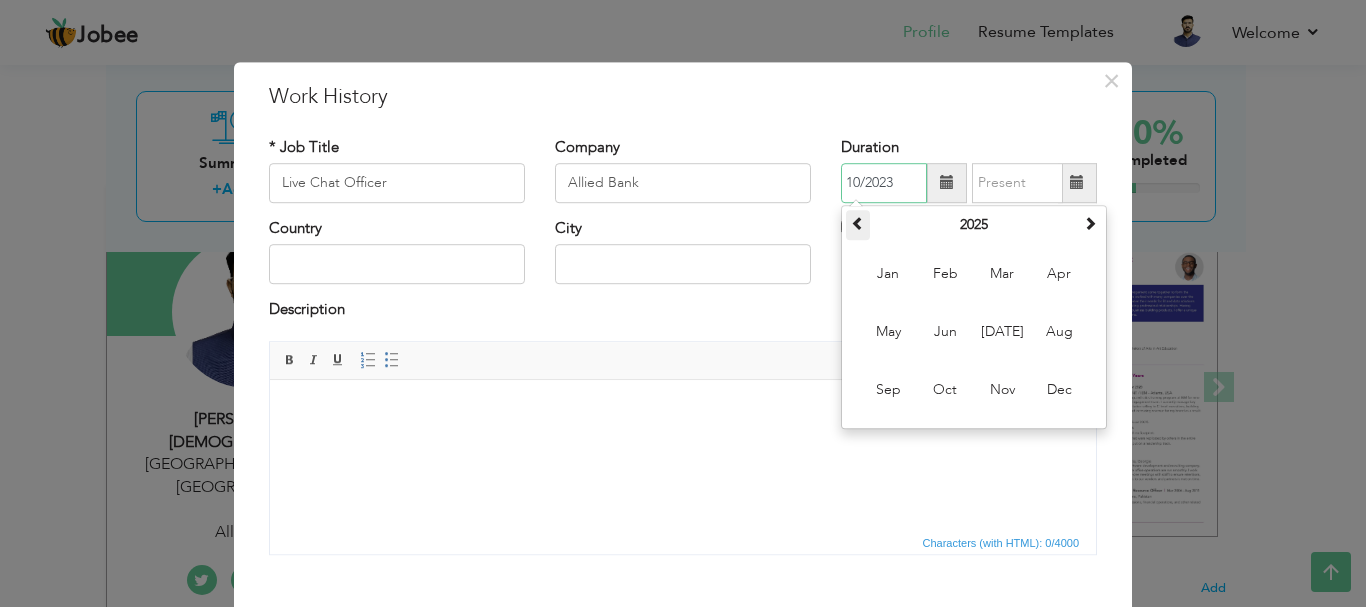 click at bounding box center (858, 223) 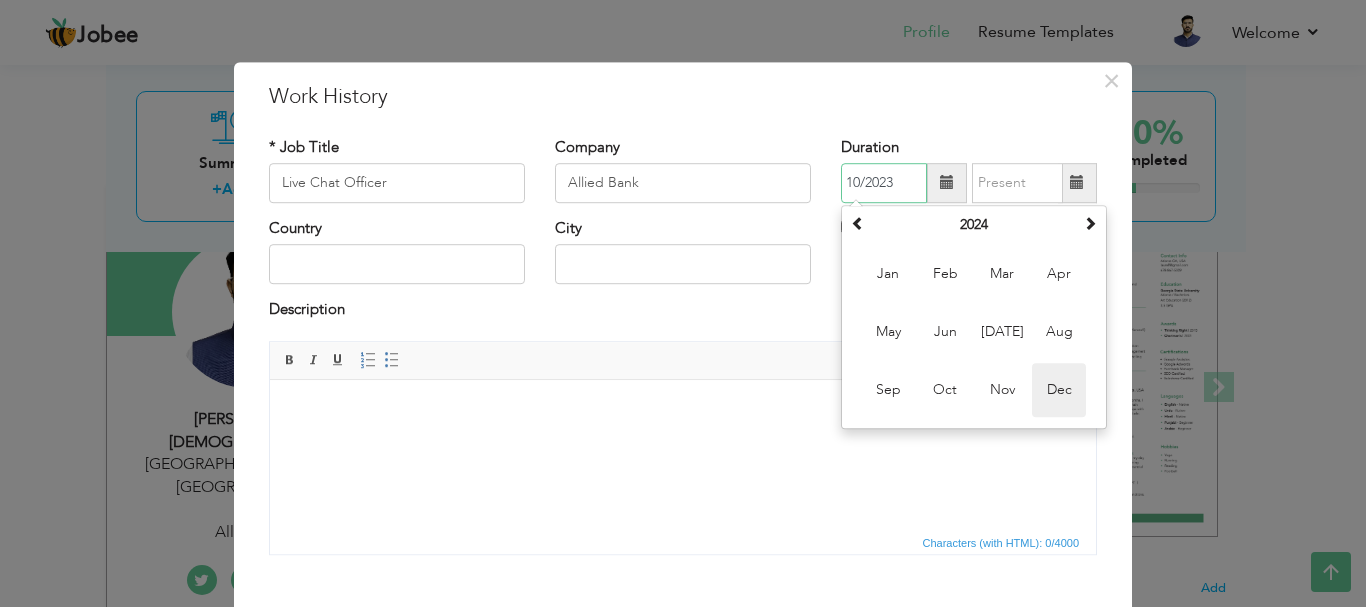 click on "Dec" at bounding box center (1059, 390) 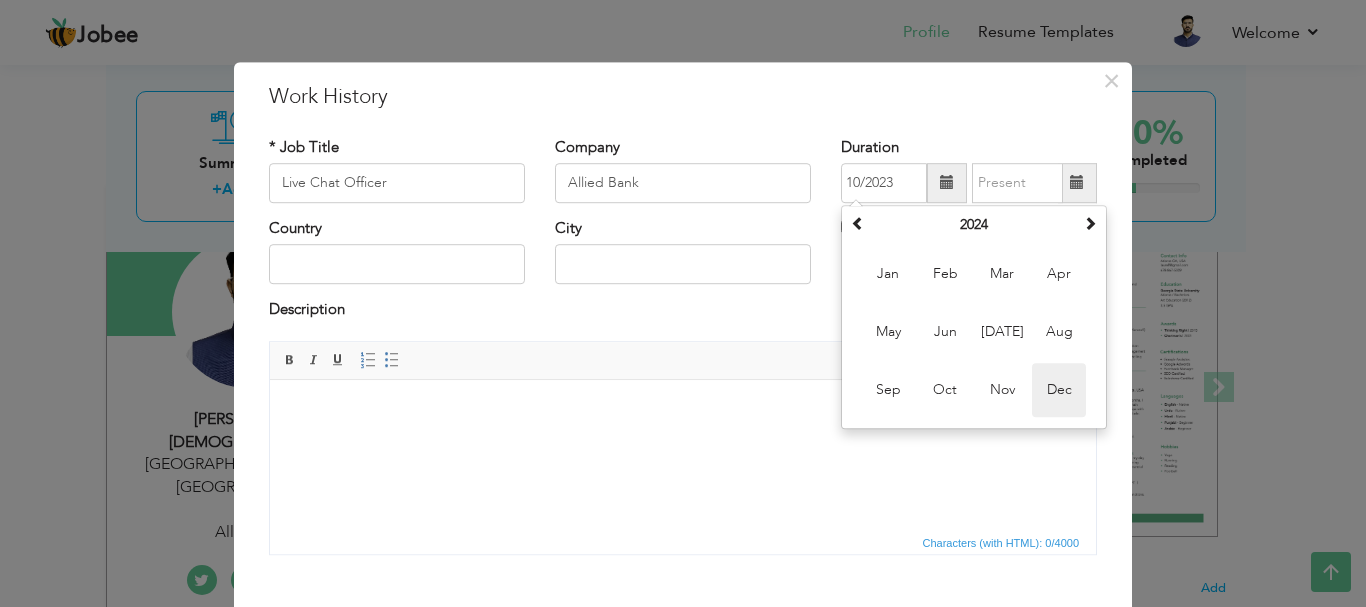 type on "12/2024" 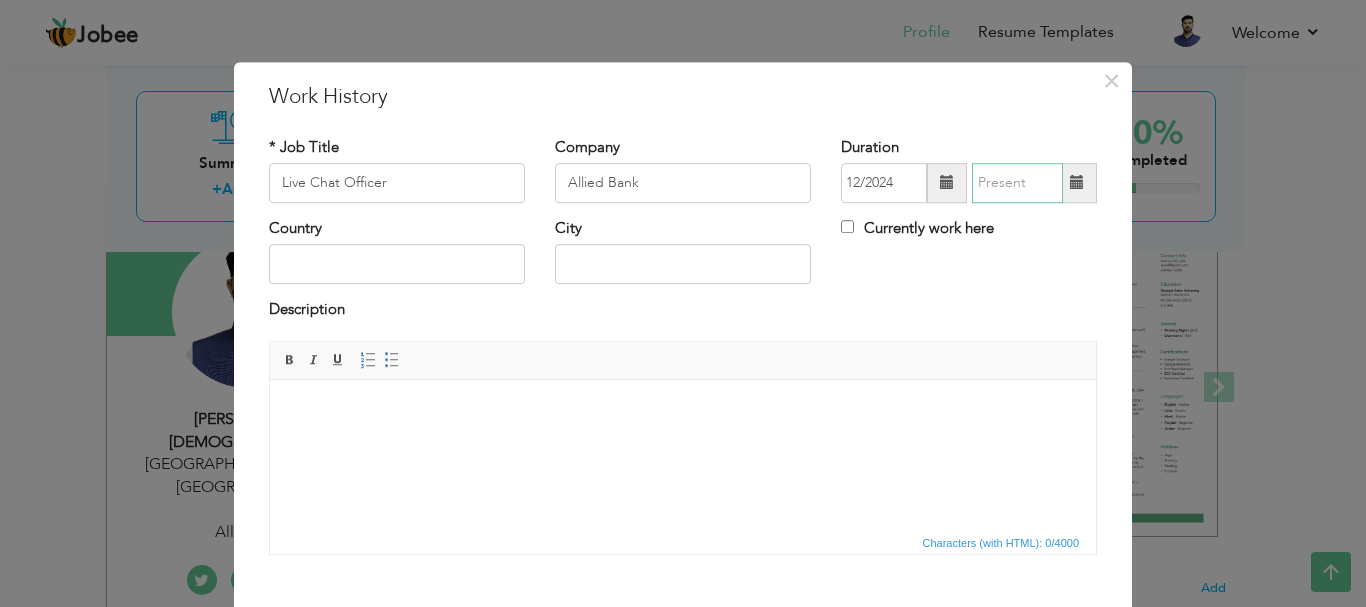 click at bounding box center [1017, 183] 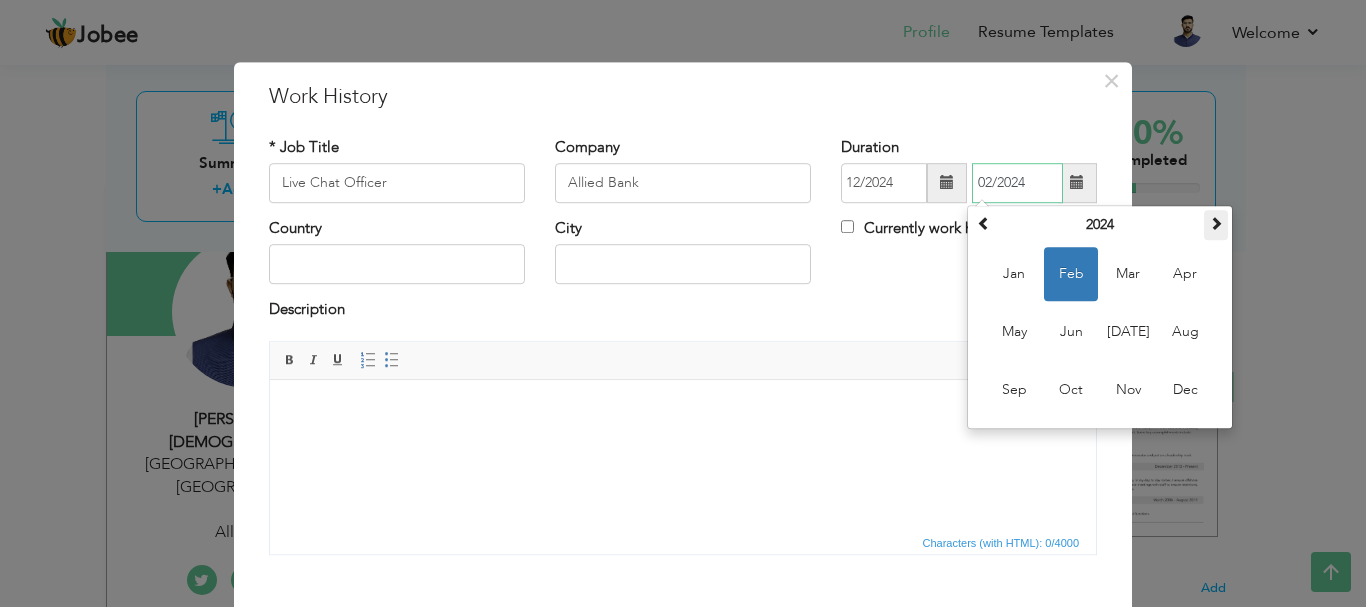 click at bounding box center [1216, 223] 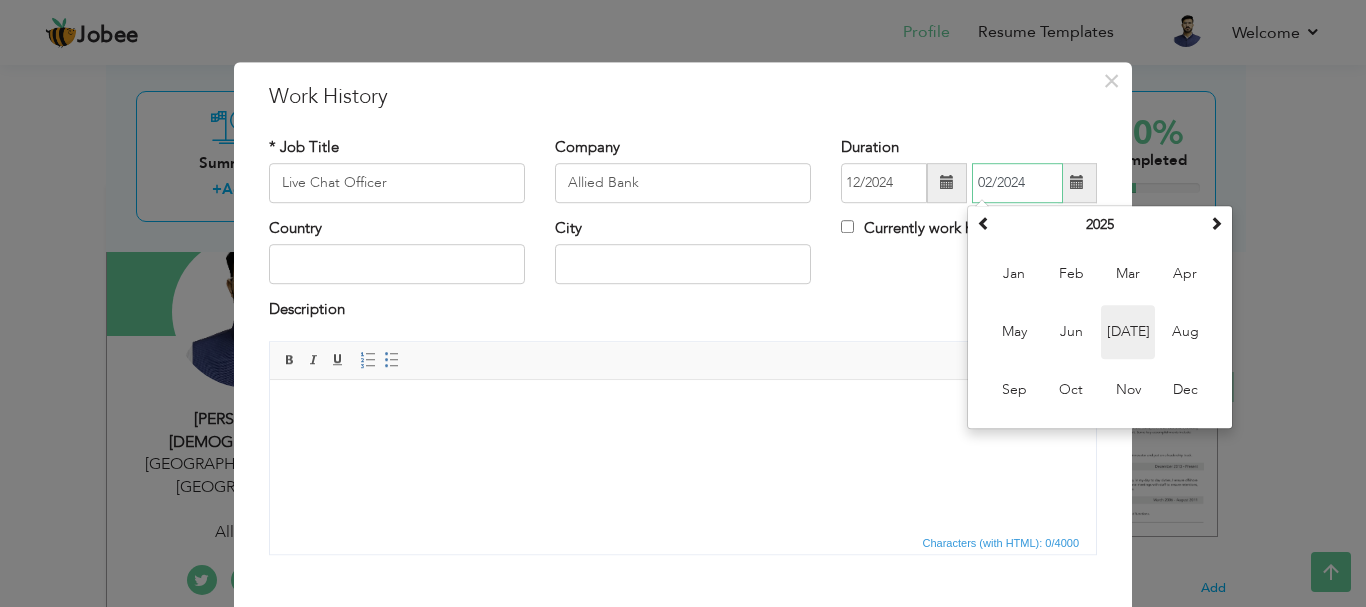 click on "Jul" at bounding box center [1128, 332] 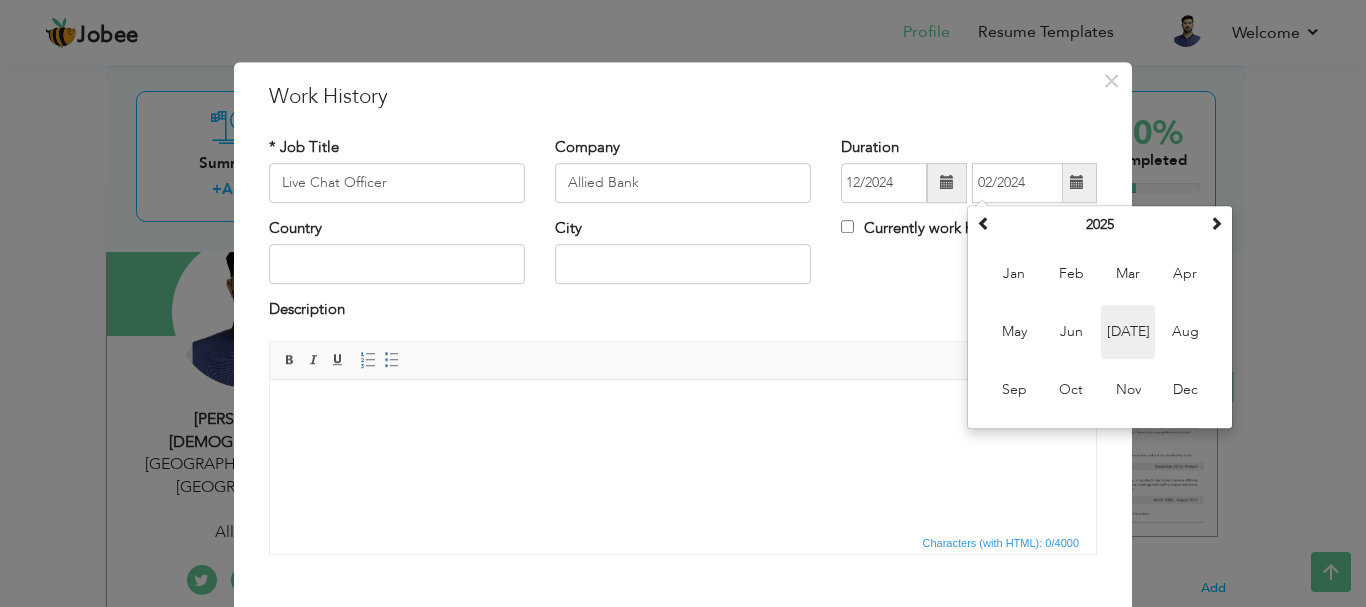 type on "07/2025" 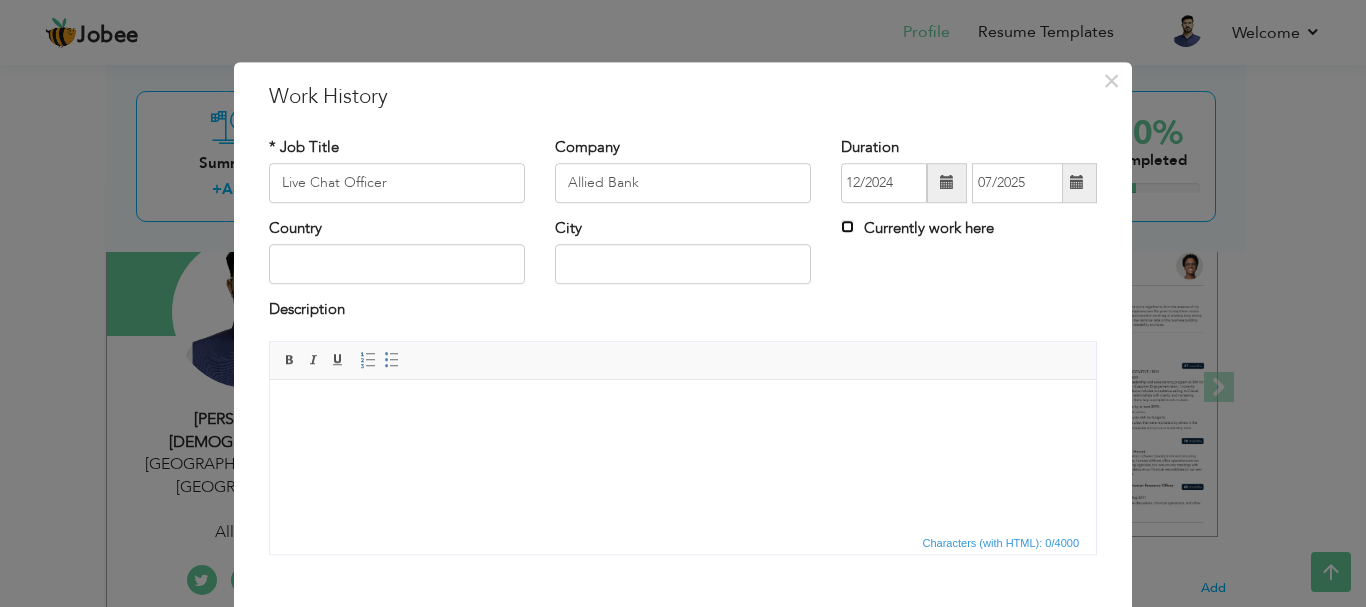 click on "Currently work here" at bounding box center (847, 226) 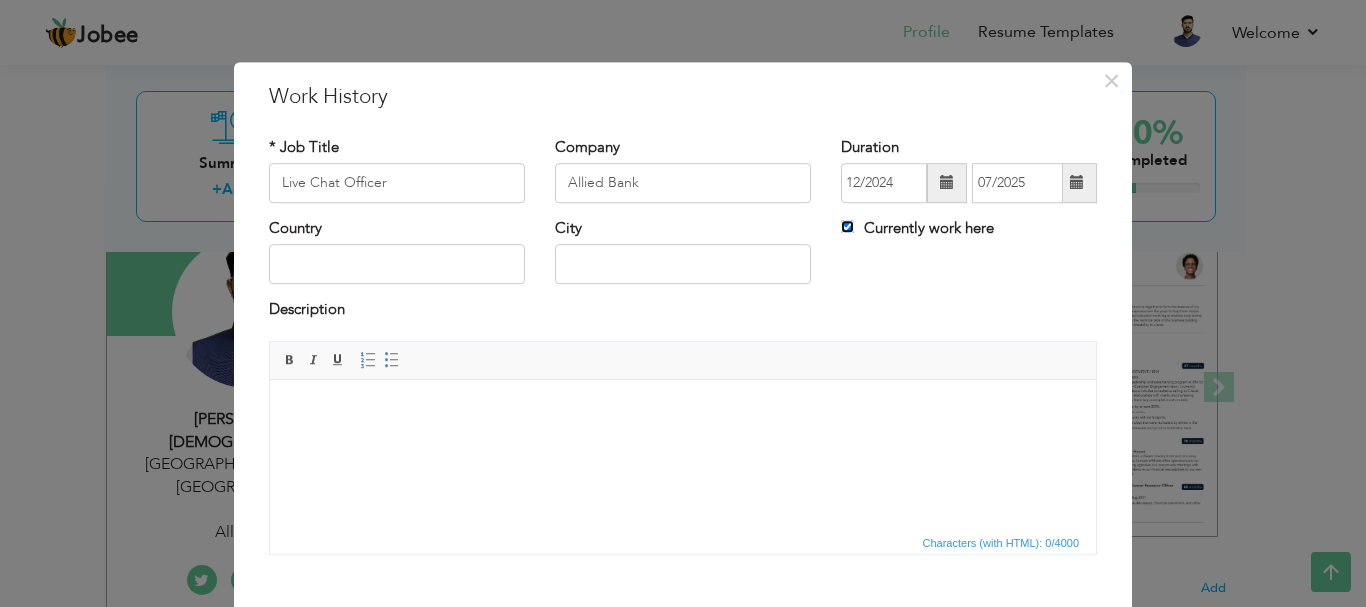 type 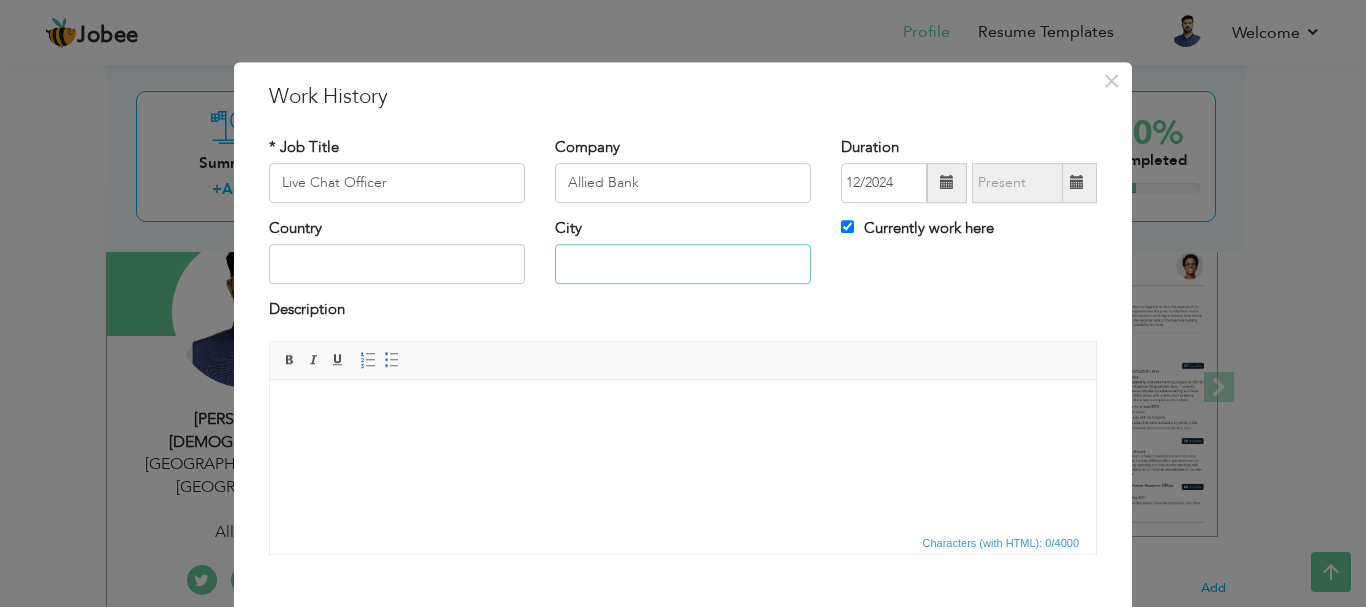 click at bounding box center (683, 265) 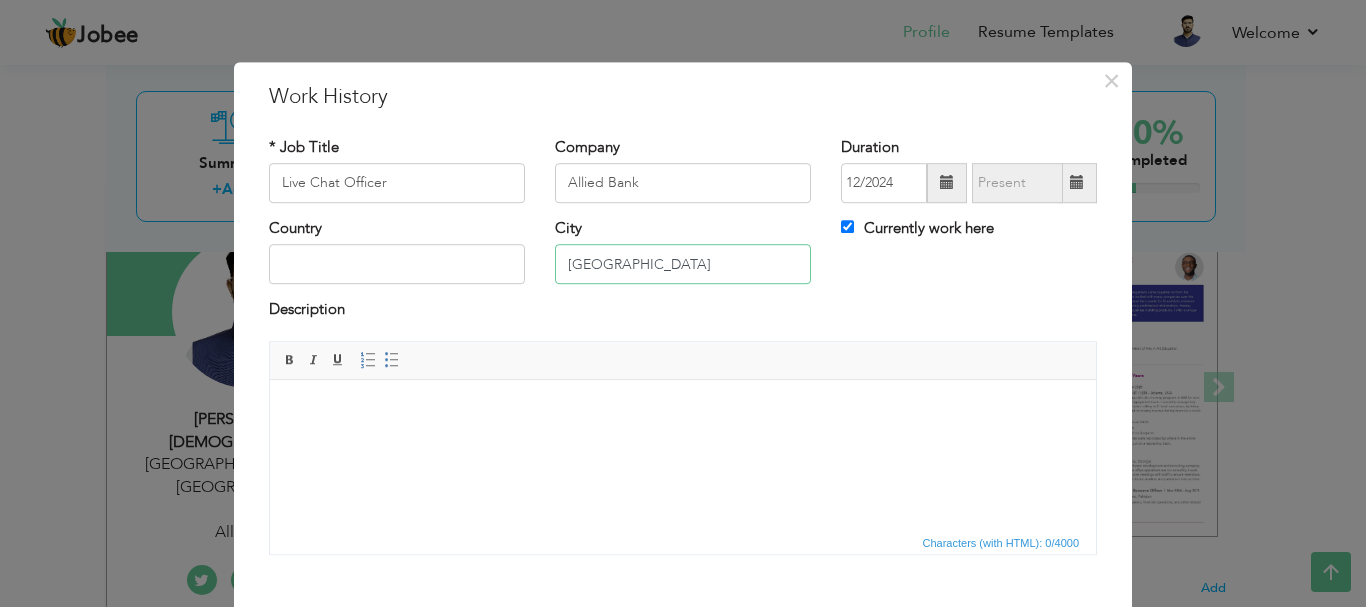 type on "[GEOGRAPHIC_DATA]" 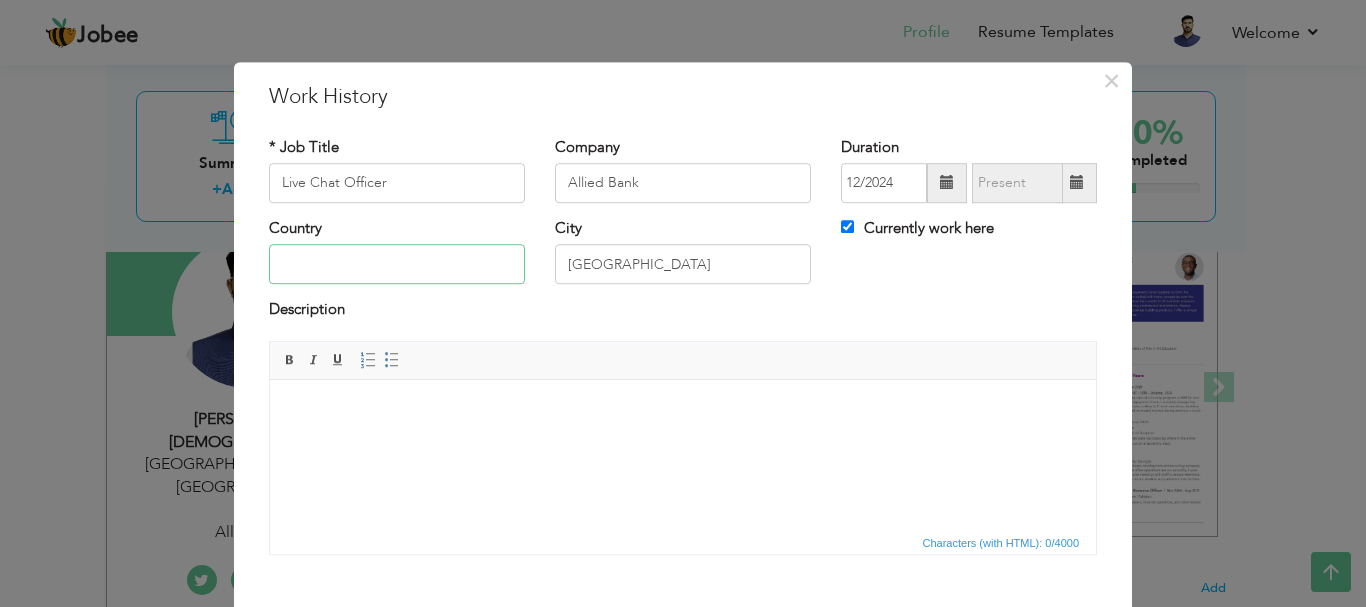 click at bounding box center [397, 265] 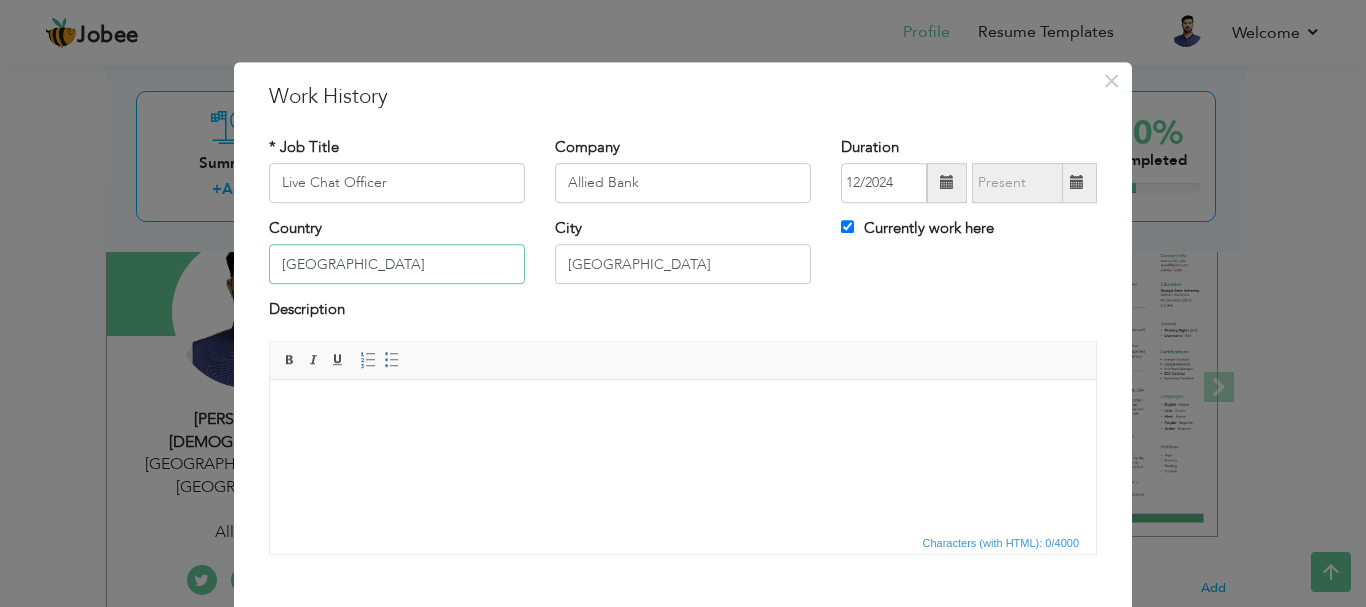 type on "[GEOGRAPHIC_DATA]" 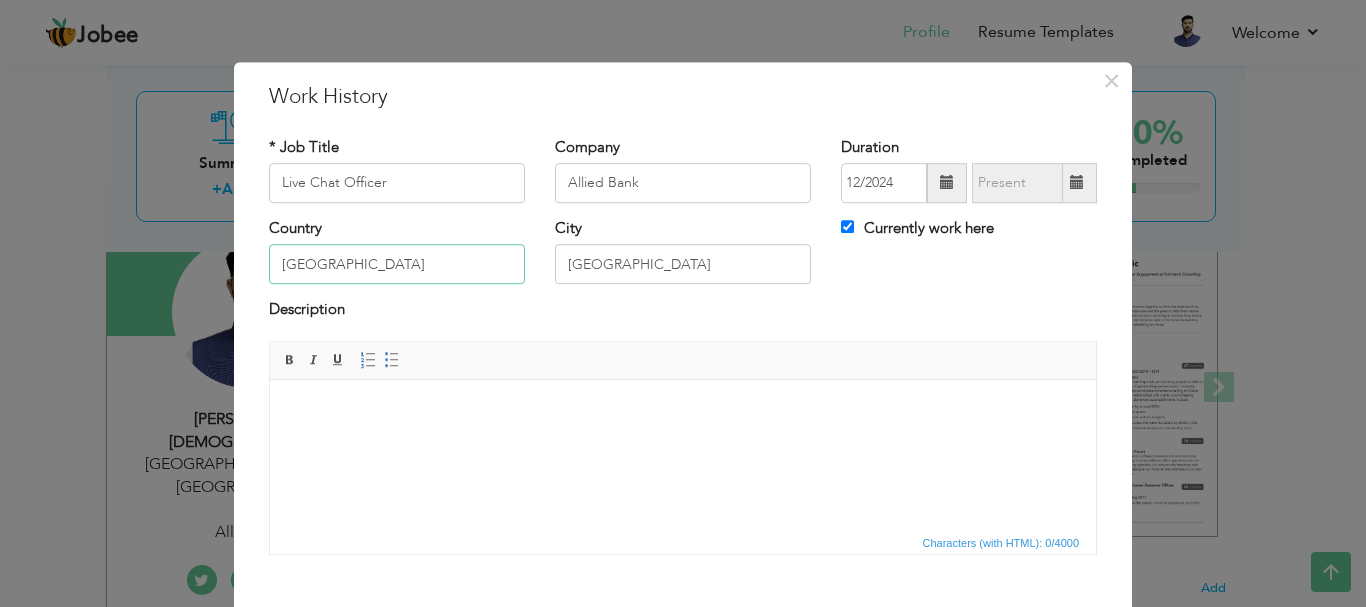 drag, startPoint x: 701, startPoint y: 730, endPoint x: 446, endPoint y: 455, distance: 375.03333 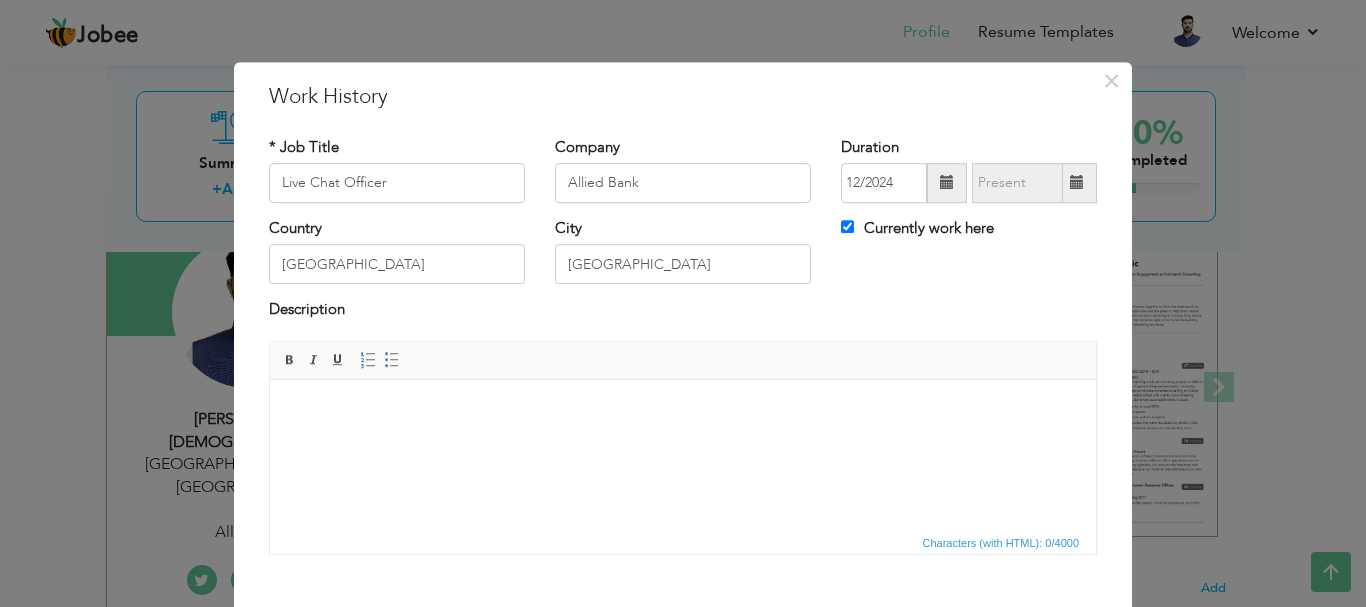 scroll, scrollTop: 110, scrollLeft: 0, axis: vertical 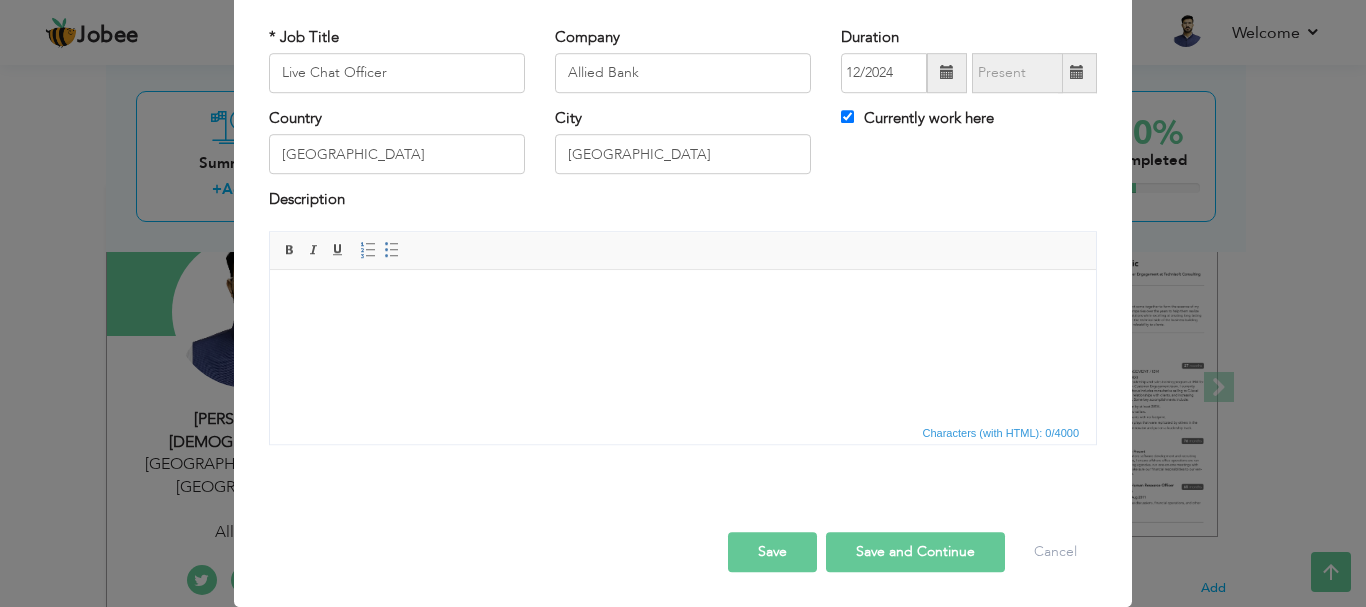 click on "Save" at bounding box center [772, 552] 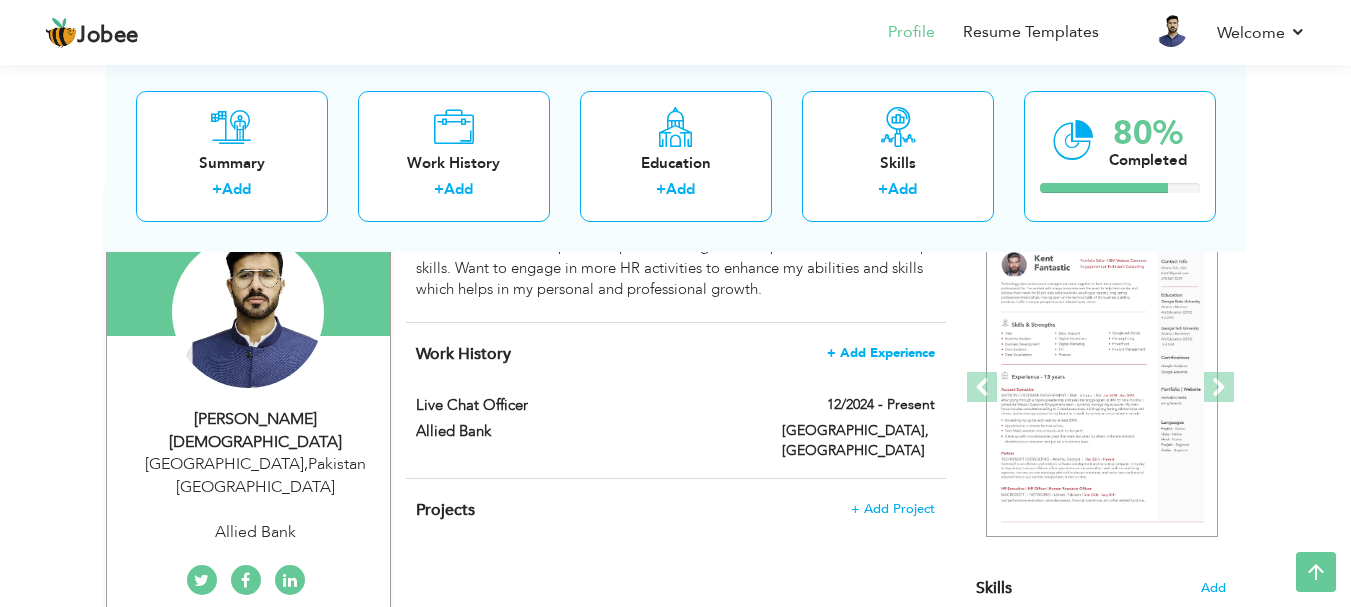 click on "+ Add Experience" at bounding box center [881, 353] 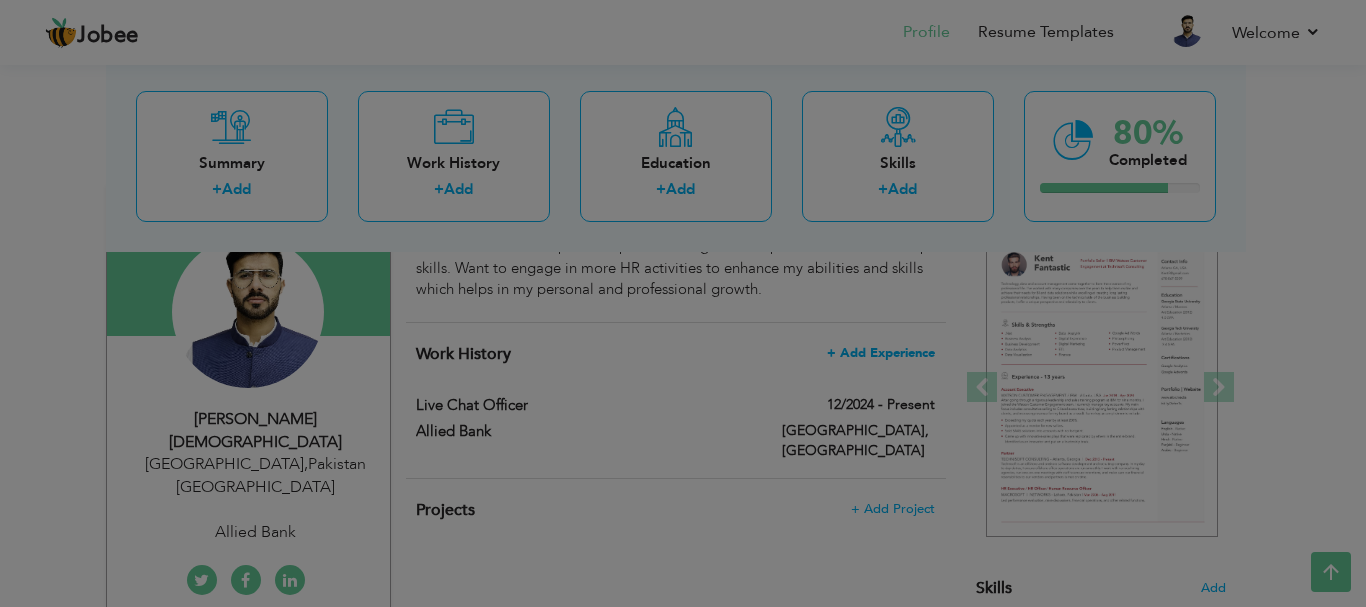 scroll, scrollTop: 0, scrollLeft: 0, axis: both 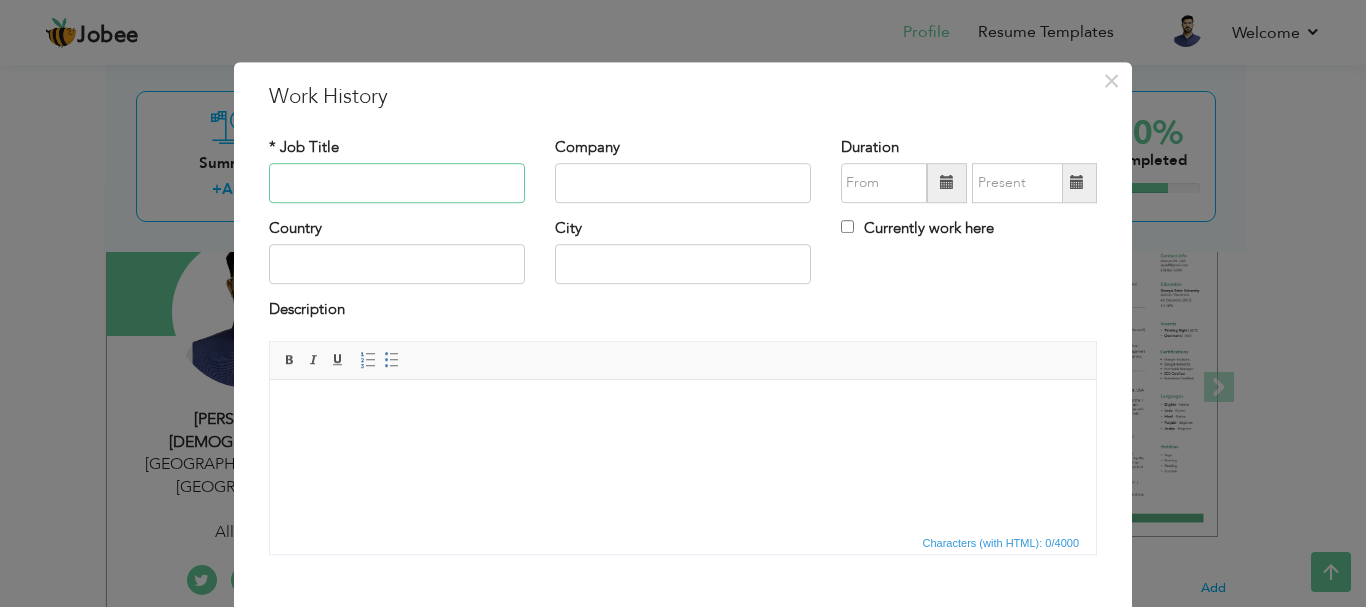 paste on "Hyper future" 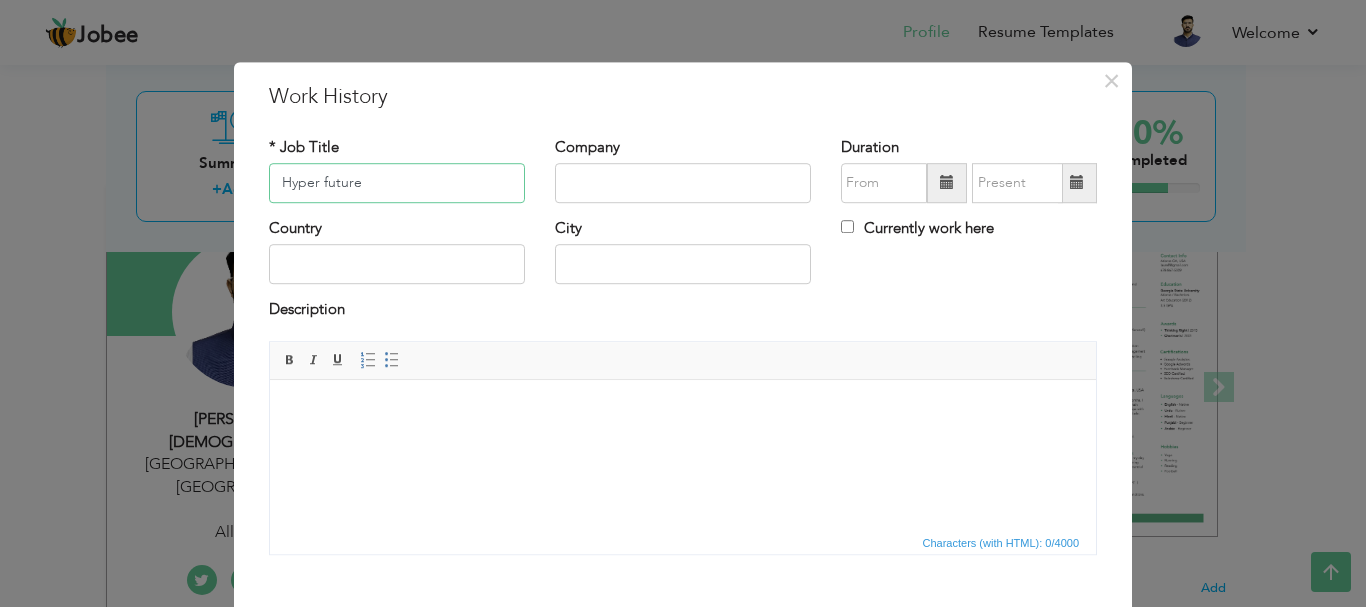 type 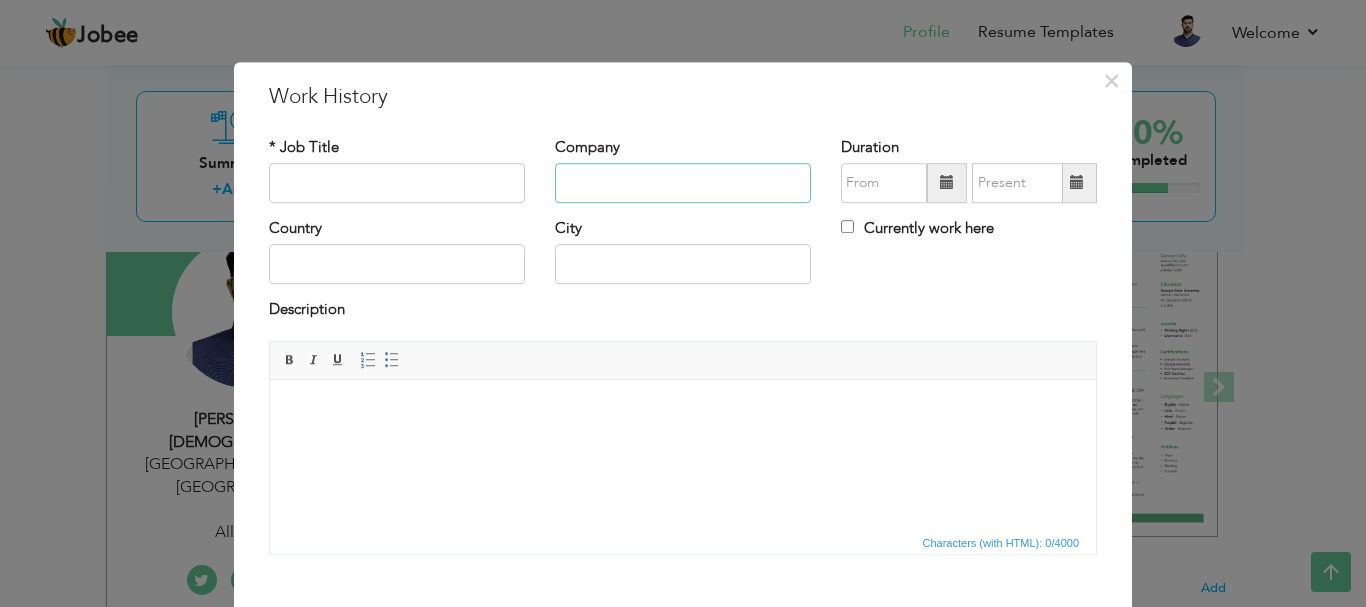 click at bounding box center (683, 183) 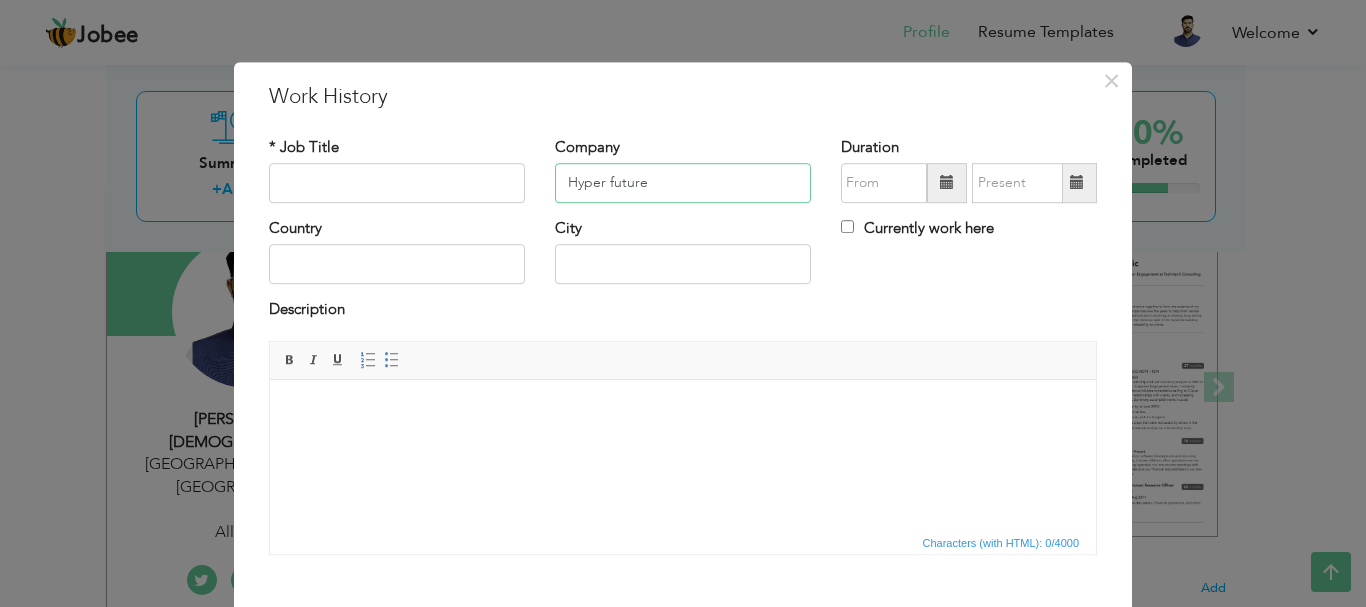 type on "Hyper future" 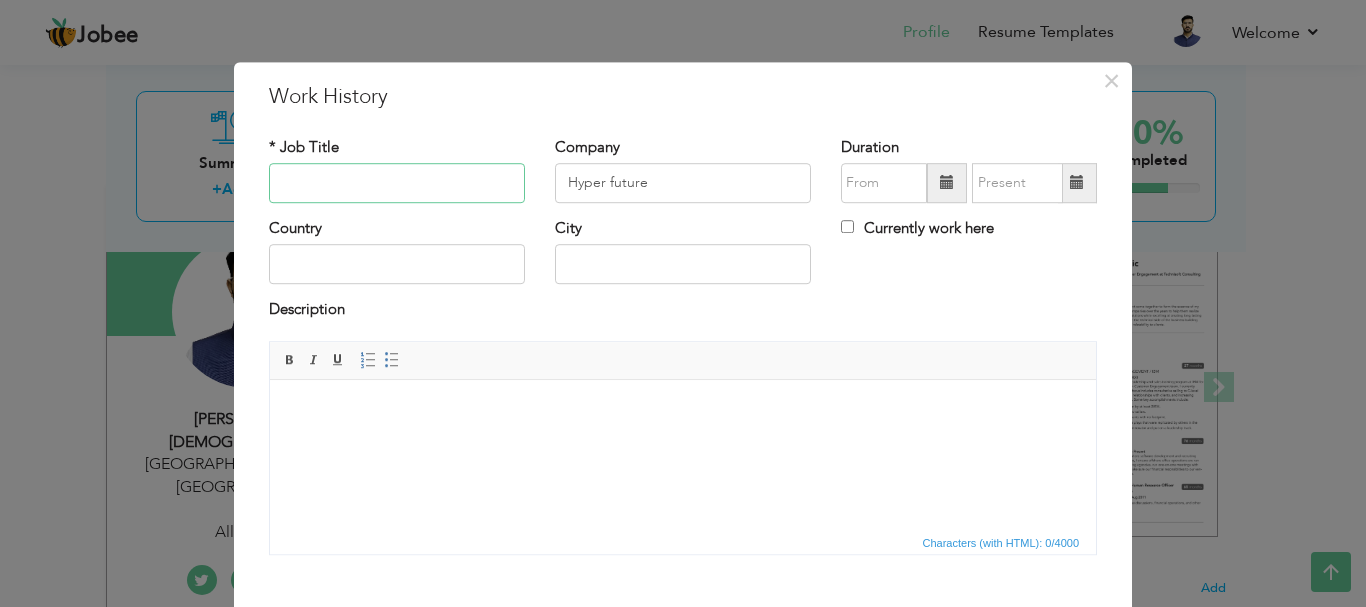 click at bounding box center [397, 183] 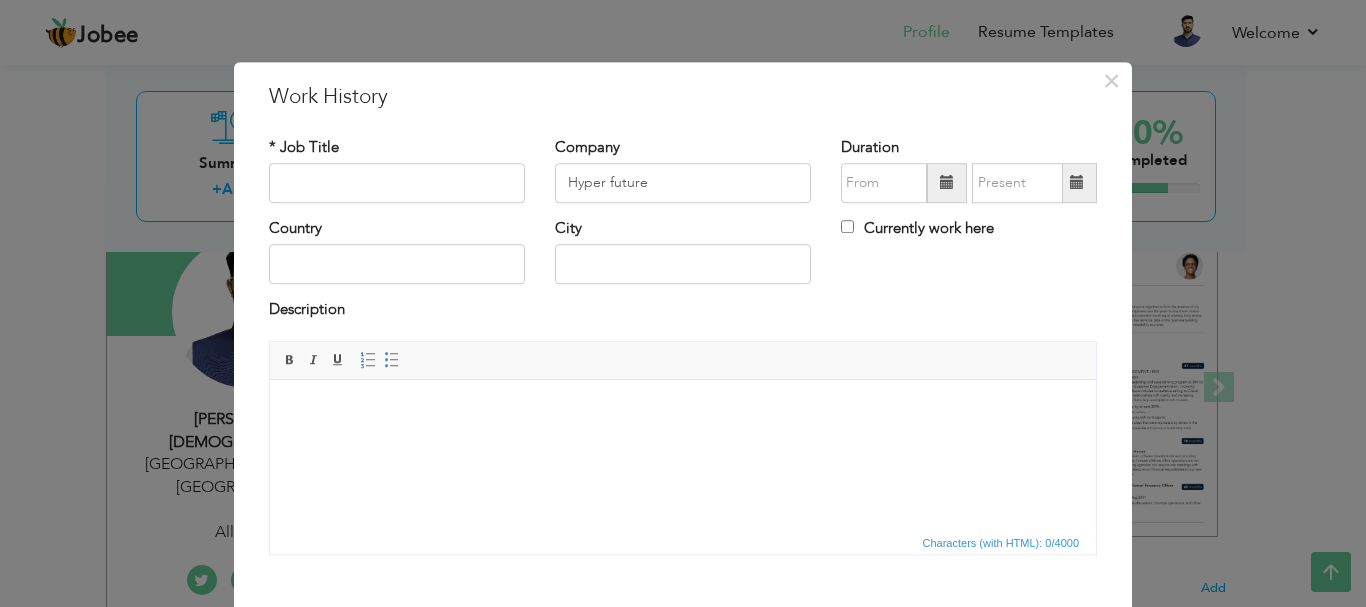 click at bounding box center [683, 409] 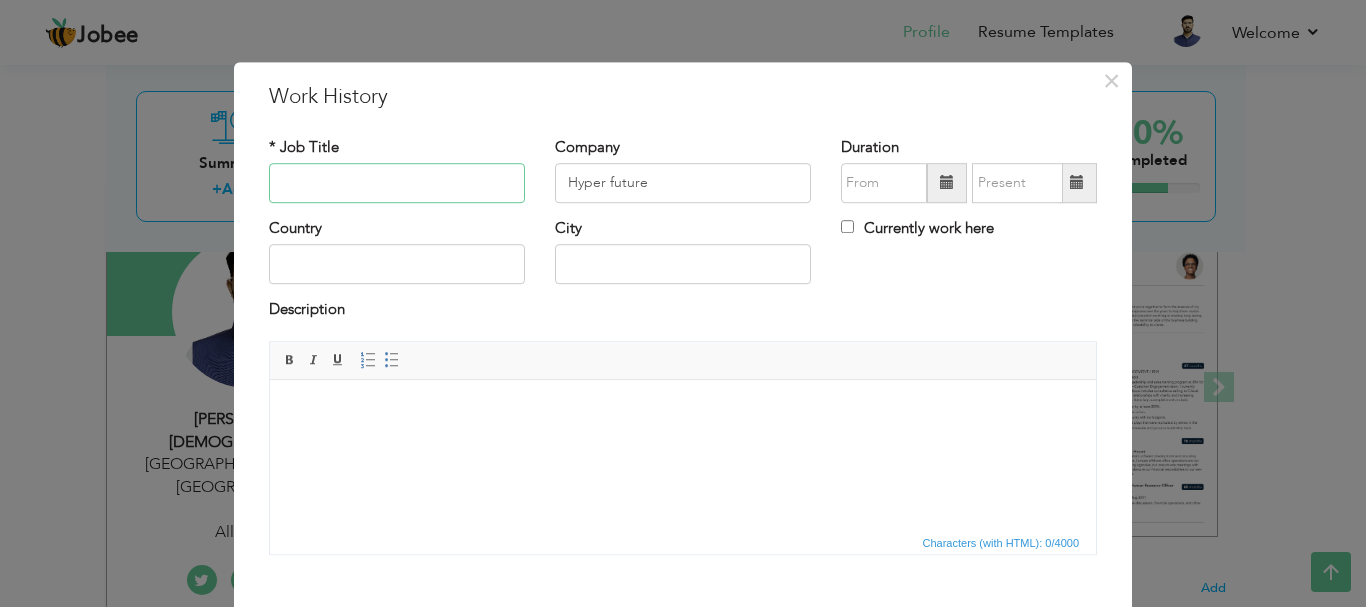 click at bounding box center (397, 183) 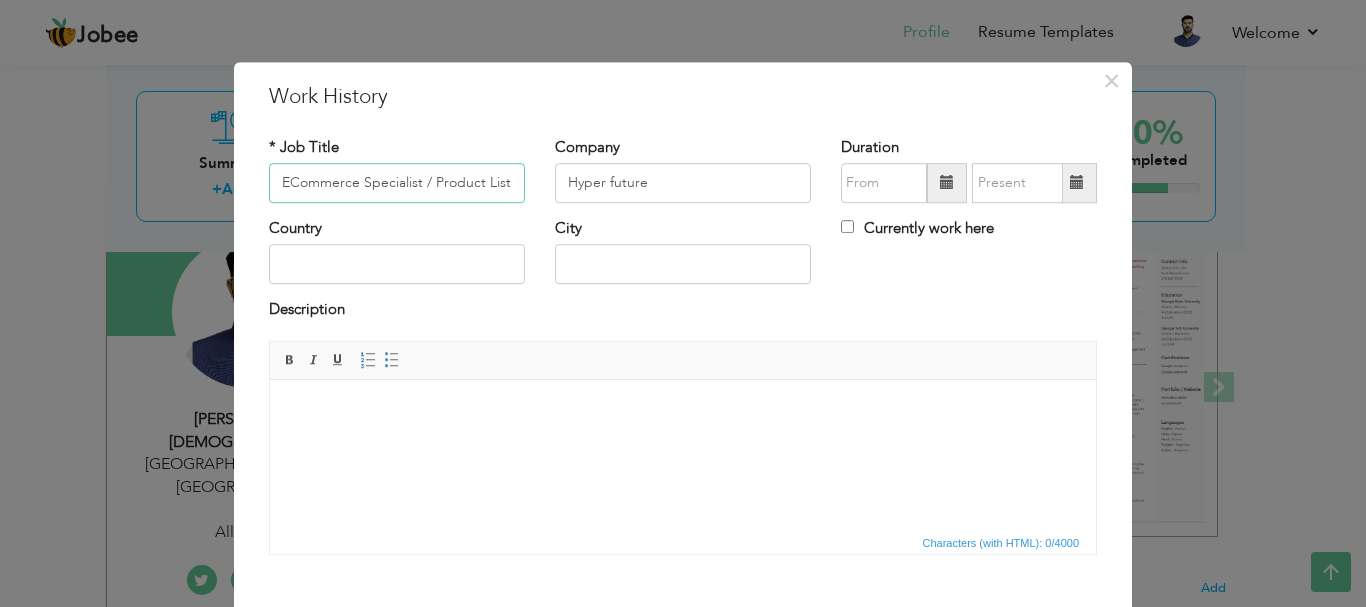 scroll, scrollTop: 0, scrollLeft: 81, axis: horizontal 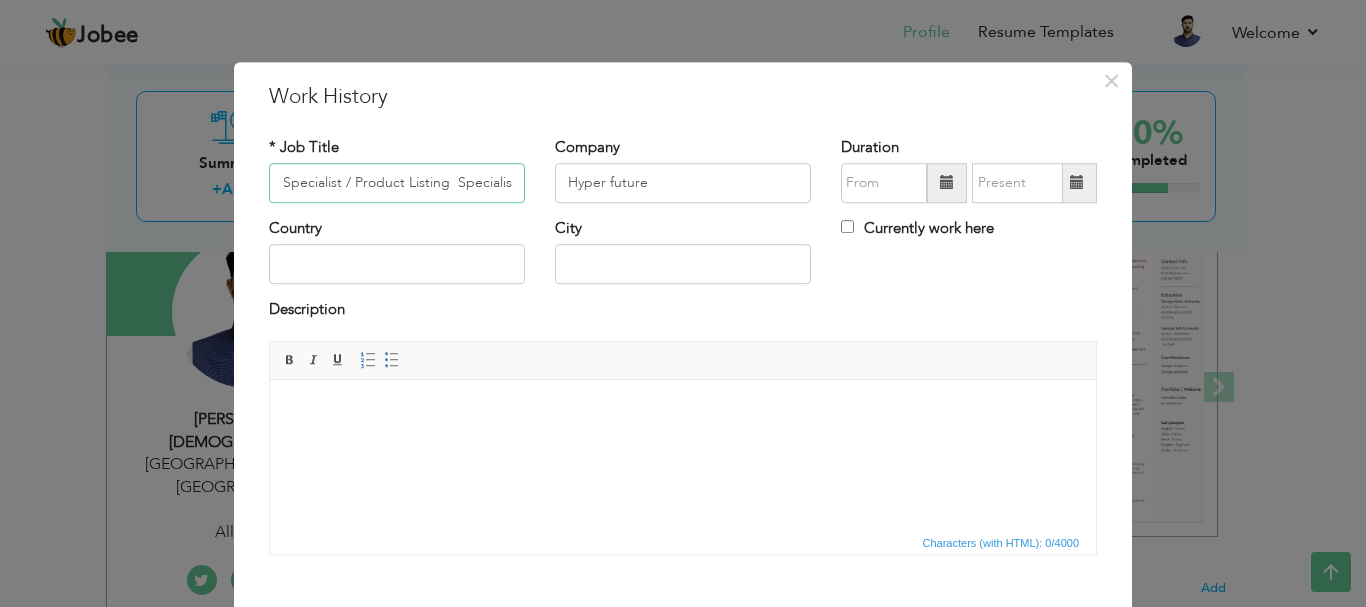 type on "ECommerce Specialist / Product Listing  Specialist" 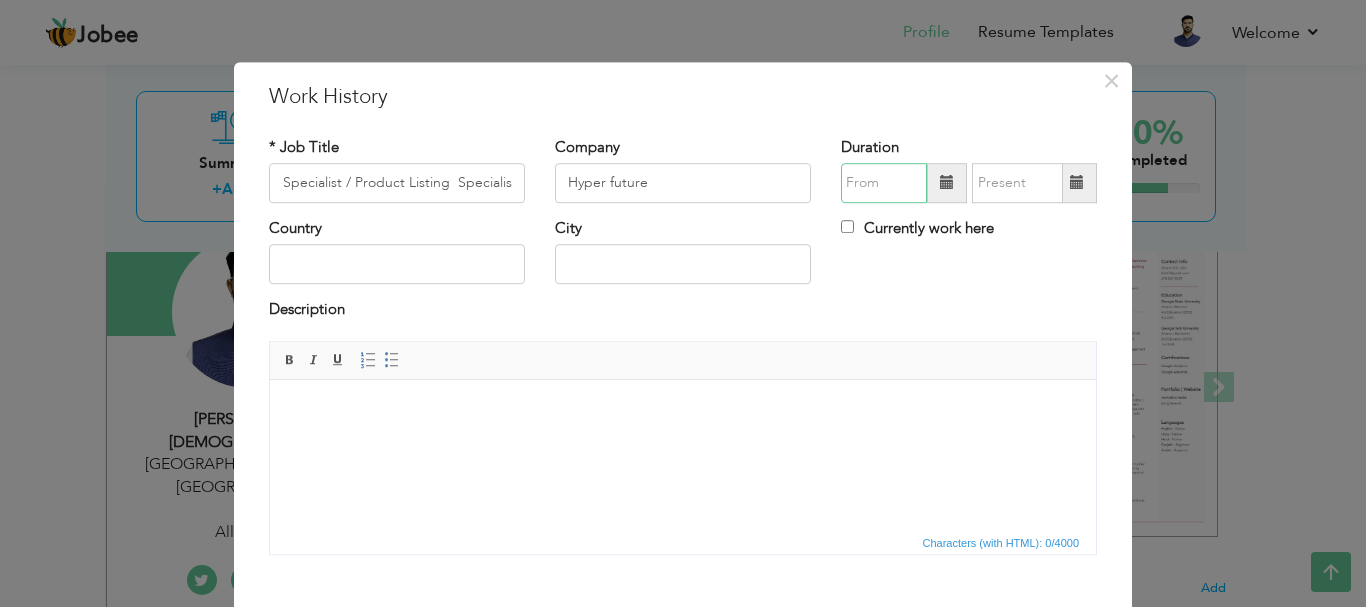 scroll, scrollTop: 0, scrollLeft: 0, axis: both 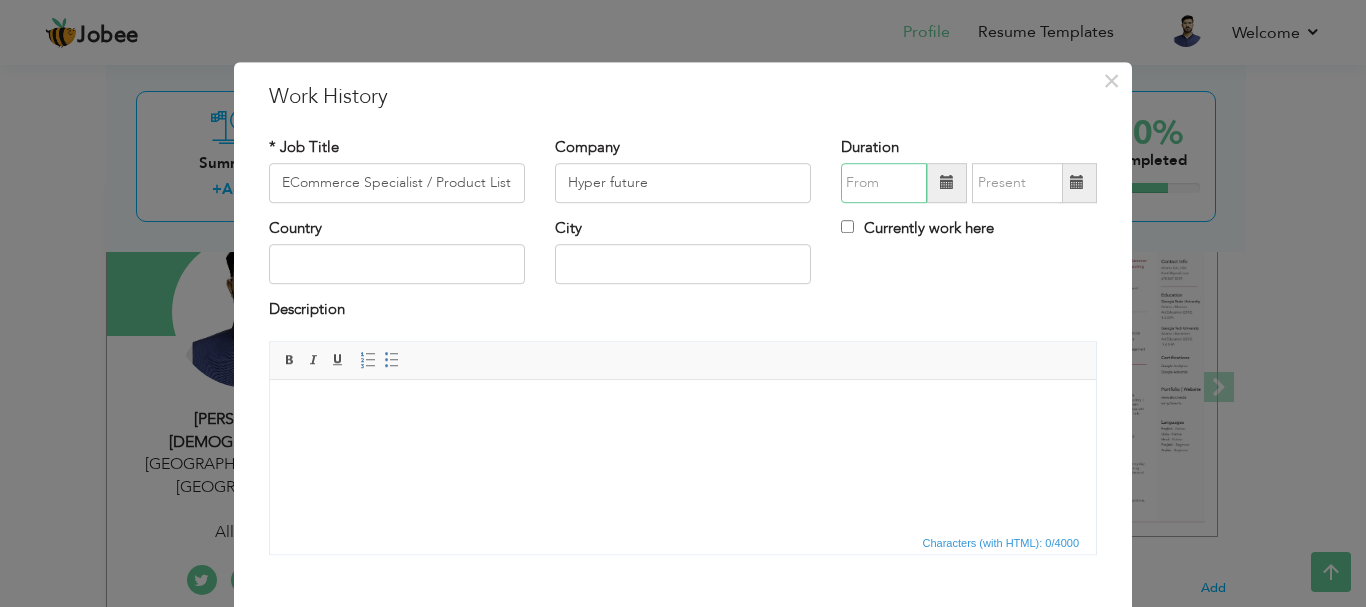 click at bounding box center (884, 183) 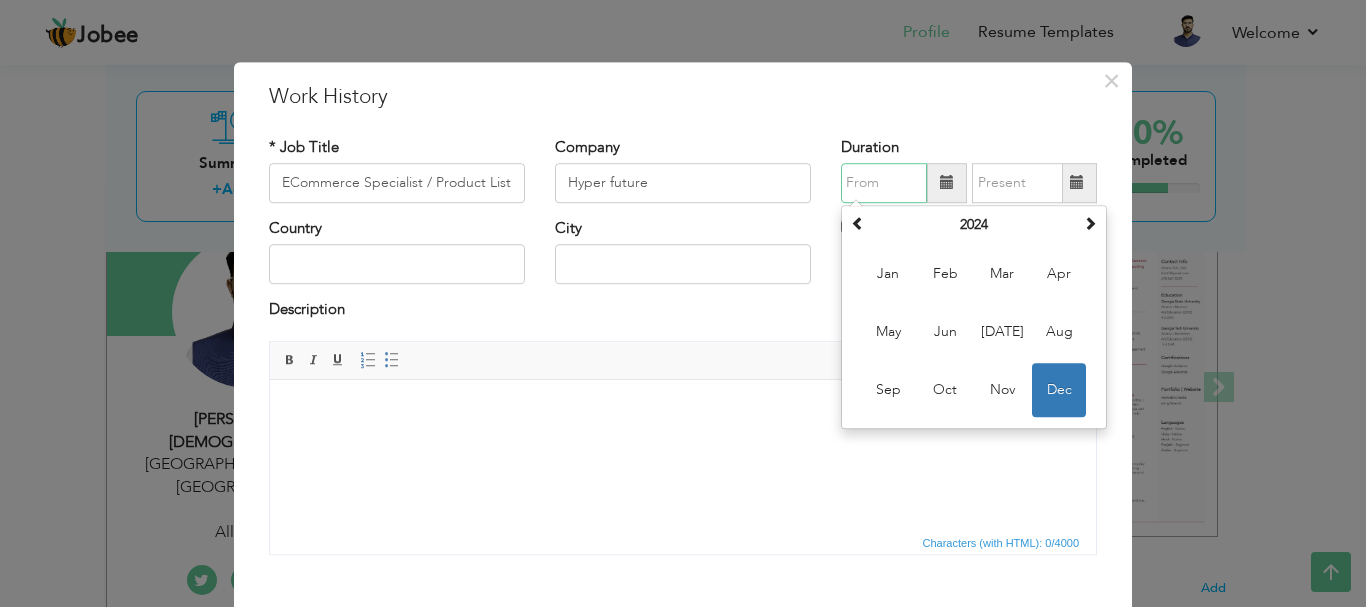 type on "10/2023" 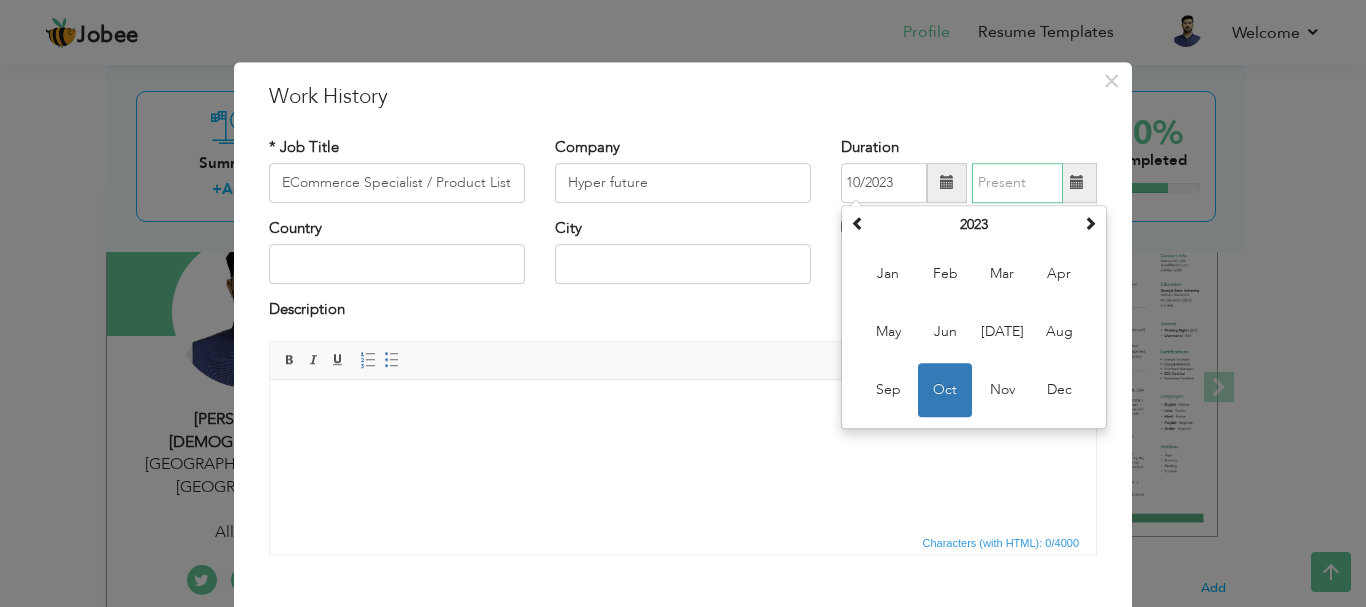 click at bounding box center (1017, 183) 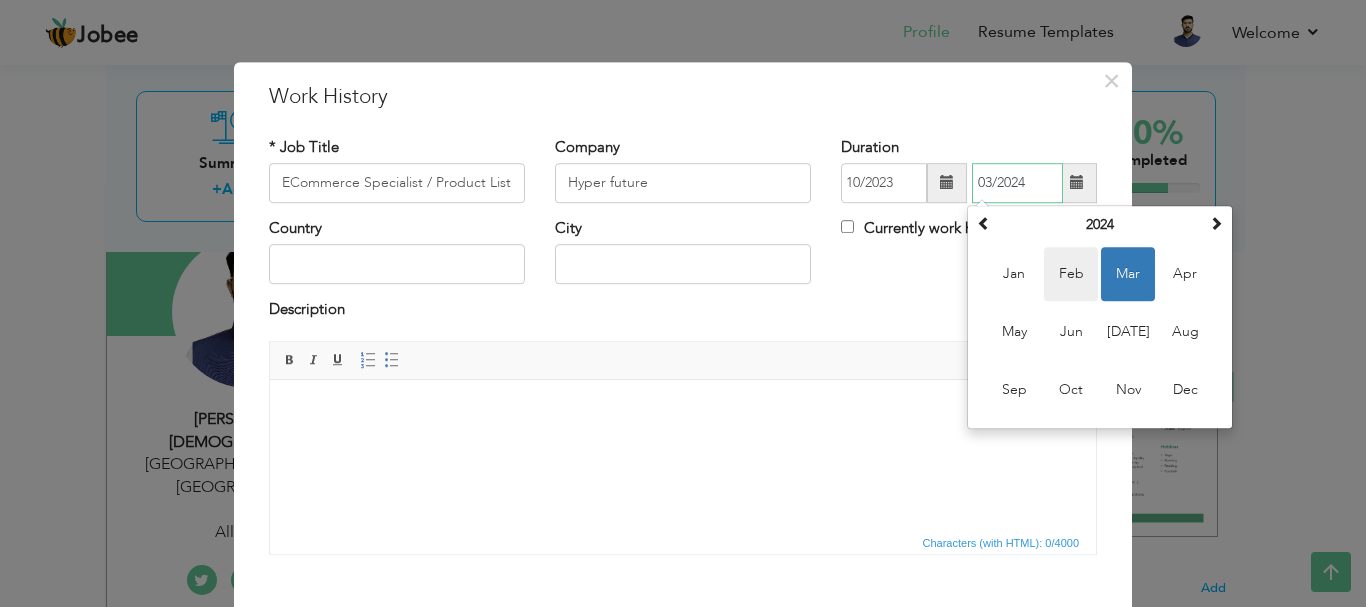 click on "Feb" at bounding box center [1071, 274] 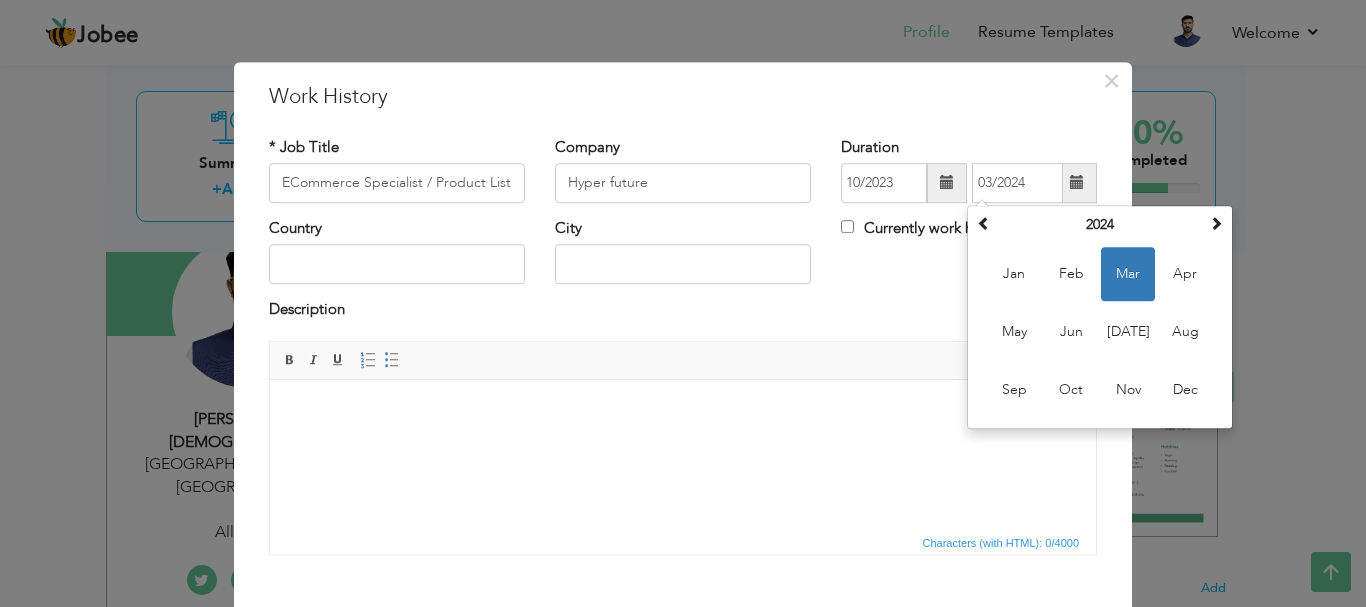 type on "02/2024" 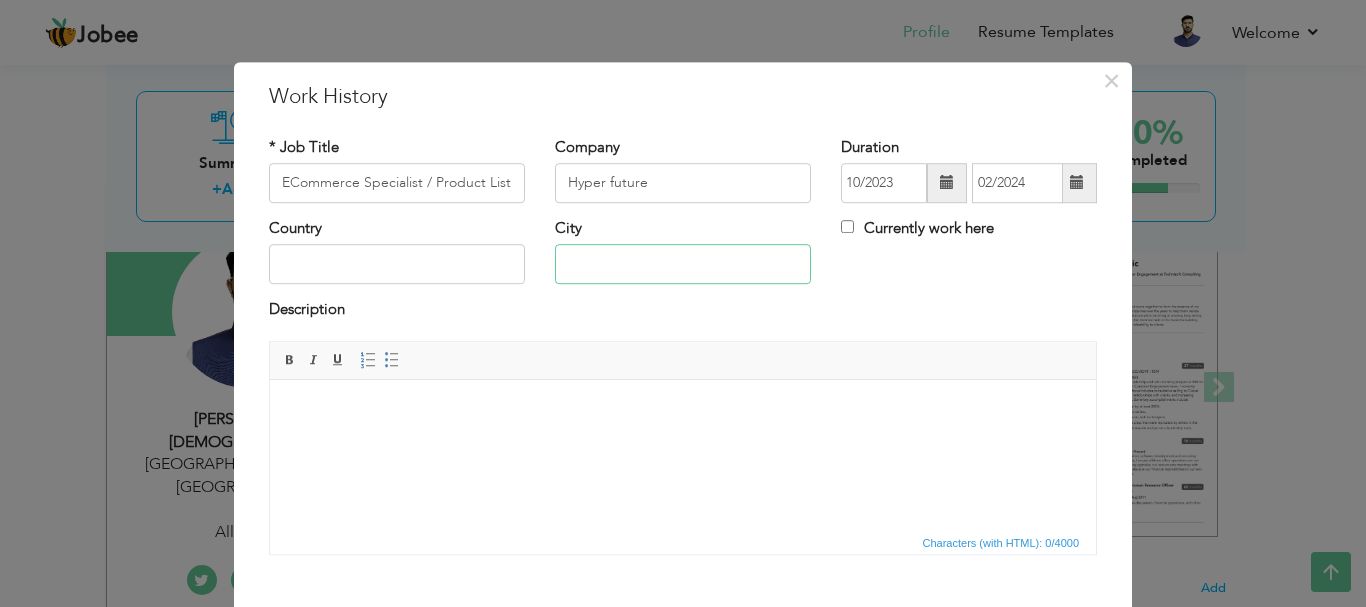 click at bounding box center (683, 265) 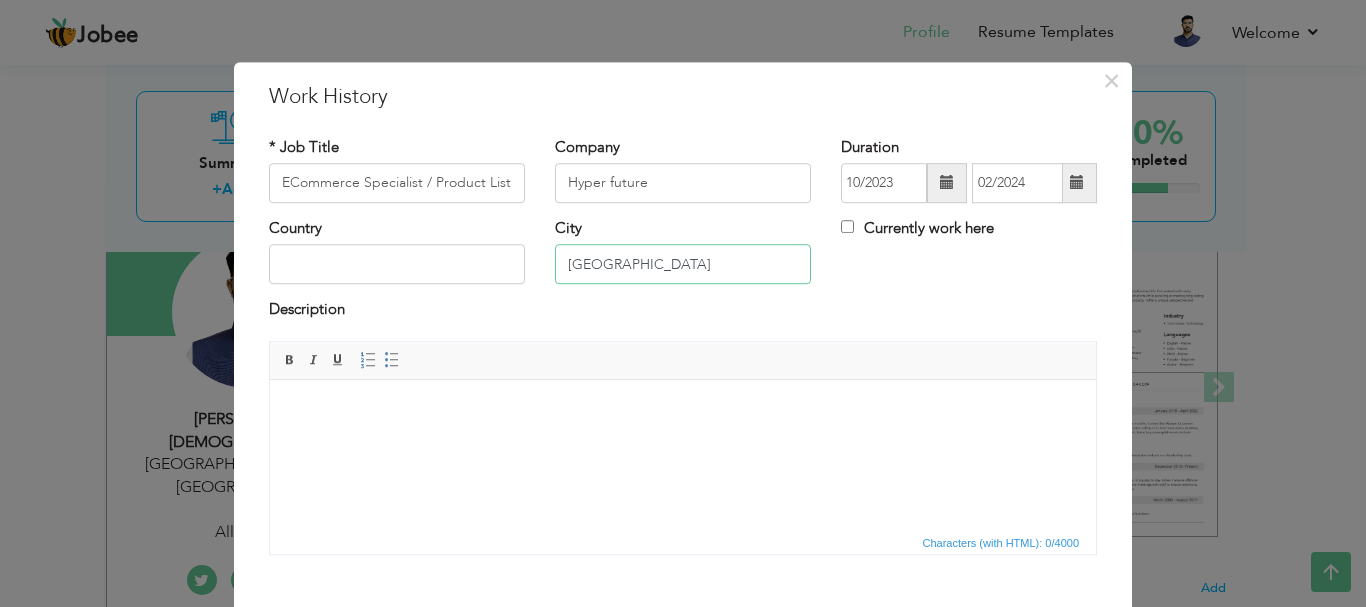 type on "[GEOGRAPHIC_DATA]" 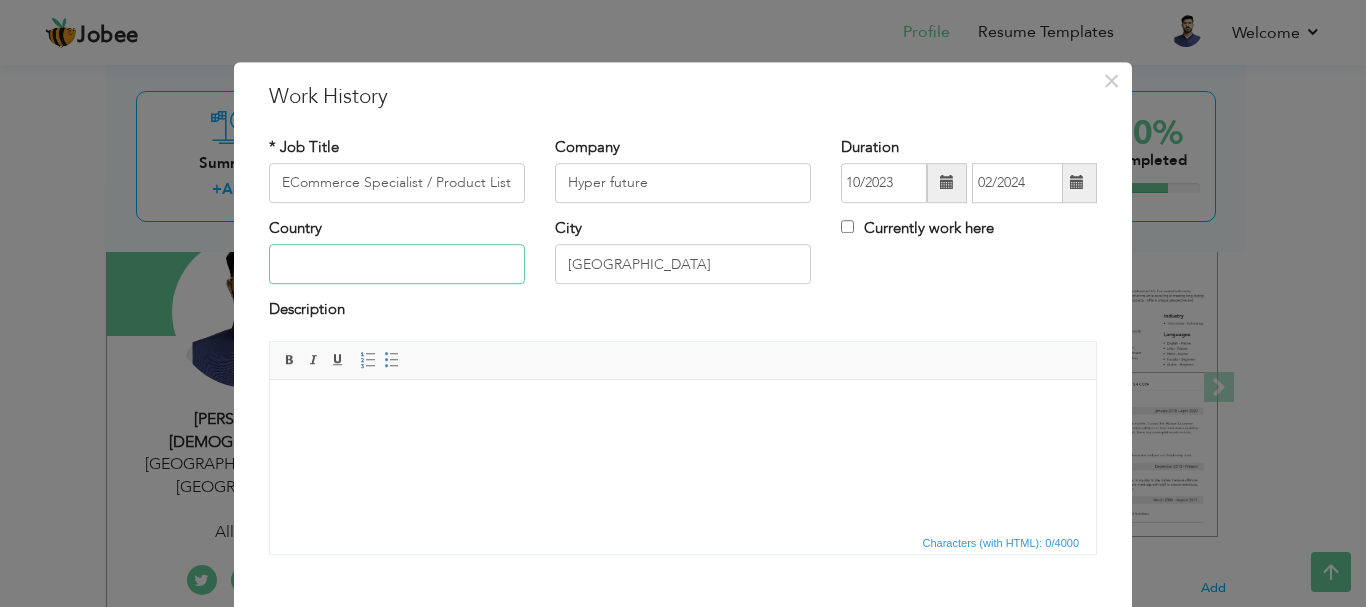 click at bounding box center (397, 265) 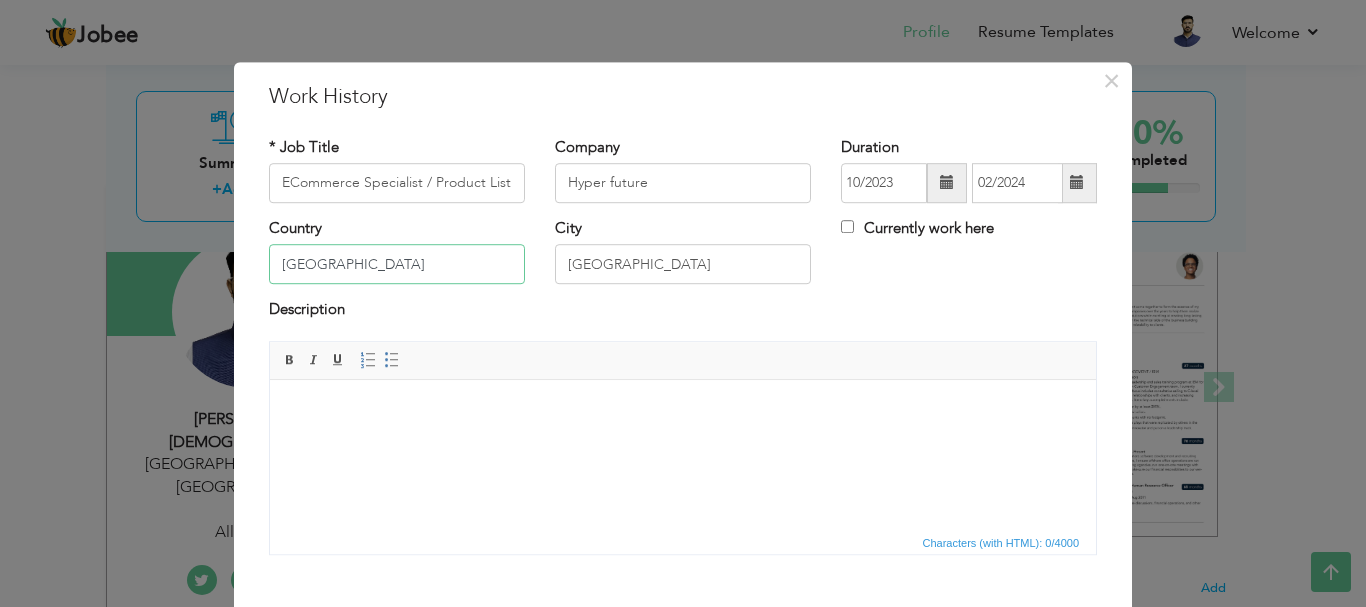 type on "[GEOGRAPHIC_DATA]" 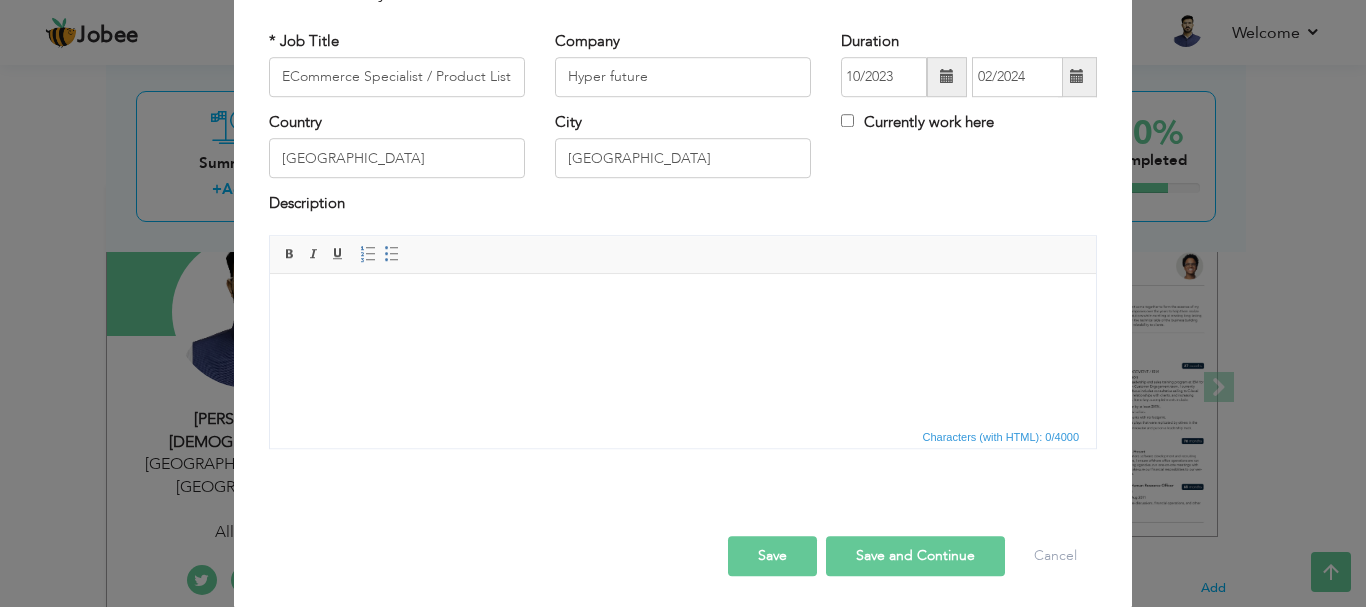 scroll, scrollTop: 110, scrollLeft: 0, axis: vertical 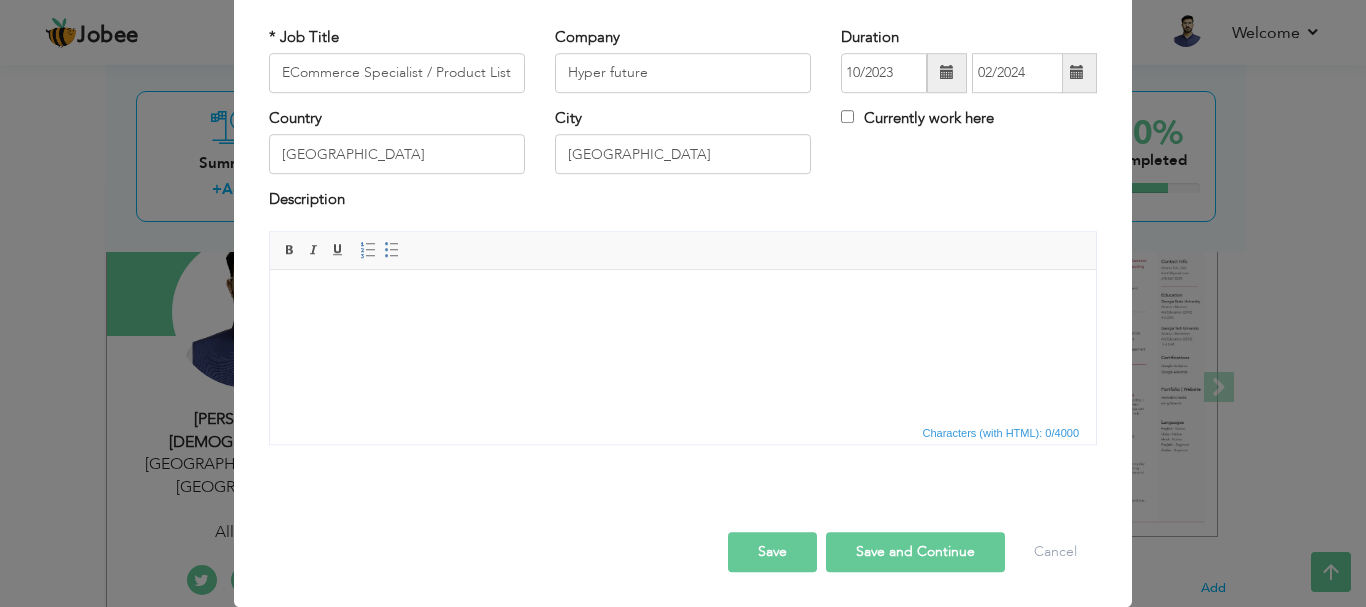 click on "Save" at bounding box center [772, 552] 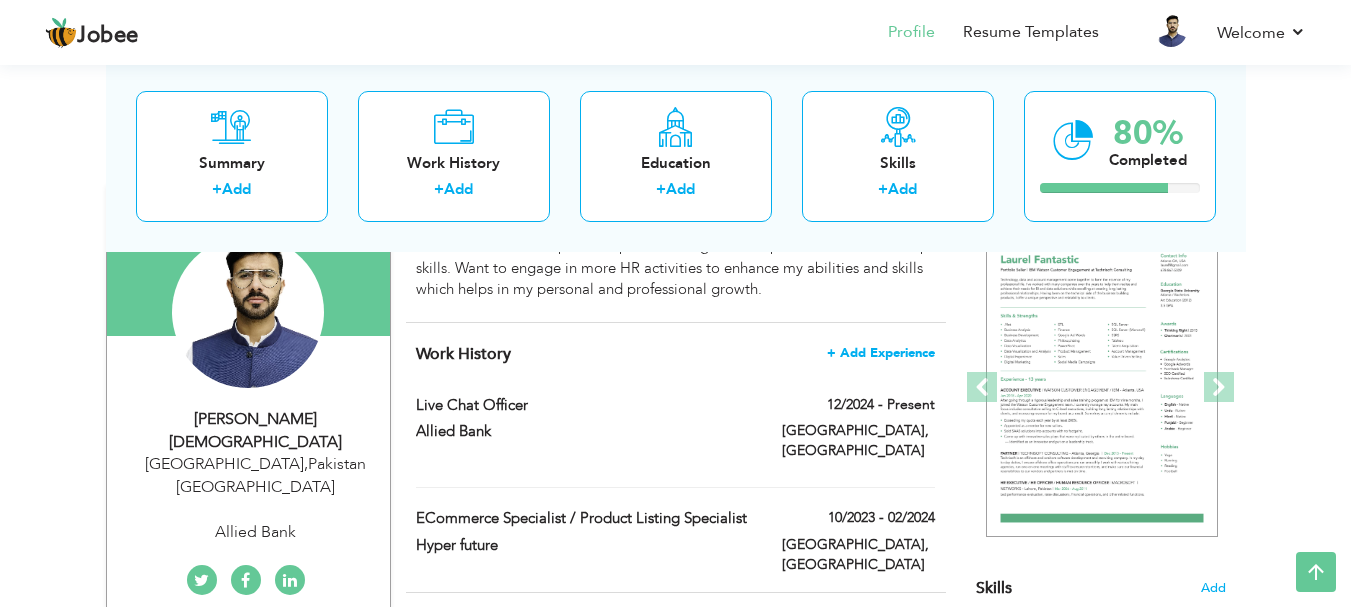 click on "+ Add Experience" at bounding box center [881, 353] 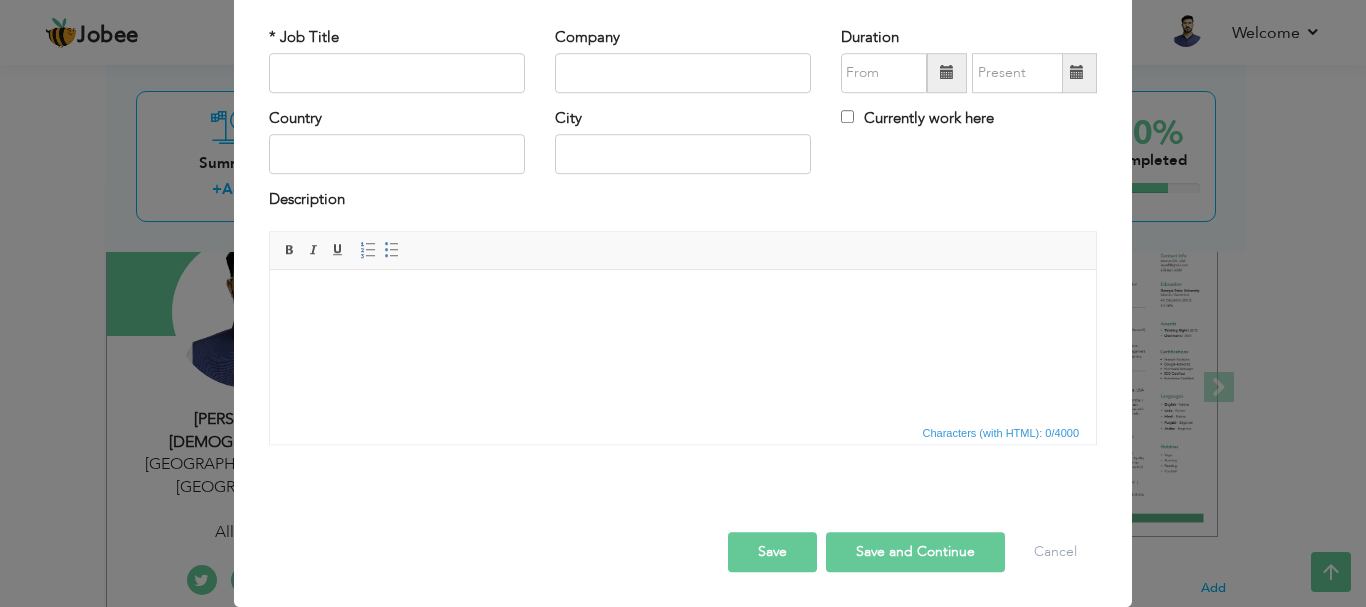scroll, scrollTop: 0, scrollLeft: 0, axis: both 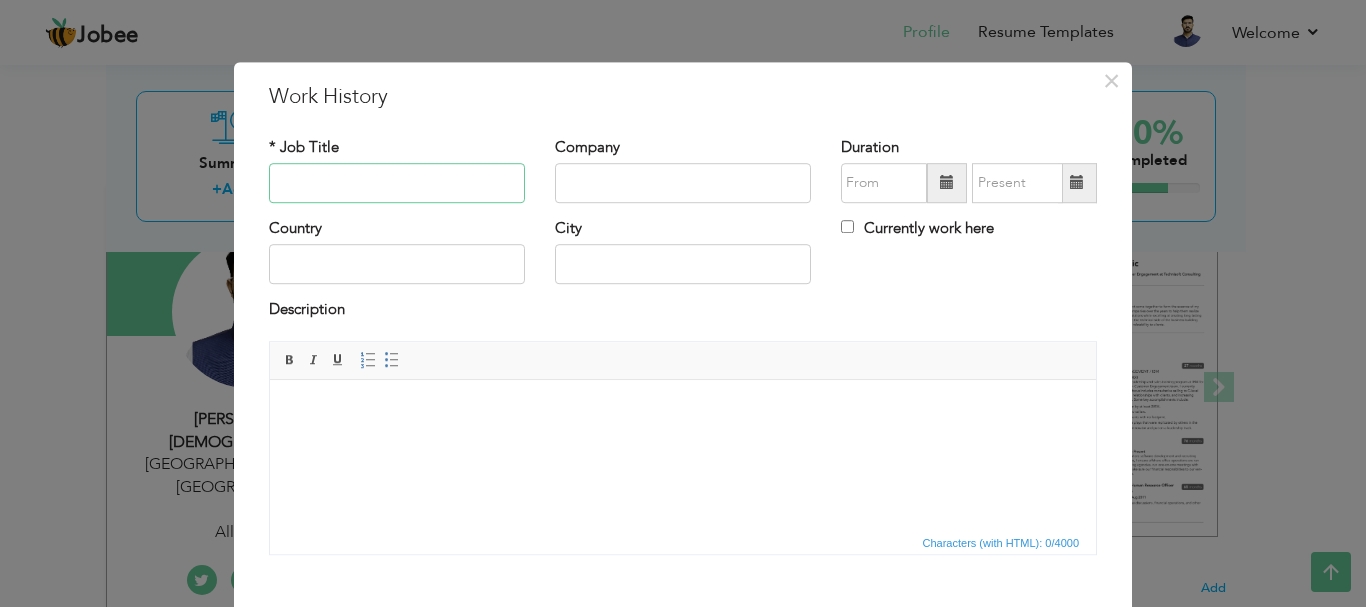 click at bounding box center (397, 183) 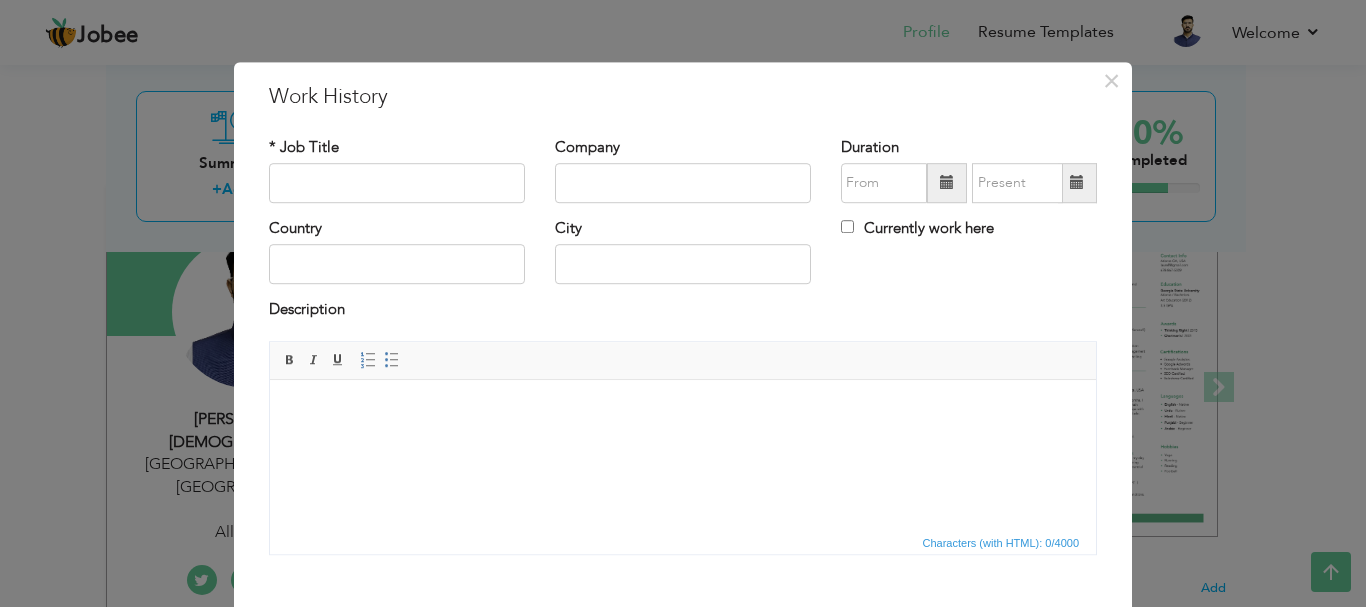 click on "Rich Text Editor, workEditor Editor toolbars Basic Styles   Bold   Italic   Underline Paragraph   Insert/Remove Numbered List   Insert/Remove Bulleted List Press ALT 0 for help Characters (with HTML): 0/4000" at bounding box center (683, 455) 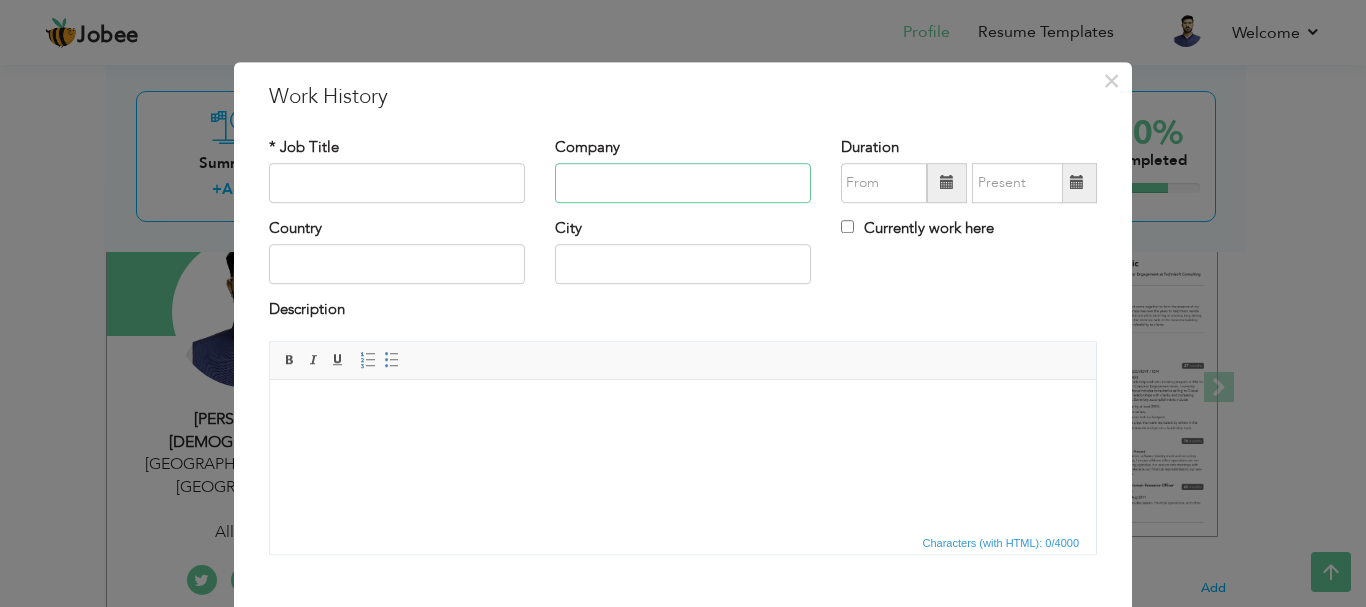click at bounding box center (683, 183) 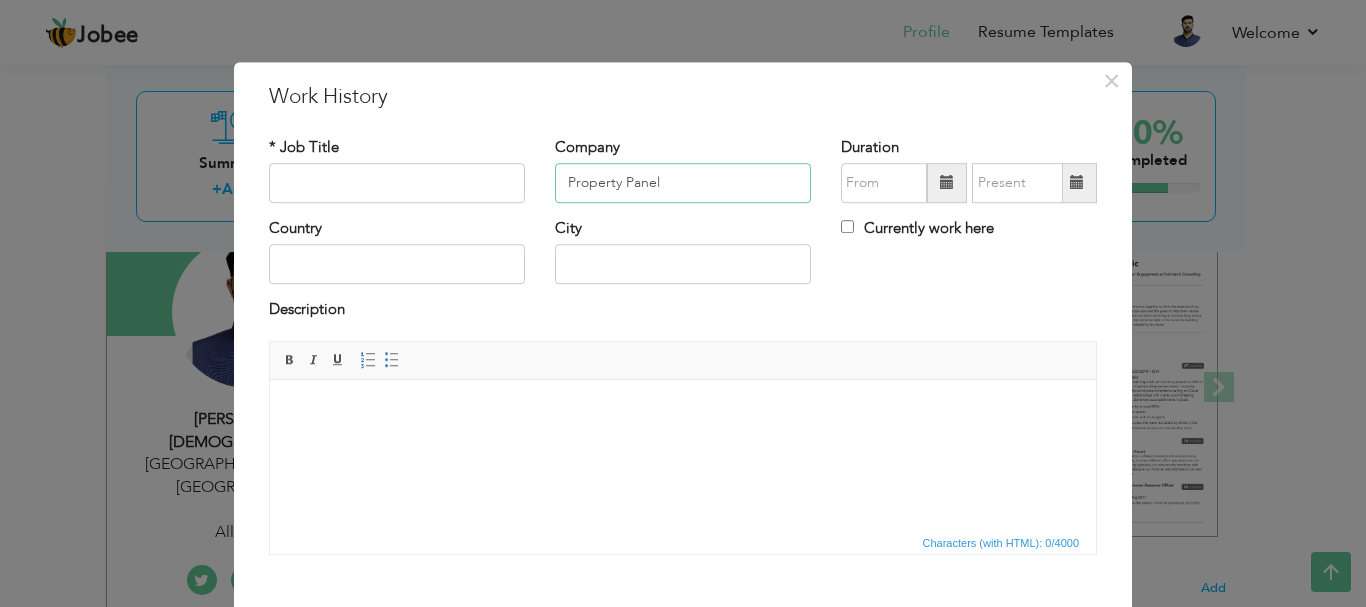 type on "Property Panel" 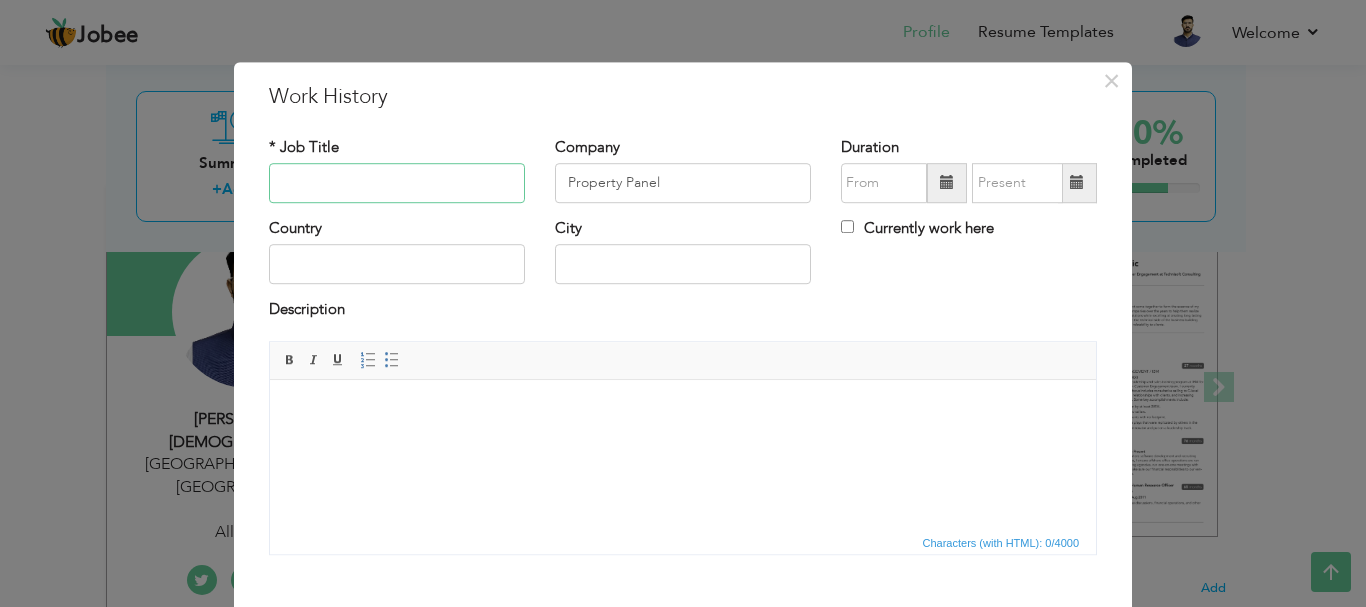 click at bounding box center (397, 183) 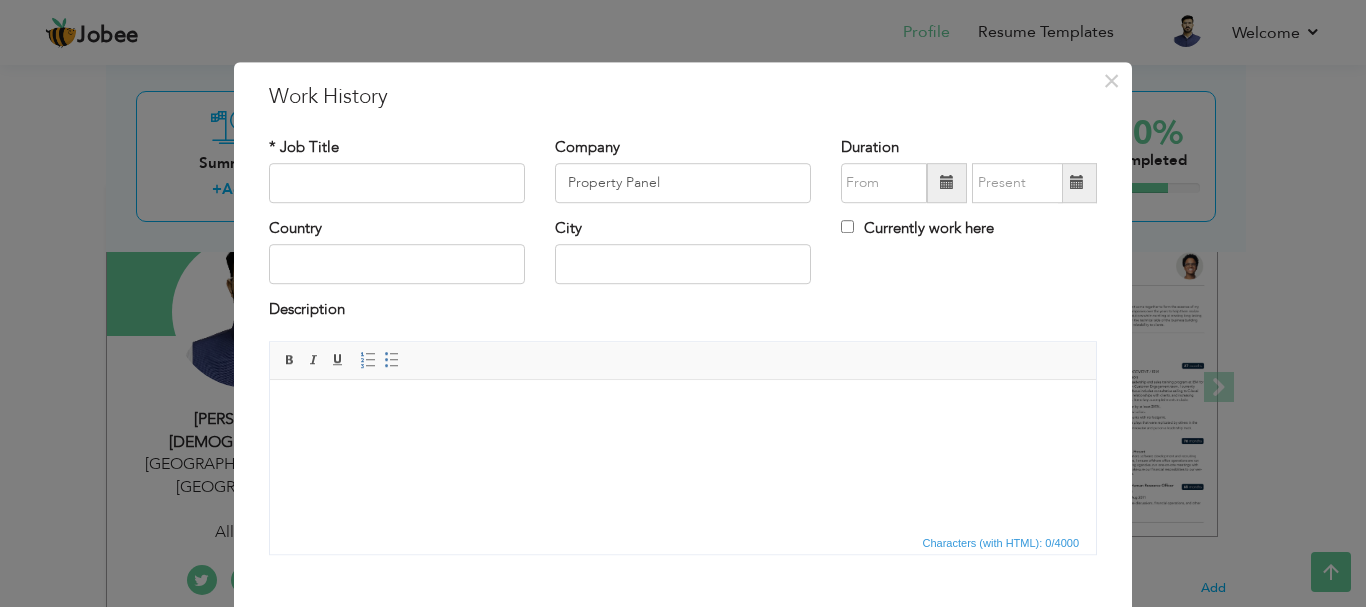 click on "Country
City
Currently work here" at bounding box center [683, 258] 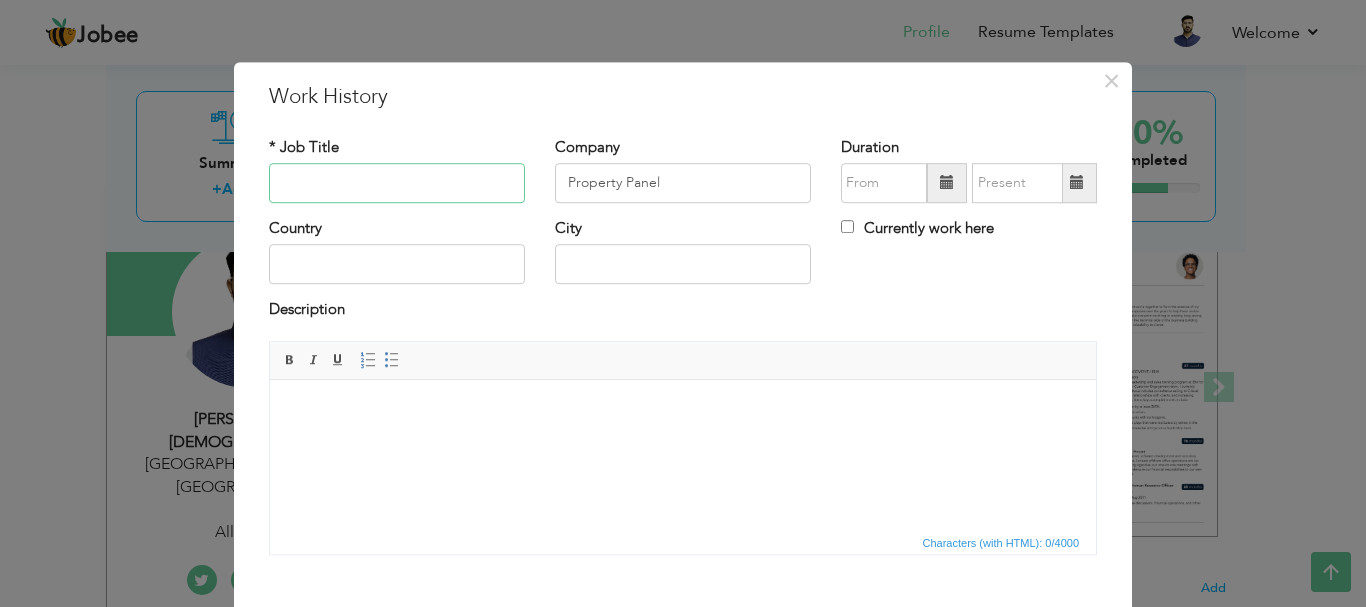 click at bounding box center (397, 183) 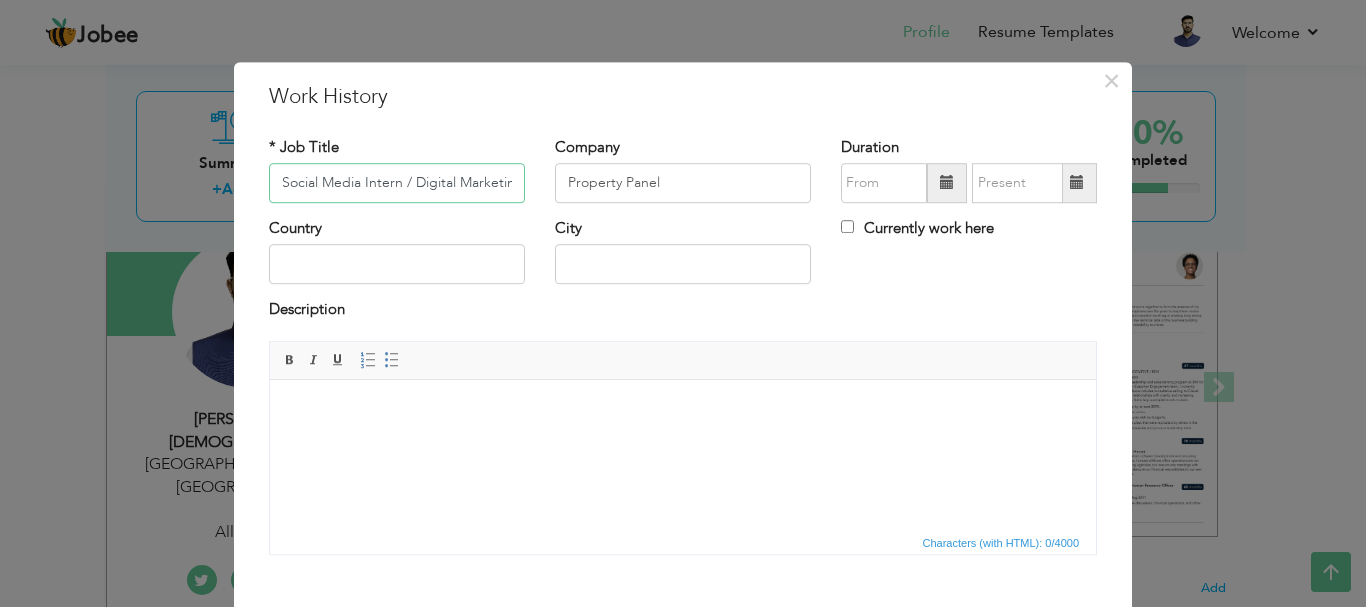 scroll, scrollTop: 0, scrollLeft: 54, axis: horizontal 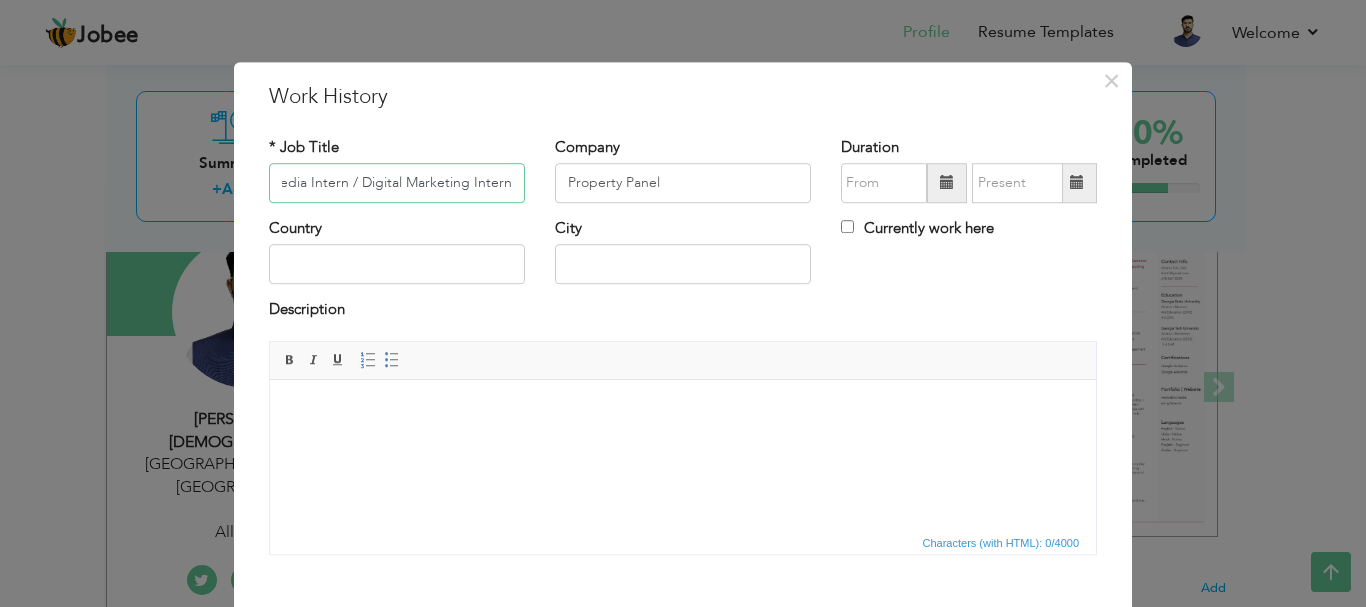 type on "Social Media Intern / Digital Marketing Intern" 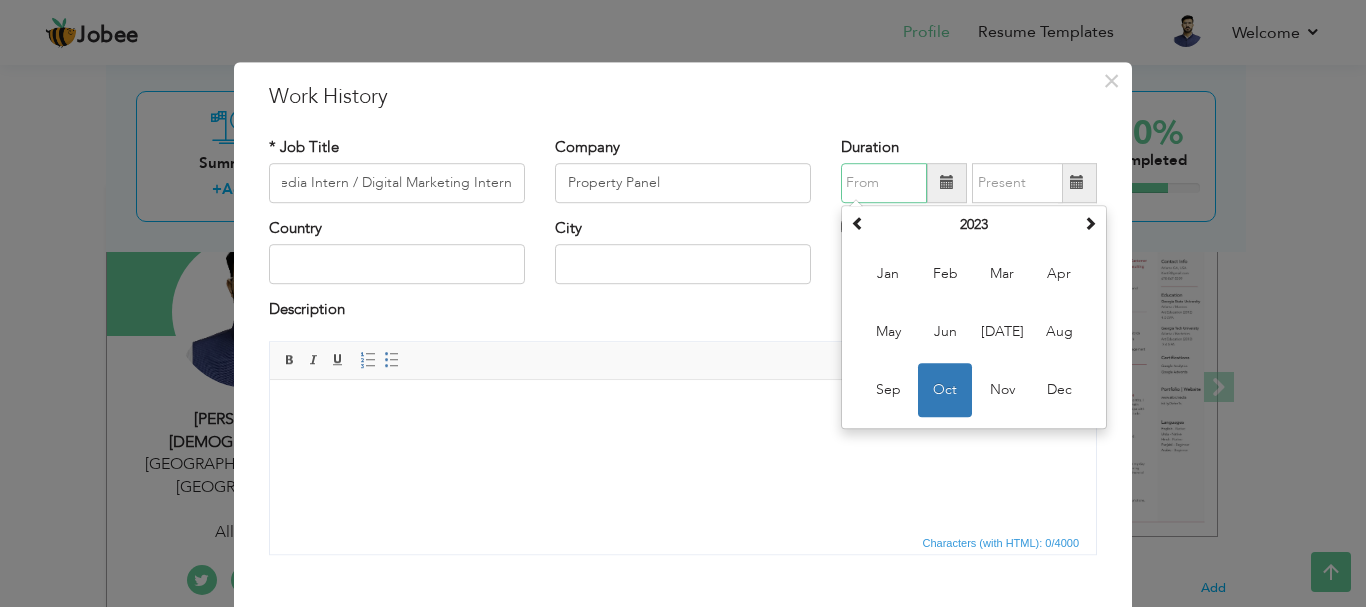 scroll, scrollTop: 0, scrollLeft: 0, axis: both 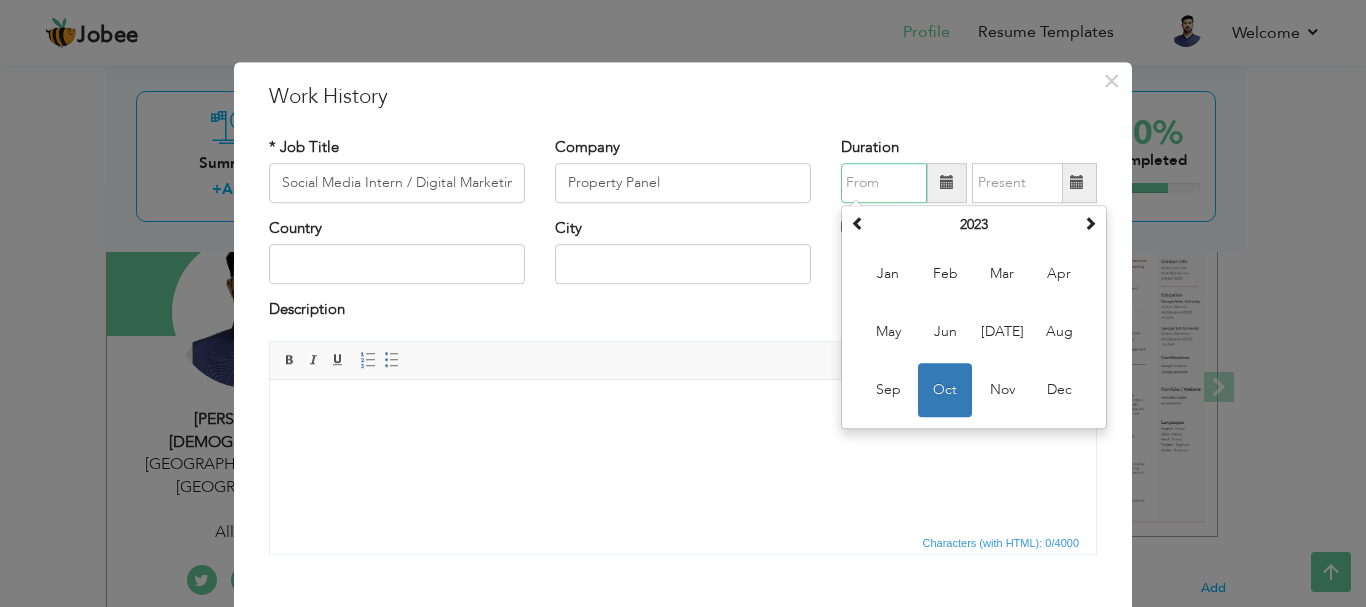click at bounding box center (884, 183) 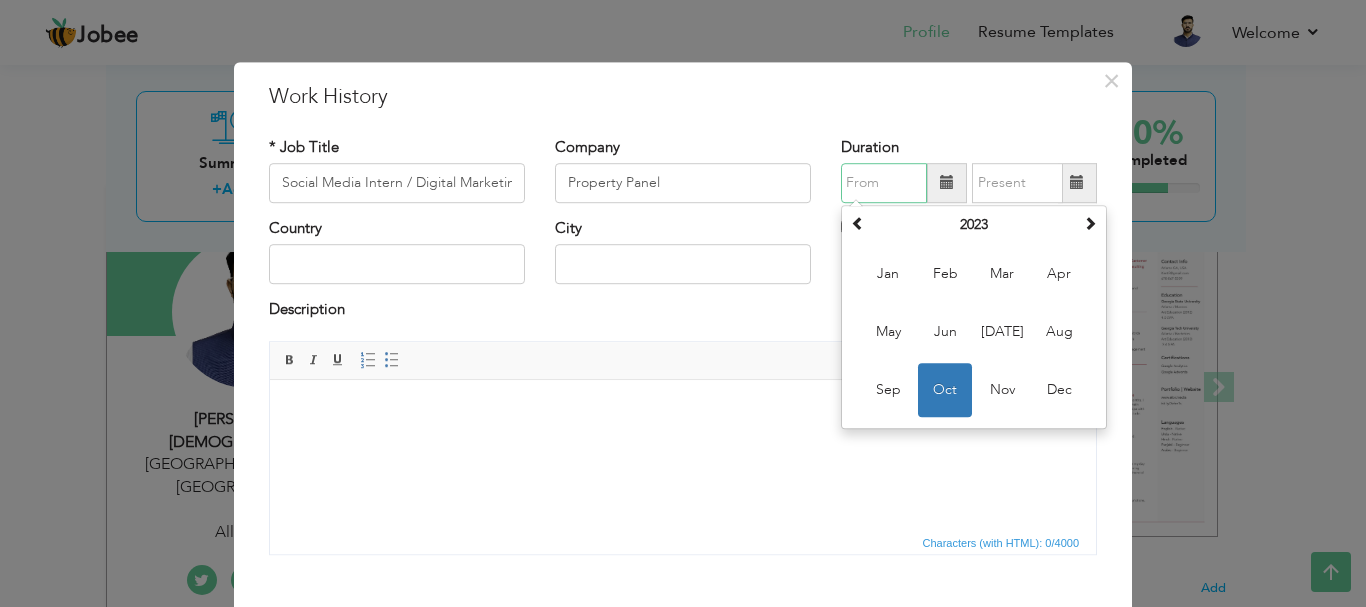type on "06/2021" 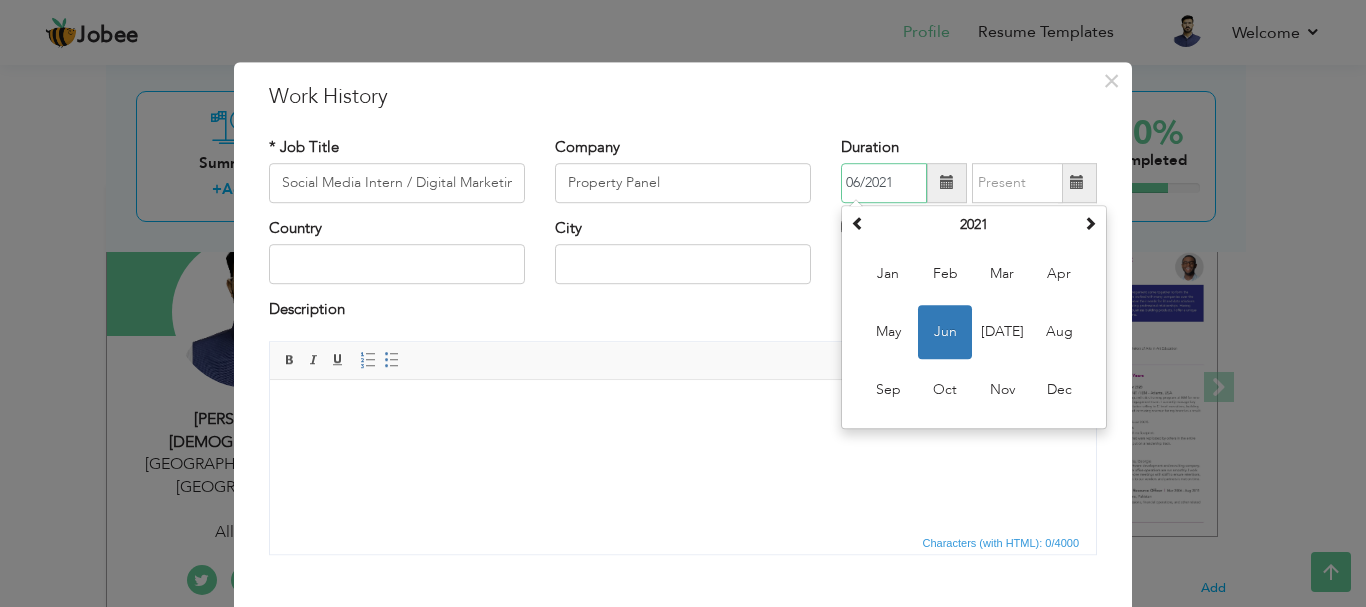click on "Jun" at bounding box center (945, 332) 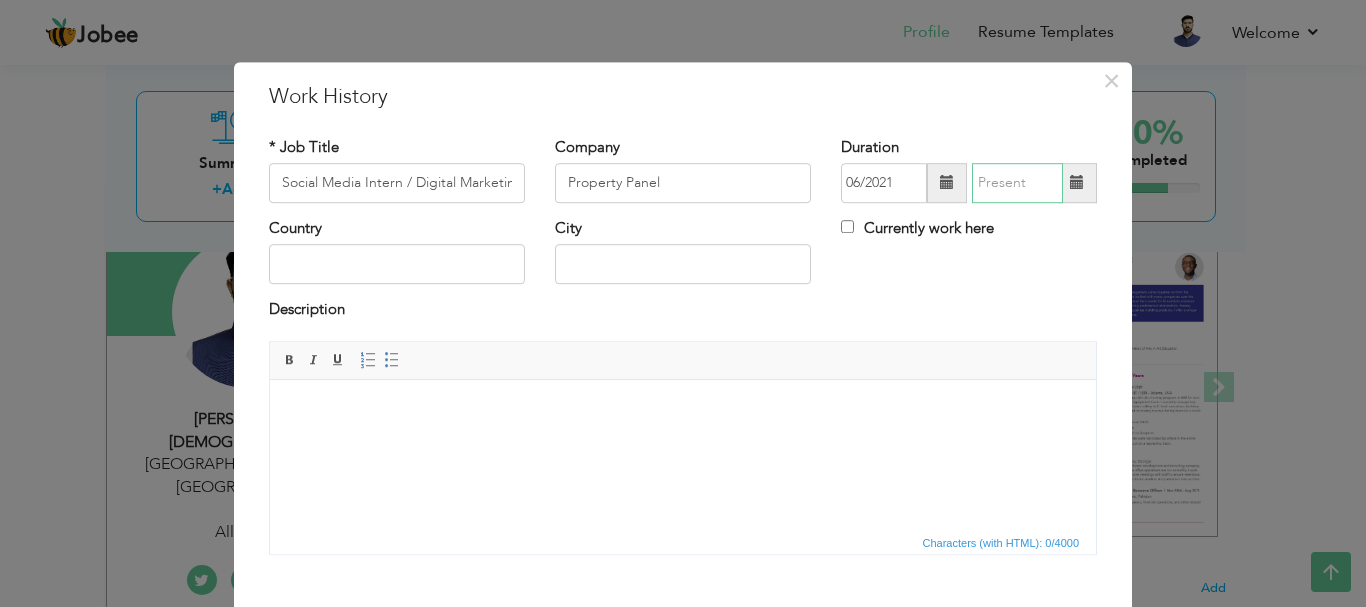 click at bounding box center (1017, 183) 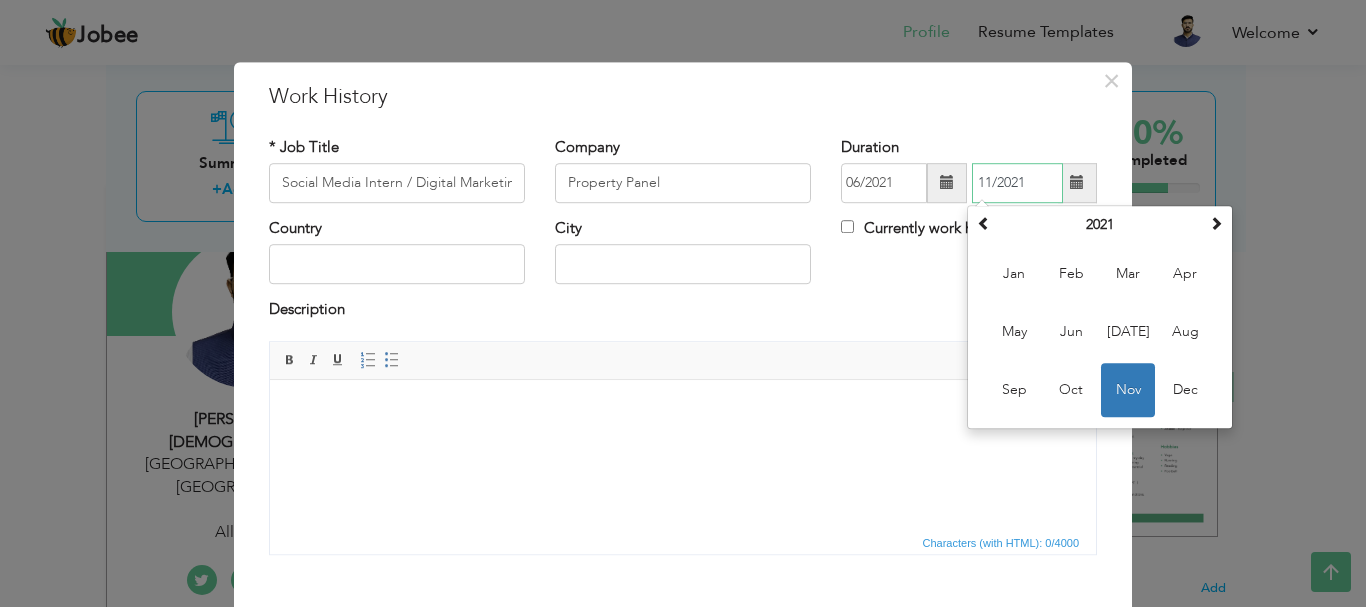 click on "Nov" at bounding box center [1128, 390] 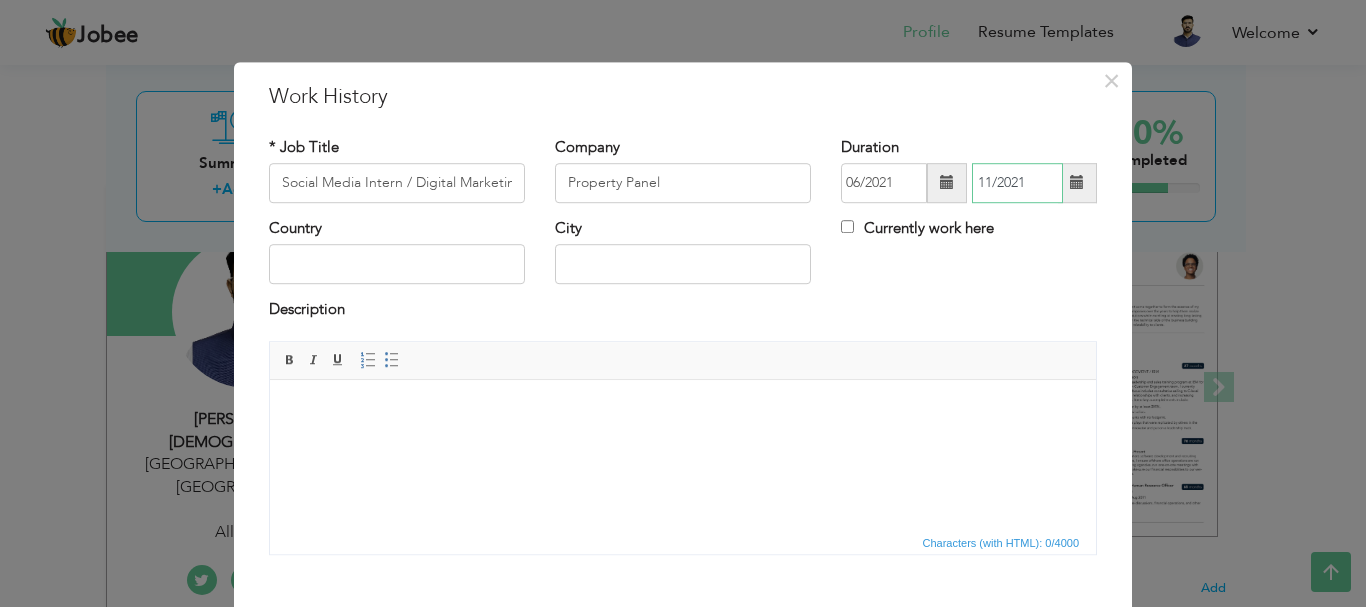 click on "11/2021" at bounding box center [1017, 183] 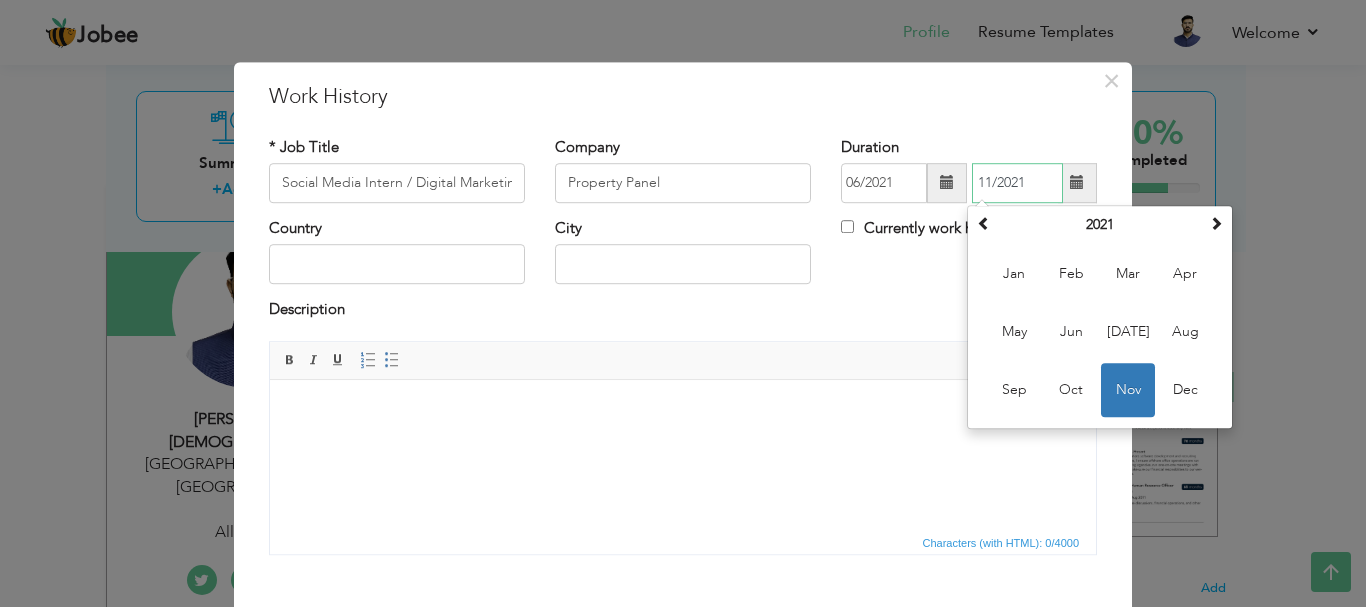click on "11/2021" at bounding box center [1017, 183] 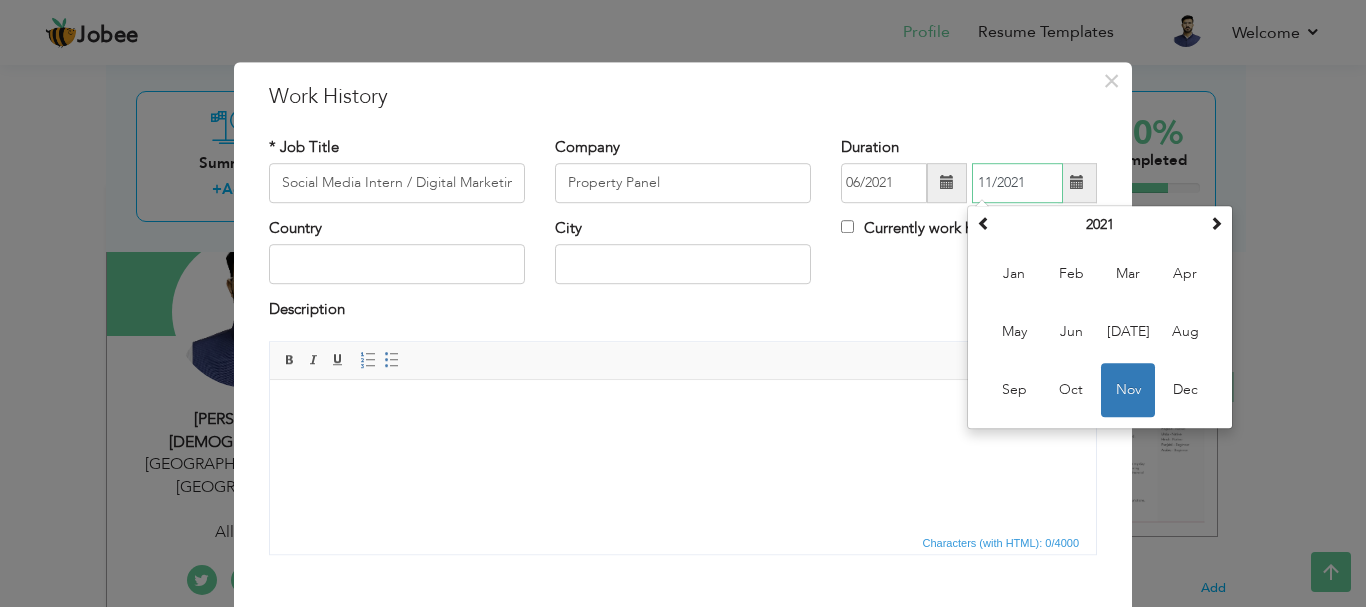 click on "11/2021" at bounding box center [1017, 183] 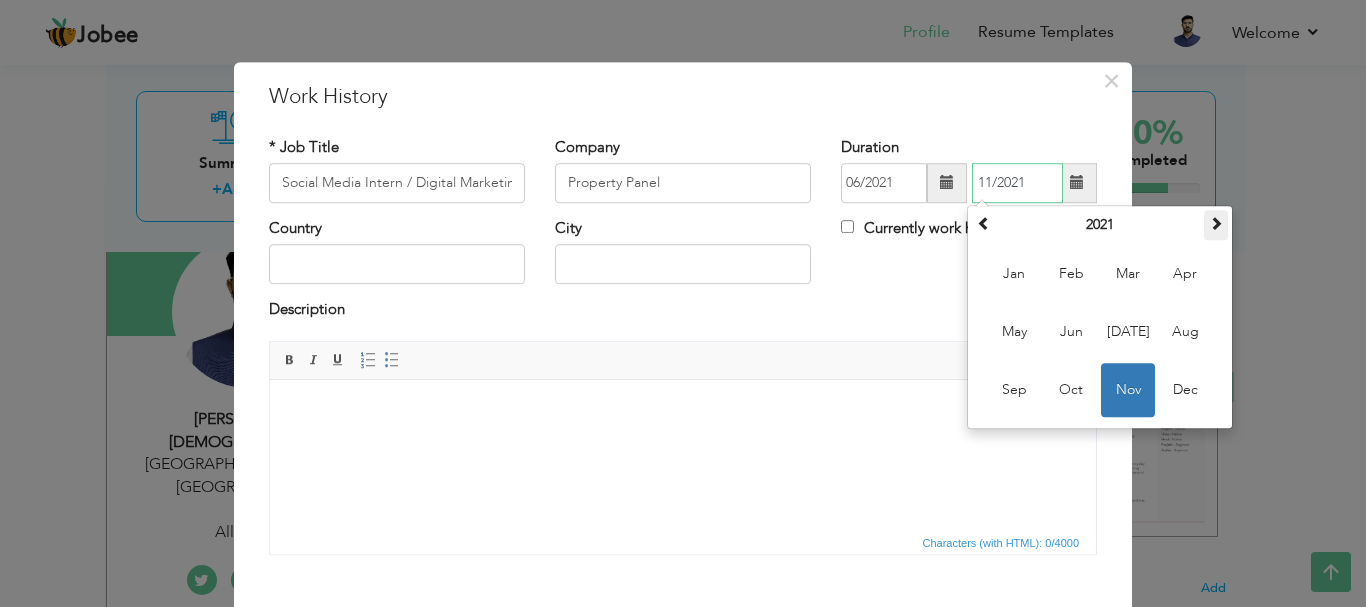 click at bounding box center [1216, 225] 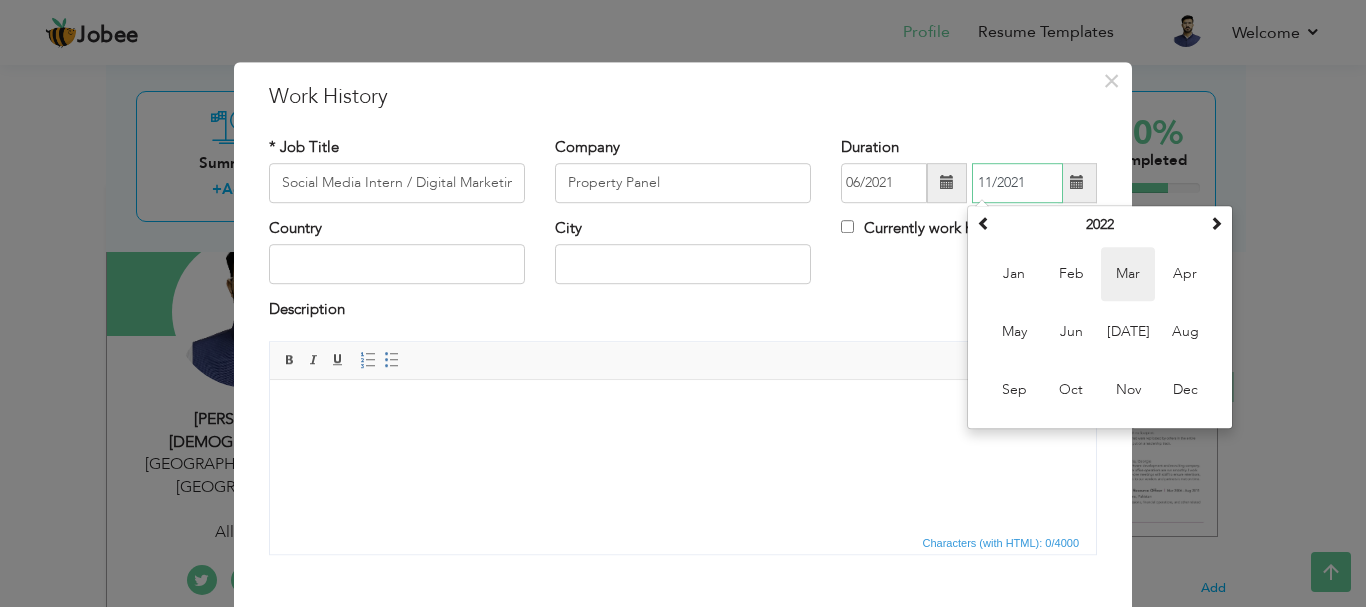 click on "Mar" at bounding box center [1128, 274] 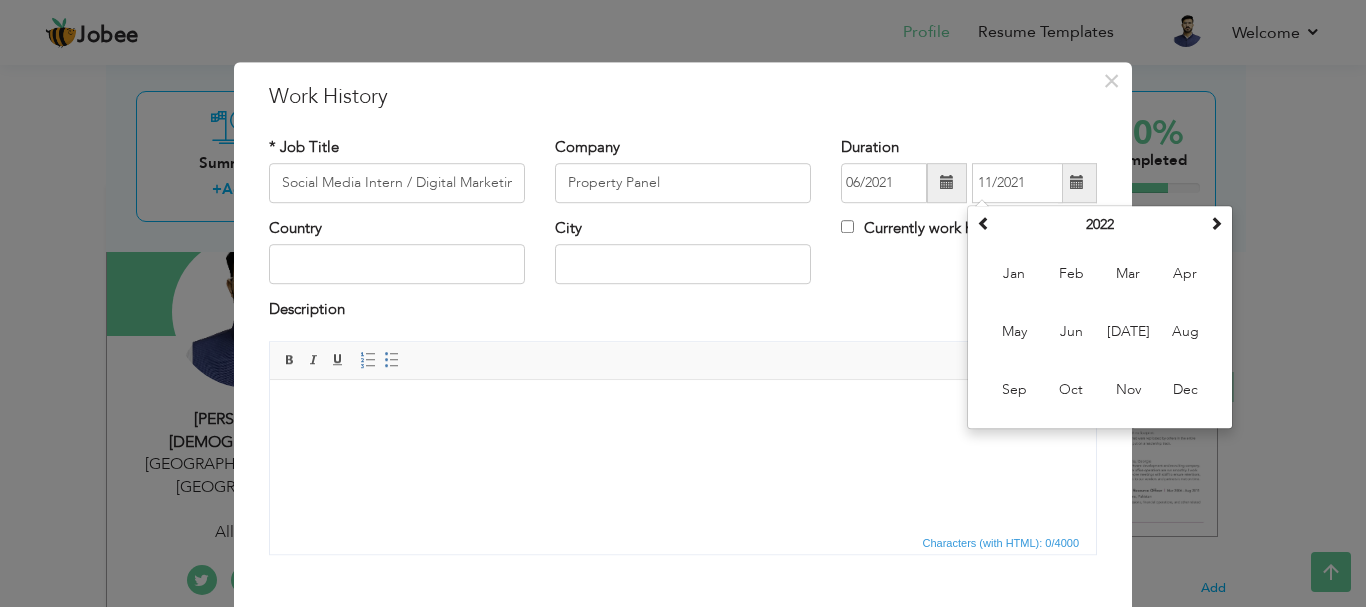 type on "03/2022" 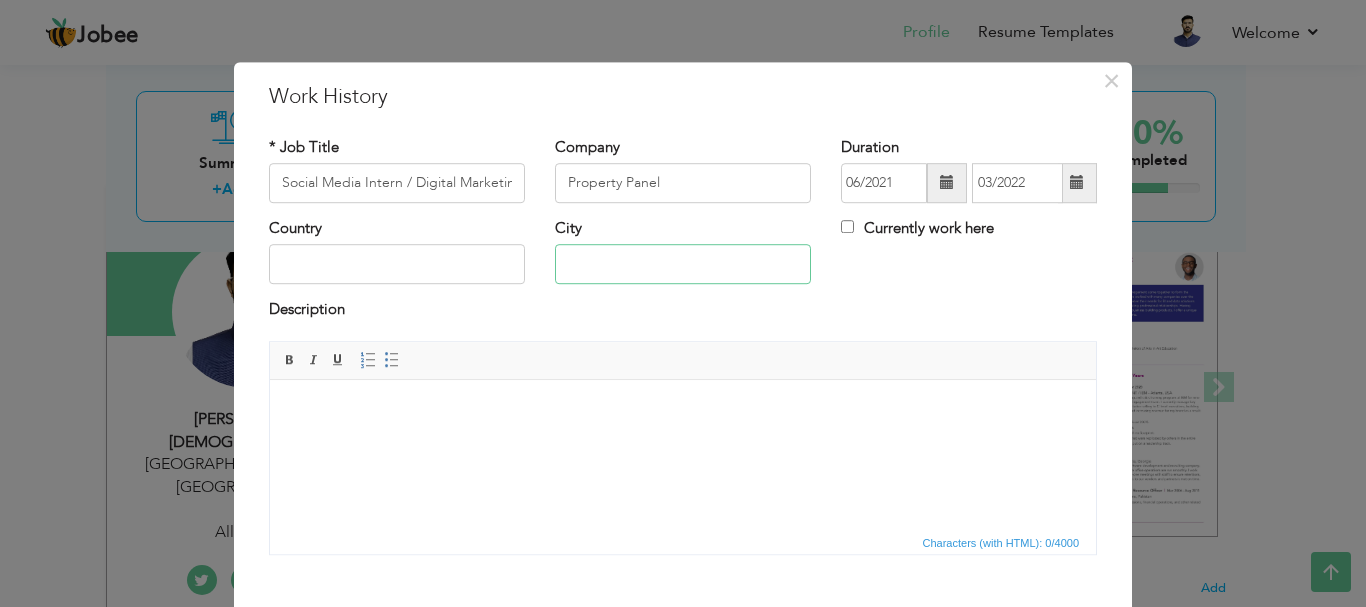 click at bounding box center (683, 265) 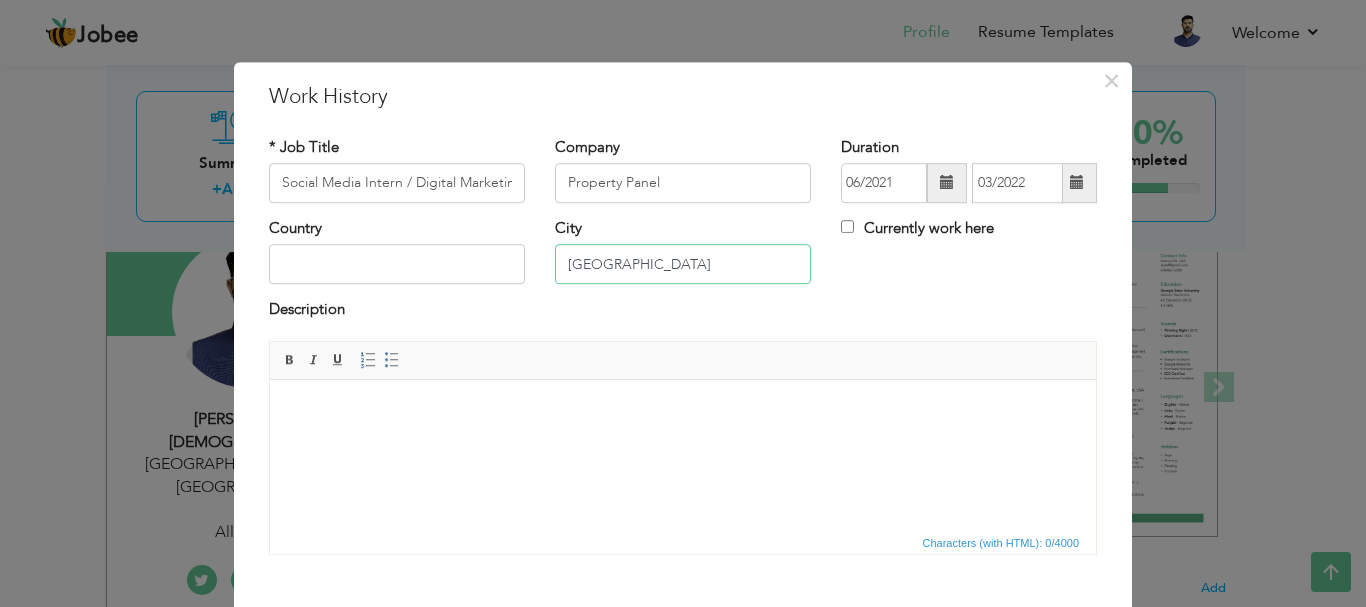 type on "[GEOGRAPHIC_DATA]" 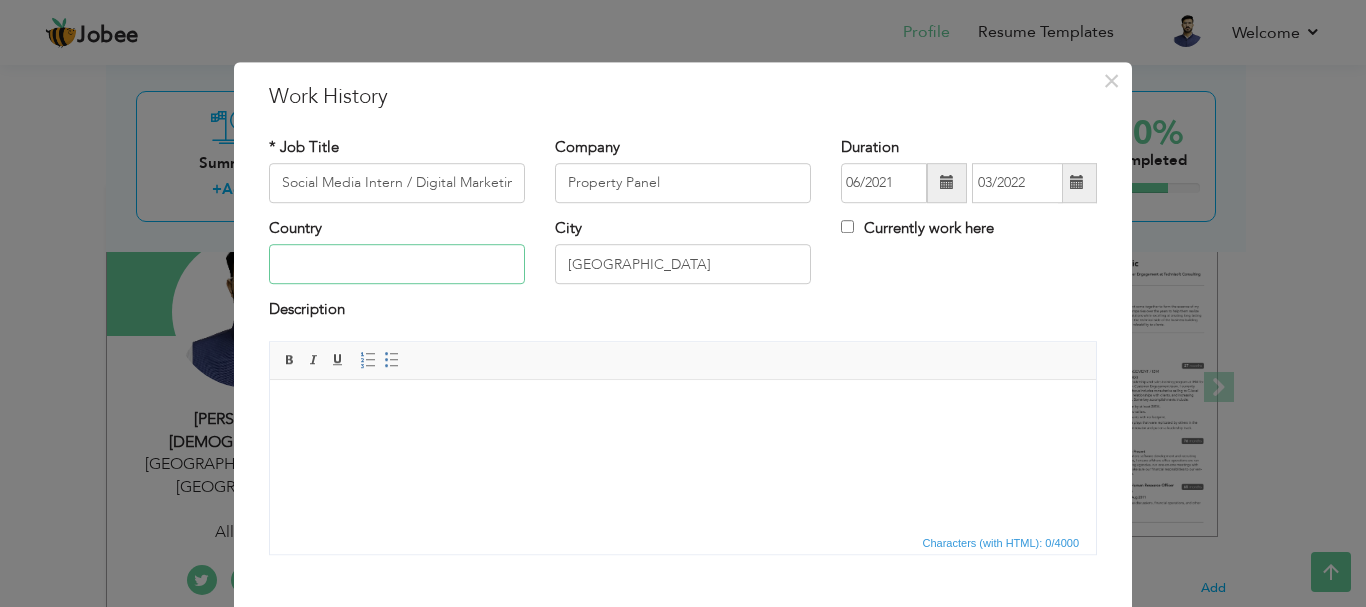 click at bounding box center (397, 265) 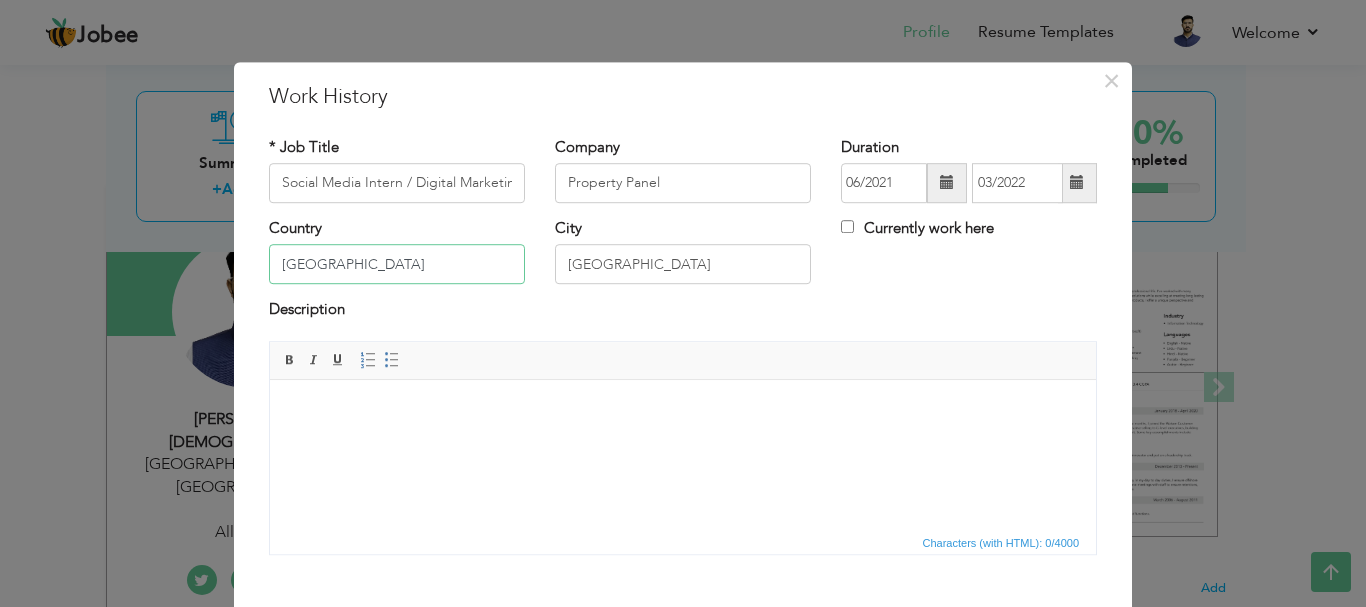 type on "[GEOGRAPHIC_DATA]" 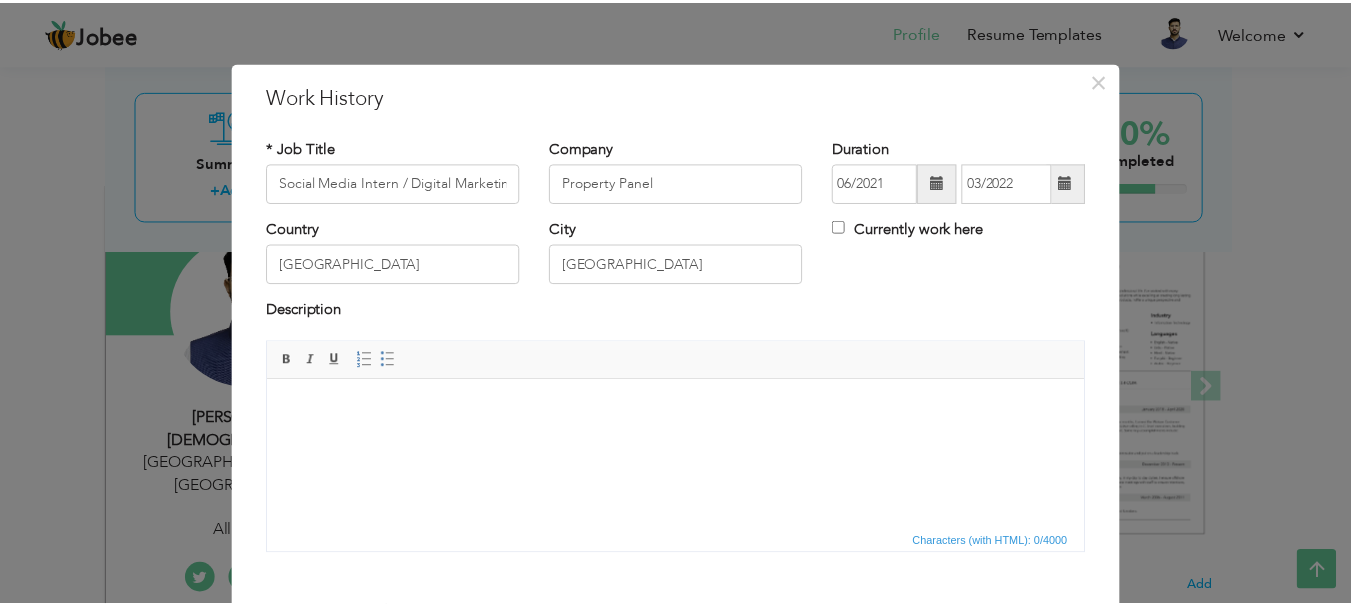 scroll, scrollTop: 110, scrollLeft: 0, axis: vertical 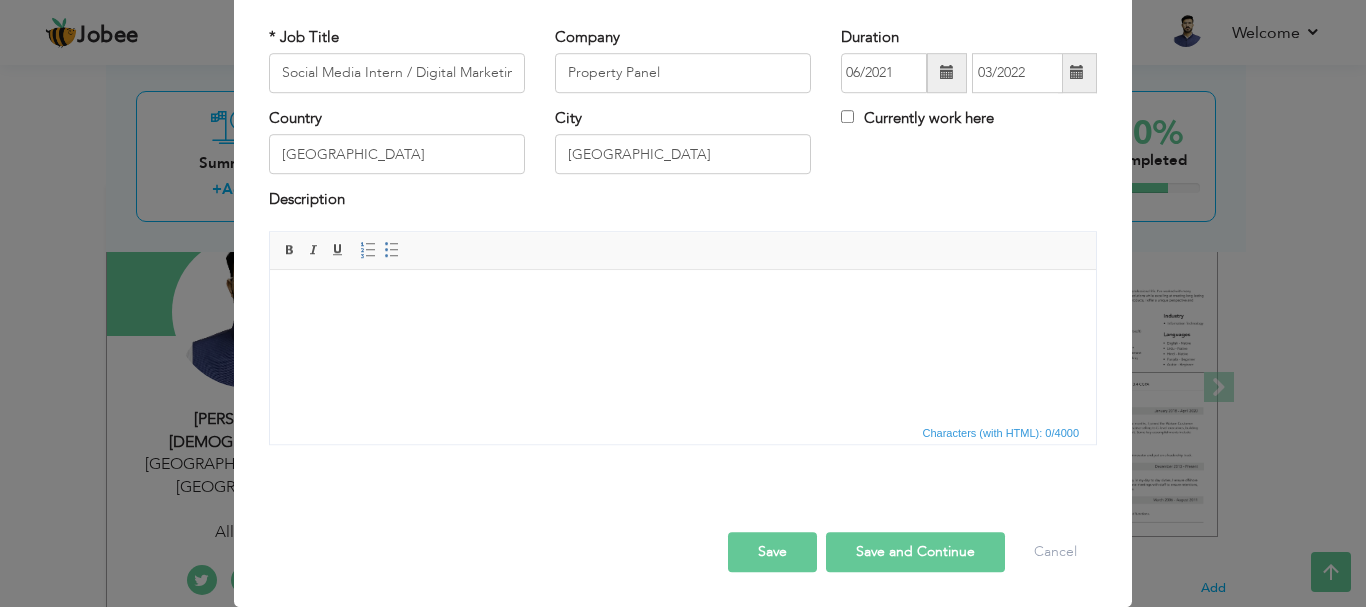click on "Save" at bounding box center [772, 552] 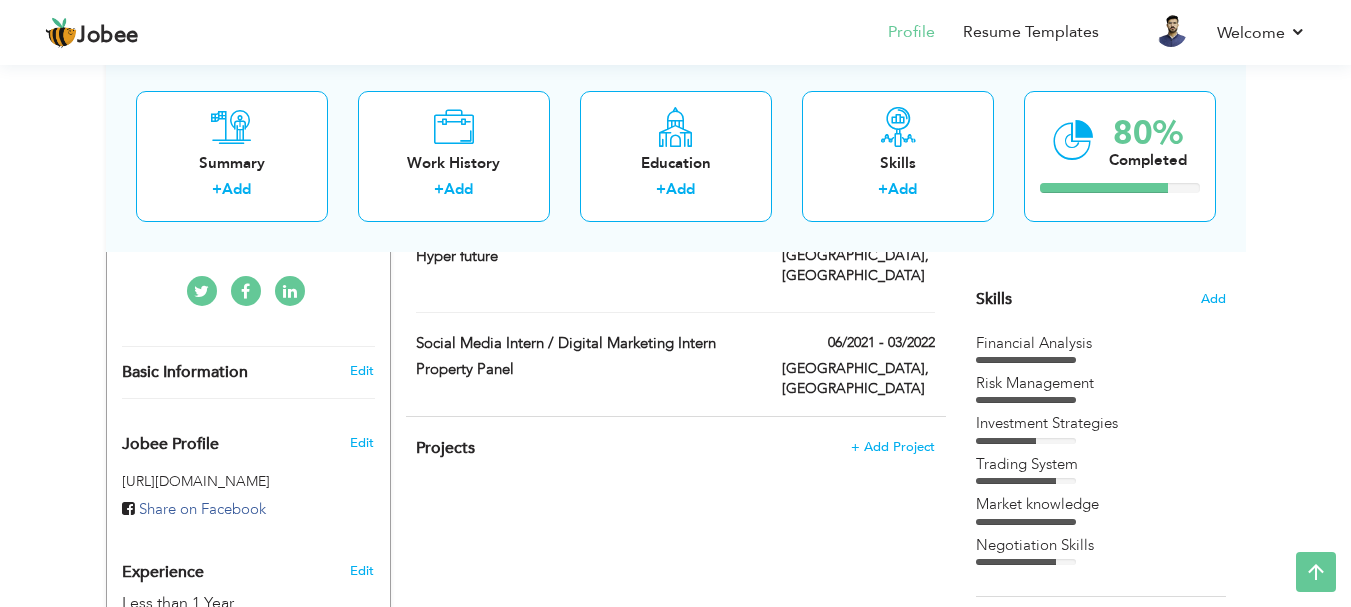scroll, scrollTop: 483, scrollLeft: 0, axis: vertical 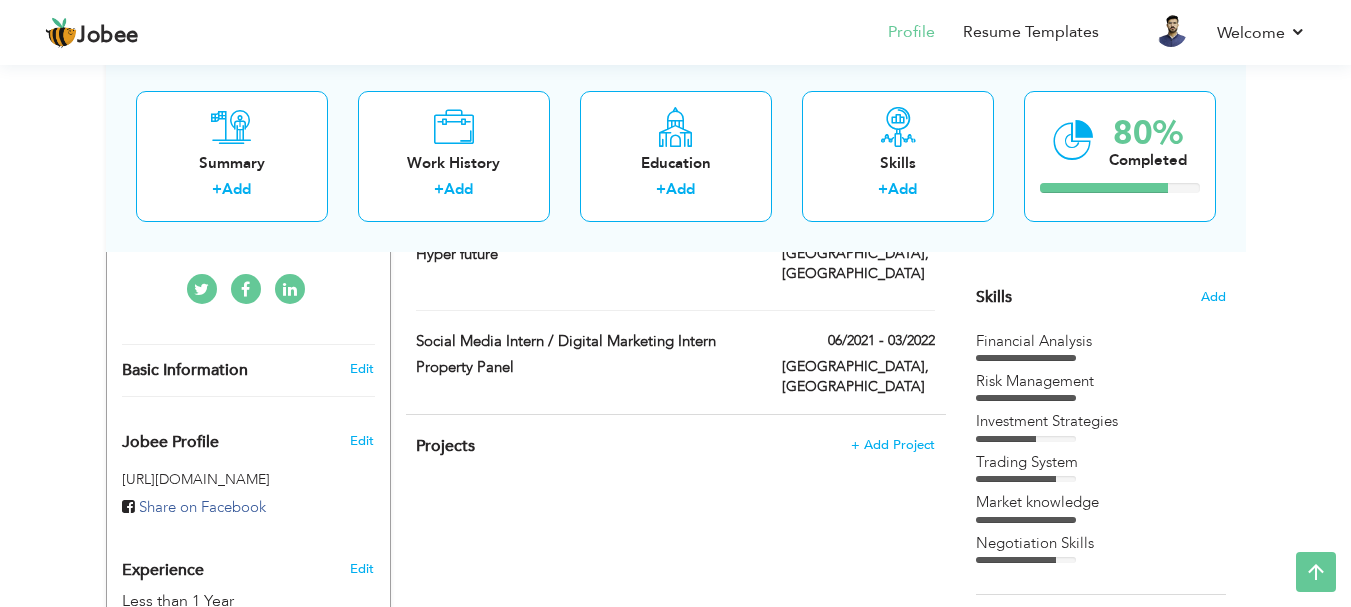 click on "Financial Analysis" at bounding box center (1101, 341) 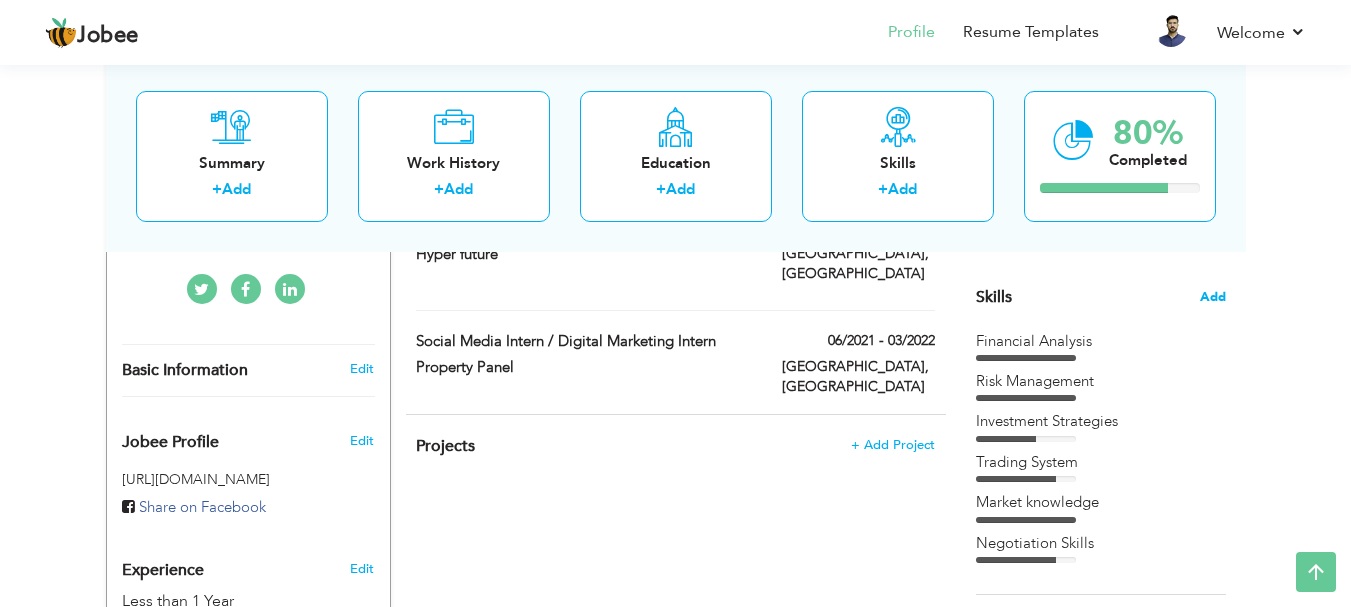 click on "Add" at bounding box center [1213, 297] 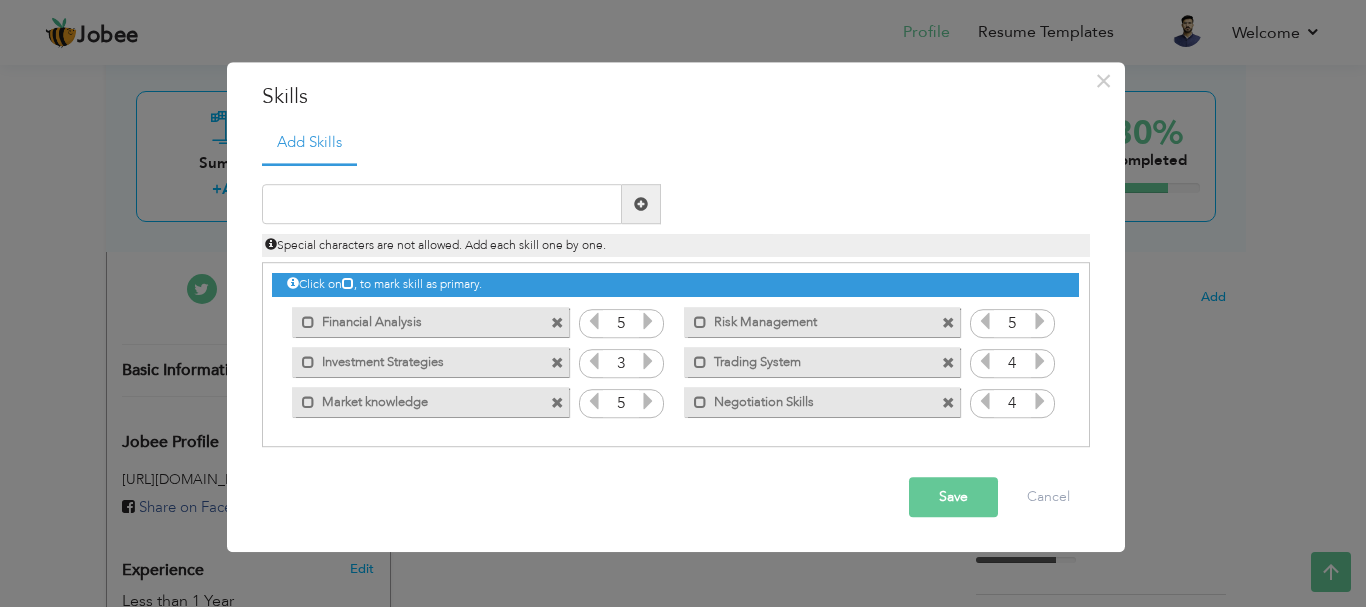 click at bounding box center [557, 323] 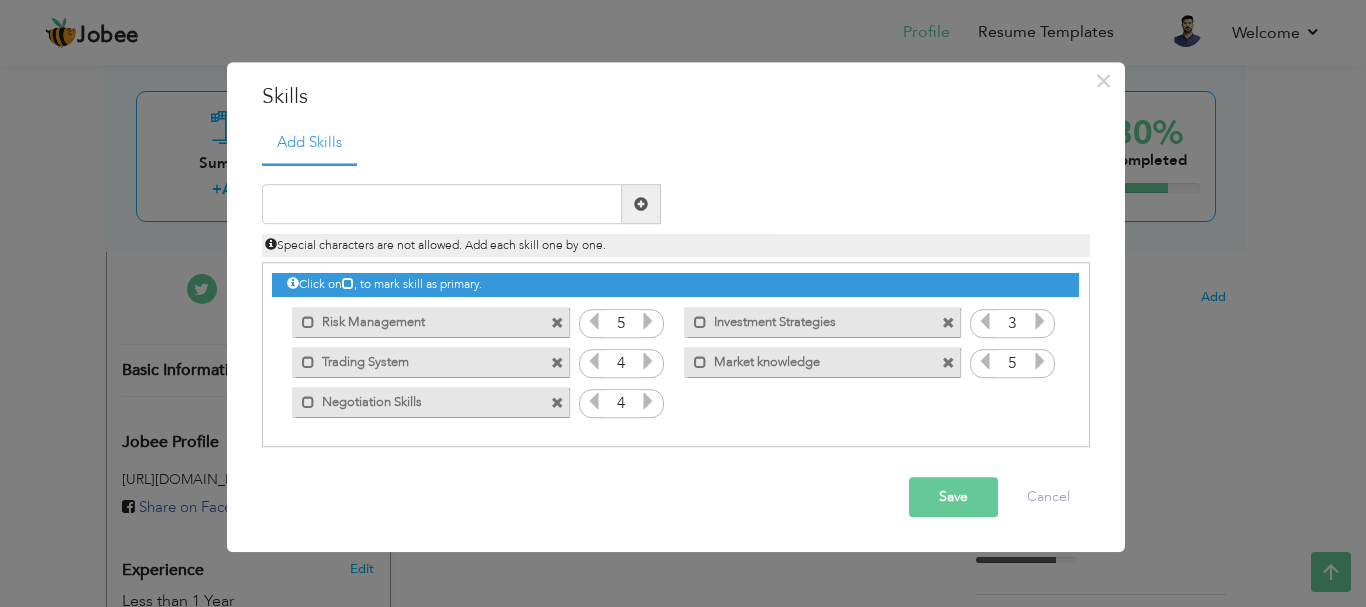click at bounding box center [557, 323] 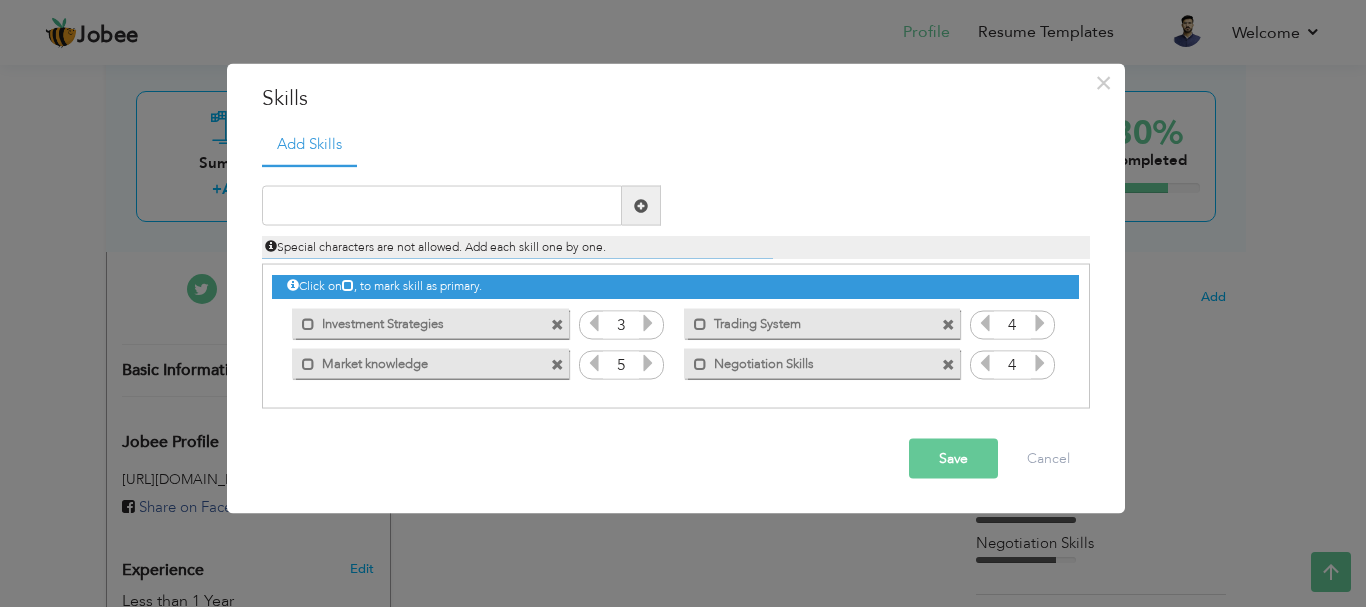 click at bounding box center (557, 324) 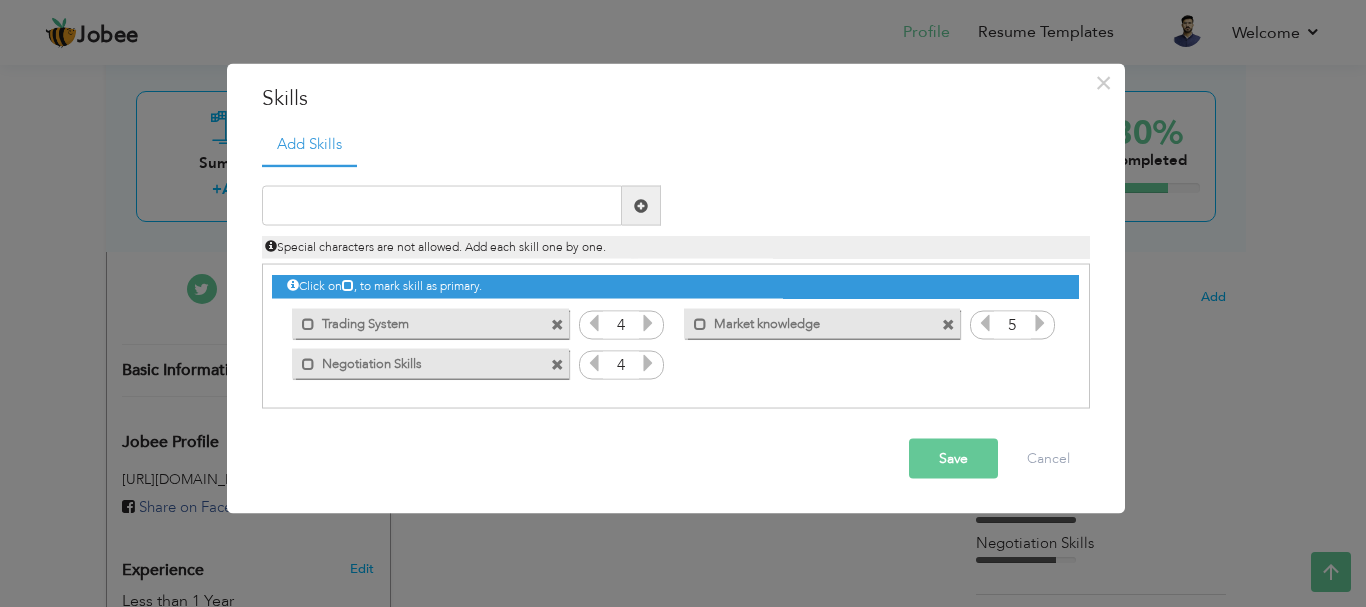 click at bounding box center (557, 324) 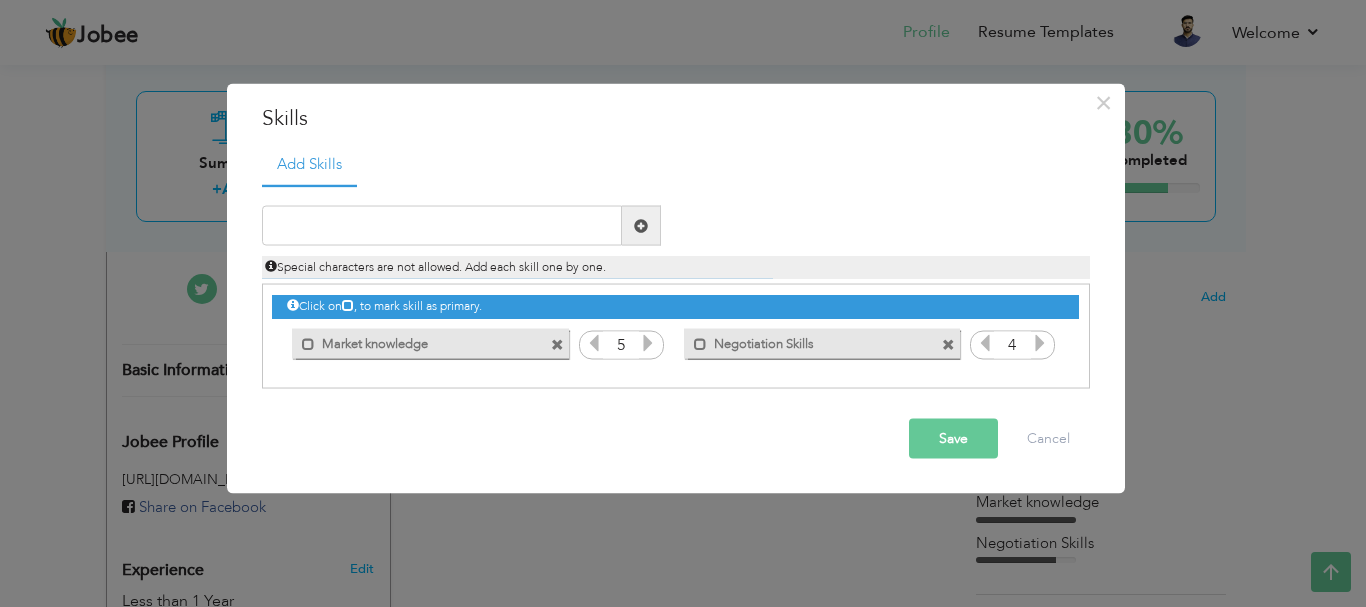 click at bounding box center [557, 344] 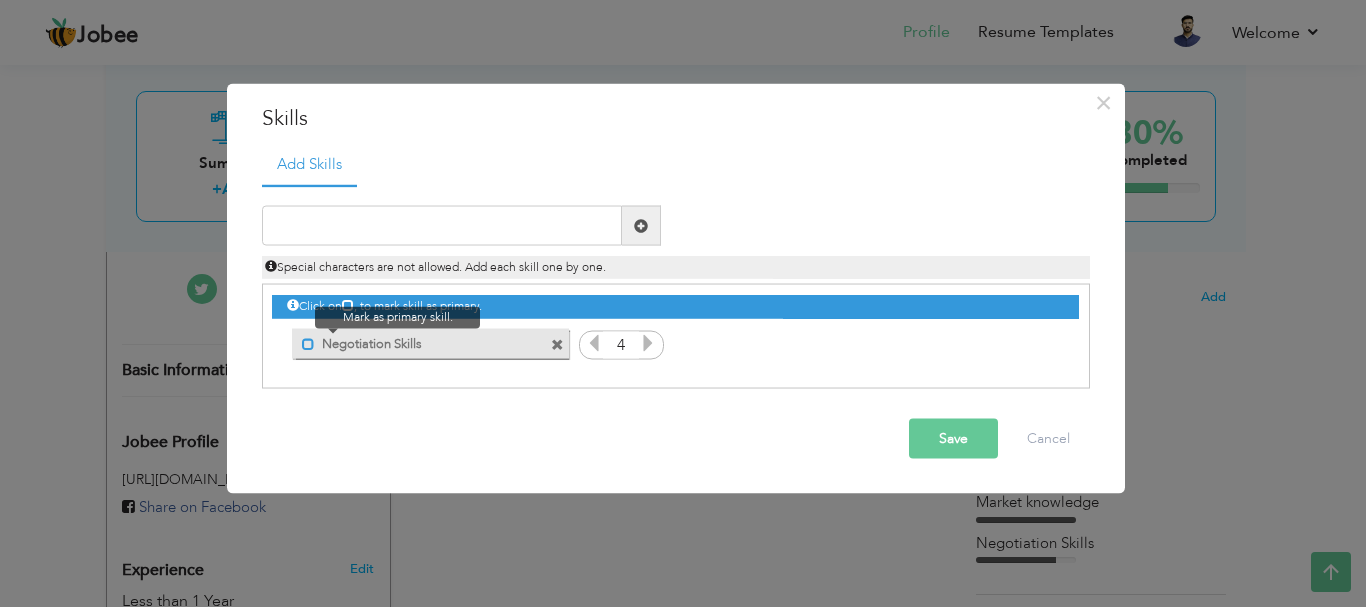 click at bounding box center [308, 343] 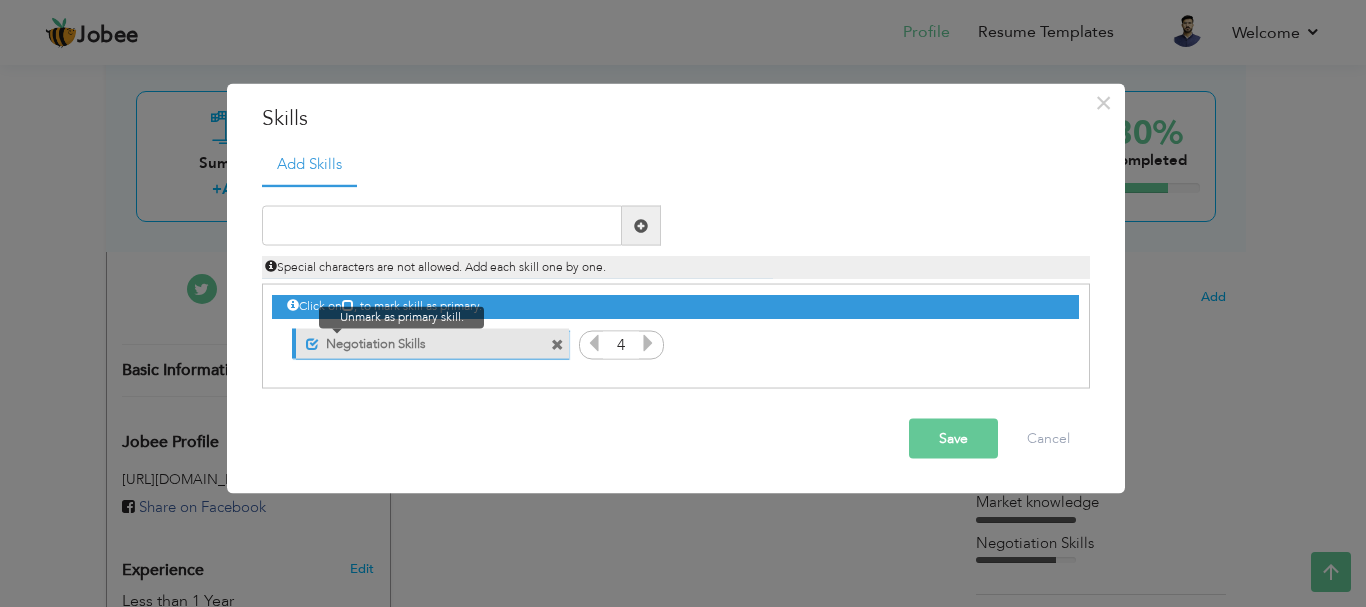 click at bounding box center (312, 343) 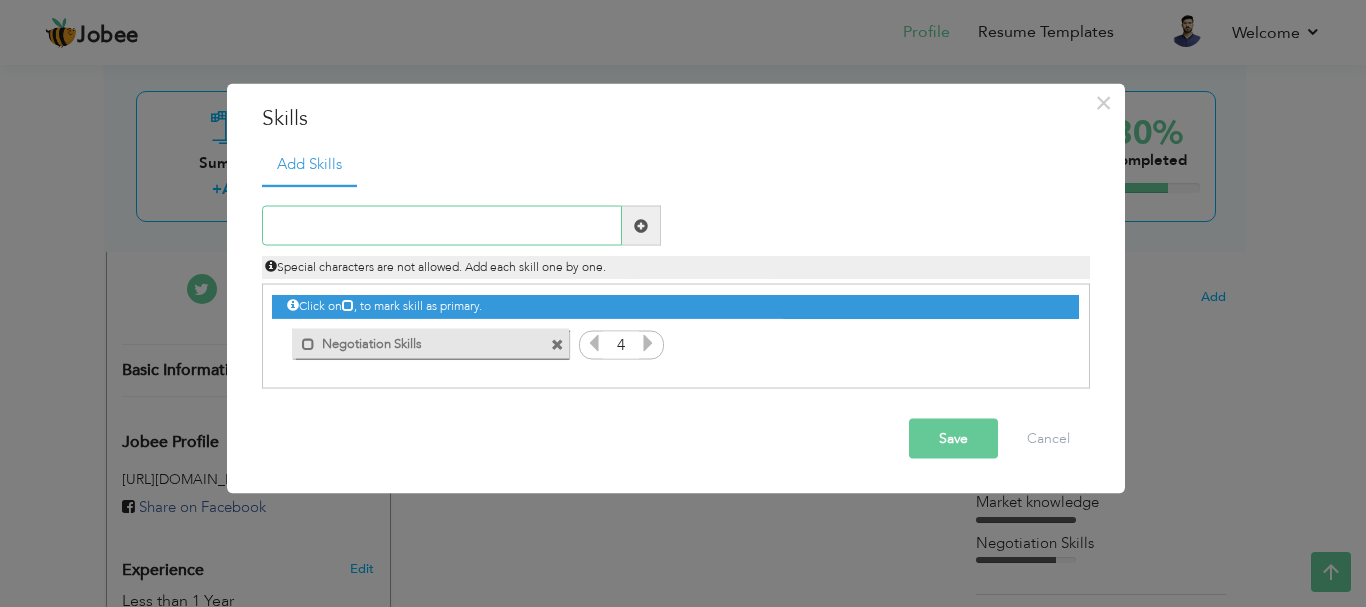 click at bounding box center [442, 226] 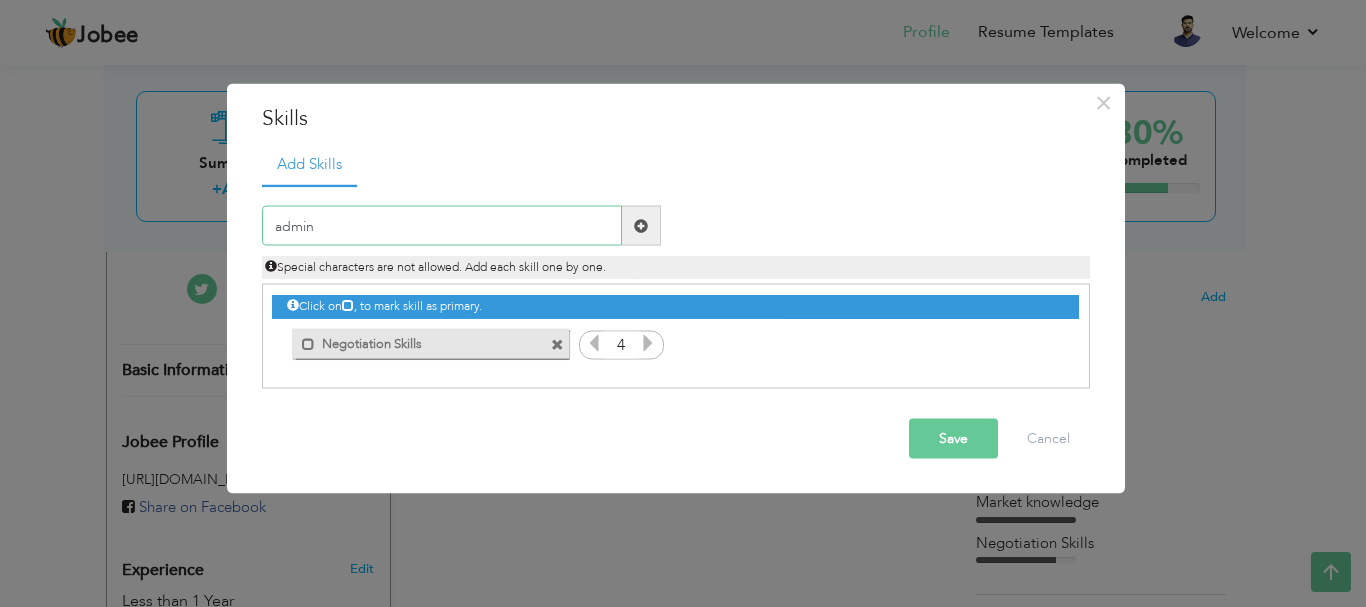 click on "admin" at bounding box center (442, 226) 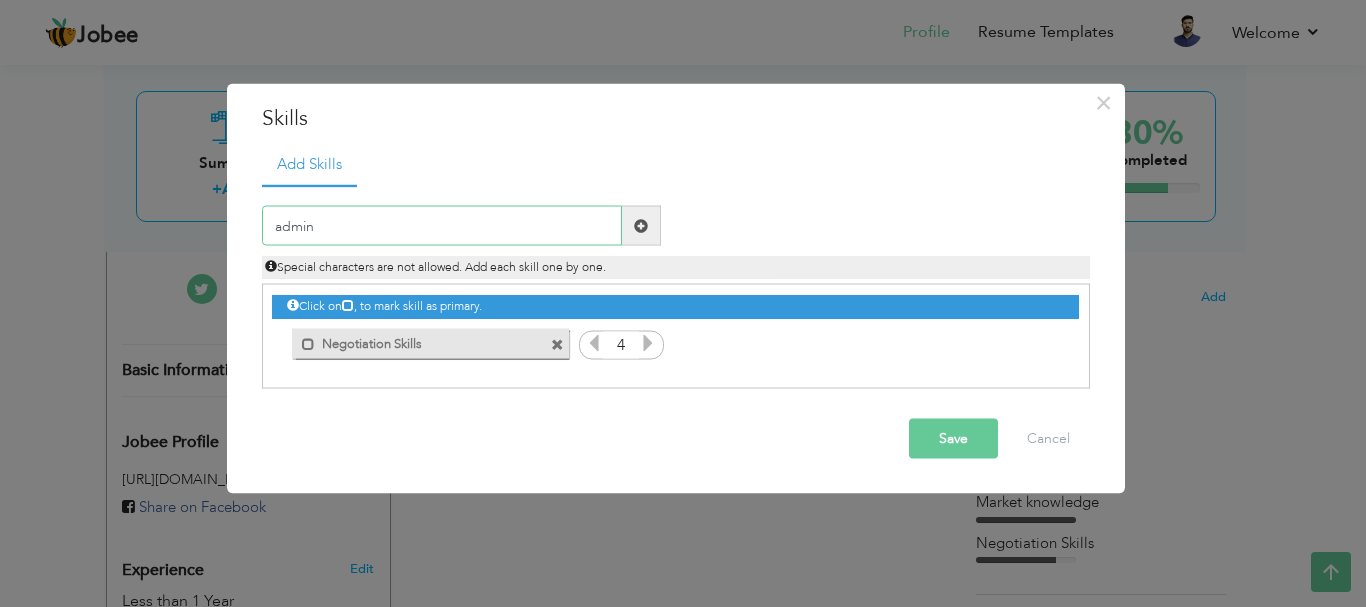 click on "admin" at bounding box center (442, 226) 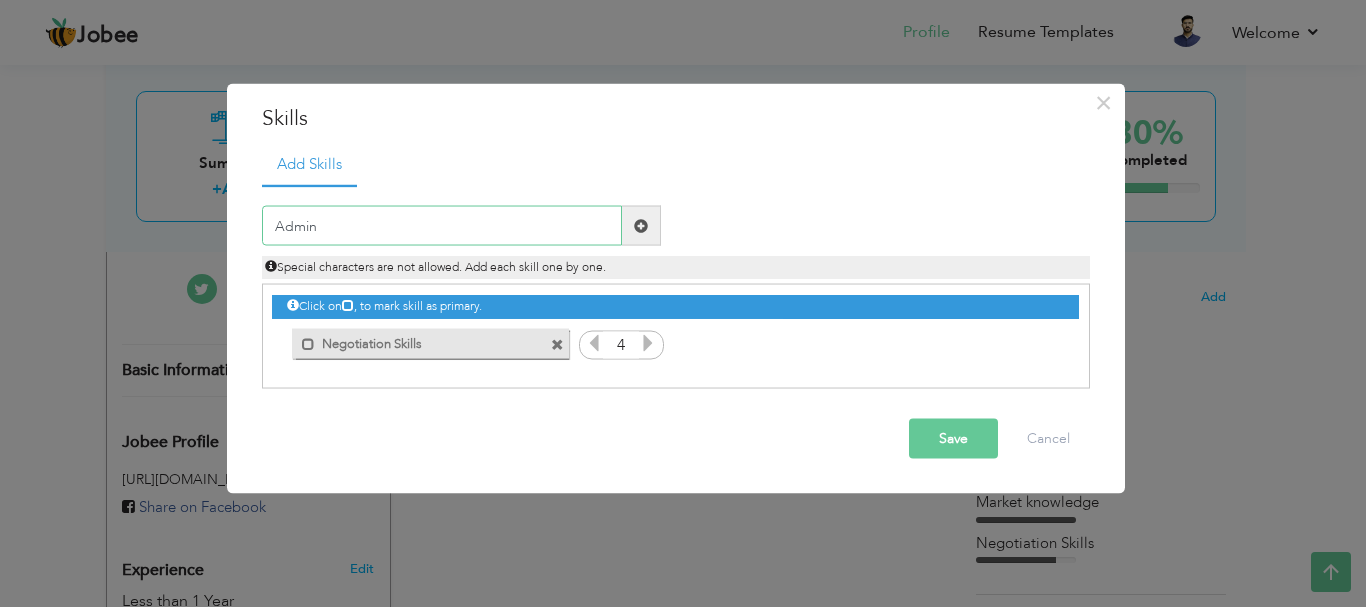 click on "Admin" at bounding box center (442, 226) 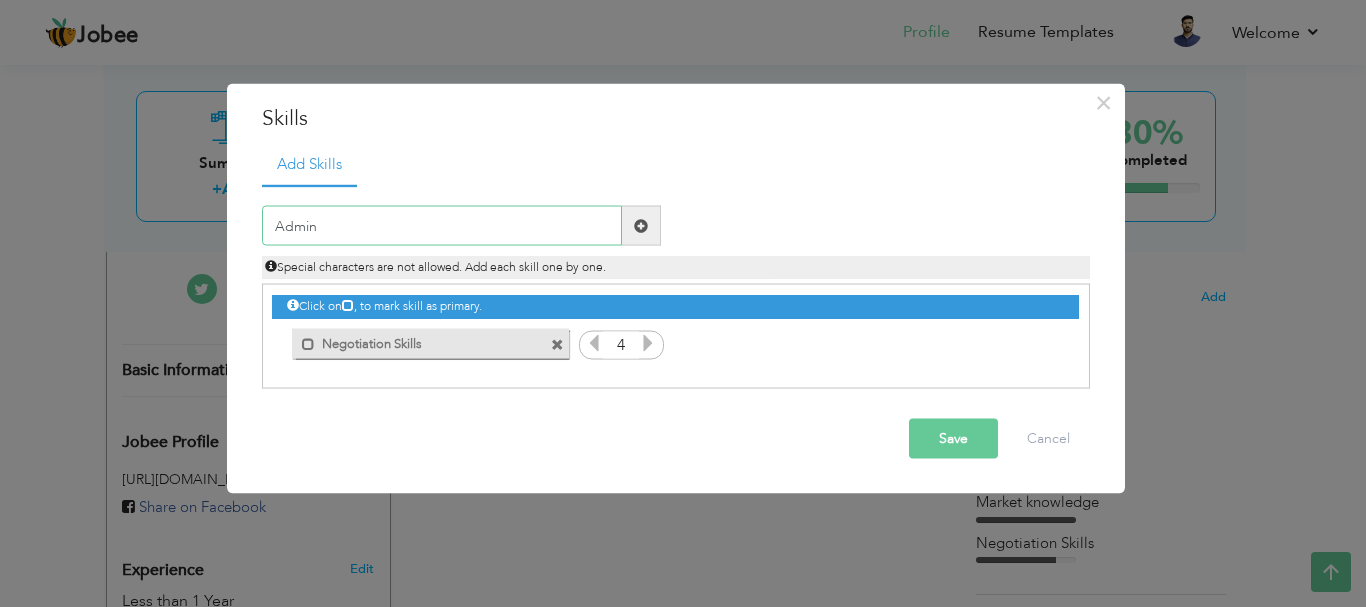 click on "Admin" at bounding box center [442, 226] 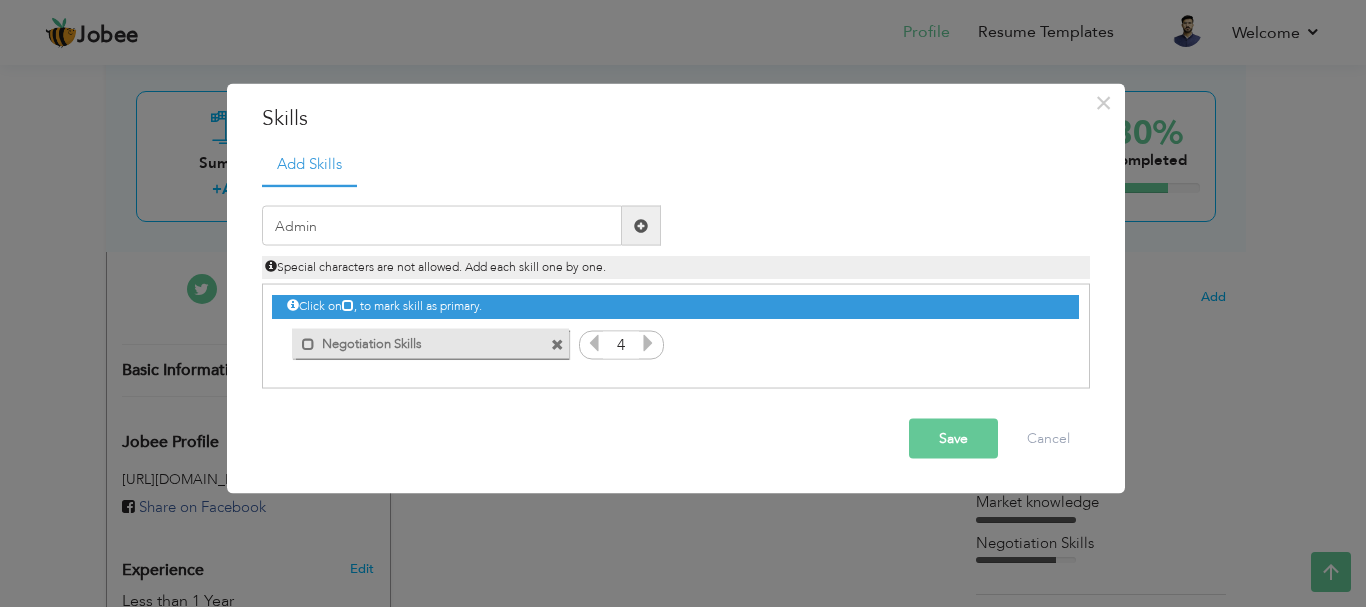 click on "Admin
Duplicate entry
Special characters are not allowed. Add each skill one by one." at bounding box center (676, 242) 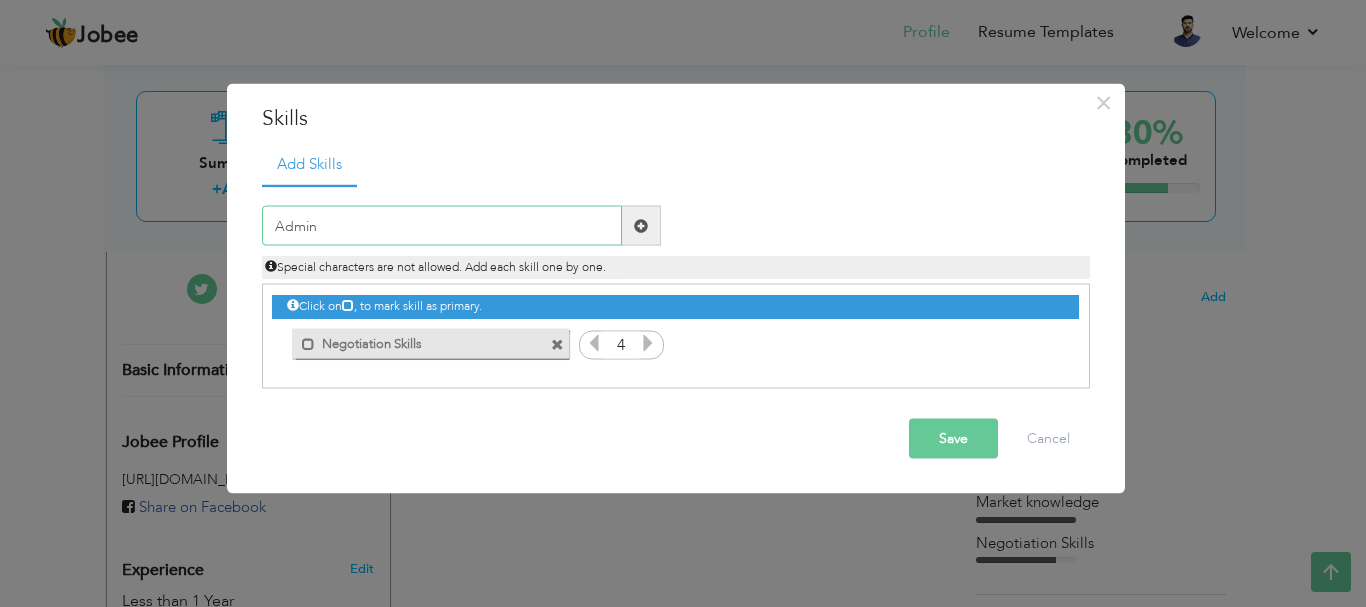paste on "istrative Skills  ✔Risk Management  ✔Task Man" 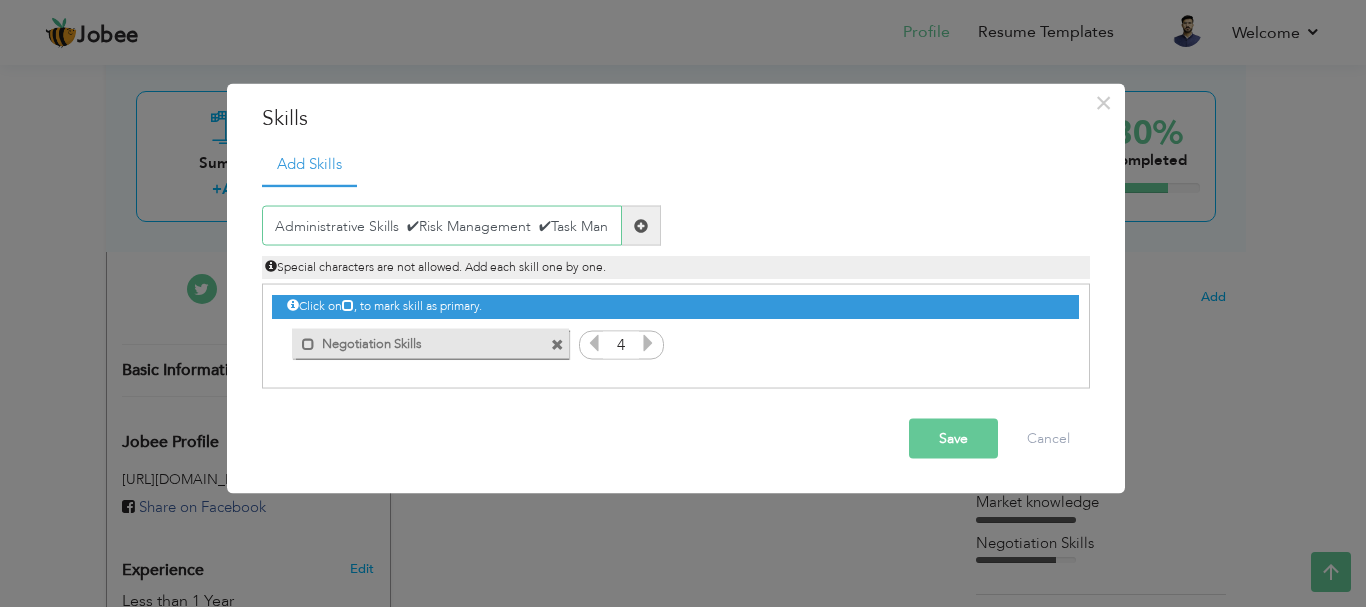 drag, startPoint x: 563, startPoint y: 231, endPoint x: 260, endPoint y: 236, distance: 303.04126 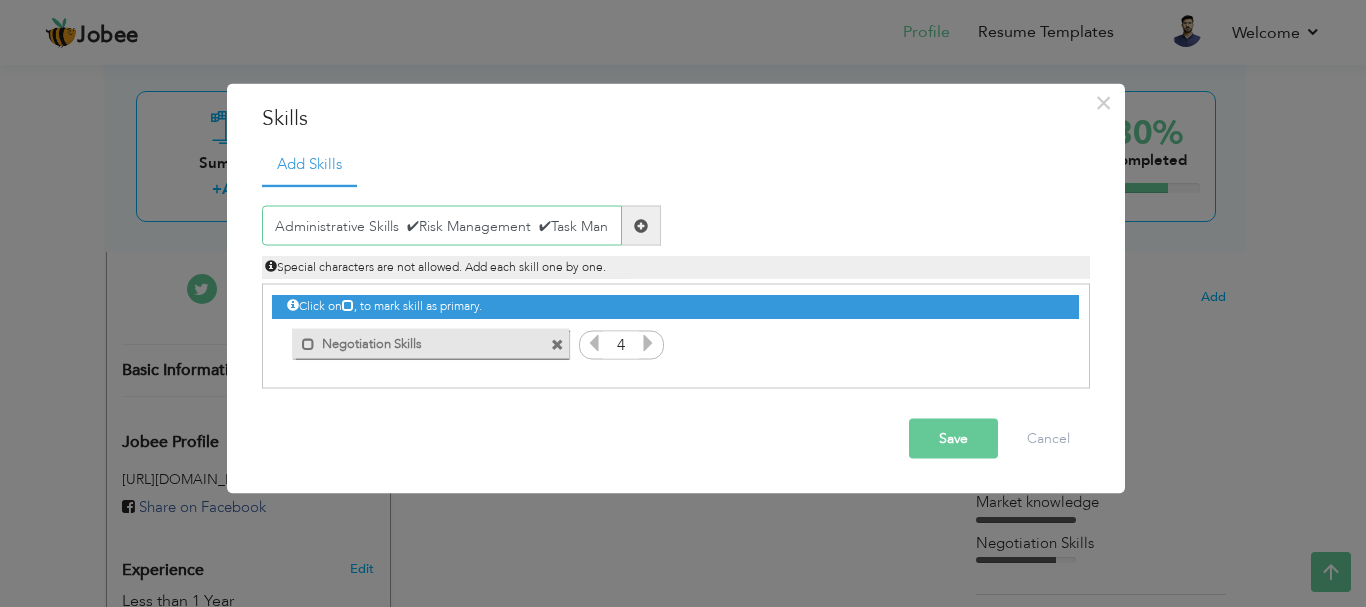 drag, startPoint x: 403, startPoint y: 225, endPoint x: 835, endPoint y: 261, distance: 433.4974 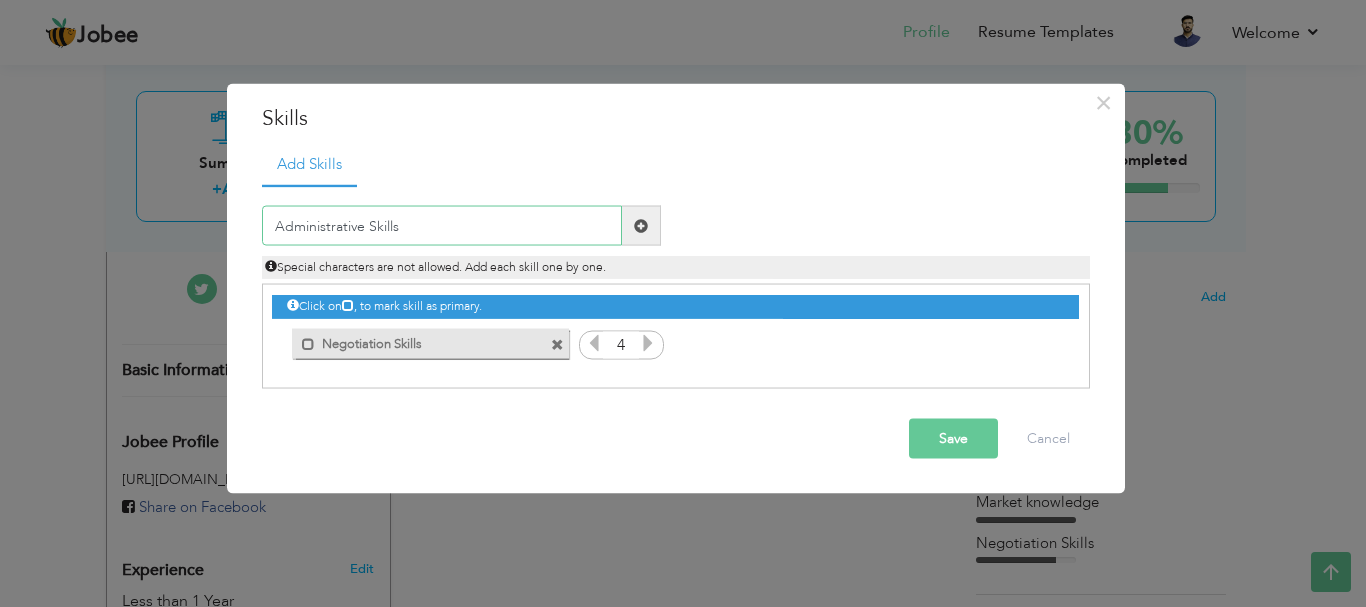 type on "Administrative Skills" 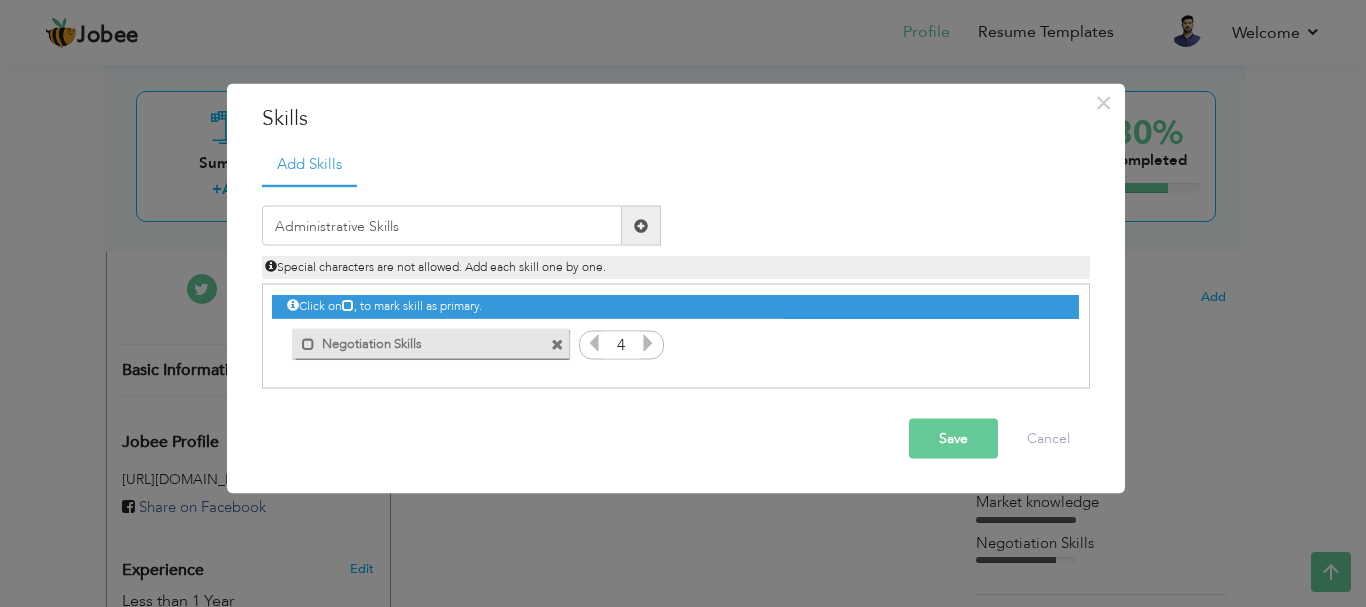 click at bounding box center [641, 225] 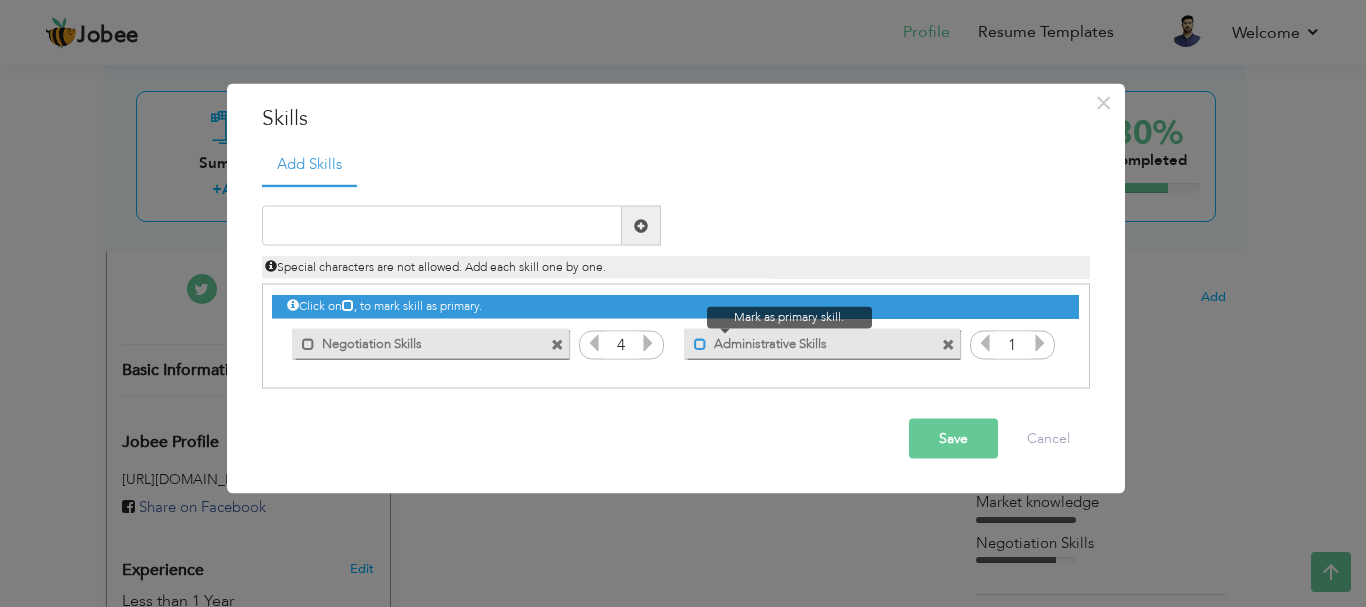 click at bounding box center (700, 343) 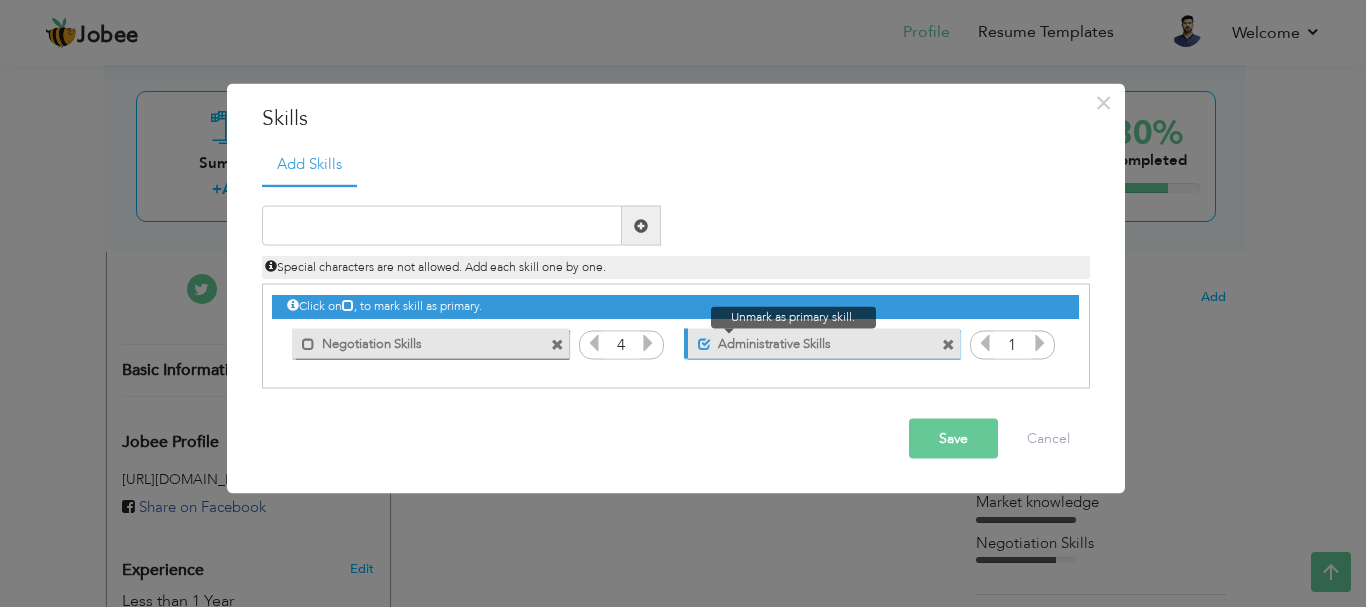click at bounding box center [704, 343] 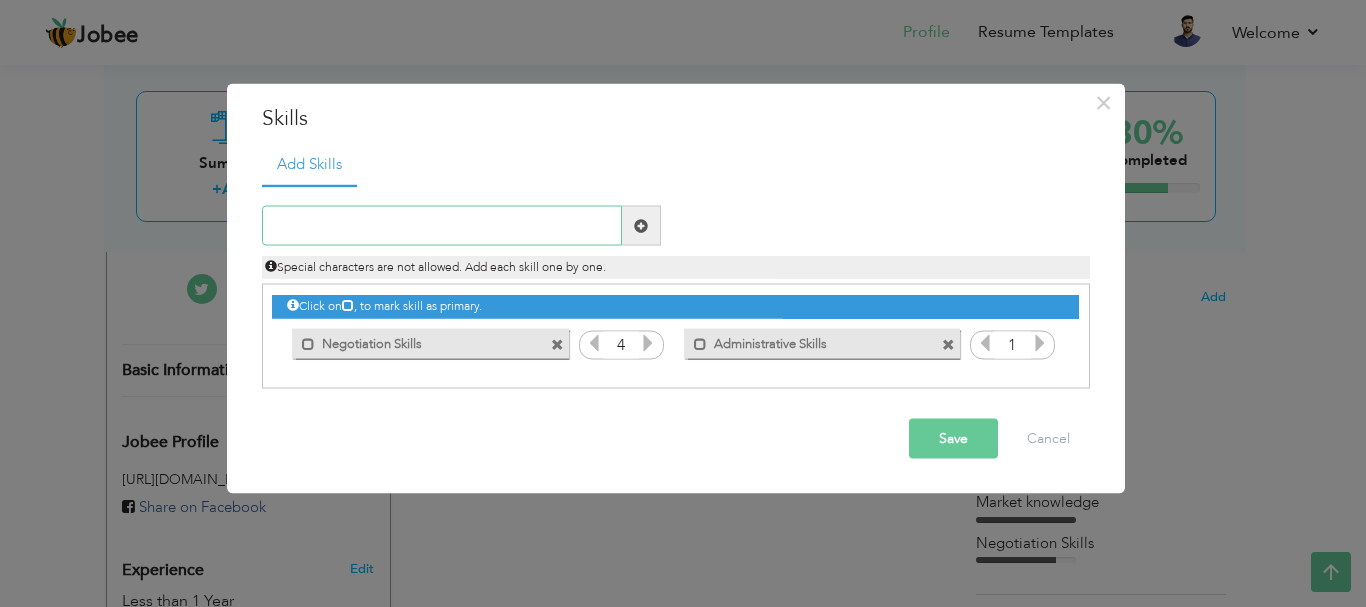 click at bounding box center (442, 226) 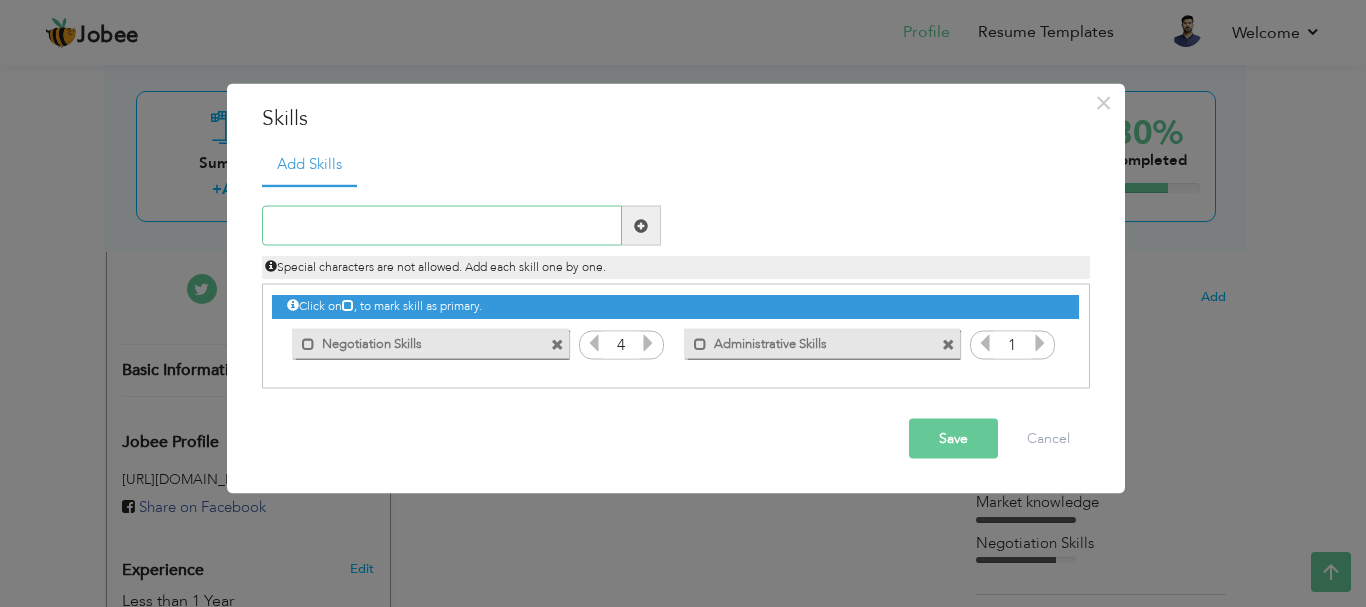 paste on "Administrative Skills  ✔Risk Management  ✔Task Man" 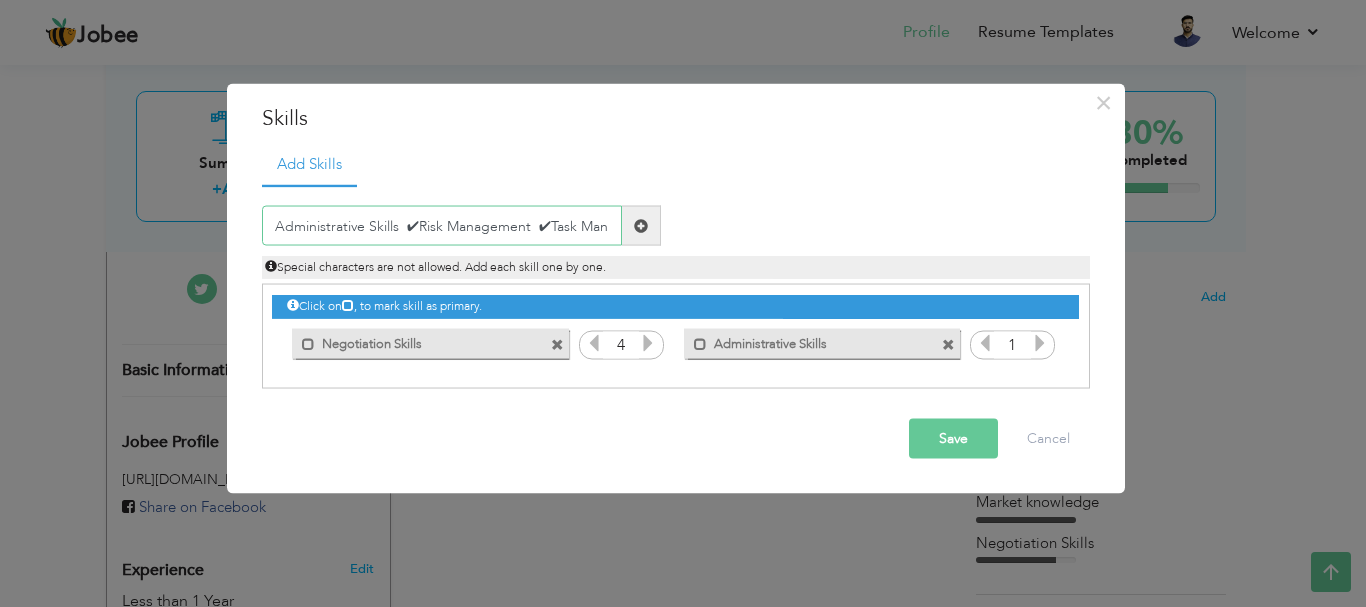 drag, startPoint x: 400, startPoint y: 225, endPoint x: 156, endPoint y: 237, distance: 244.2949 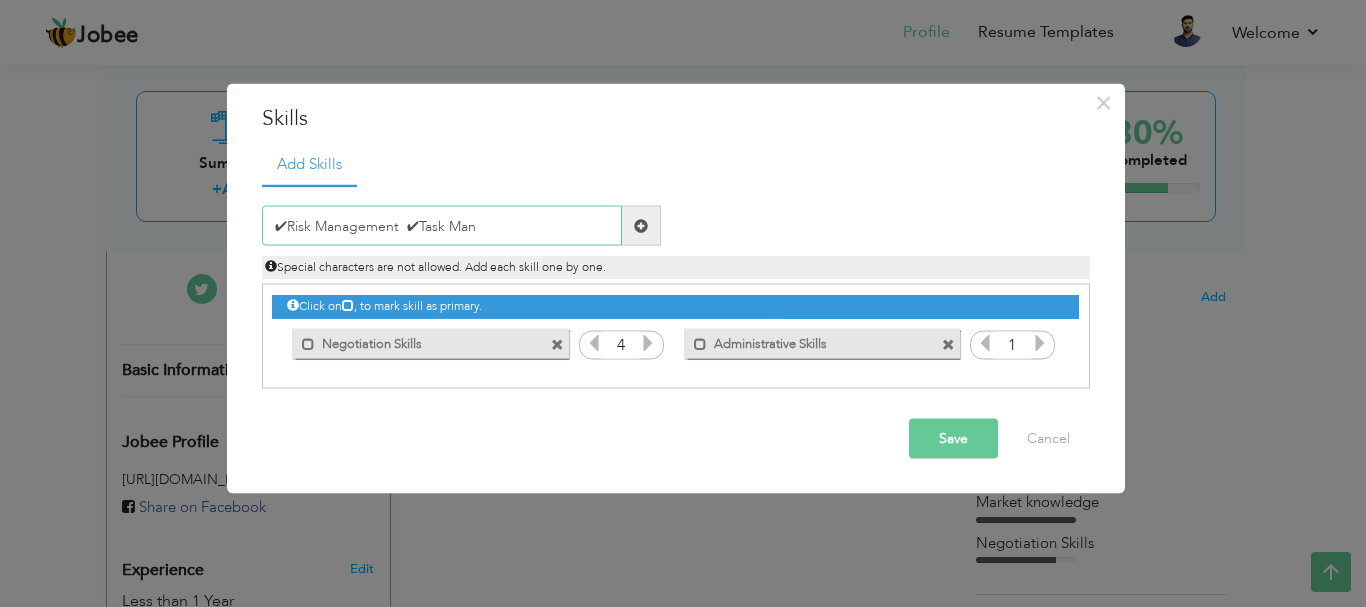drag, startPoint x: 409, startPoint y: 226, endPoint x: 490, endPoint y: 225, distance: 81.00617 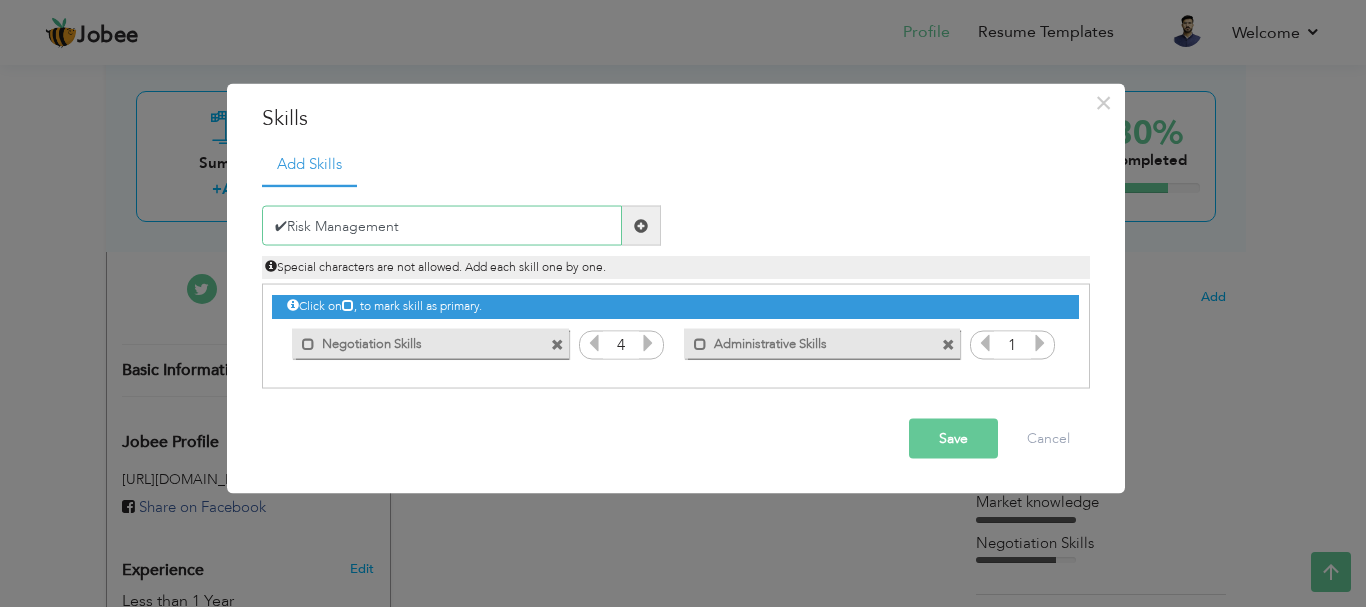 click on "✔Risk Management" at bounding box center (442, 226) 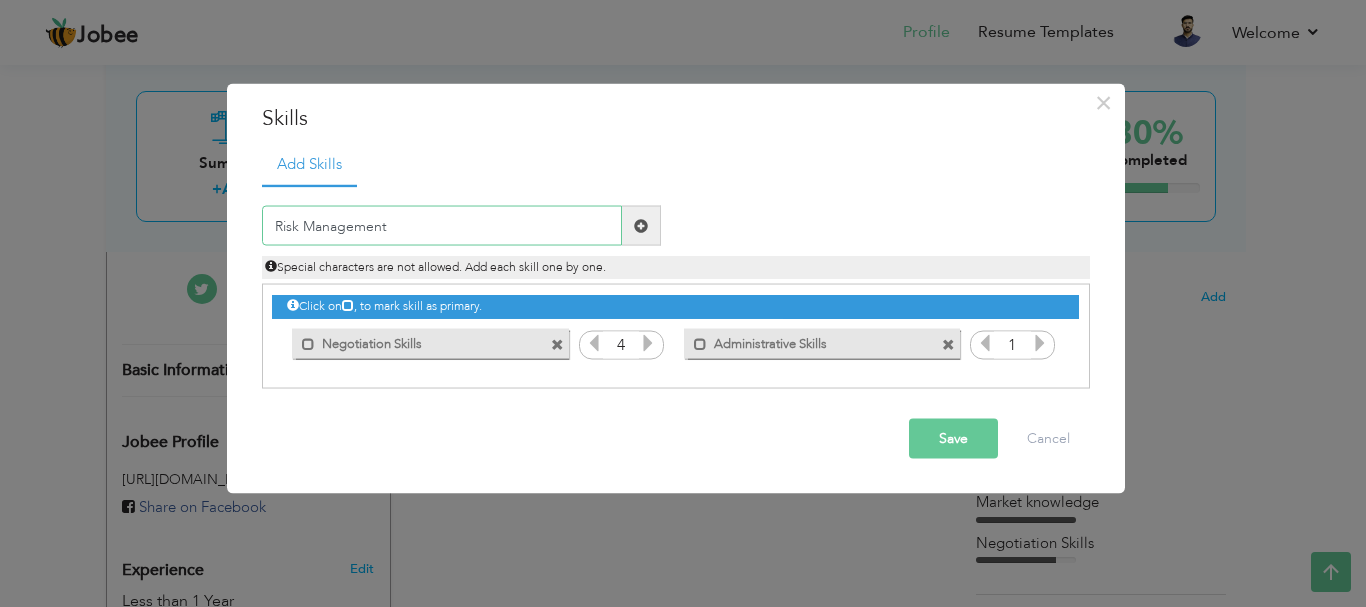 type on "Risk Management" 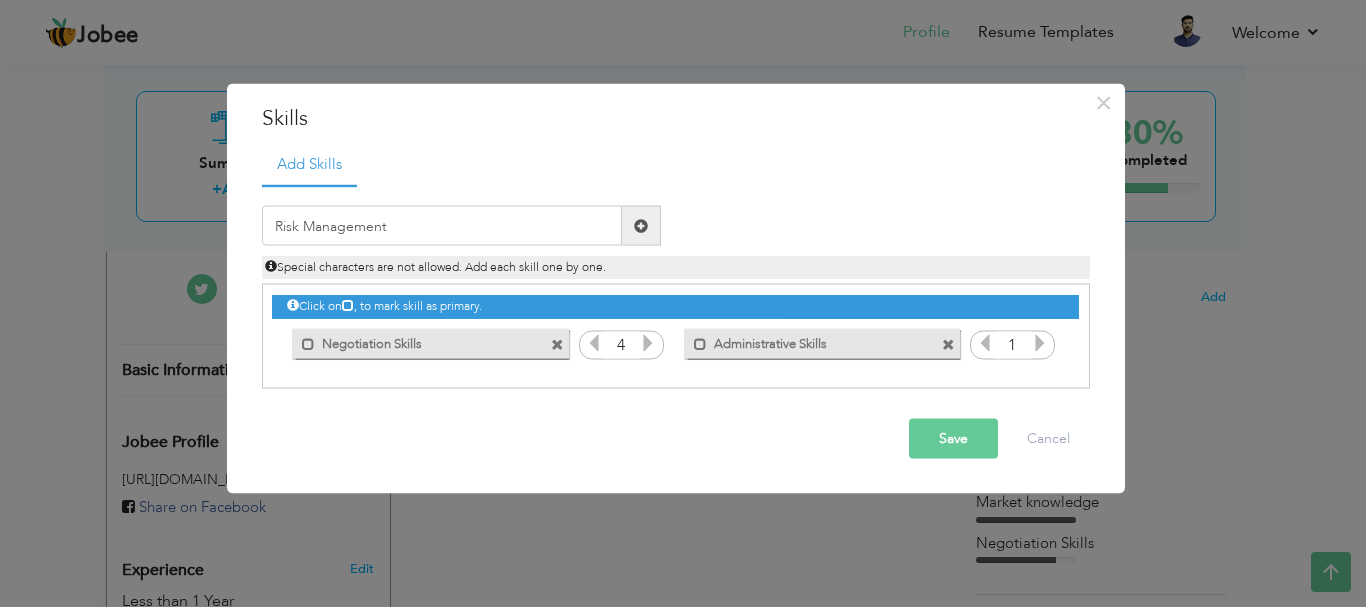 click at bounding box center (641, 225) 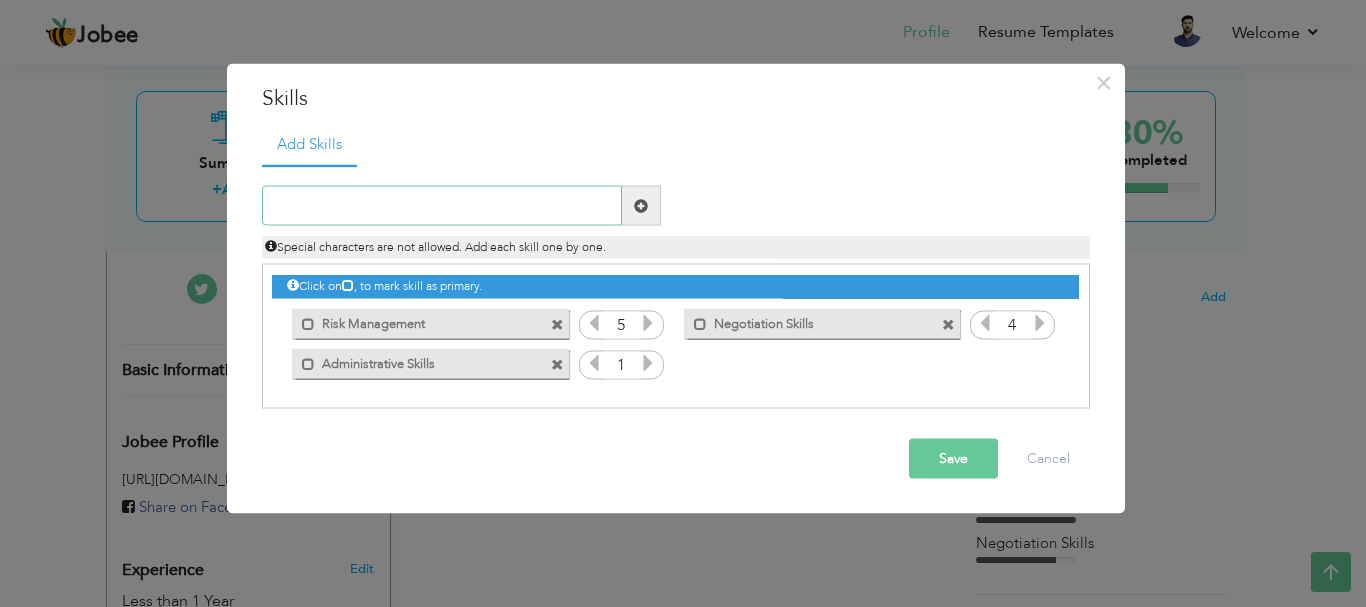 click at bounding box center (442, 206) 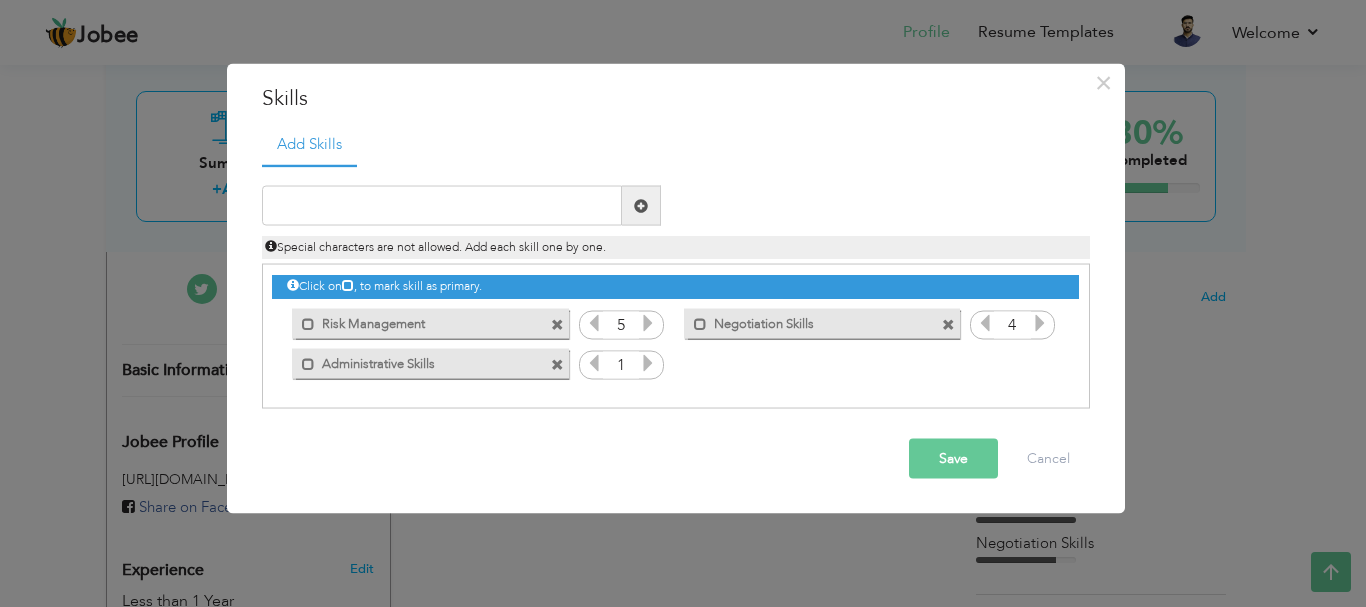 click on "Click on  , to mark skill as primary." at bounding box center (676, 336) 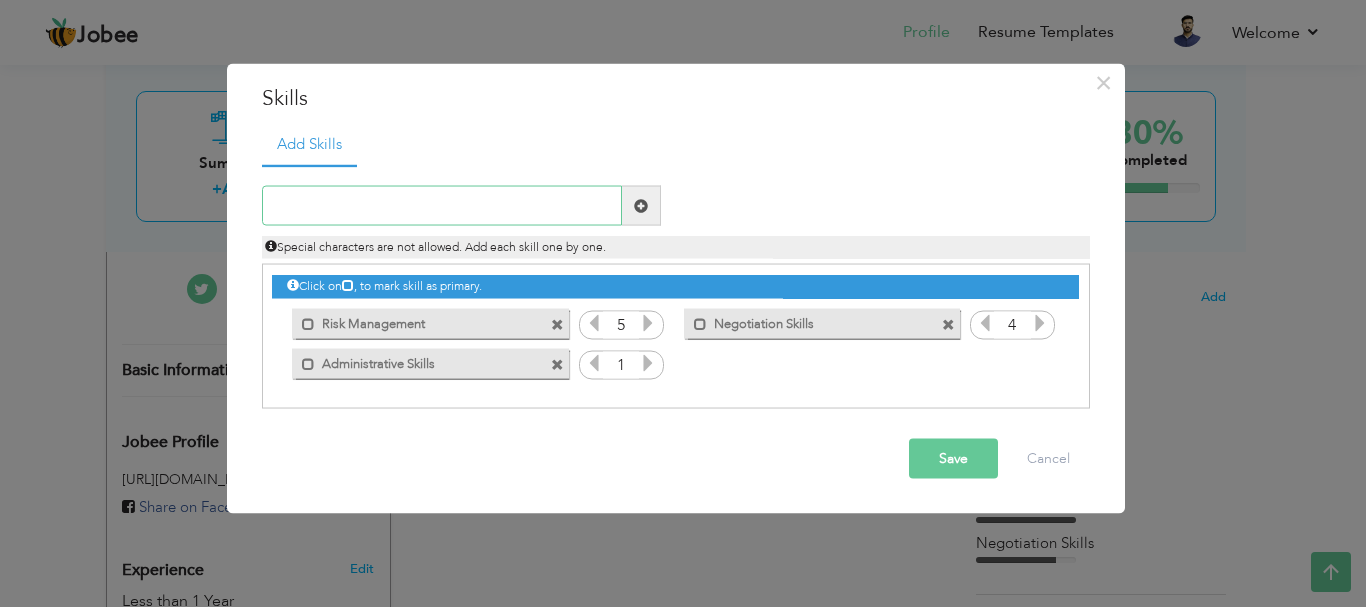 click at bounding box center [442, 206] 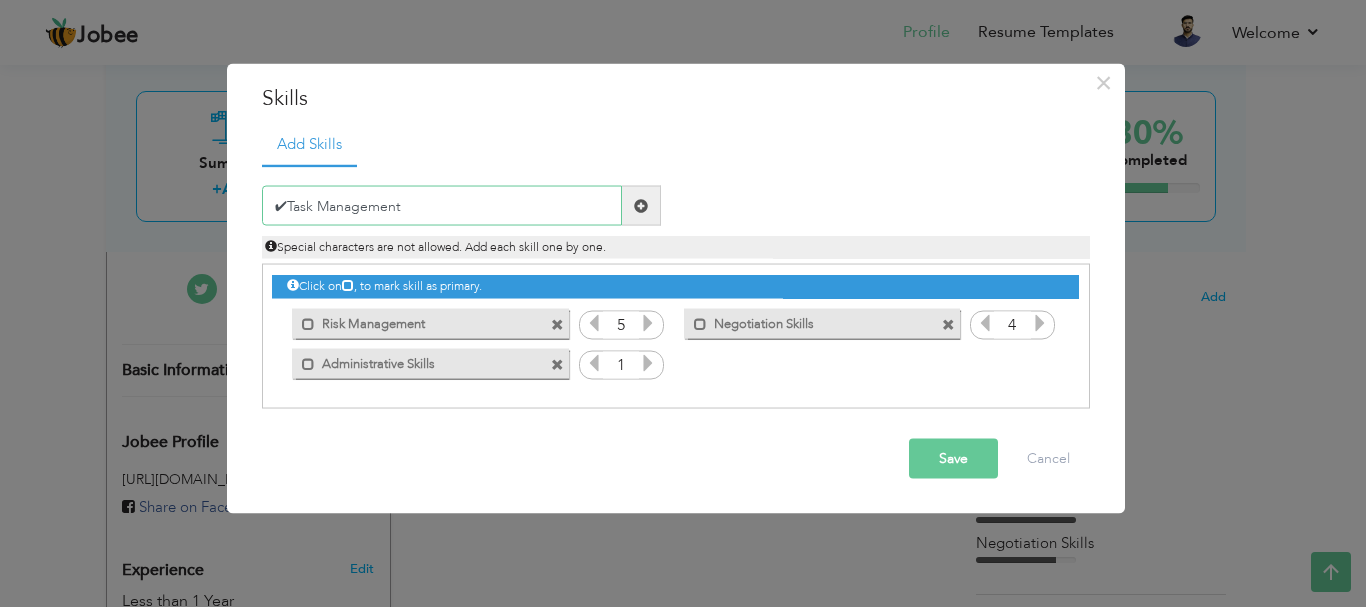 type on "✔Task Management" 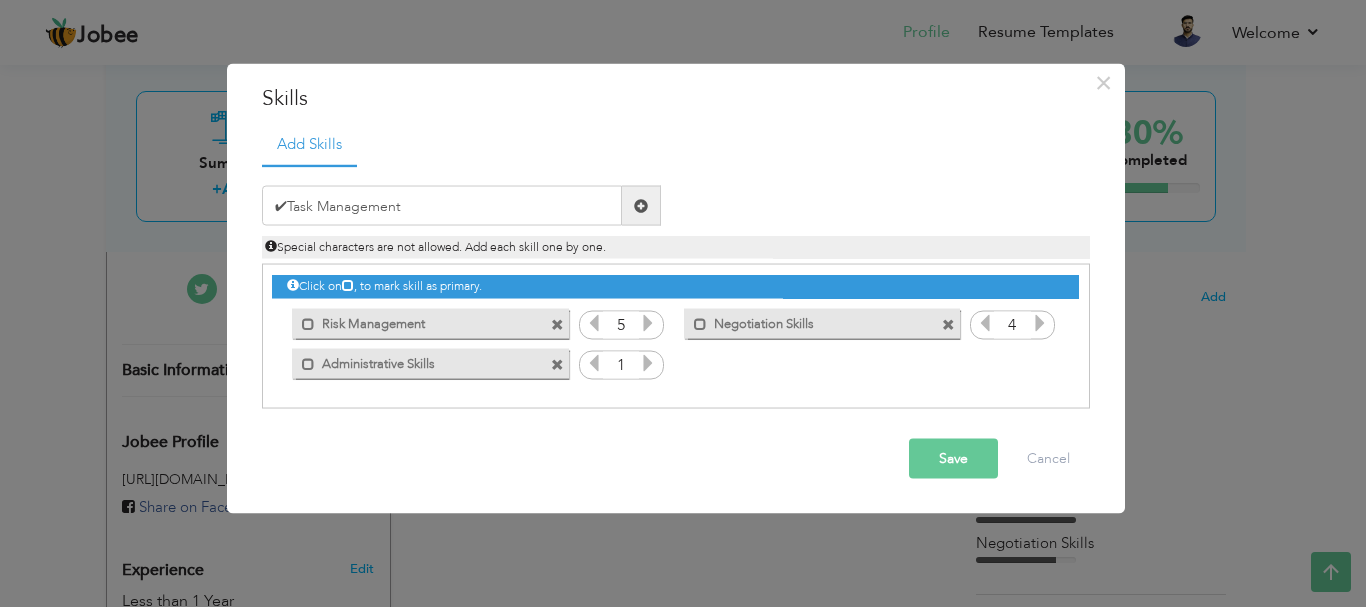 click at bounding box center (641, 205) 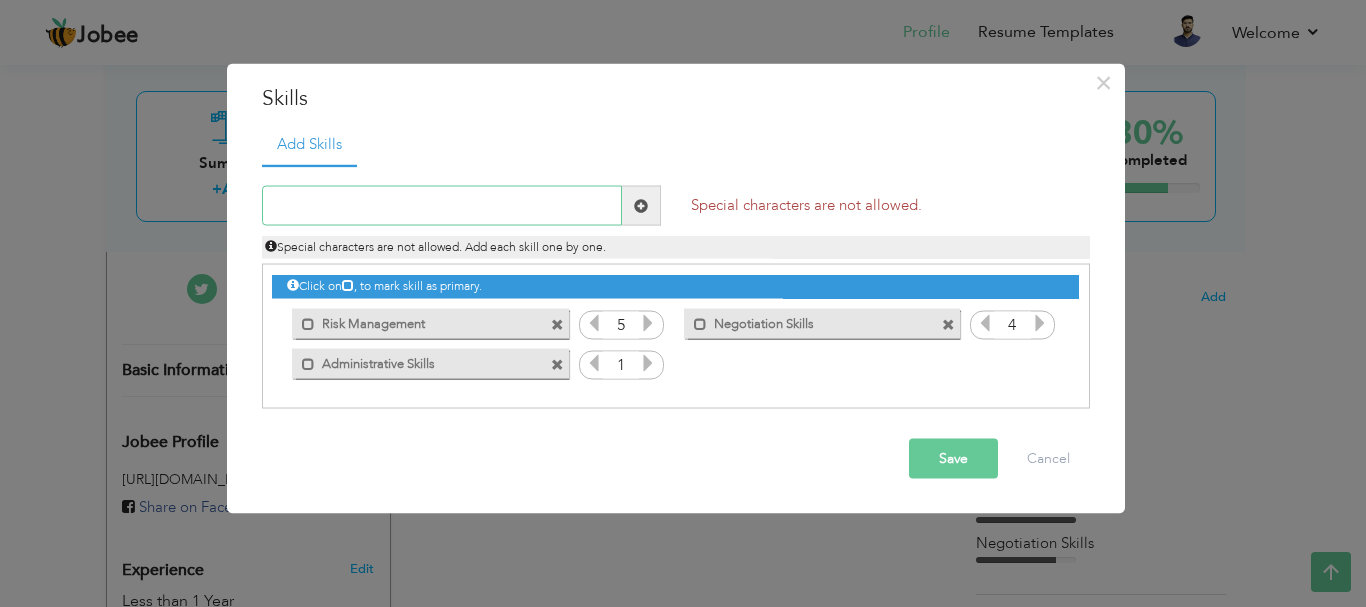 click at bounding box center (442, 206) 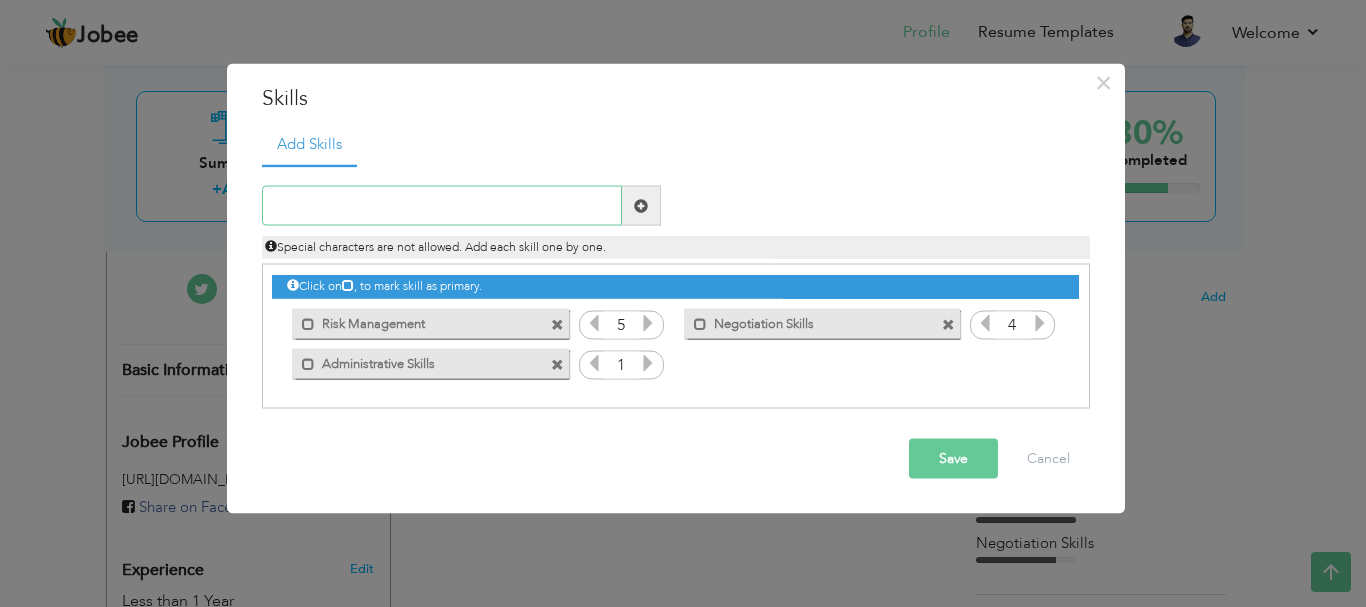 paste on "✔Task Management" 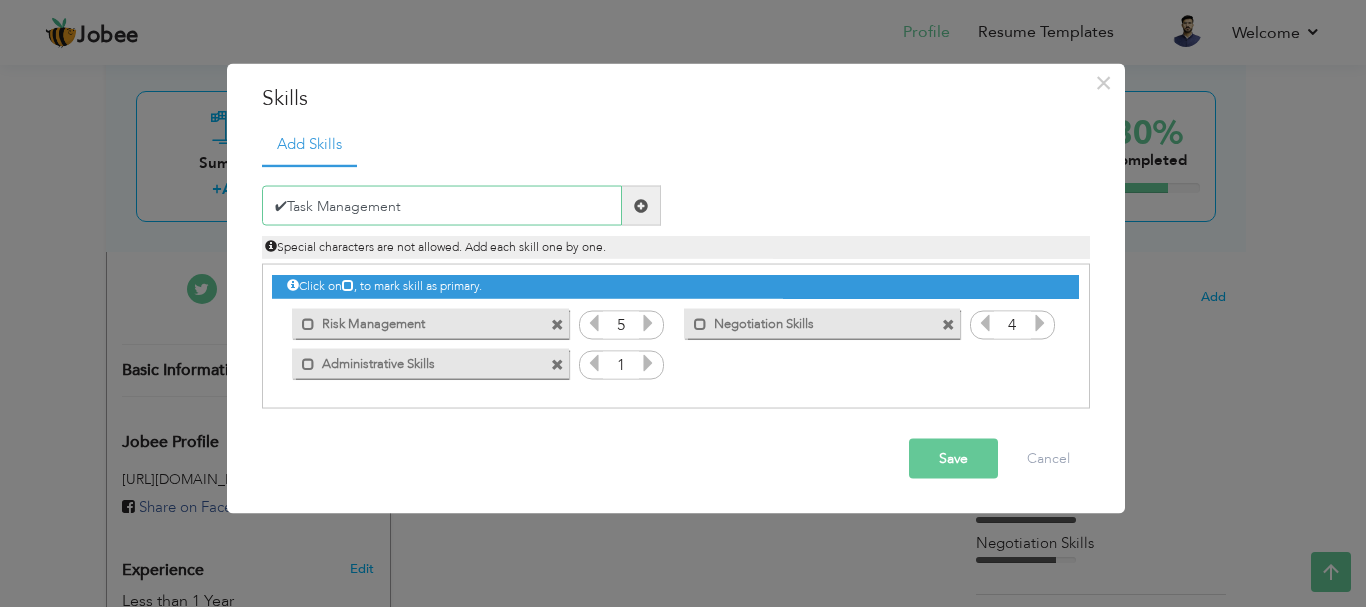 click on "✔Task Management" at bounding box center (442, 206) 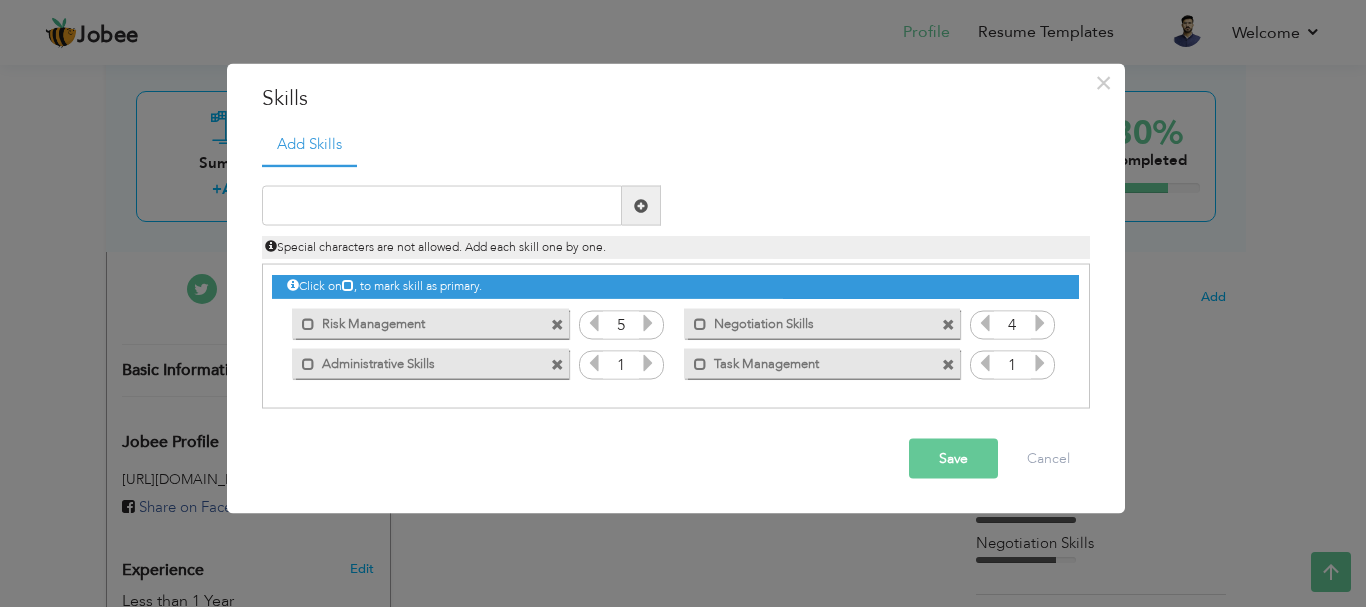 click on "Click on  , to mark skill as primary.
Mark as primary skill. Financial Analysis 5 5 3 4" at bounding box center [675, 324] 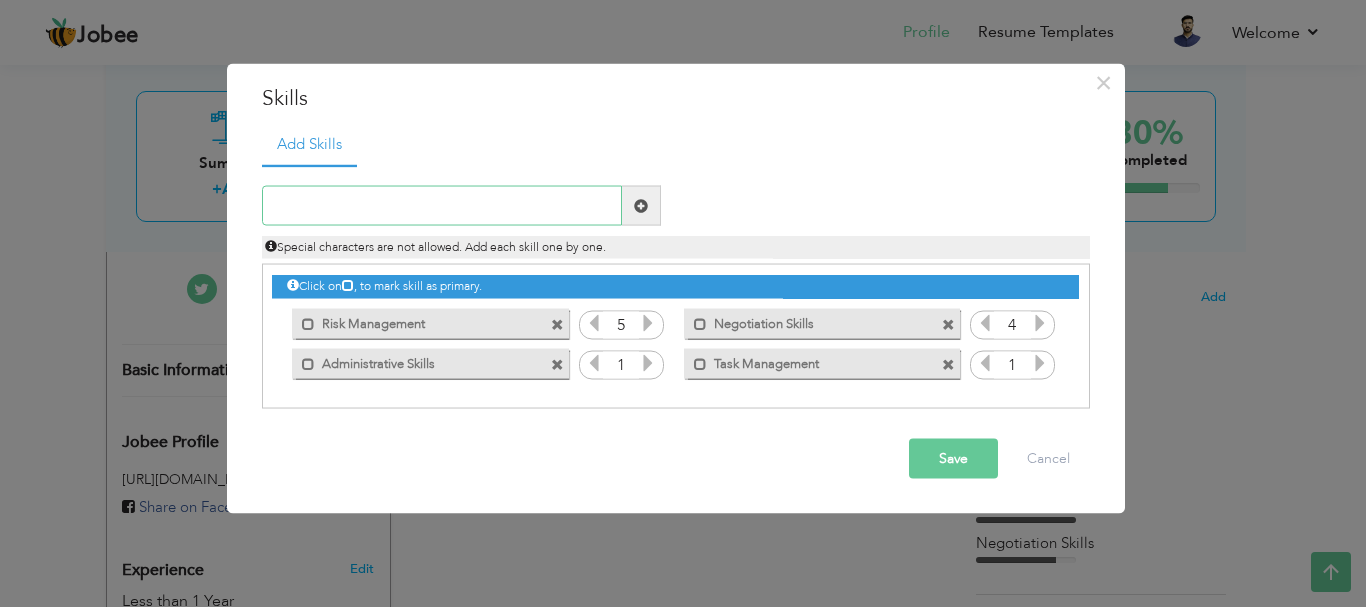 click at bounding box center [442, 206] 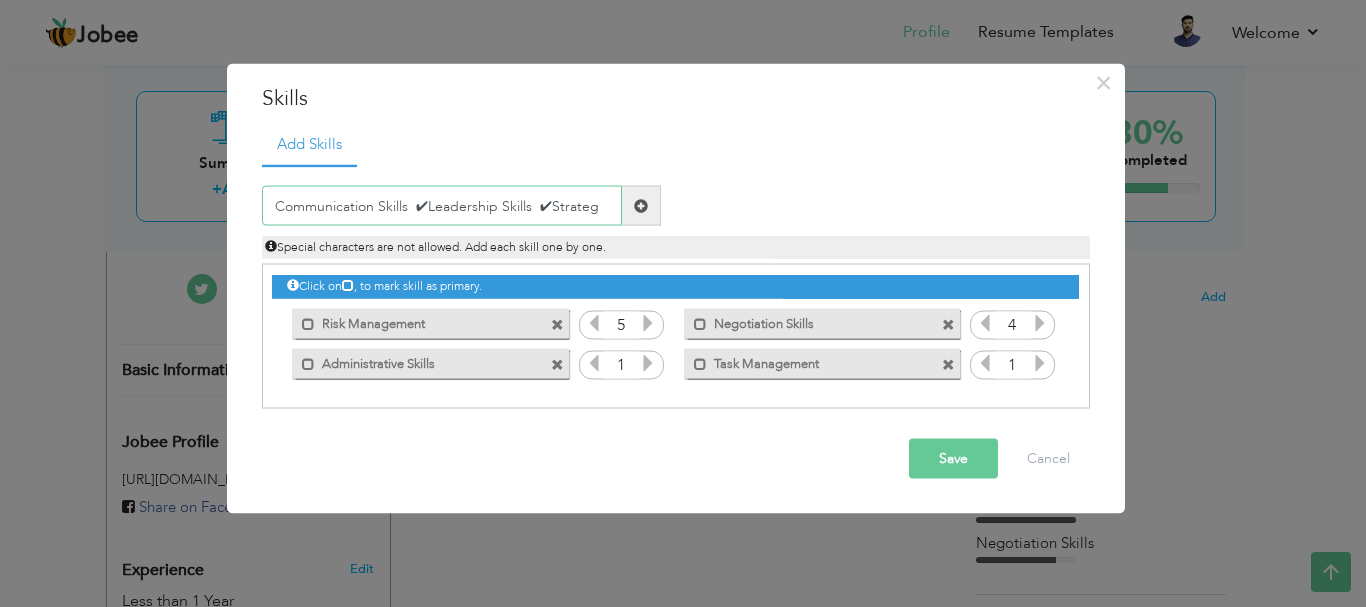 drag, startPoint x: 413, startPoint y: 205, endPoint x: 735, endPoint y: 249, distance: 324.9923 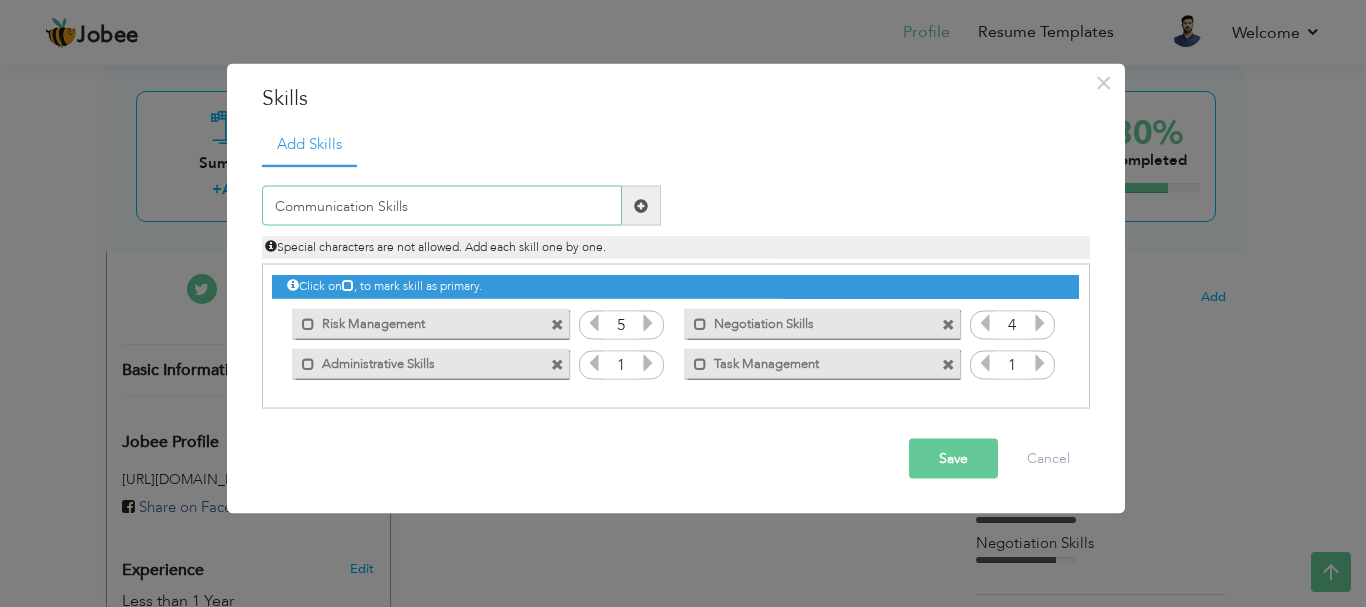 type on "Communication Skills" 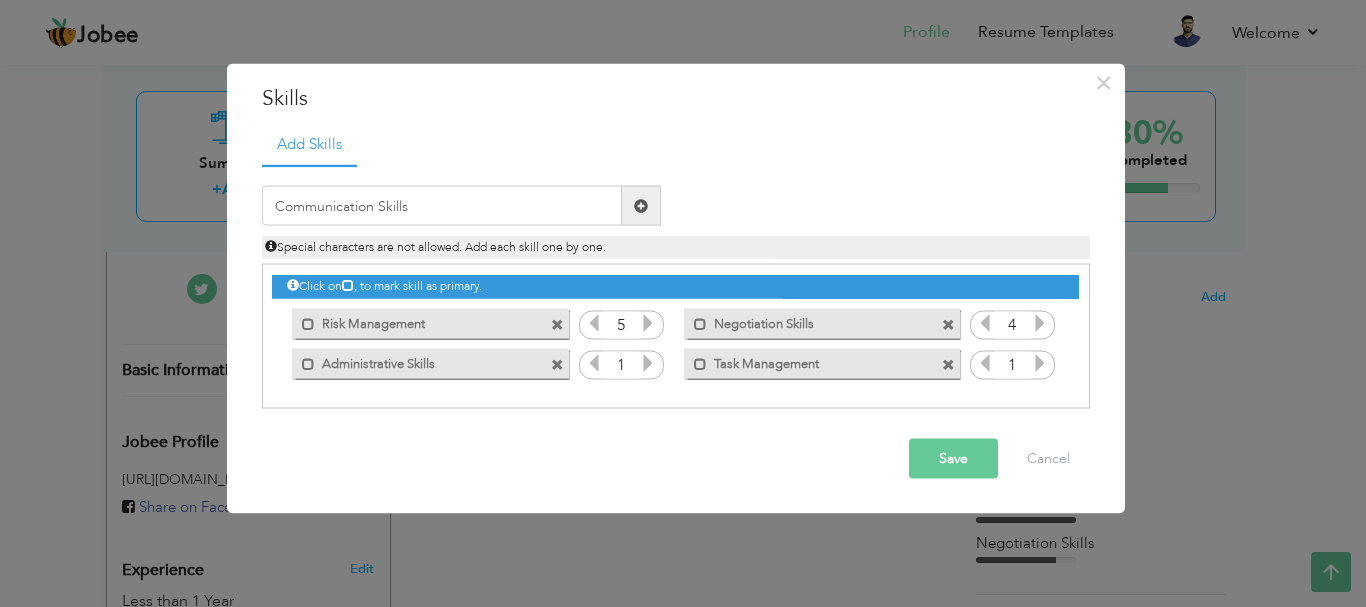 click at bounding box center [641, 205] 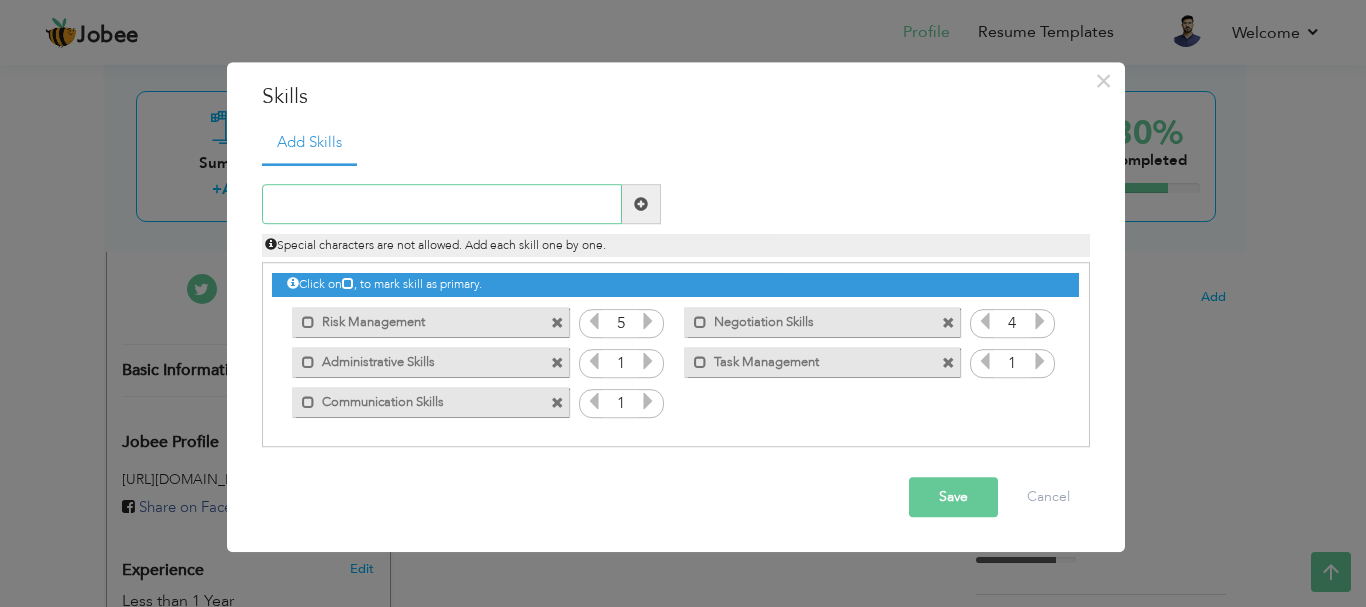 click at bounding box center (442, 205) 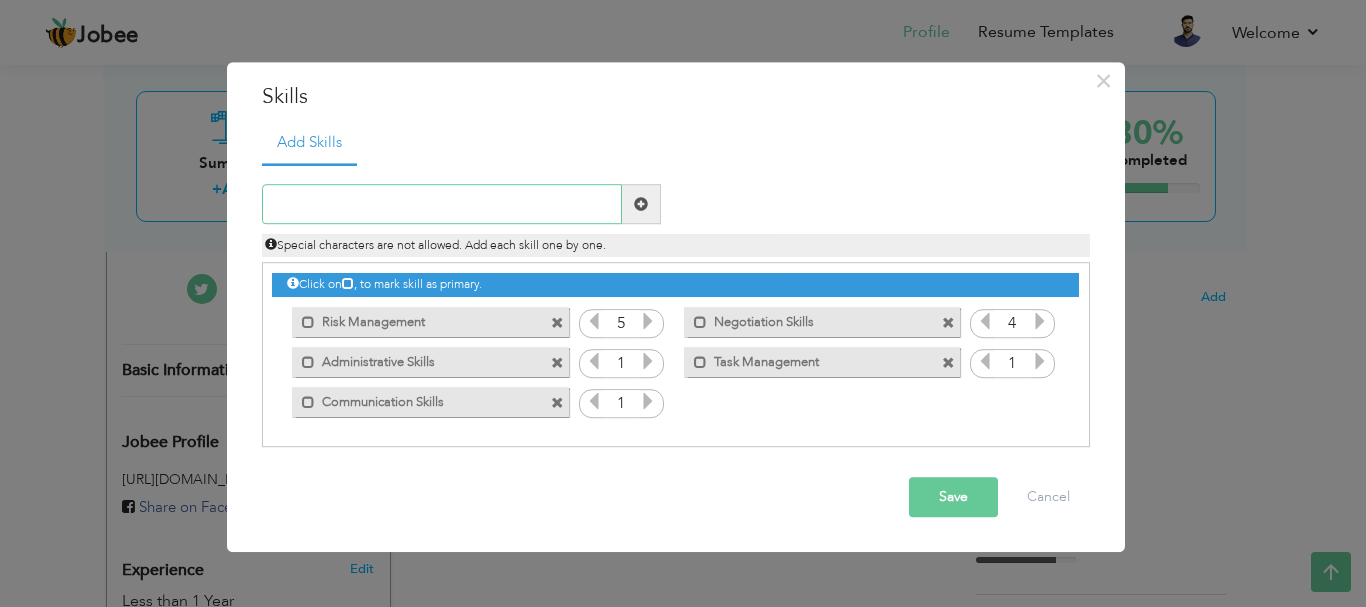 paste on "Communication Skills  ✔Leadership Skills  ✔Strateg" 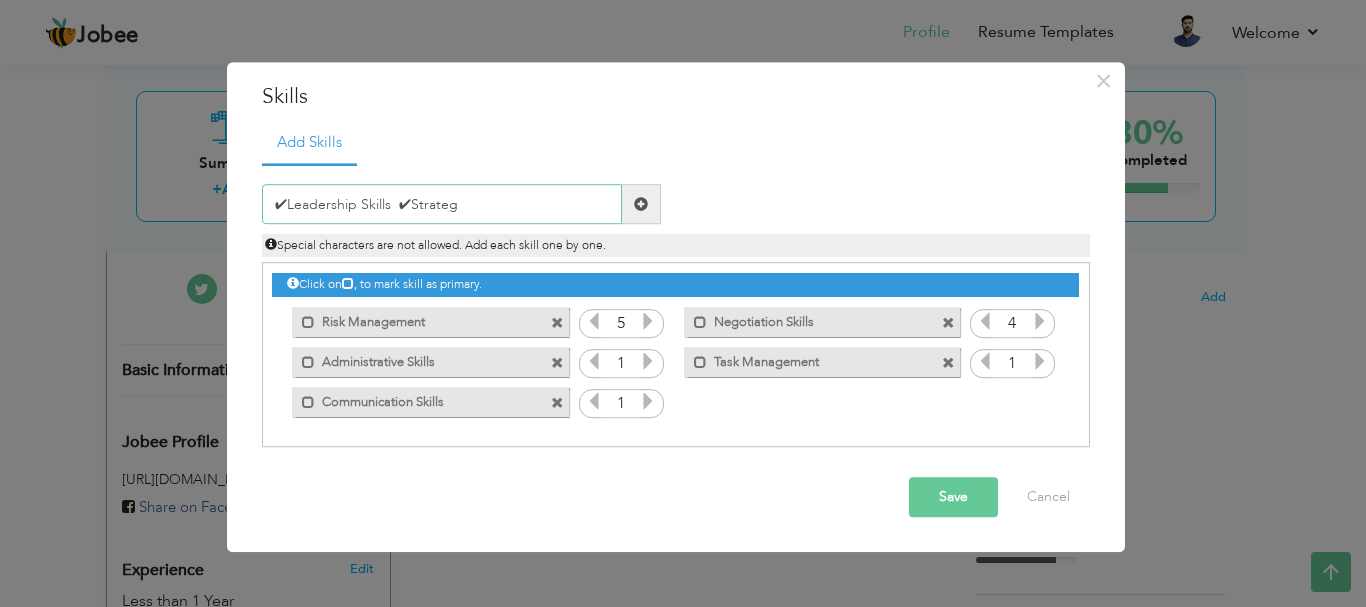 drag, startPoint x: 411, startPoint y: 204, endPoint x: 246, endPoint y: 209, distance: 165.07574 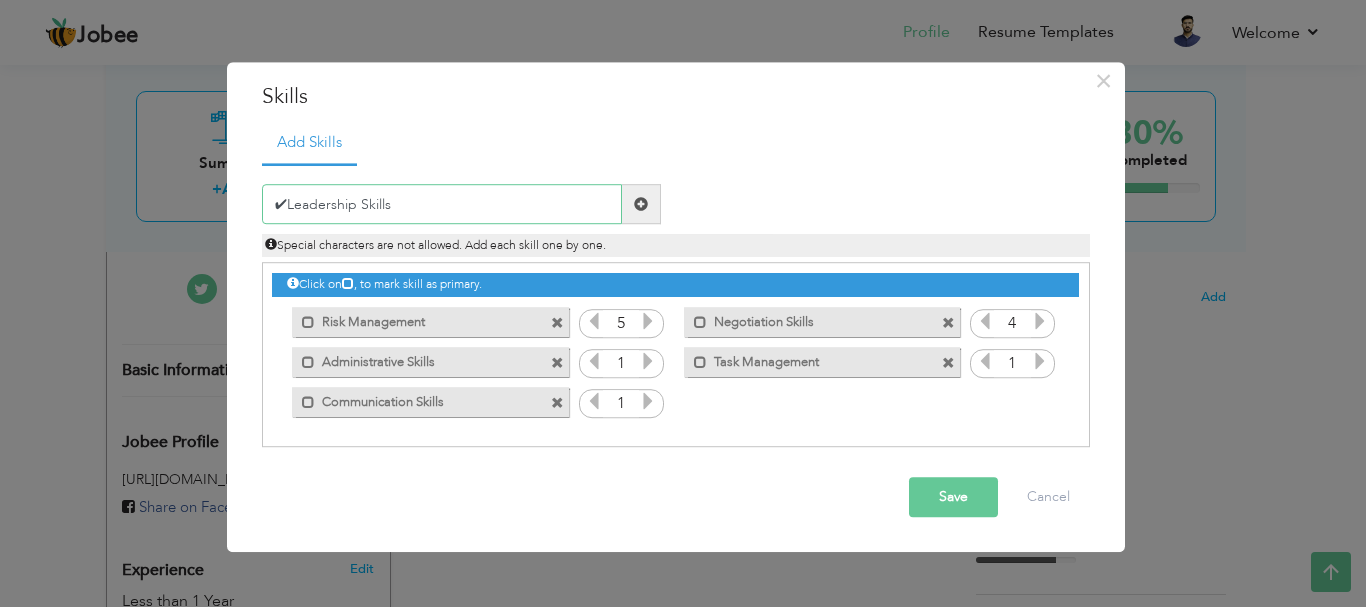 click on "✔Leadership Skills" at bounding box center [442, 205] 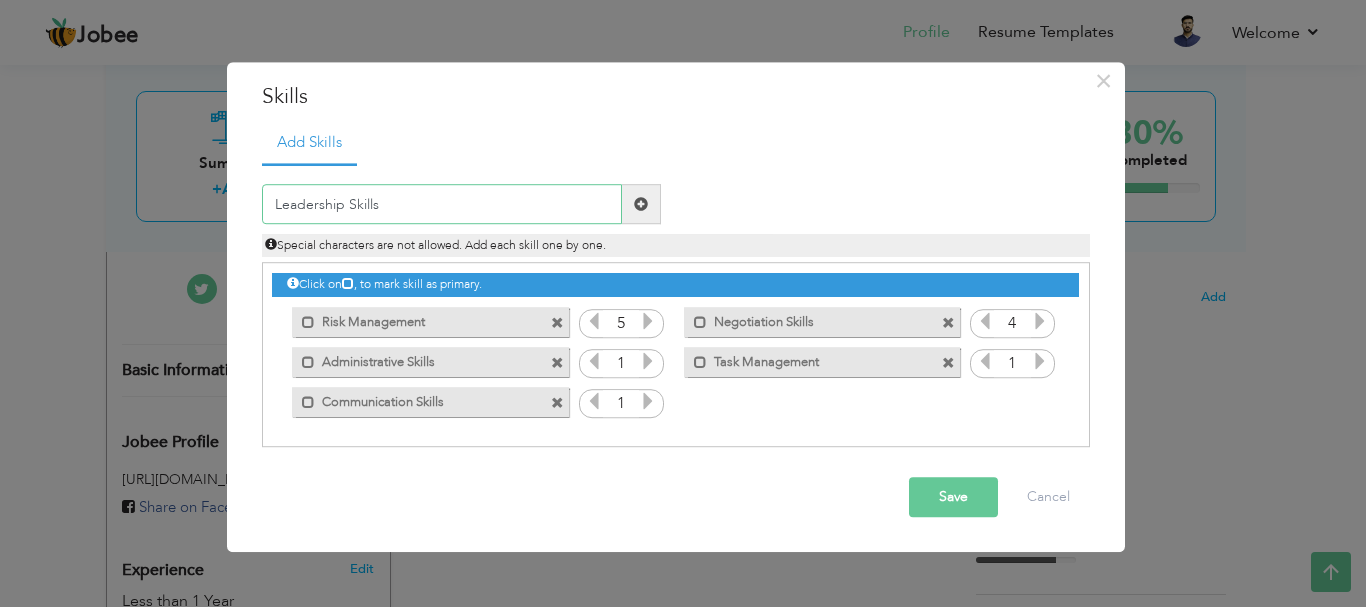 type on "Leadership Skills" 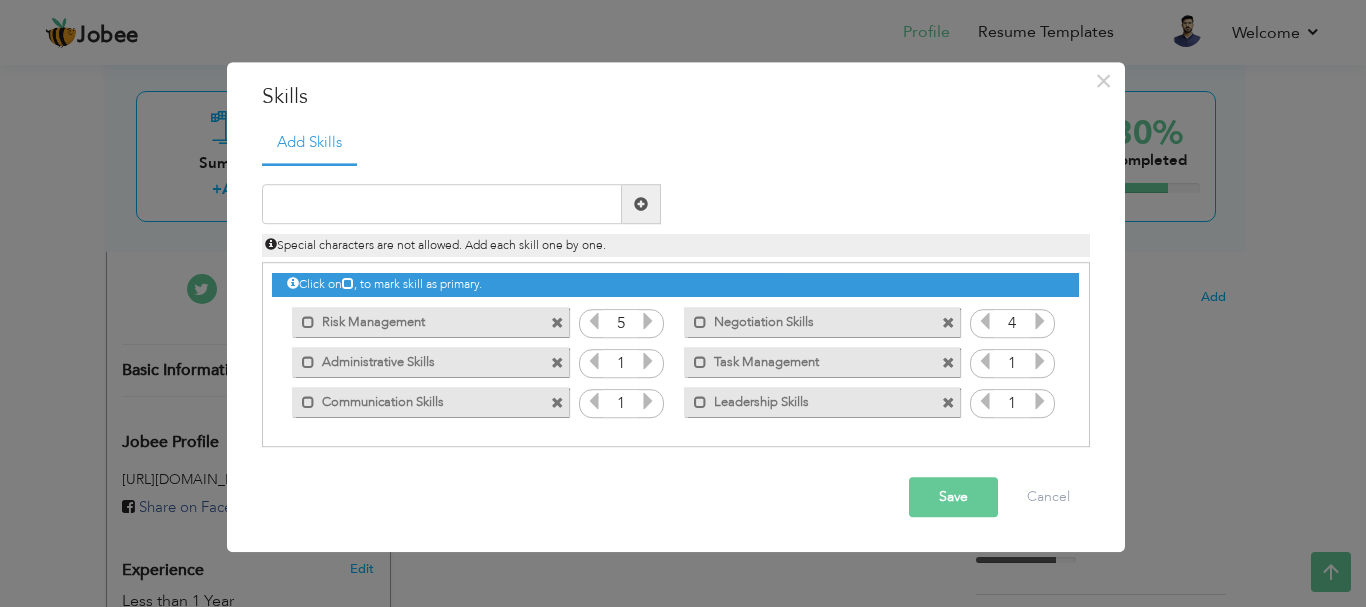 click at bounding box center [557, 323] 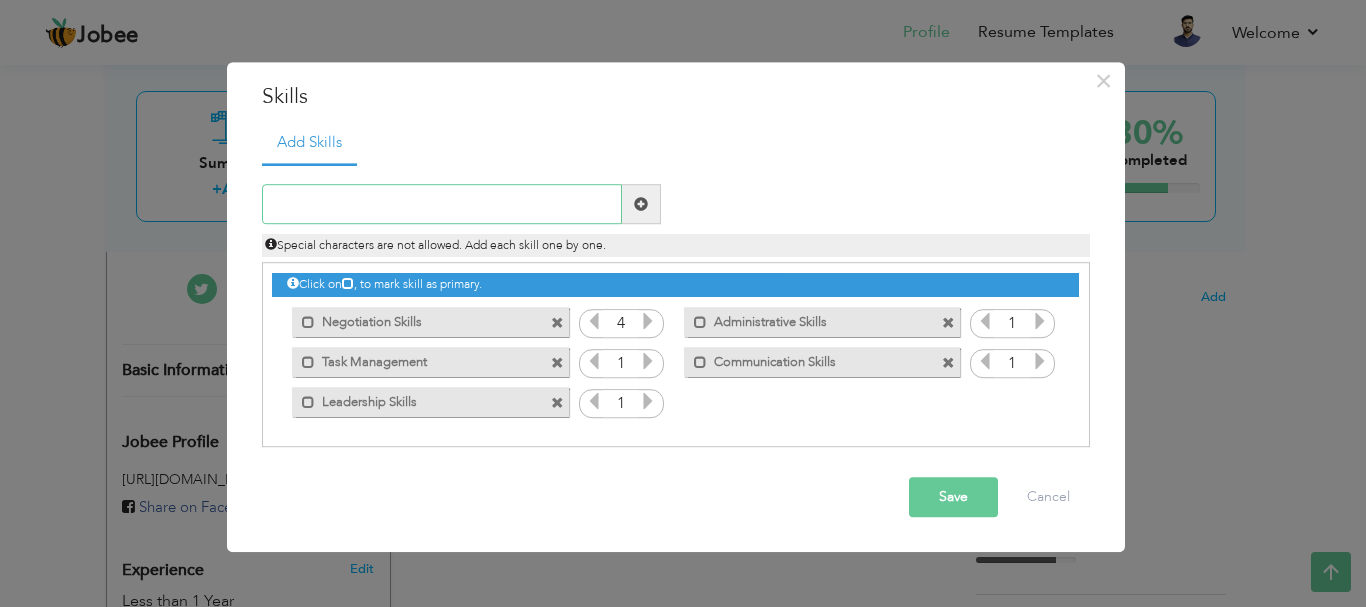click at bounding box center (442, 205) 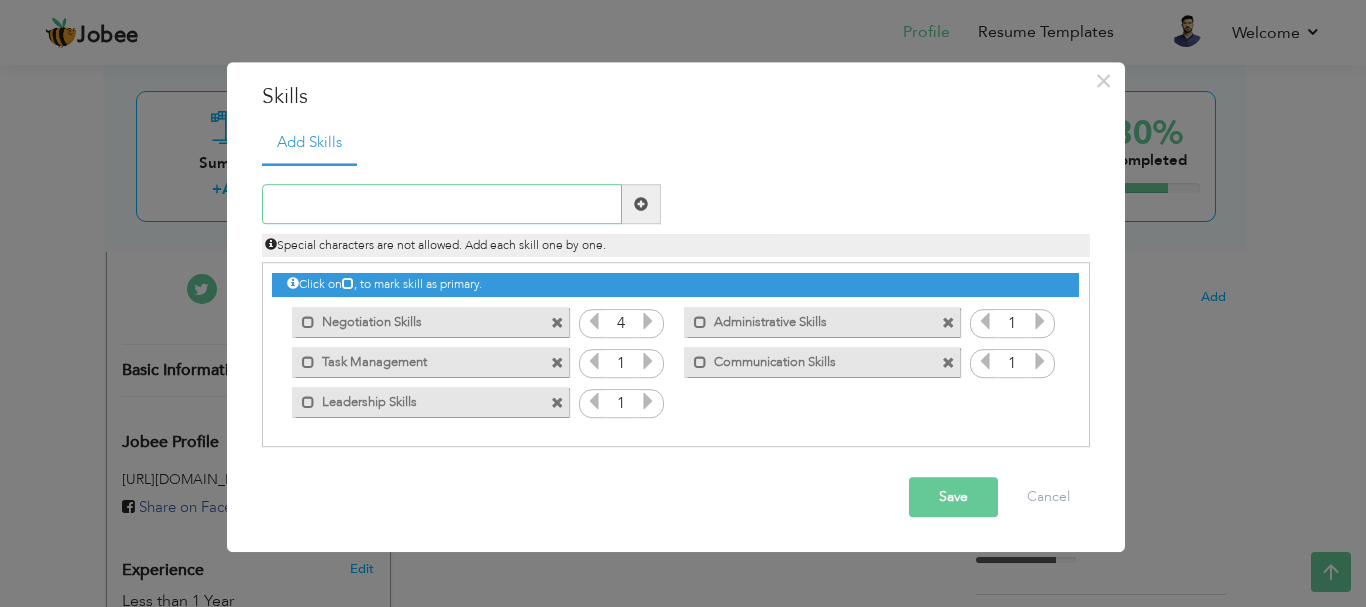 paste on "Communication Skills  ✔Leadership Skills  ✔Strateg" 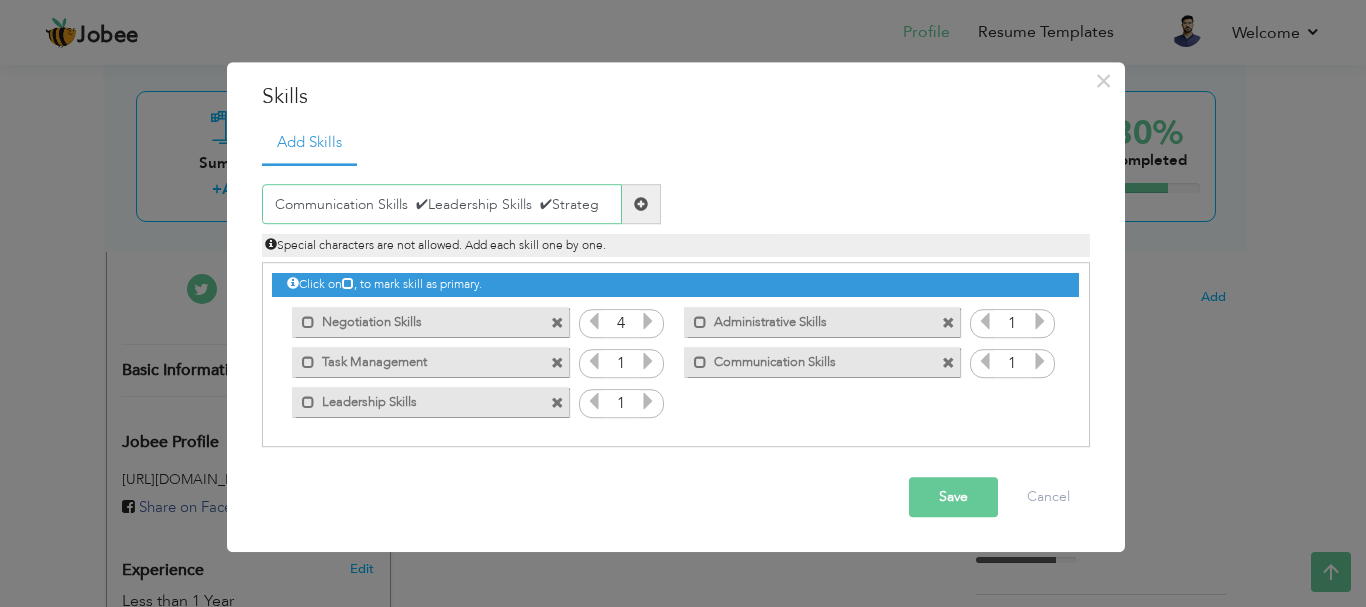 drag, startPoint x: 533, startPoint y: 206, endPoint x: 149, endPoint y: 233, distance: 384.94806 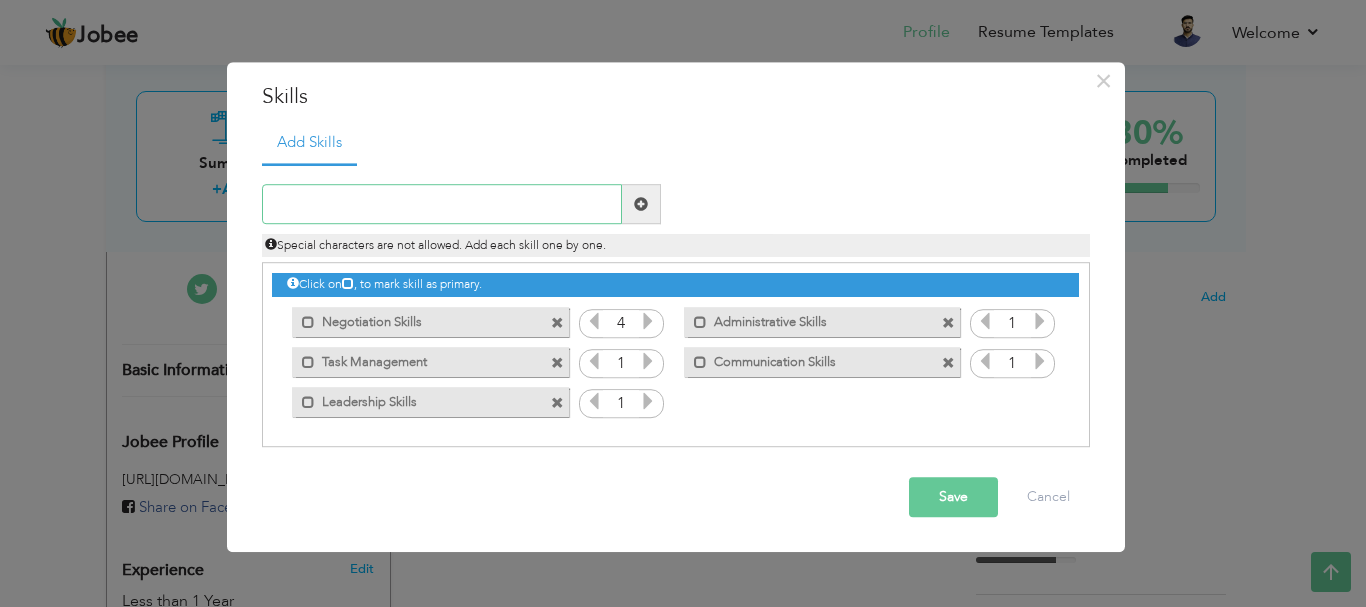 drag, startPoint x: 346, startPoint y: 205, endPoint x: 276, endPoint y: 209, distance: 70.11419 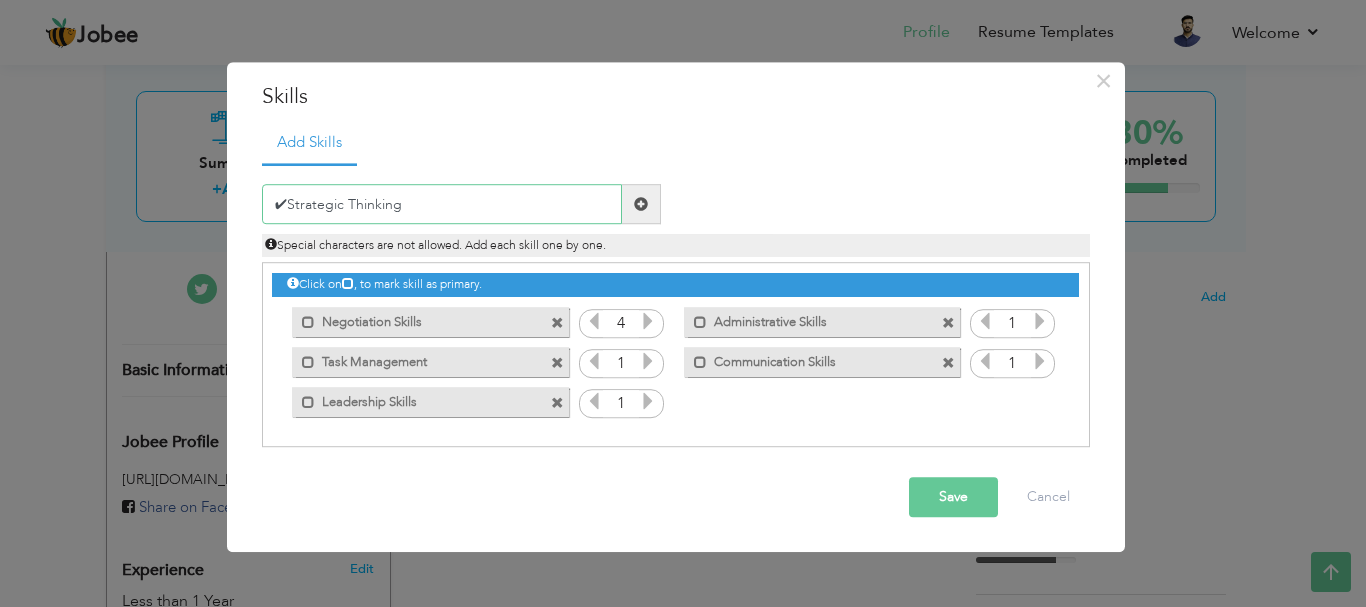 click on "✔Strategic Thinking" at bounding box center [442, 205] 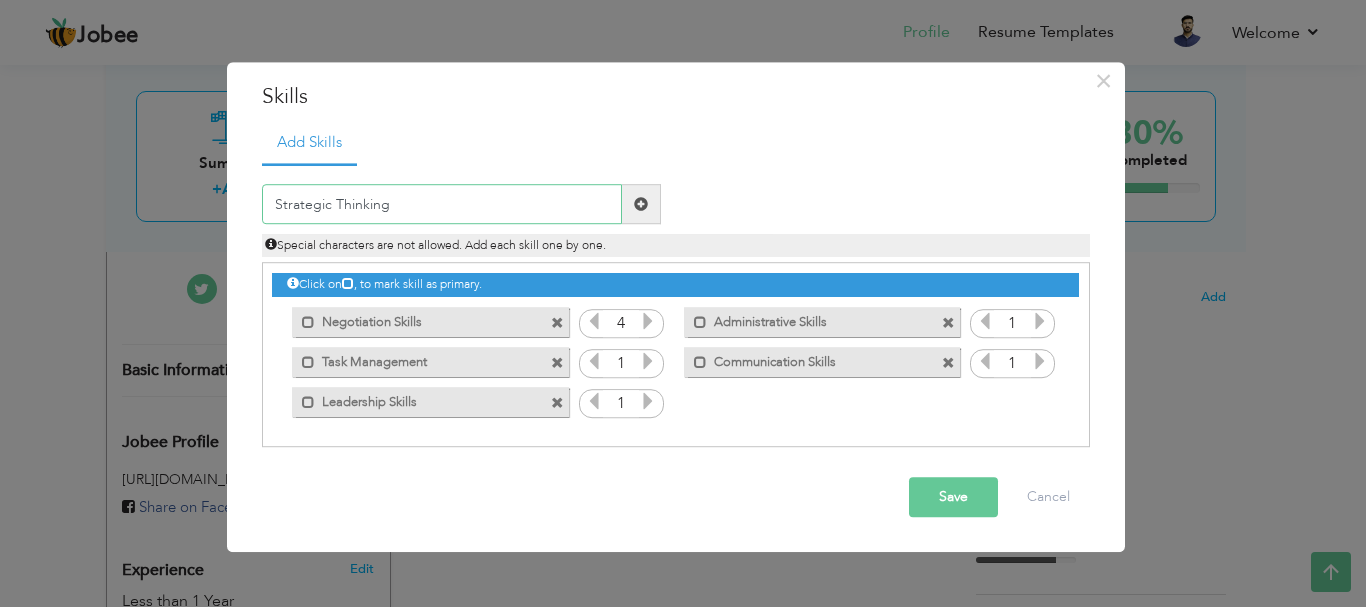 type 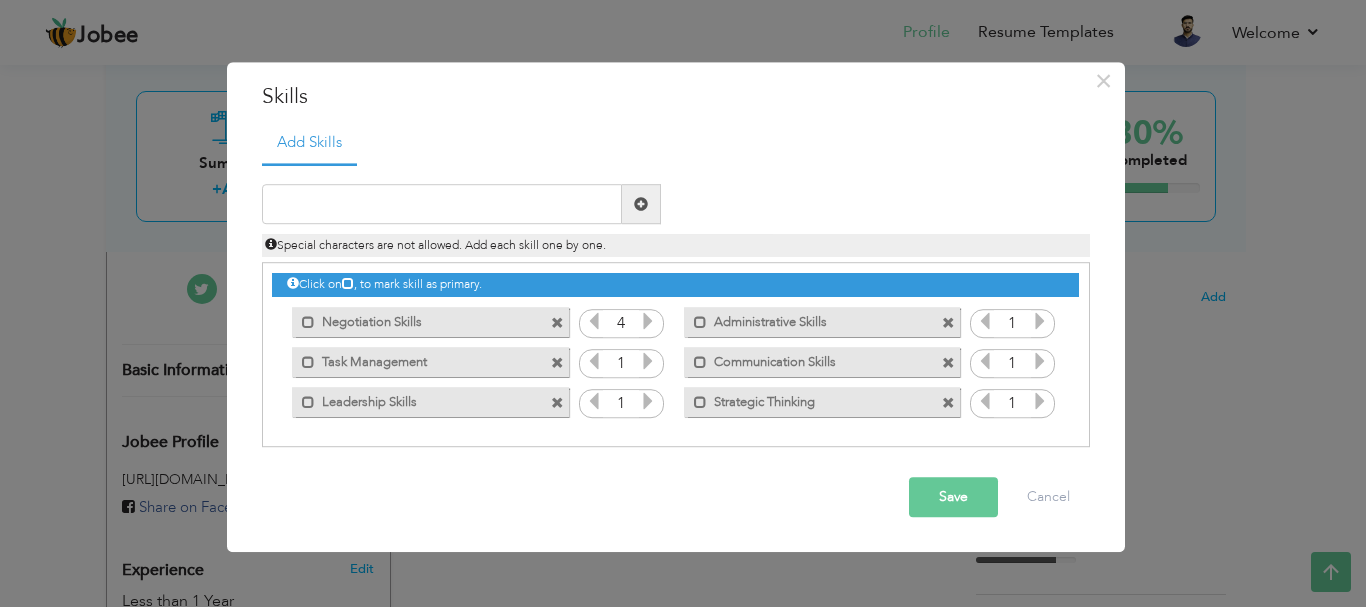 click on "Save" at bounding box center (953, 498) 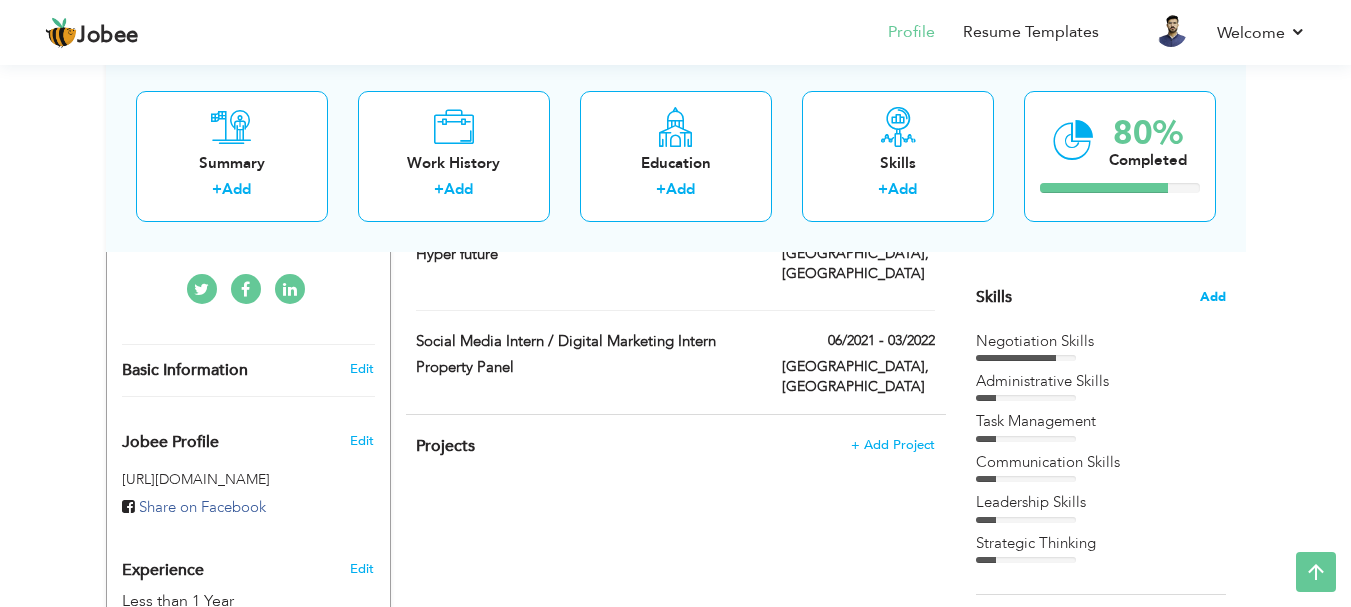 click on "Add" at bounding box center (1213, 297) 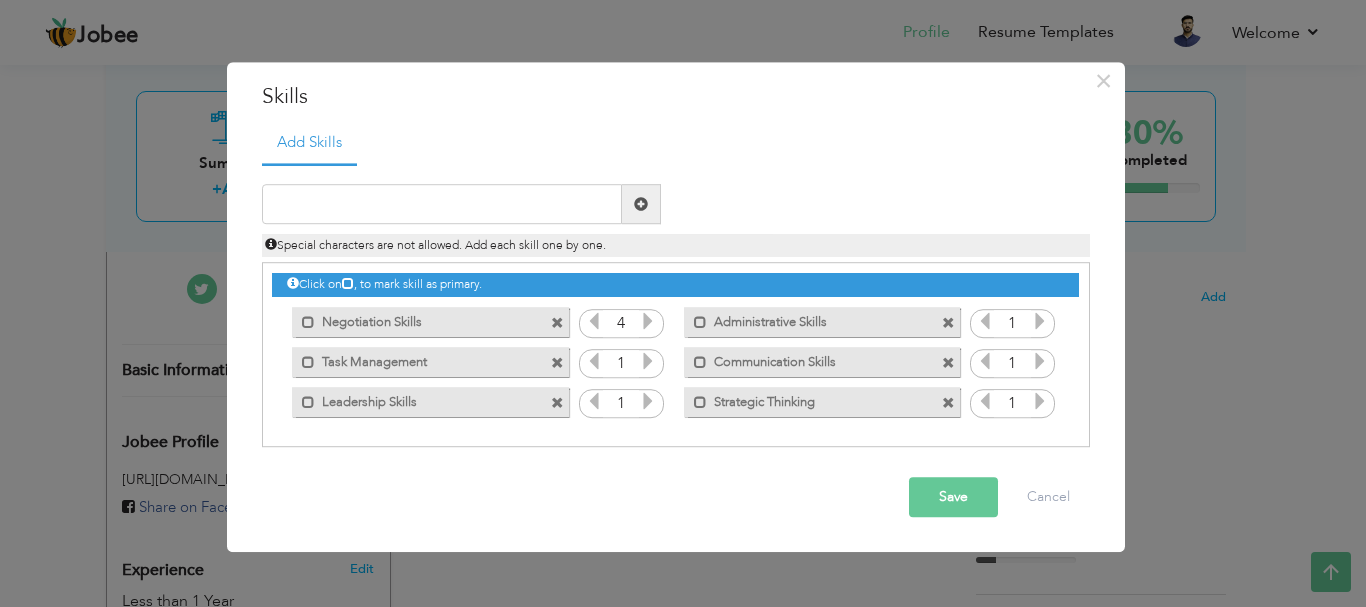 click at bounding box center (648, 362) 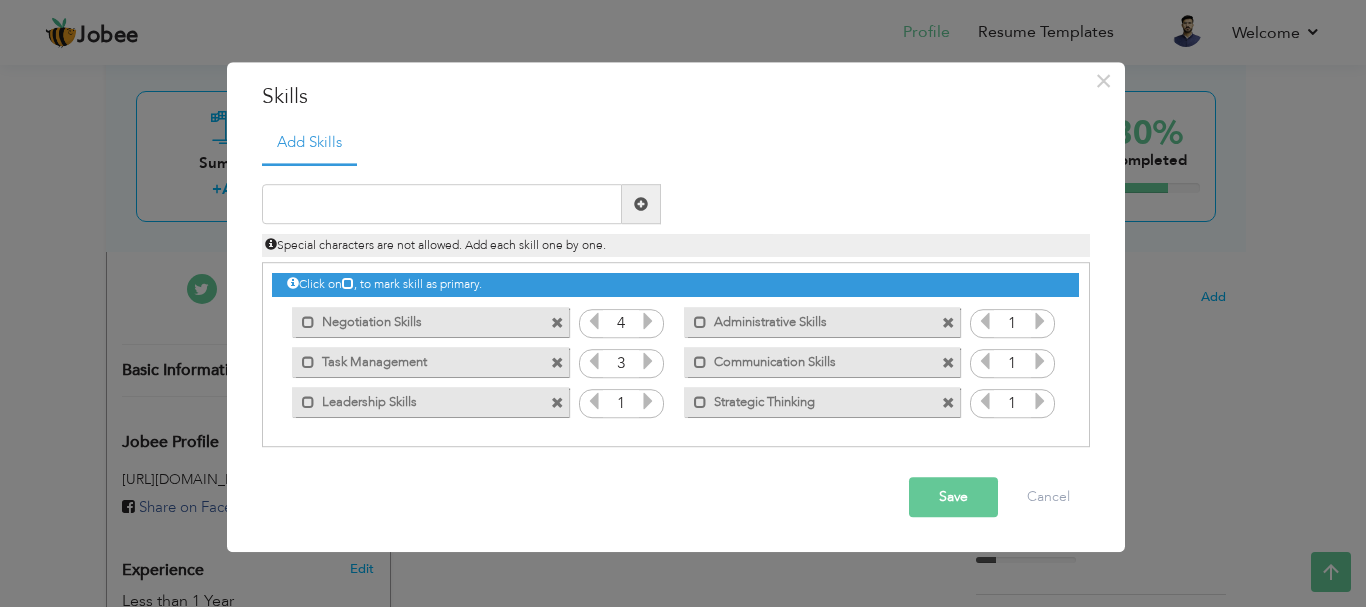 click at bounding box center (648, 362) 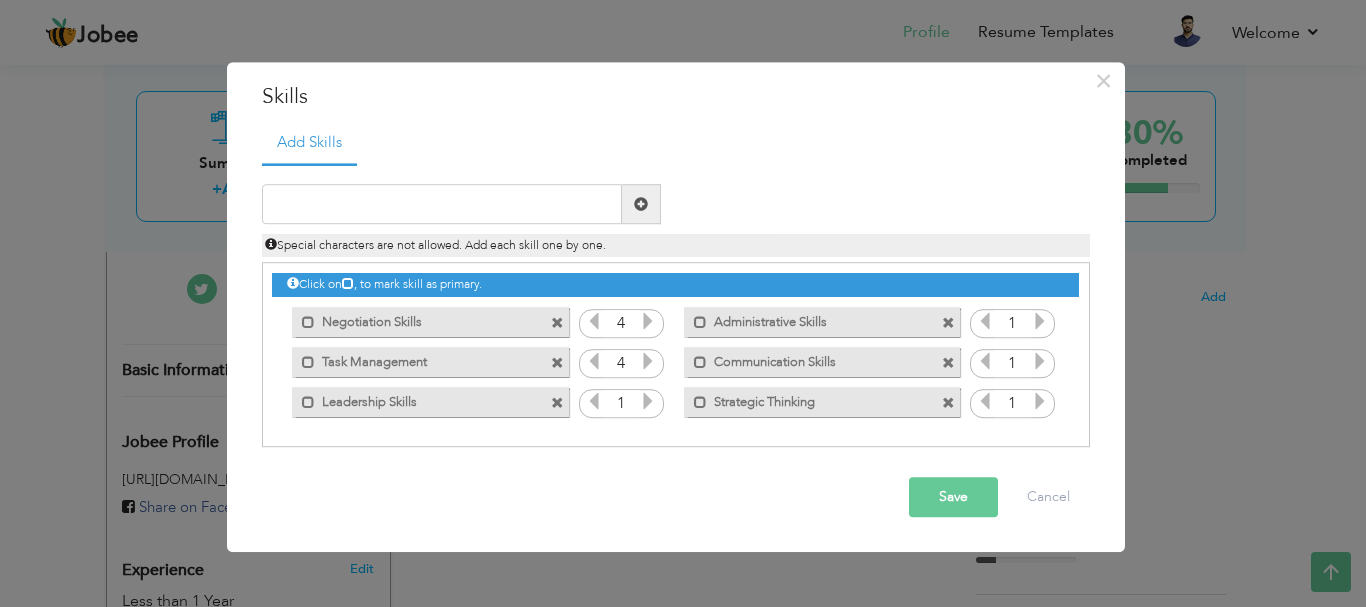 click at bounding box center (648, 362) 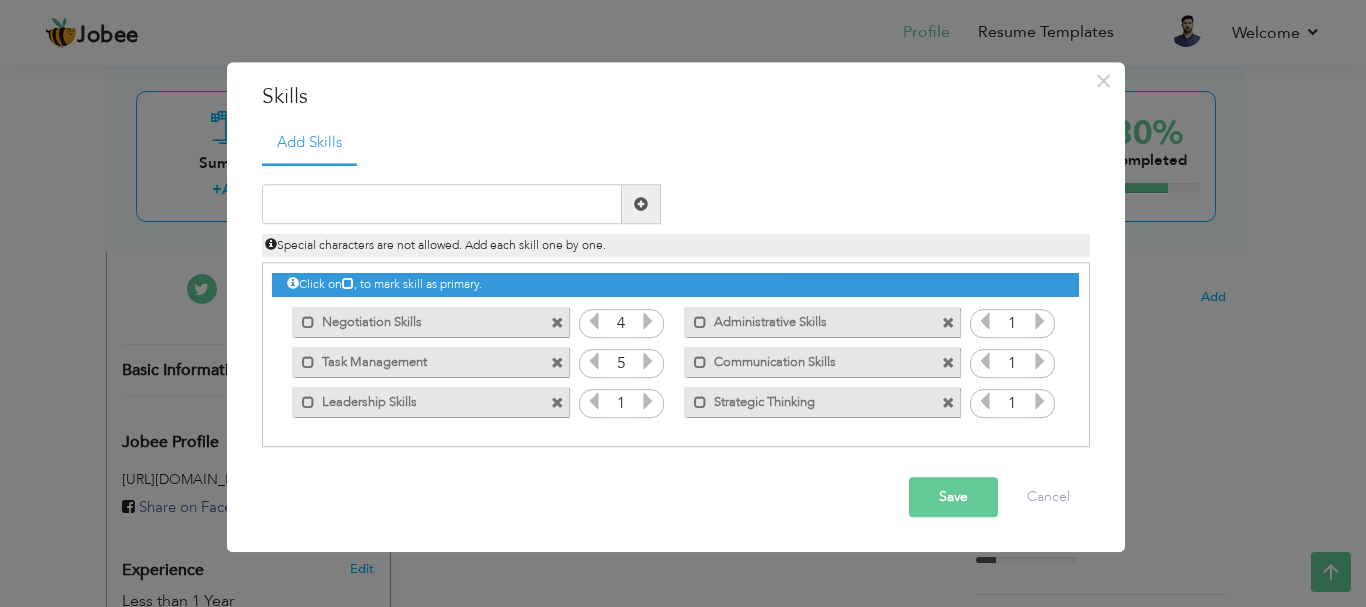 click at bounding box center (648, 402) 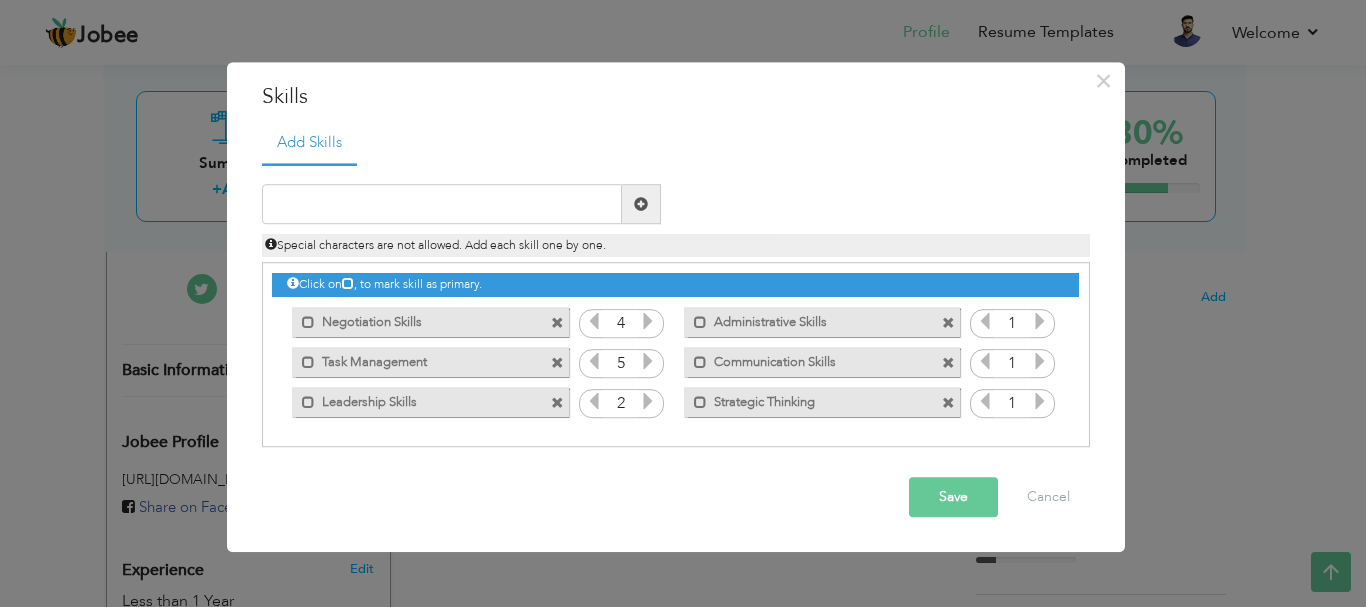 click at bounding box center [648, 402] 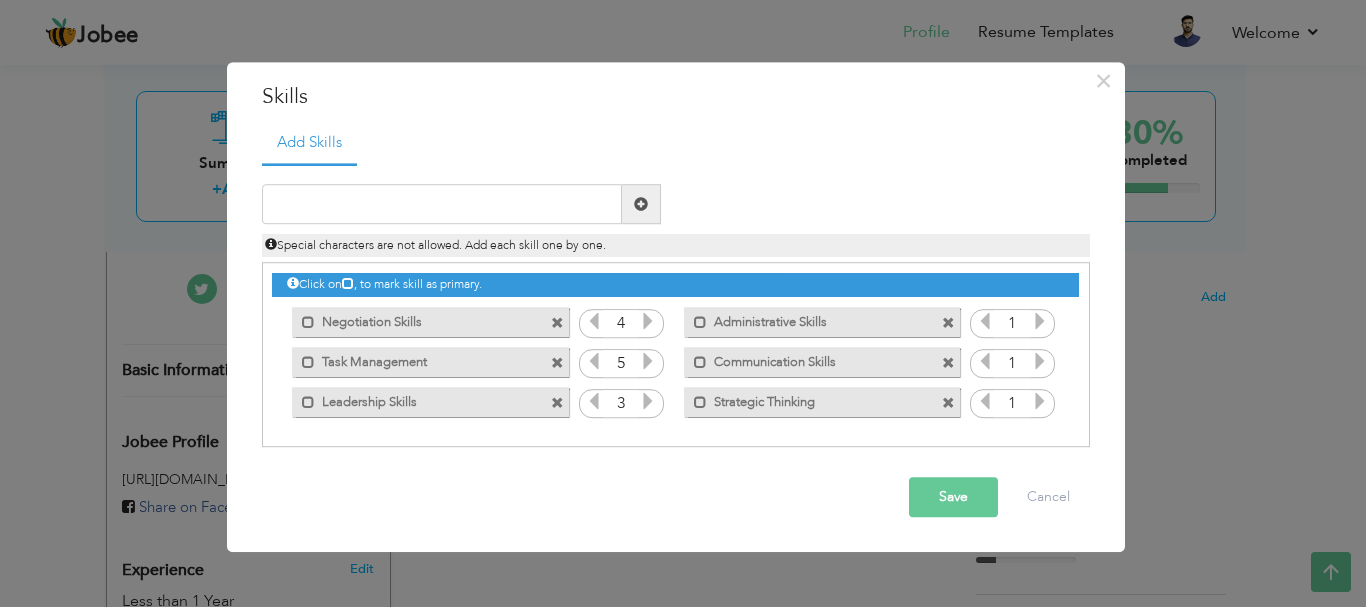 click at bounding box center [648, 402] 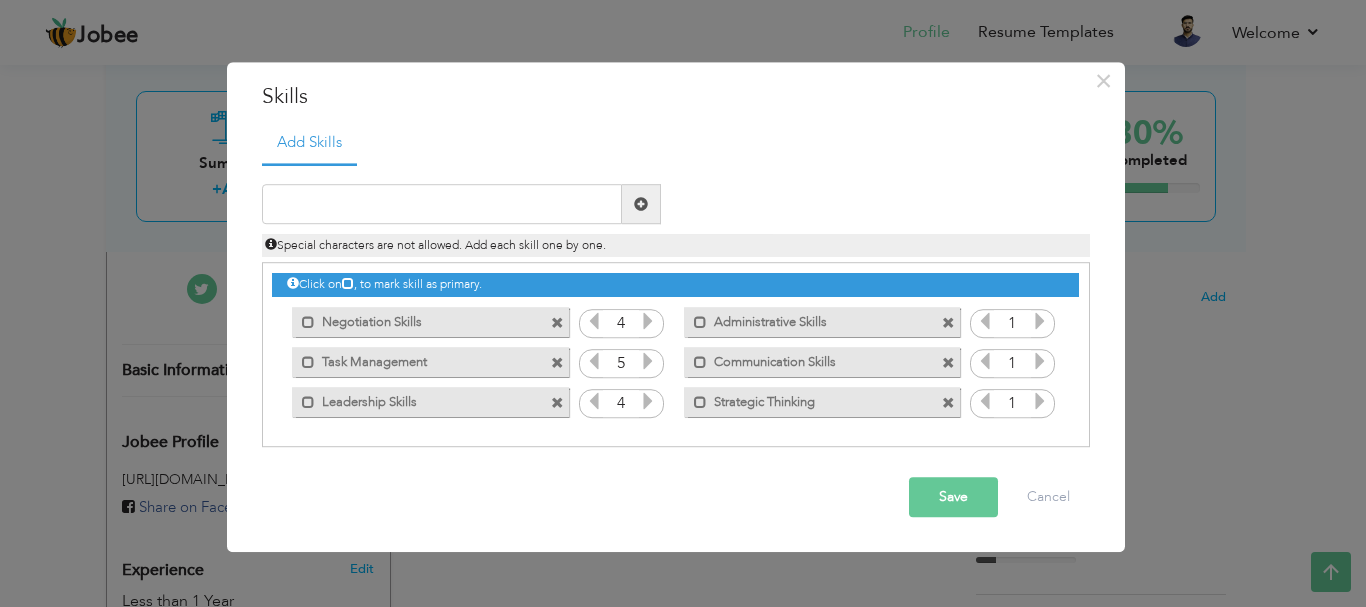 click at bounding box center [1040, 322] 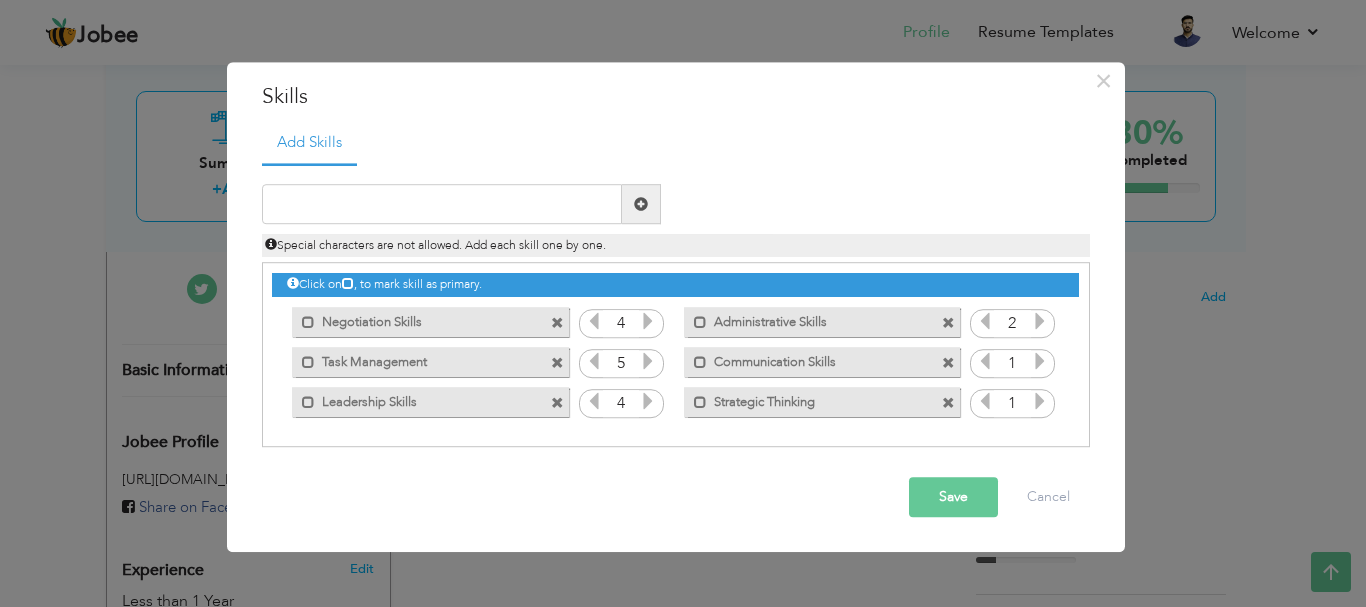 click at bounding box center (1040, 322) 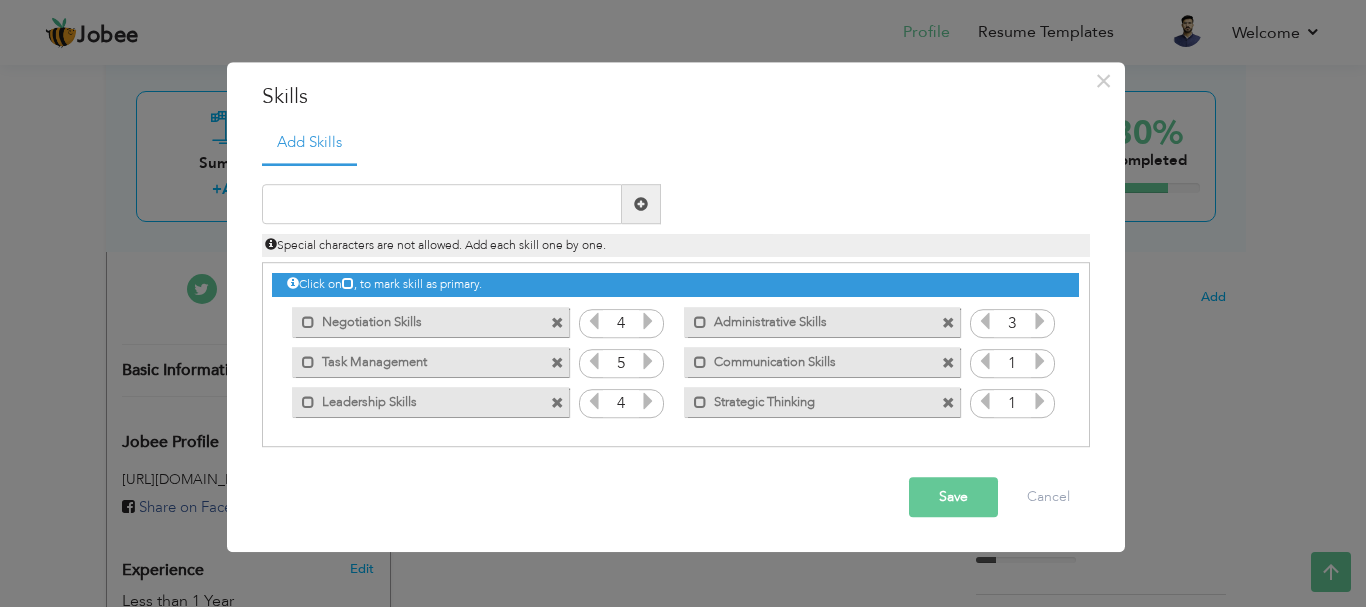 click at bounding box center [1040, 322] 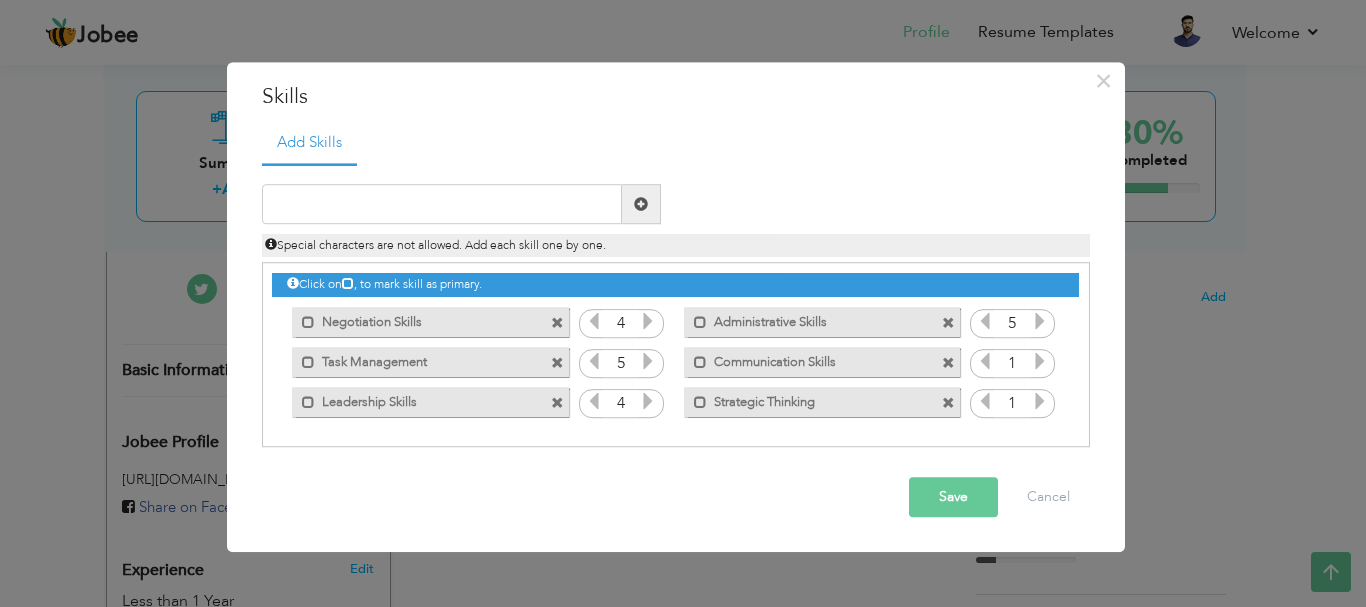 click at bounding box center (985, 322) 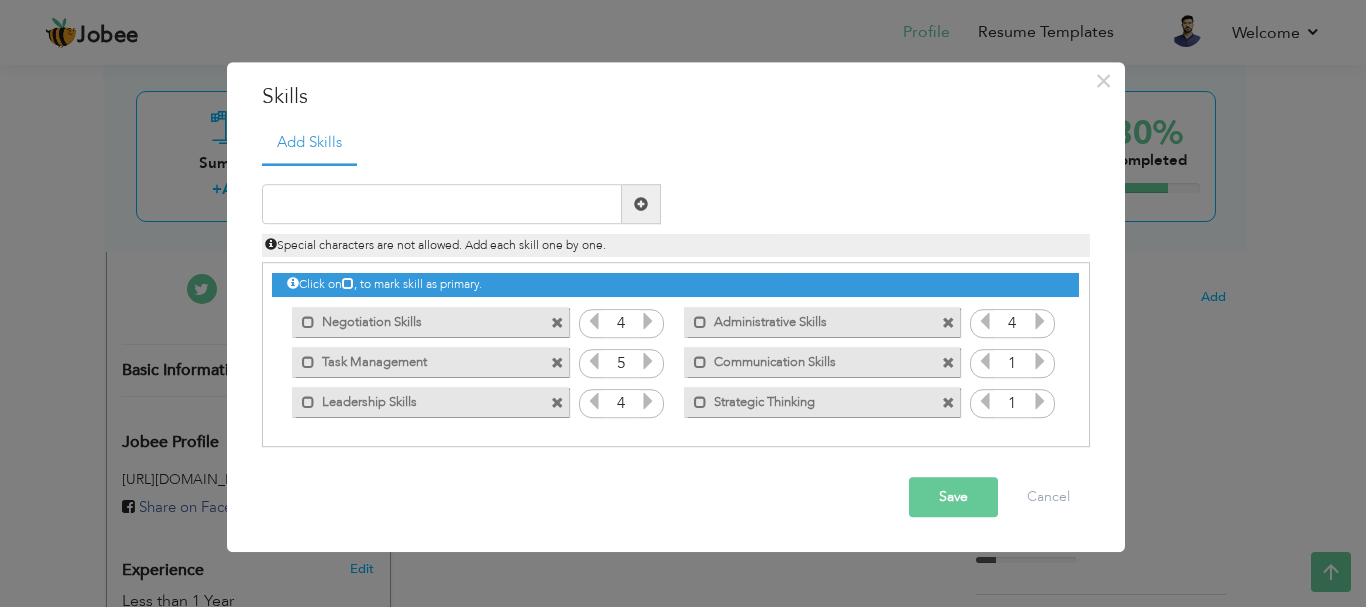 click at bounding box center (1040, 362) 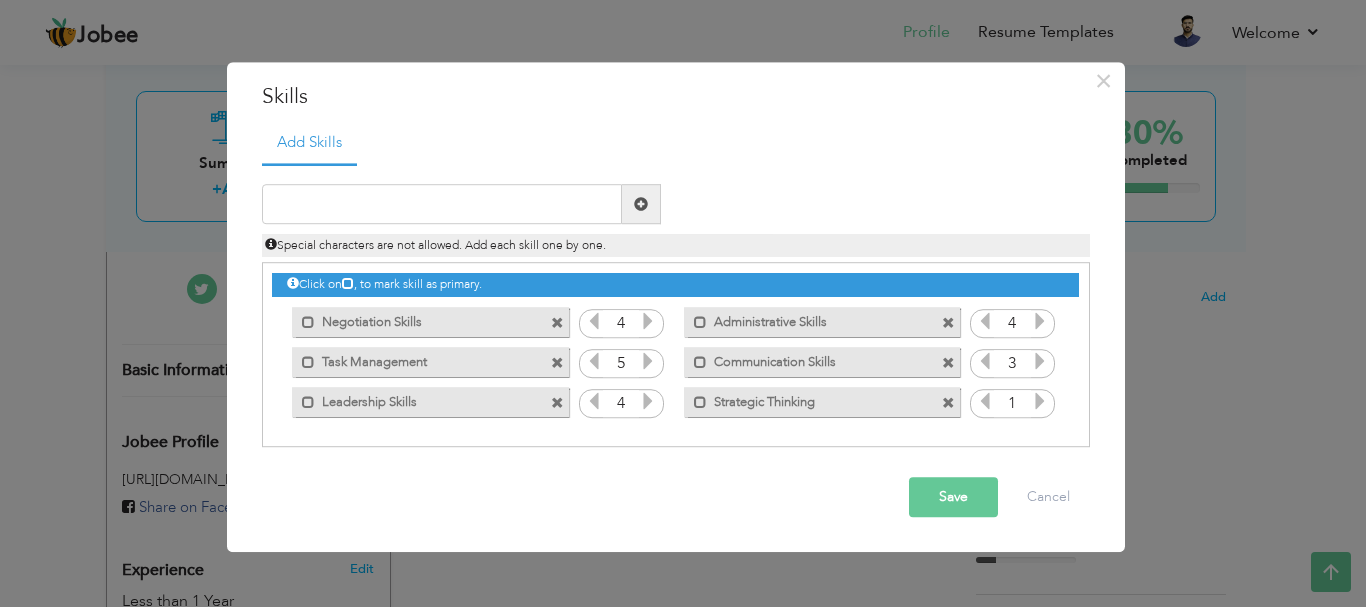 click at bounding box center [1040, 362] 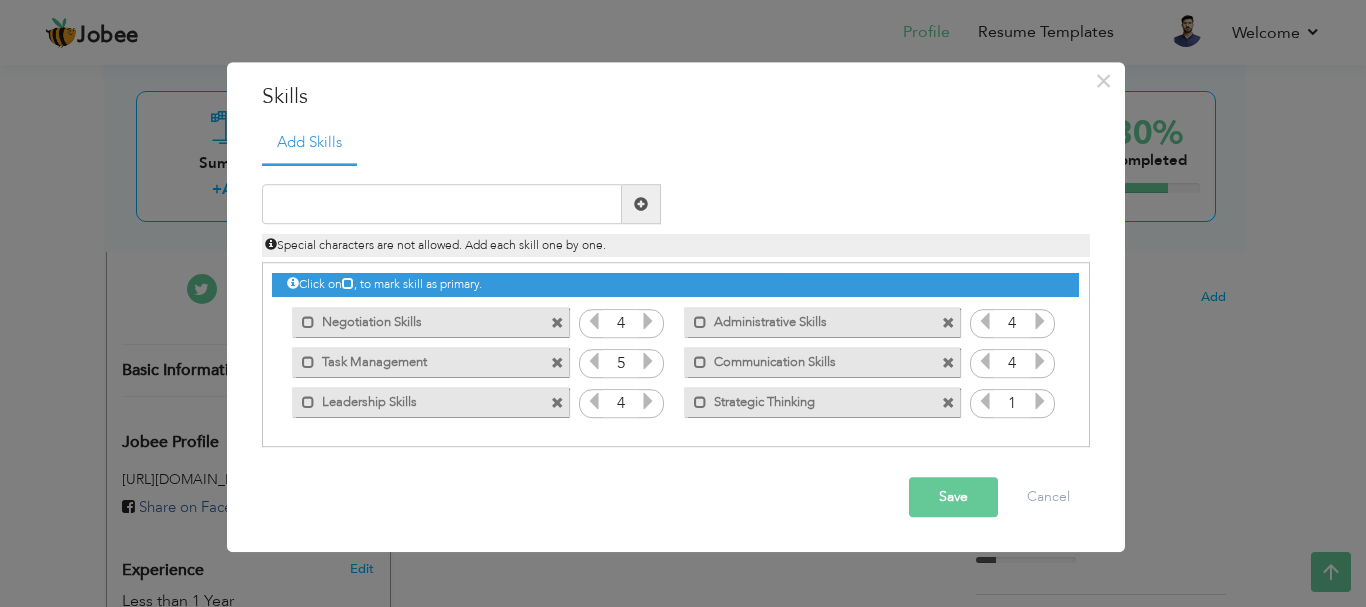 click at bounding box center [1040, 362] 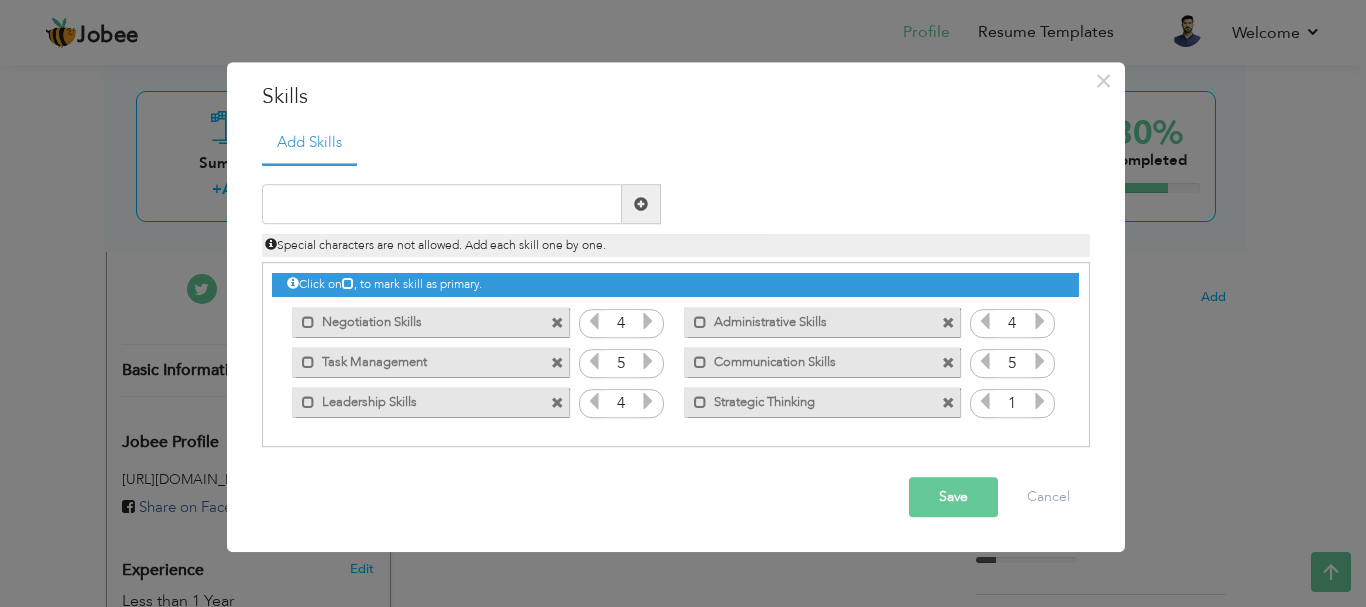 click at bounding box center (1040, 362) 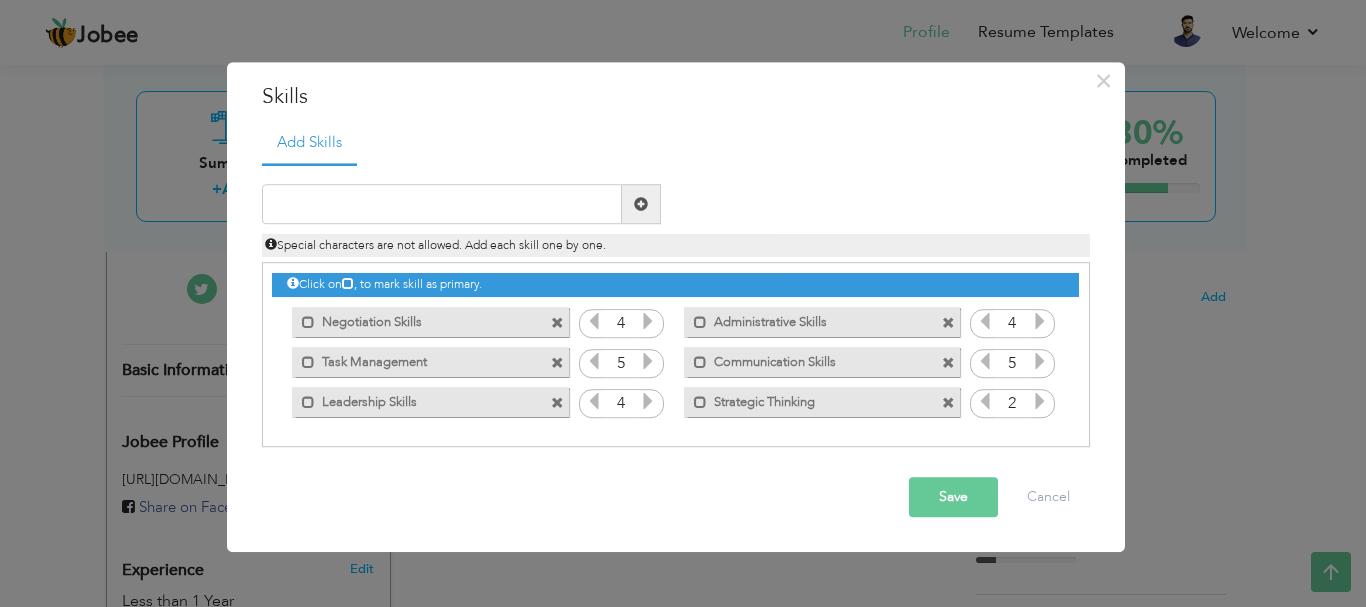 click at bounding box center [1040, 402] 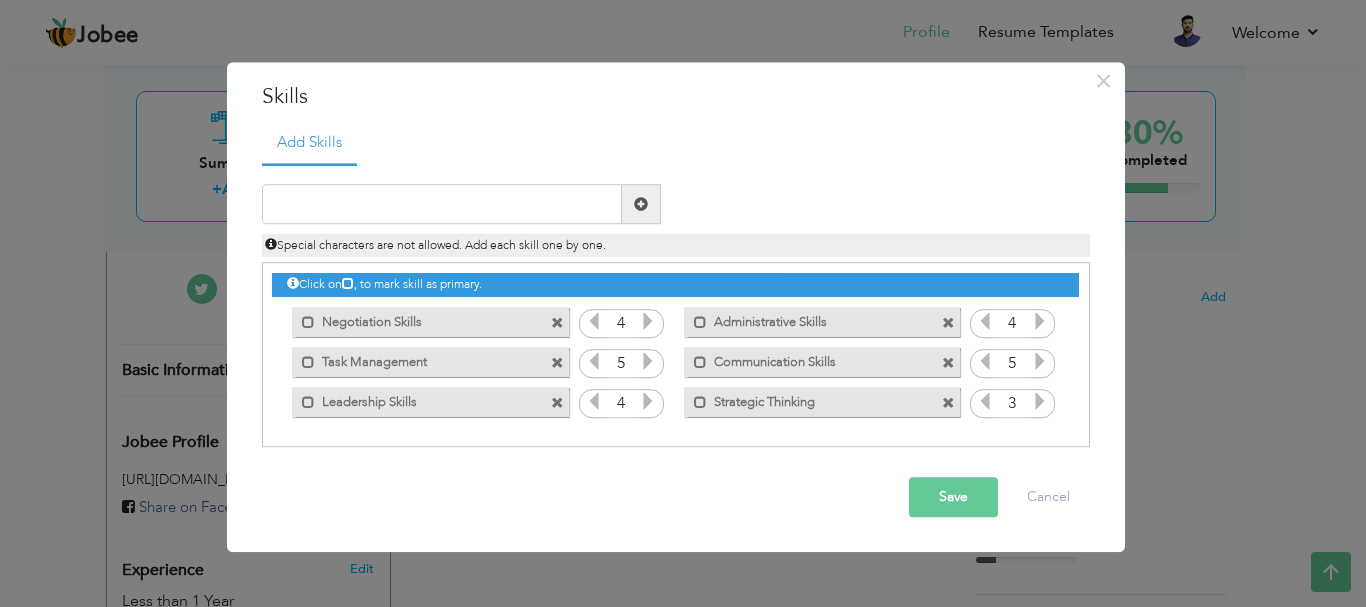 click at bounding box center (1040, 402) 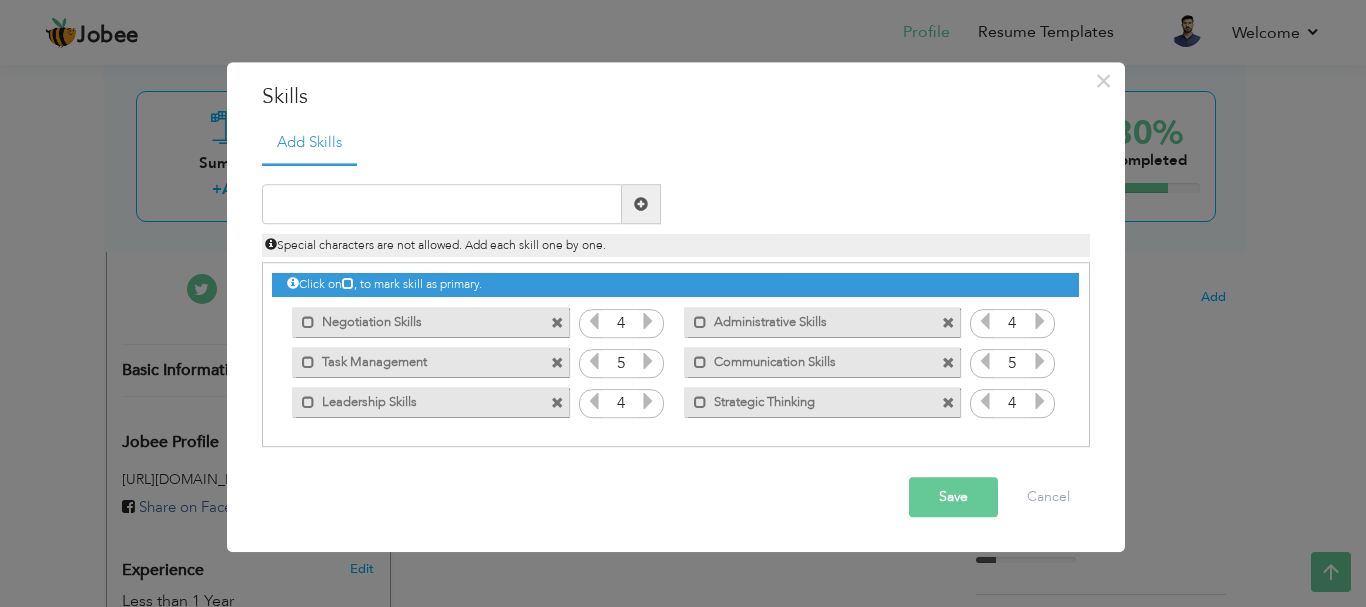click at bounding box center (648, 322) 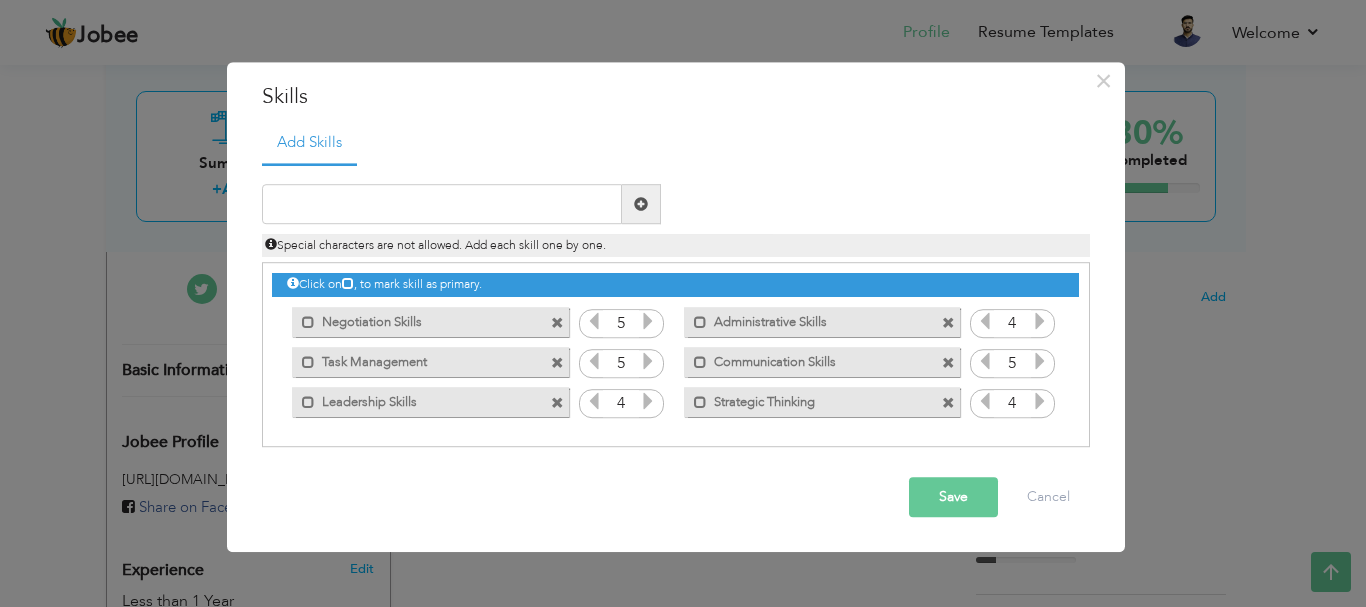 click on "Save" at bounding box center (953, 498) 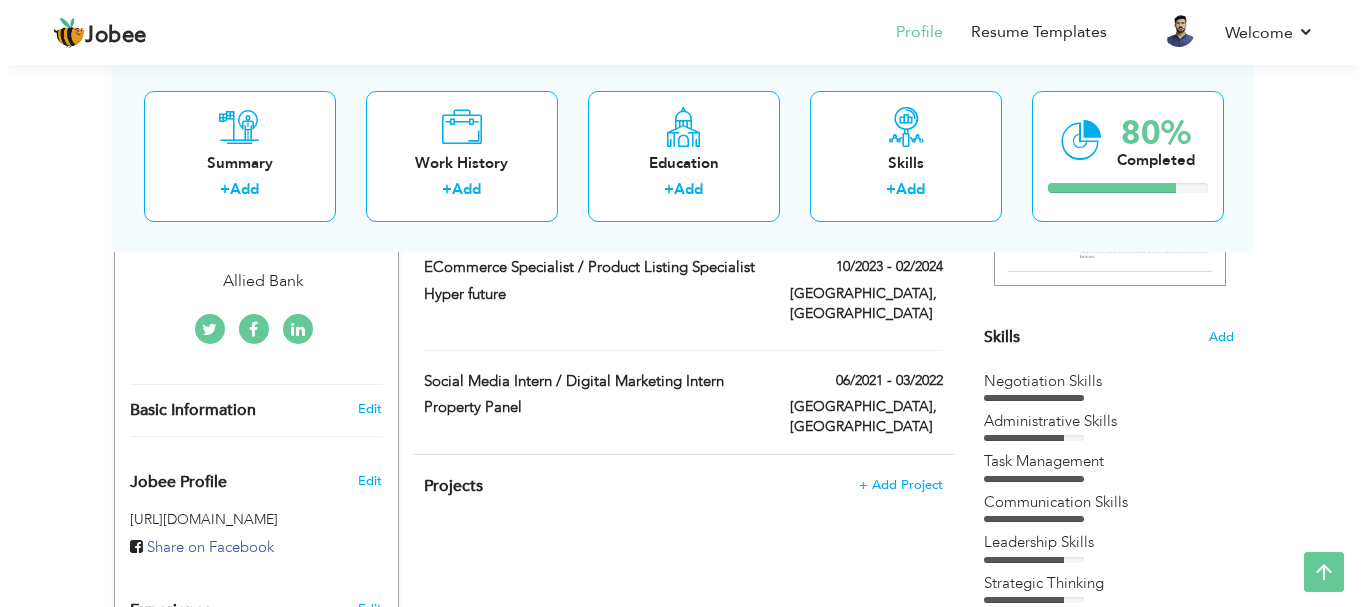 scroll, scrollTop: 346, scrollLeft: 0, axis: vertical 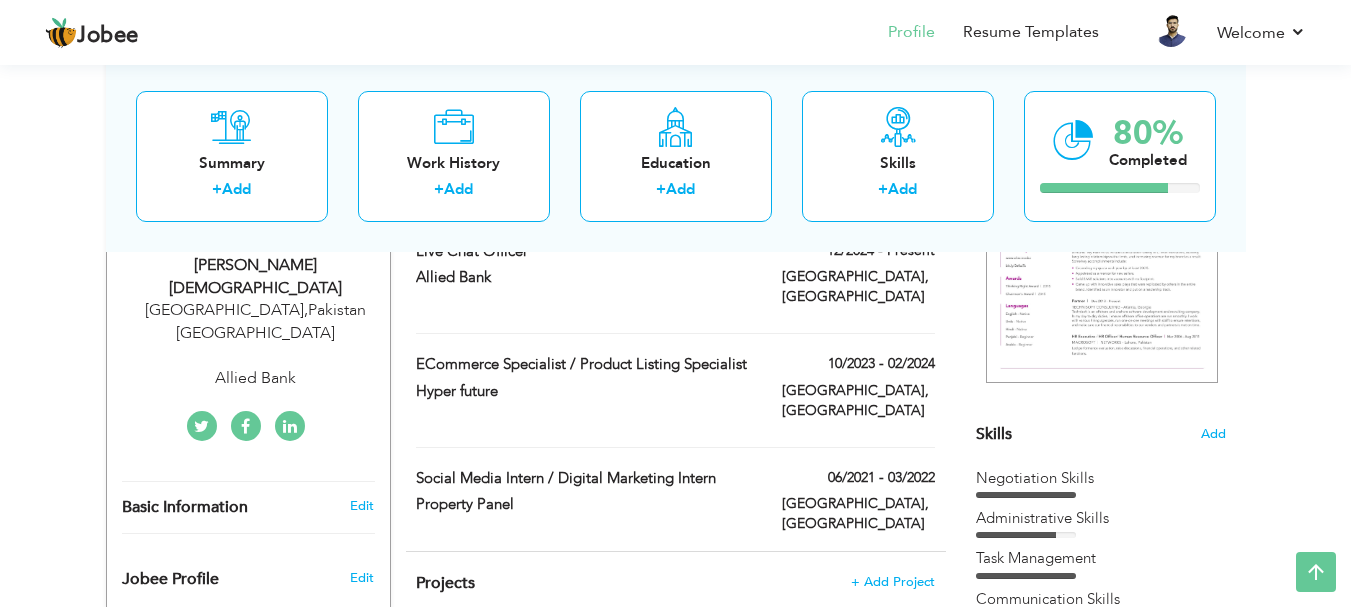 click on "Edit" at bounding box center (362, 506) 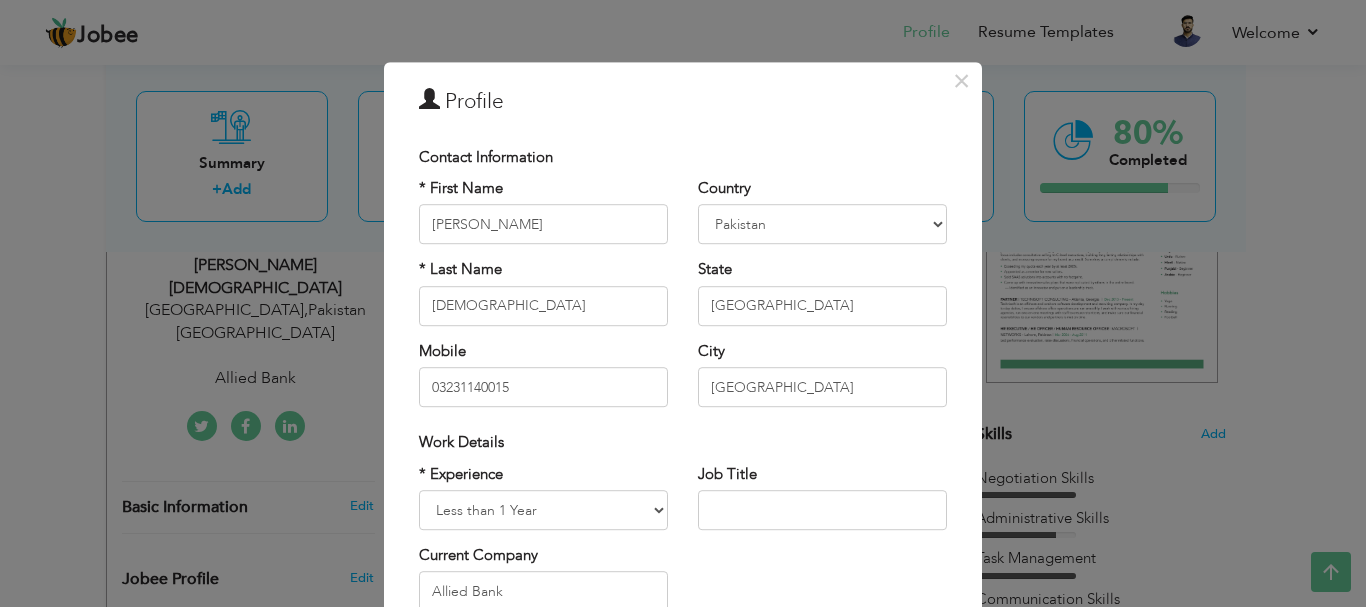 scroll, scrollTop: 90, scrollLeft: 0, axis: vertical 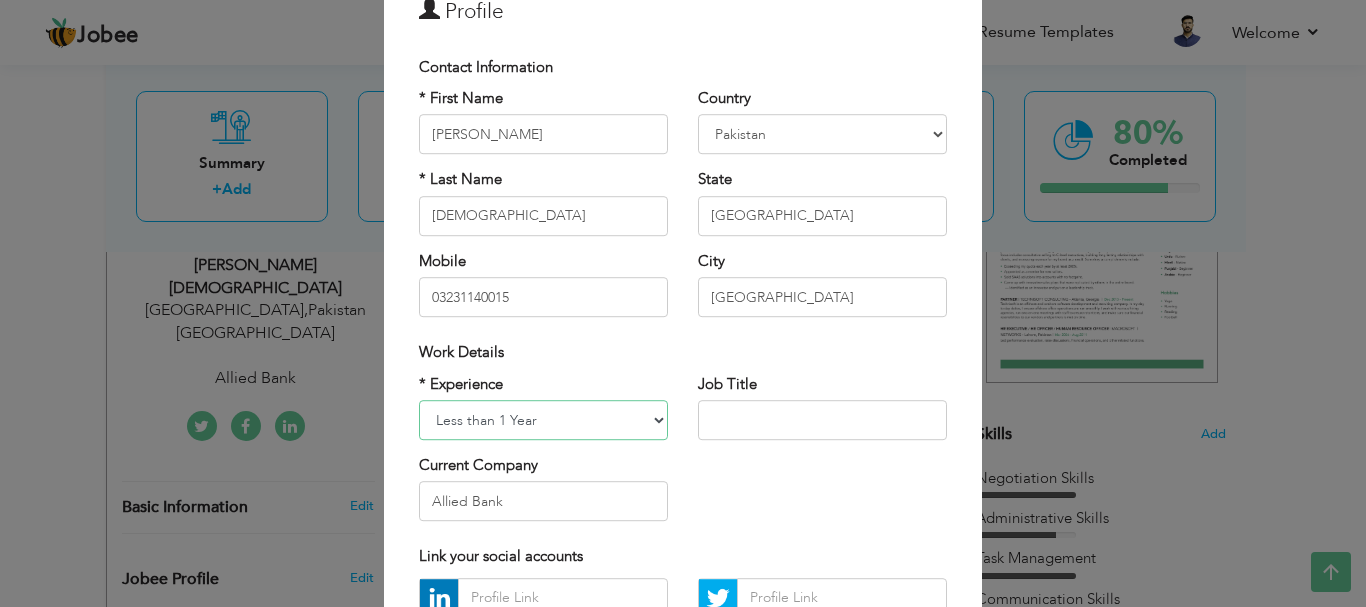 click on "Entry Level Less than 1 Year 1 Year 2 Years 3 Years 4 Years 5 Years 6 Years 7 Years 8 Years 9 Years 10 Years 11 Years 12 Years 13 Years 14 Years 15 Years 16 Years 17 Years 18 Years 19 Years 20 Years 21 Years 22 Years 23 Years 24 Years 25 Years 26 Years 27 Years 28 Years 29 Years 30 Years 31 Years 32 Years 33 Years 34 Years 35 Years More than 35 Years" at bounding box center (543, 420) 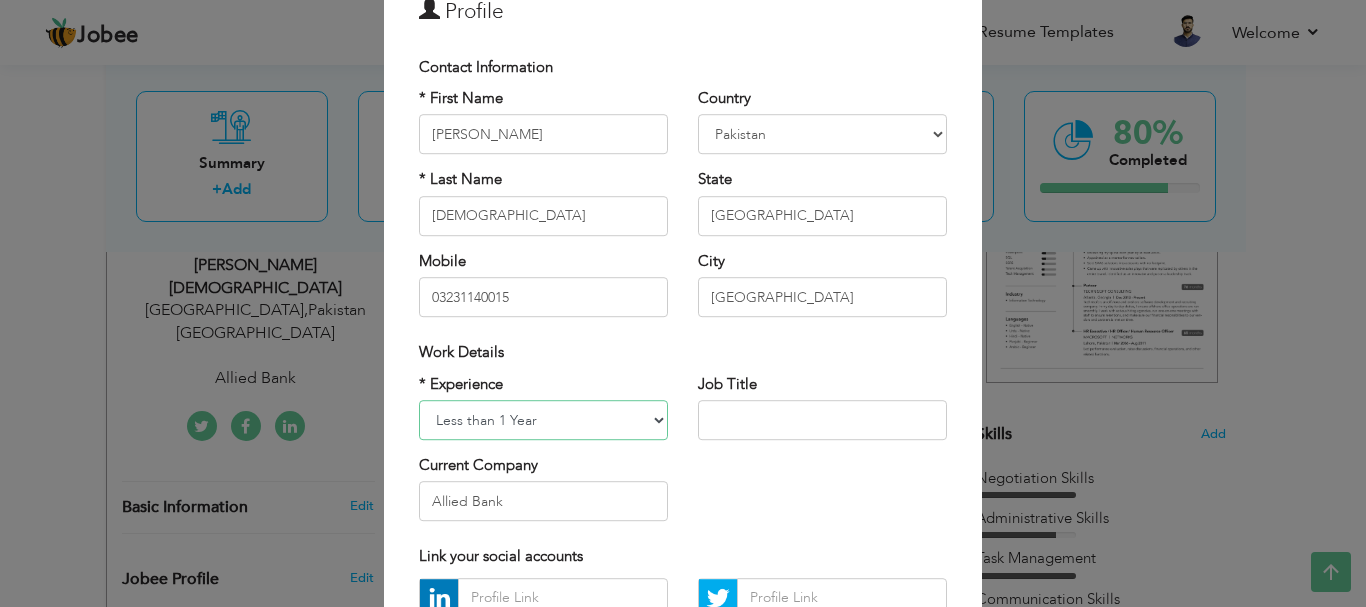select on "number:1" 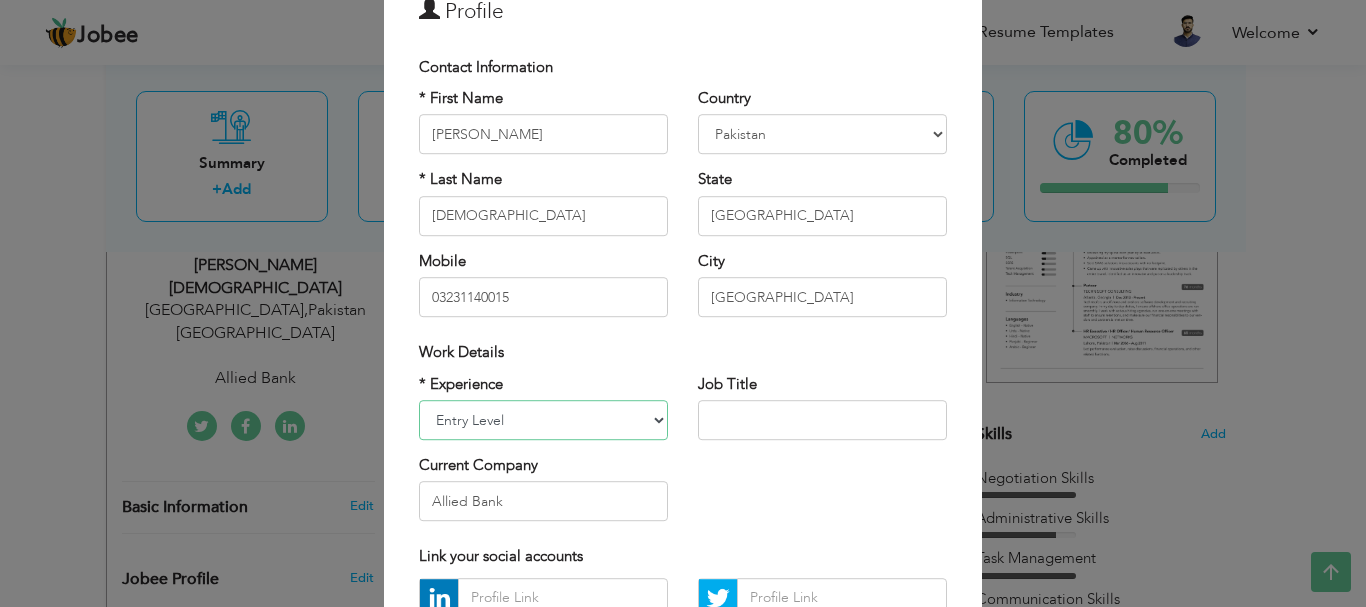 click on "Entry Level Less than 1 Year 1 Year 2 Years 3 Years 4 Years 5 Years 6 Years 7 Years 8 Years 9 Years 10 Years 11 Years 12 Years 13 Years 14 Years 15 Years 16 Years 17 Years 18 Years 19 Years 20 Years 21 Years 22 Years 23 Years 24 Years 25 Years 26 Years 27 Years 28 Years 29 Years 30 Years 31 Years 32 Years 33 Years 34 Years 35 Years More than 35 Years" at bounding box center (543, 420) 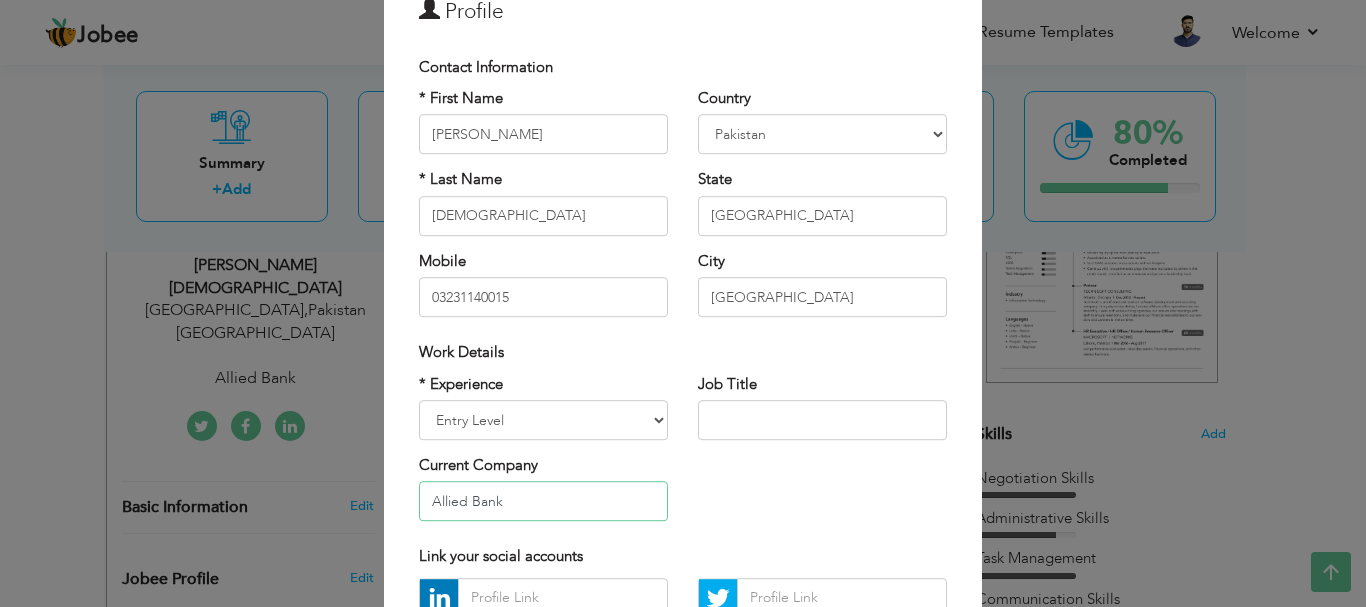 click on "Allied Bank" at bounding box center [543, 502] 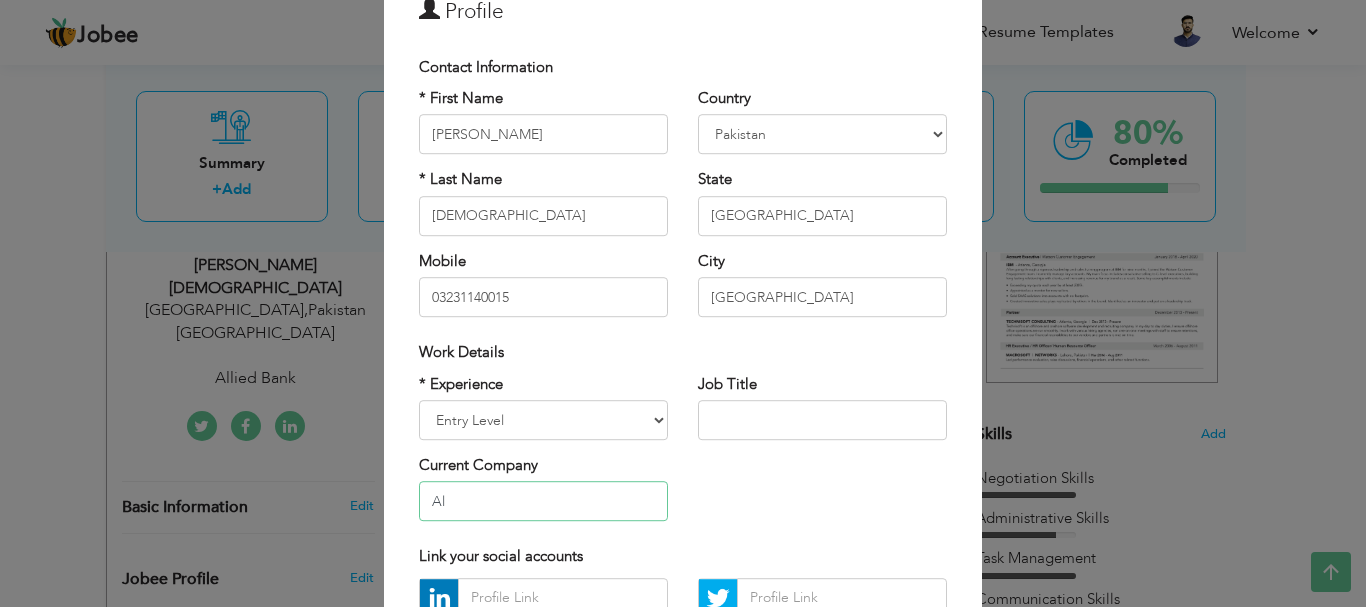type on "A" 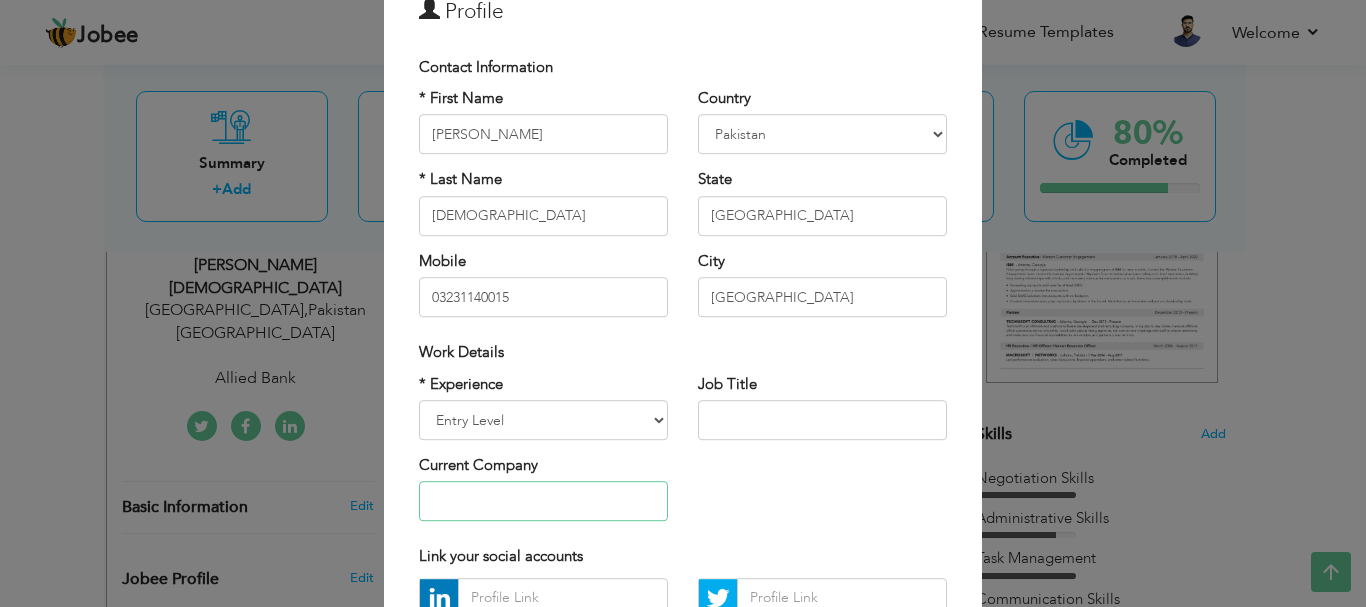 type 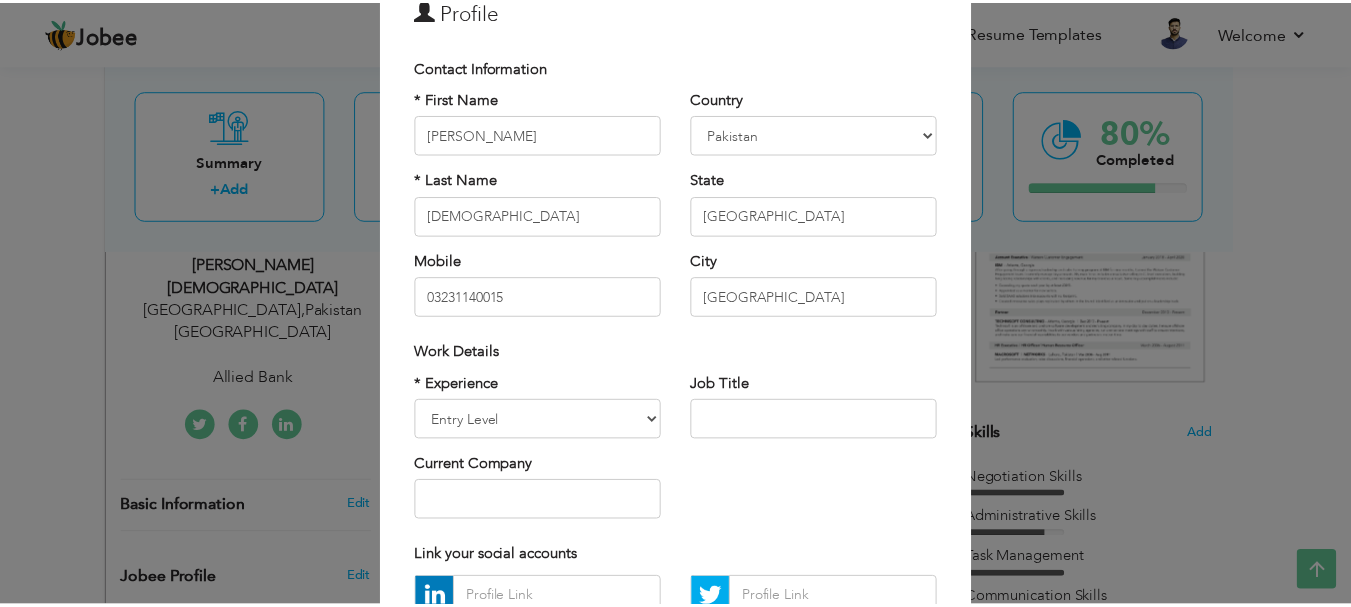 scroll, scrollTop: 292, scrollLeft: 0, axis: vertical 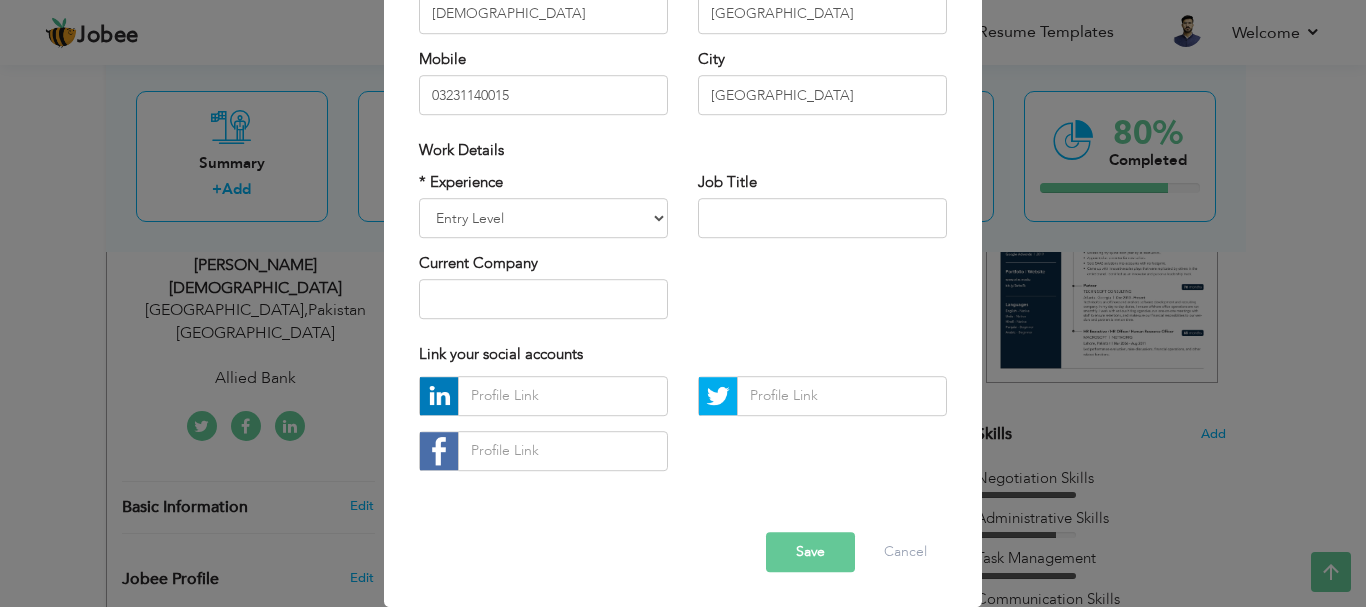 click on "Save" at bounding box center [810, 552] 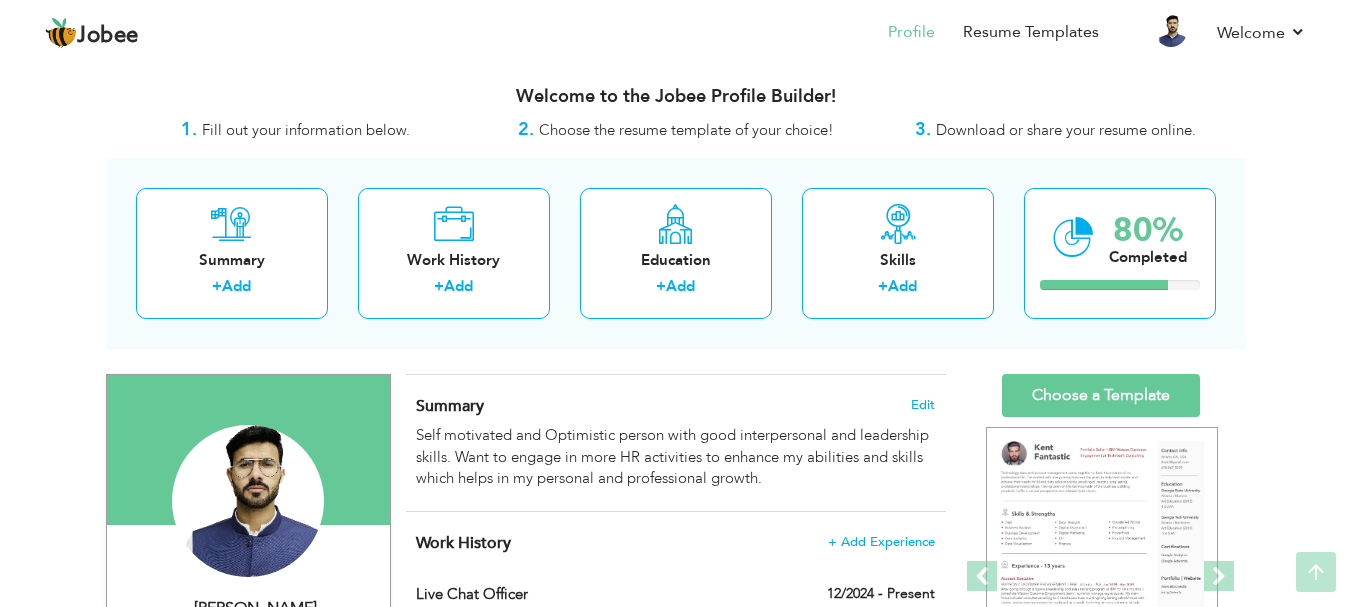 scroll, scrollTop: 0, scrollLeft: 0, axis: both 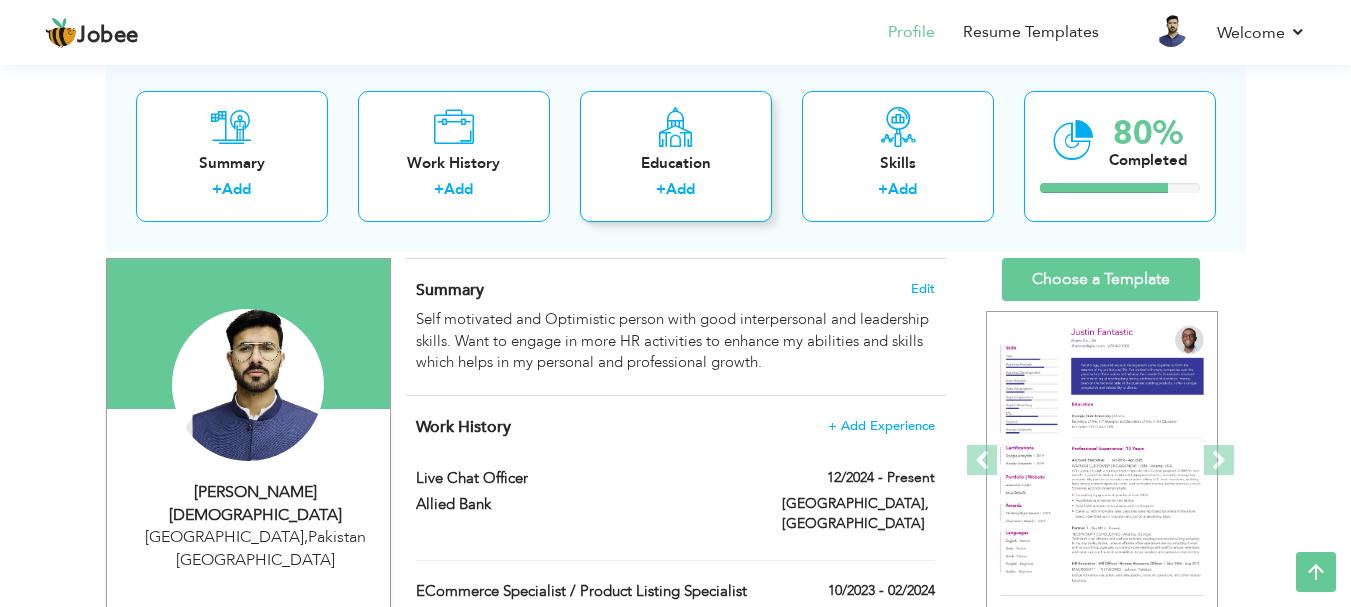 click on "+  Add" at bounding box center [676, 192] 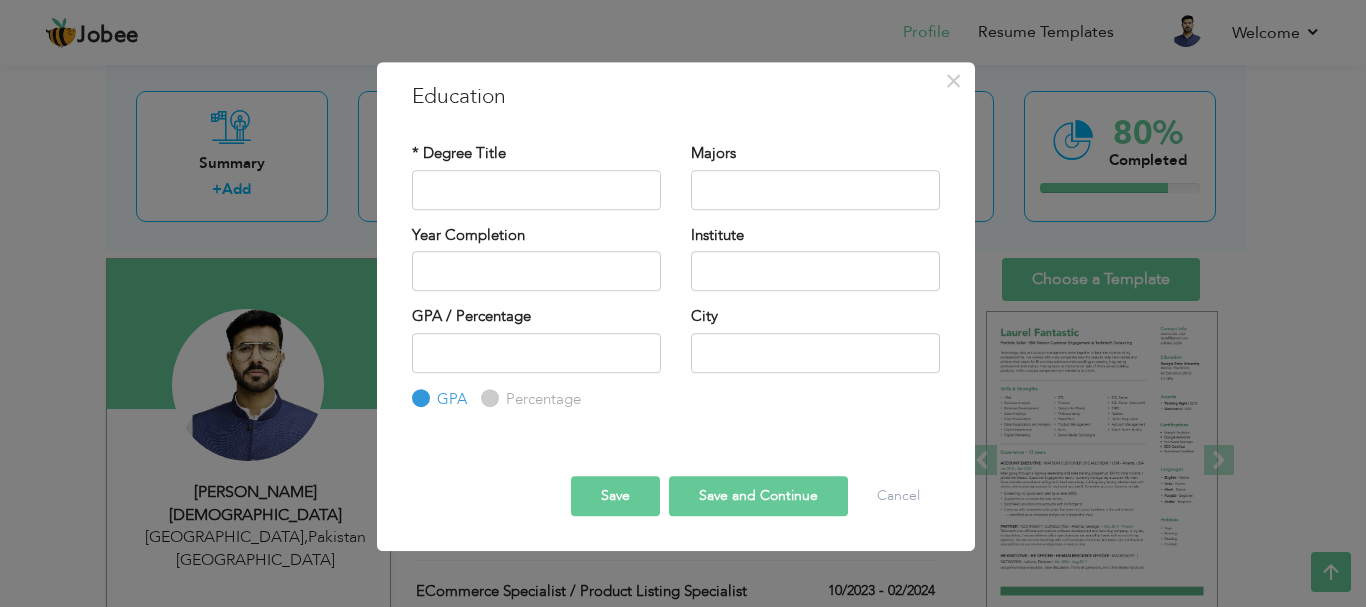 click on "Save and Continue" at bounding box center (758, 496) 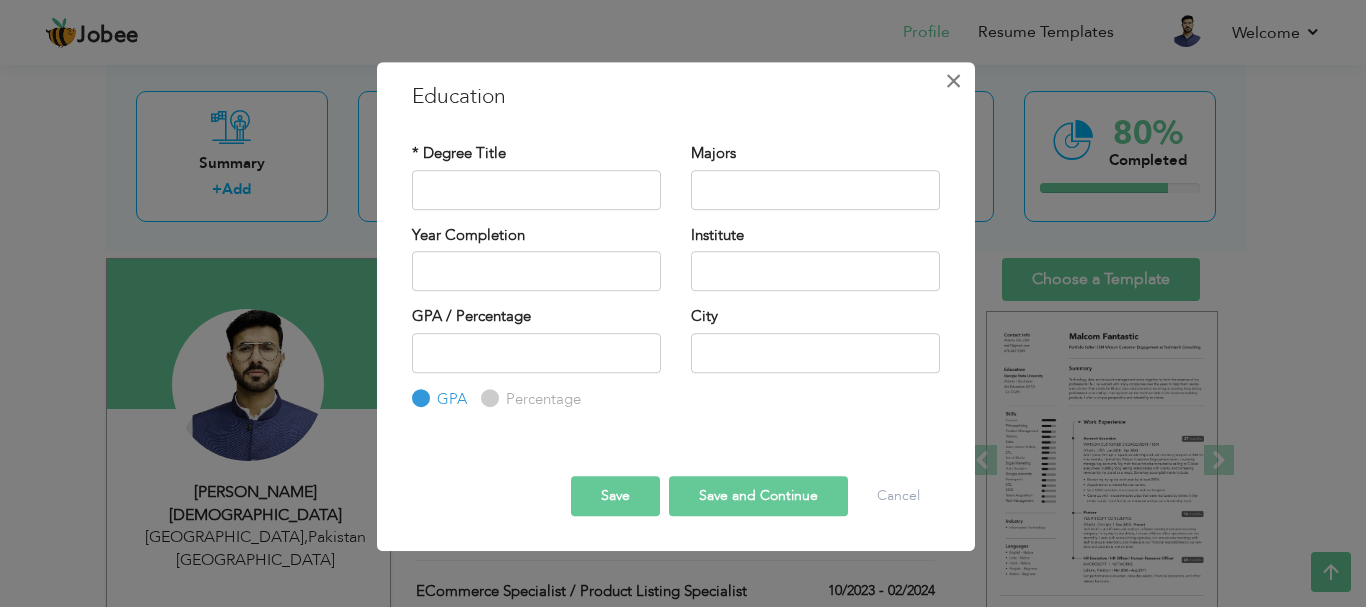 click on "×" at bounding box center [953, 81] 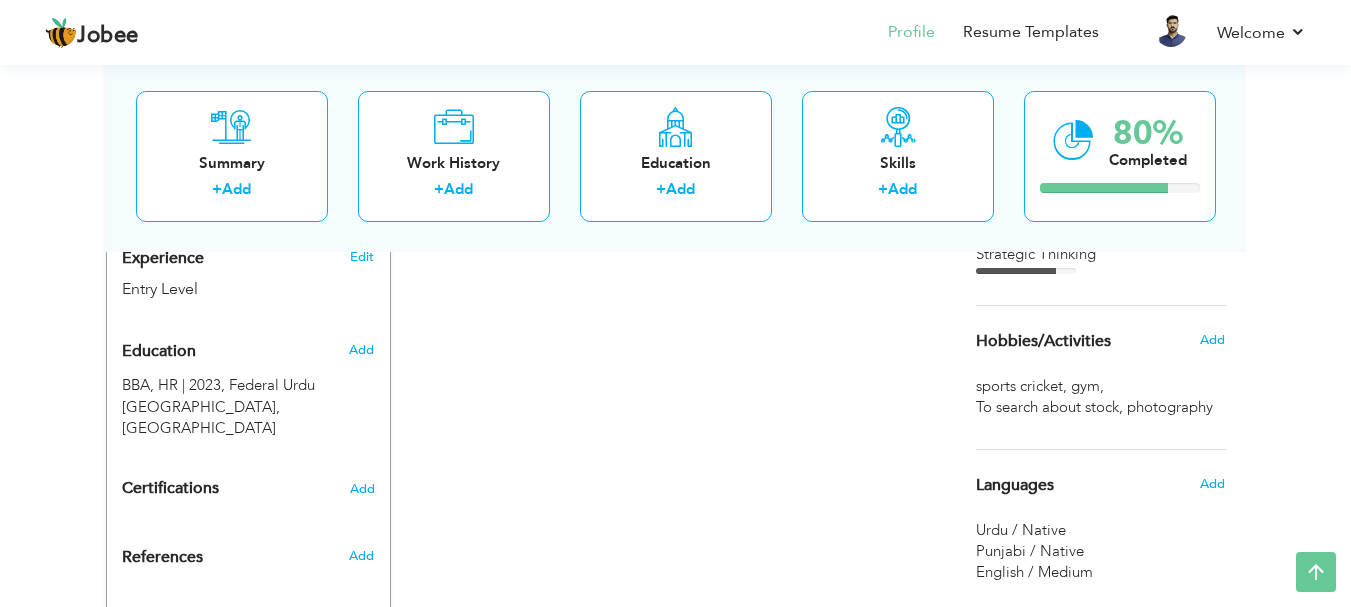 scroll, scrollTop: 764, scrollLeft: 0, axis: vertical 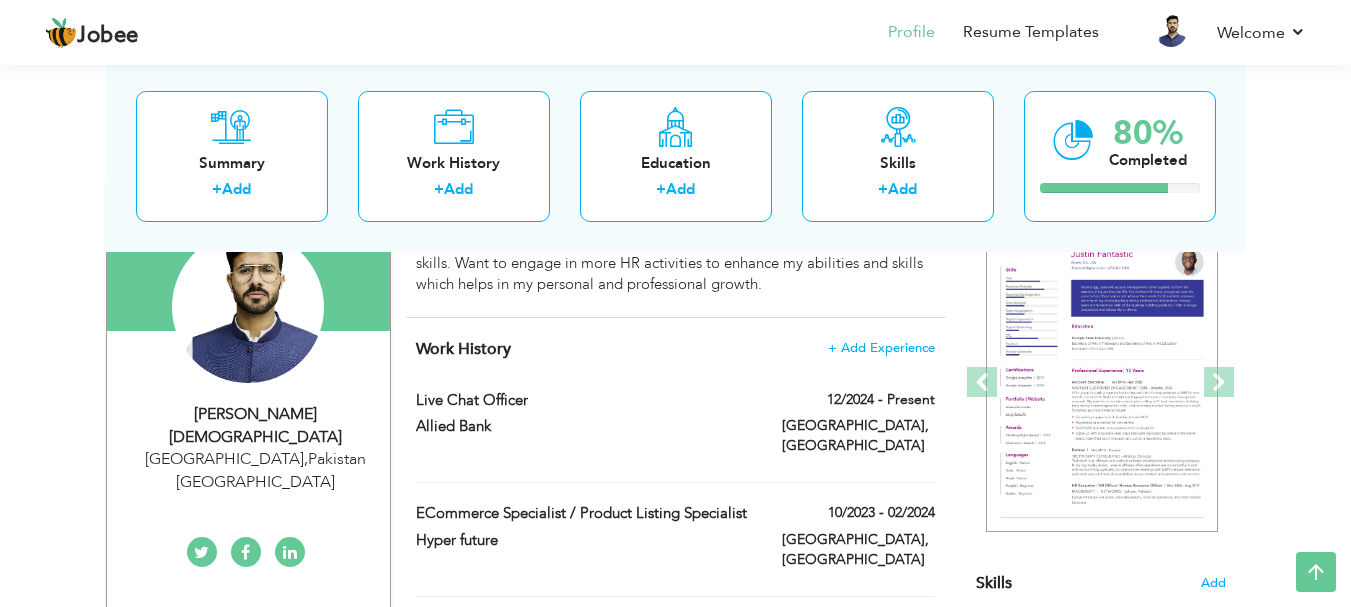 click on "Change
Remove" at bounding box center [248, 317] 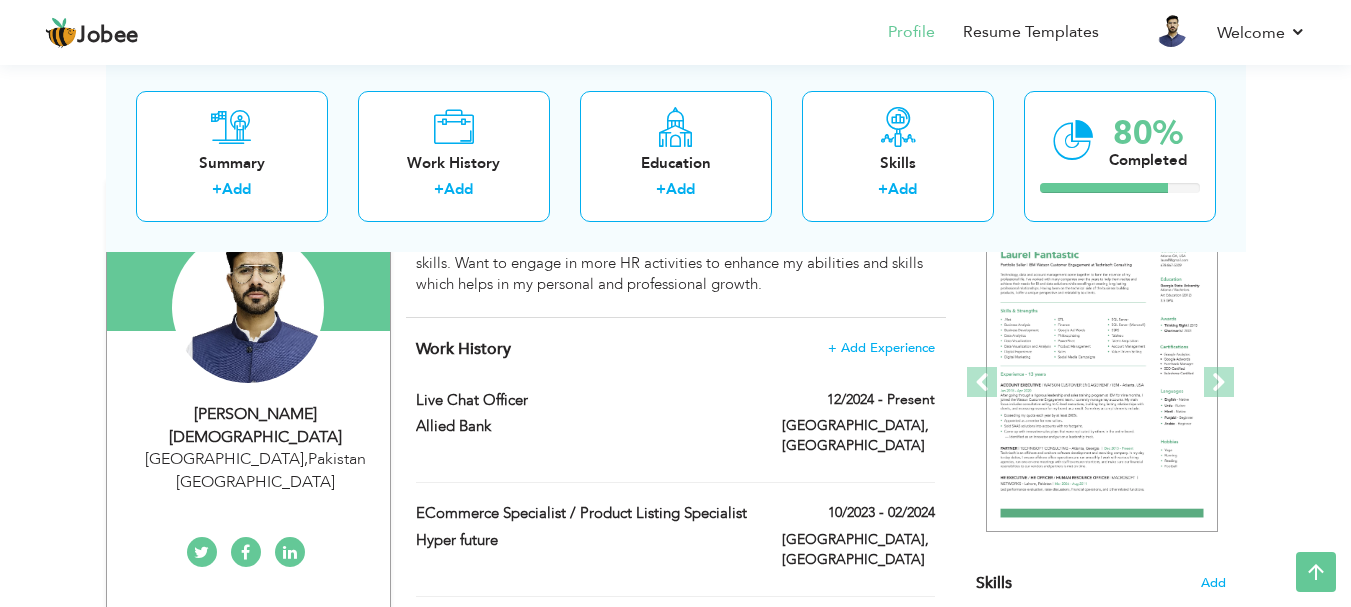 click on "Islamabad ,  Pakistan Pakistan" at bounding box center (256, 471) 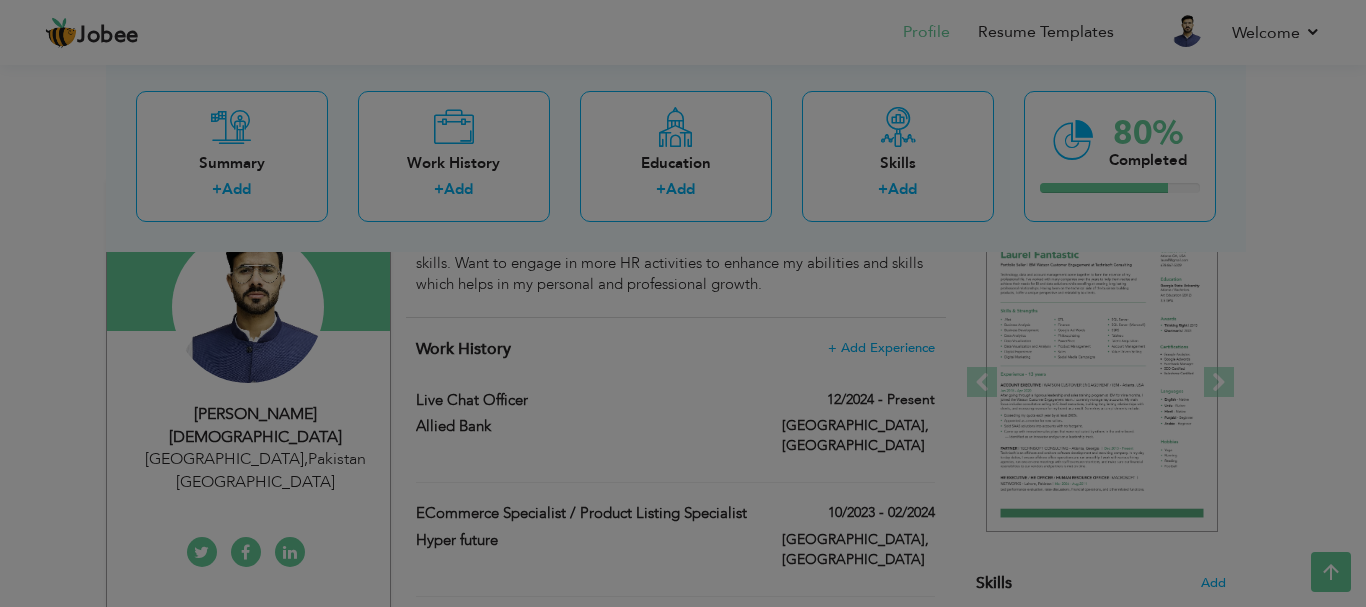 scroll, scrollTop: 0, scrollLeft: 0, axis: both 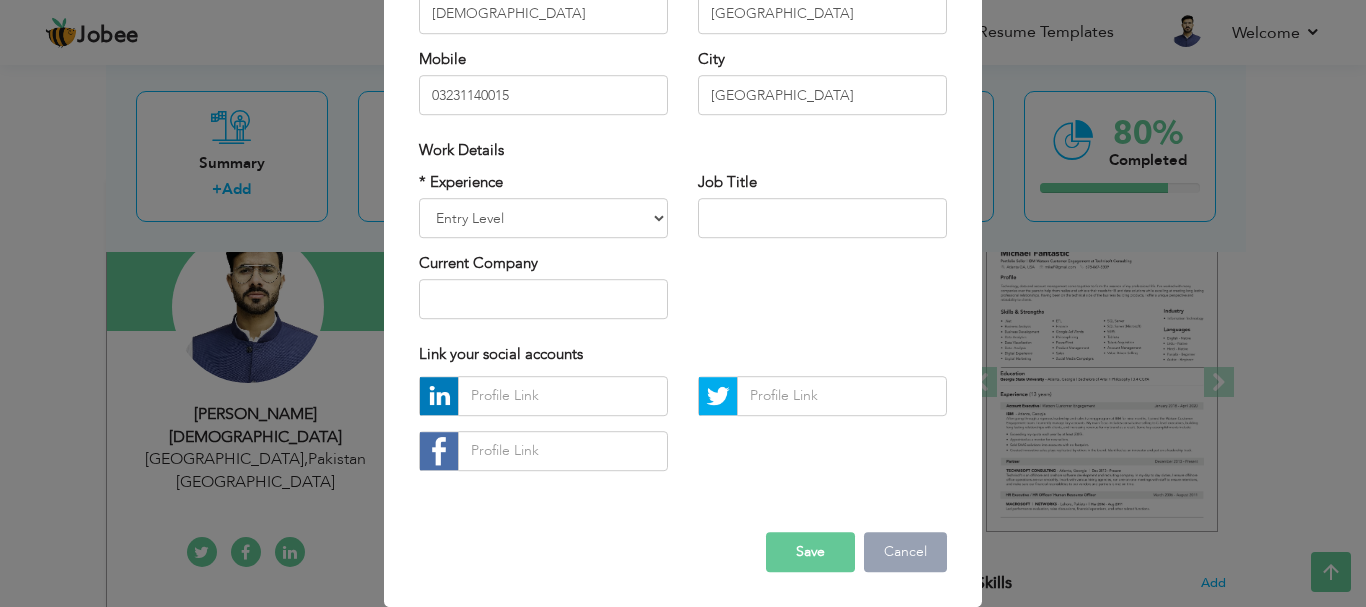 click on "Cancel" at bounding box center [905, 552] 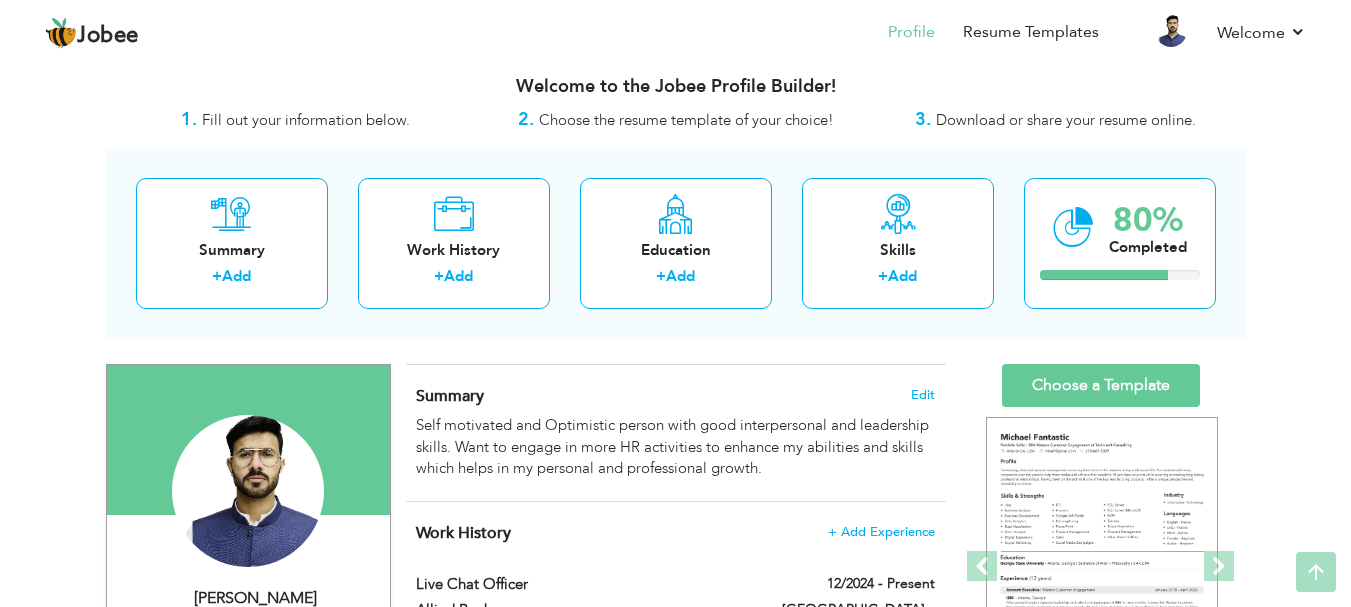 scroll, scrollTop: 0, scrollLeft: 0, axis: both 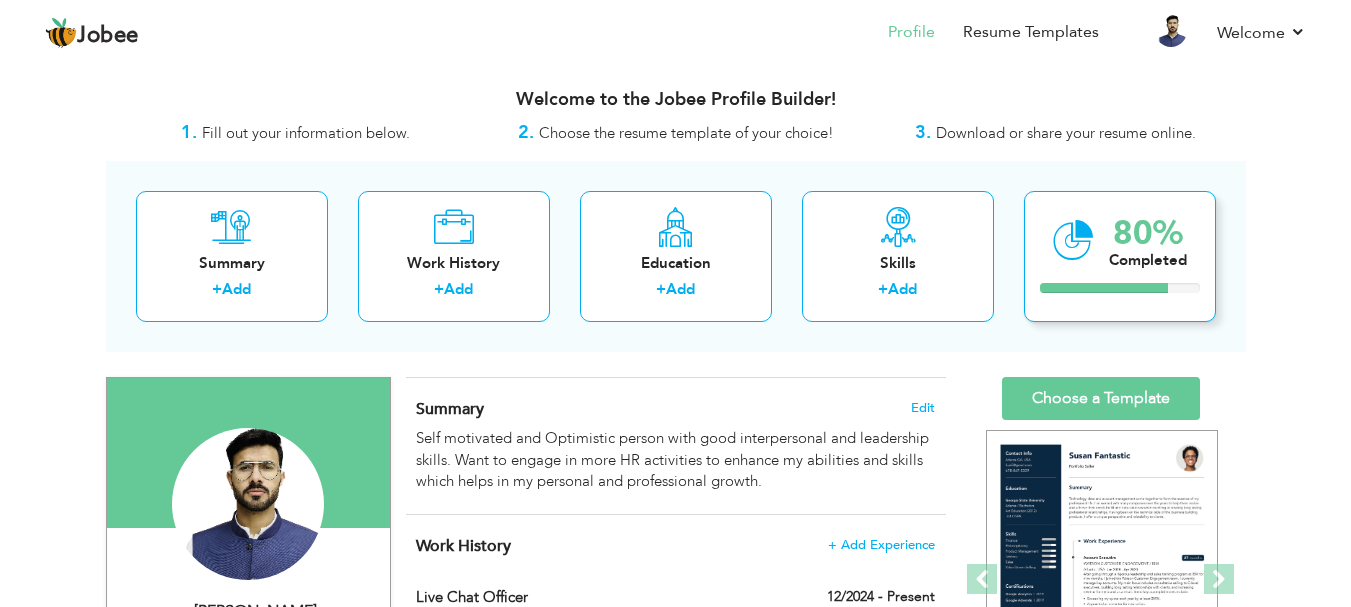 click on "80%
Completed" at bounding box center (1120, 256) 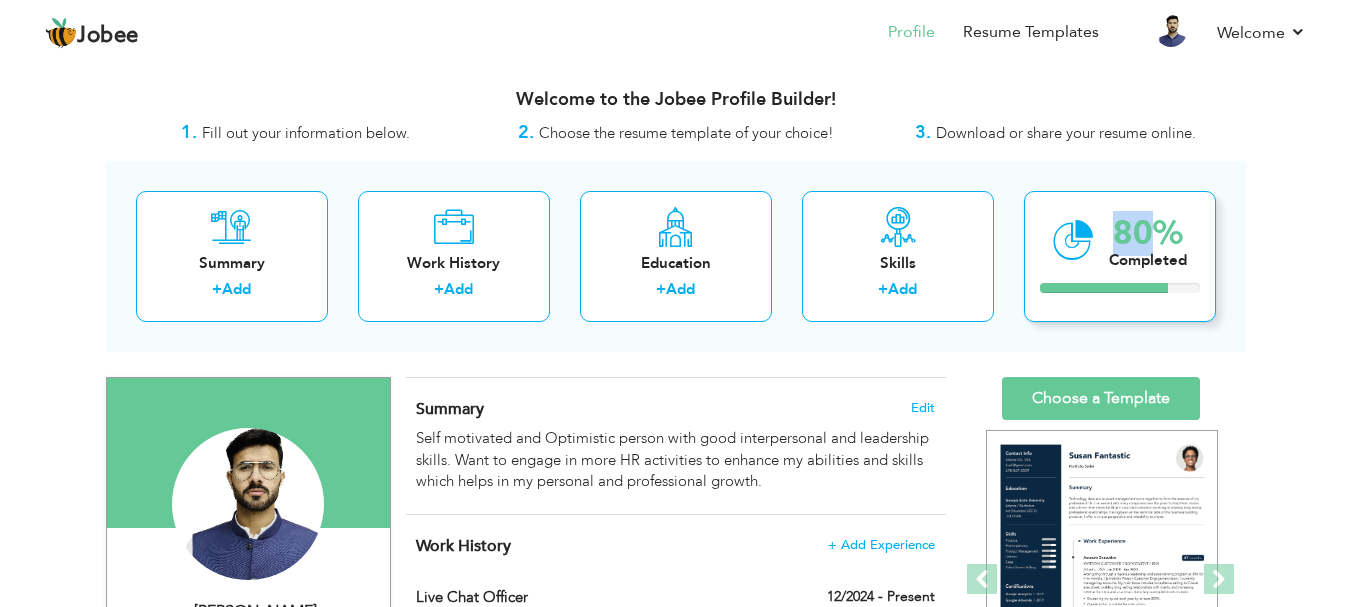 click on "80%
Completed" at bounding box center [1120, 256] 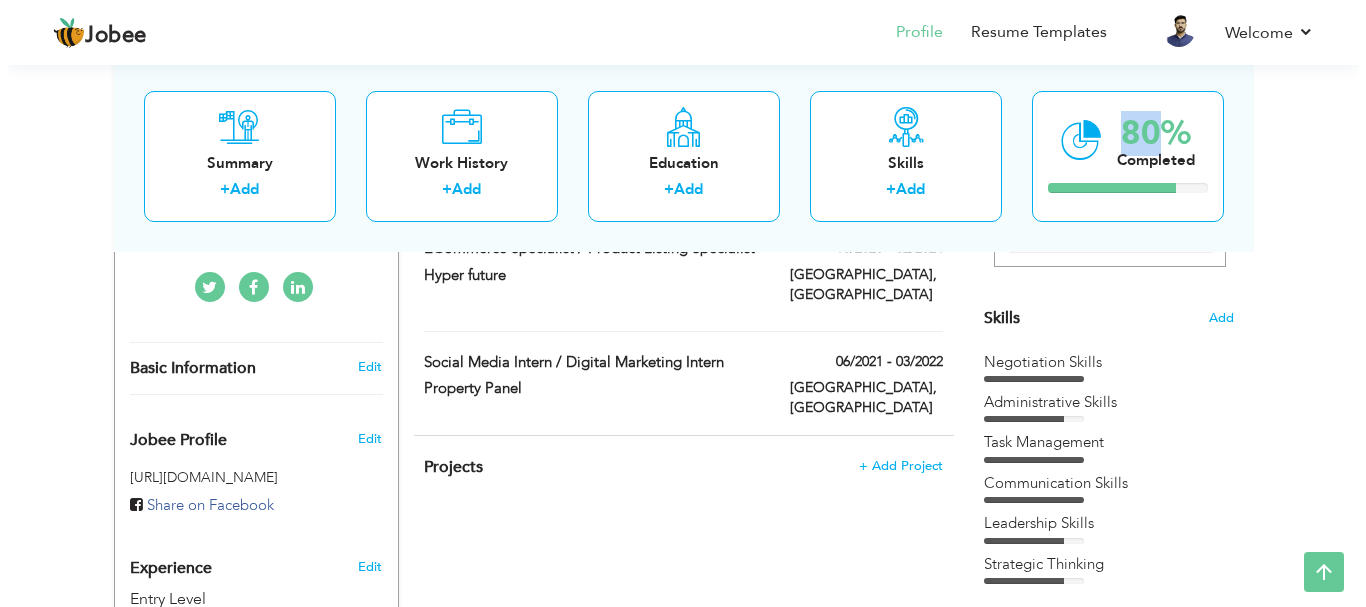 scroll, scrollTop: 475, scrollLeft: 0, axis: vertical 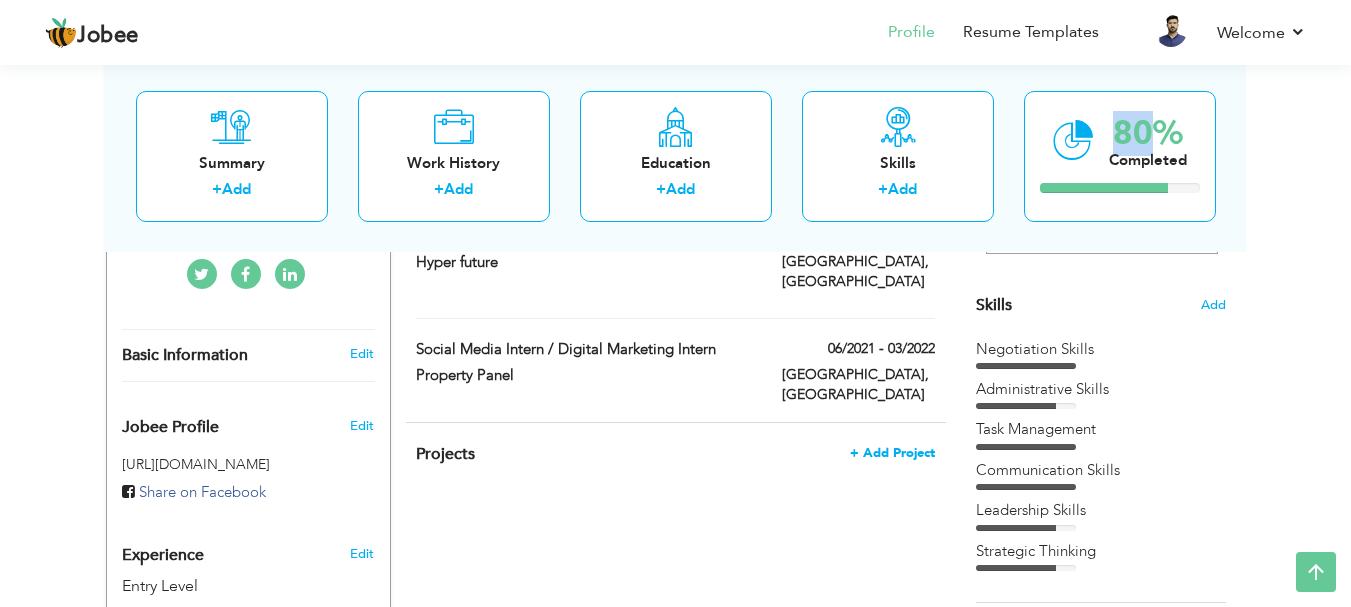 click on "+ Add Project" at bounding box center (892, 453) 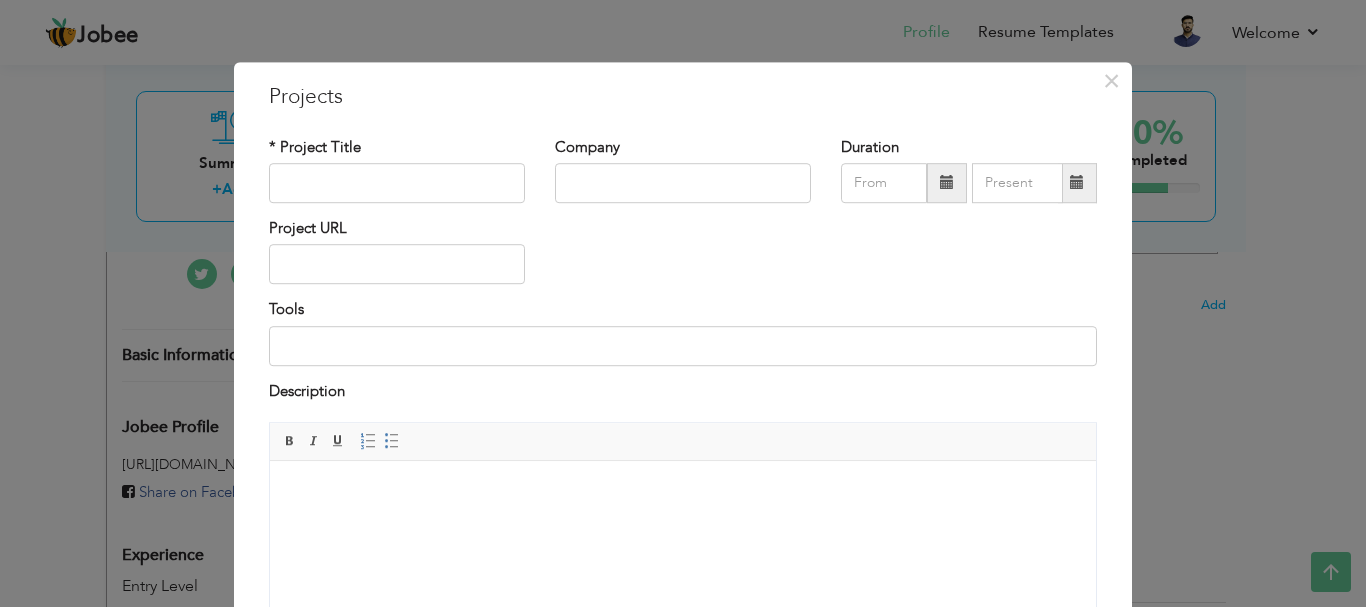 click on "×
Projects
* Project Title
Company
Duration Project URL Tools Description" at bounding box center [683, 303] 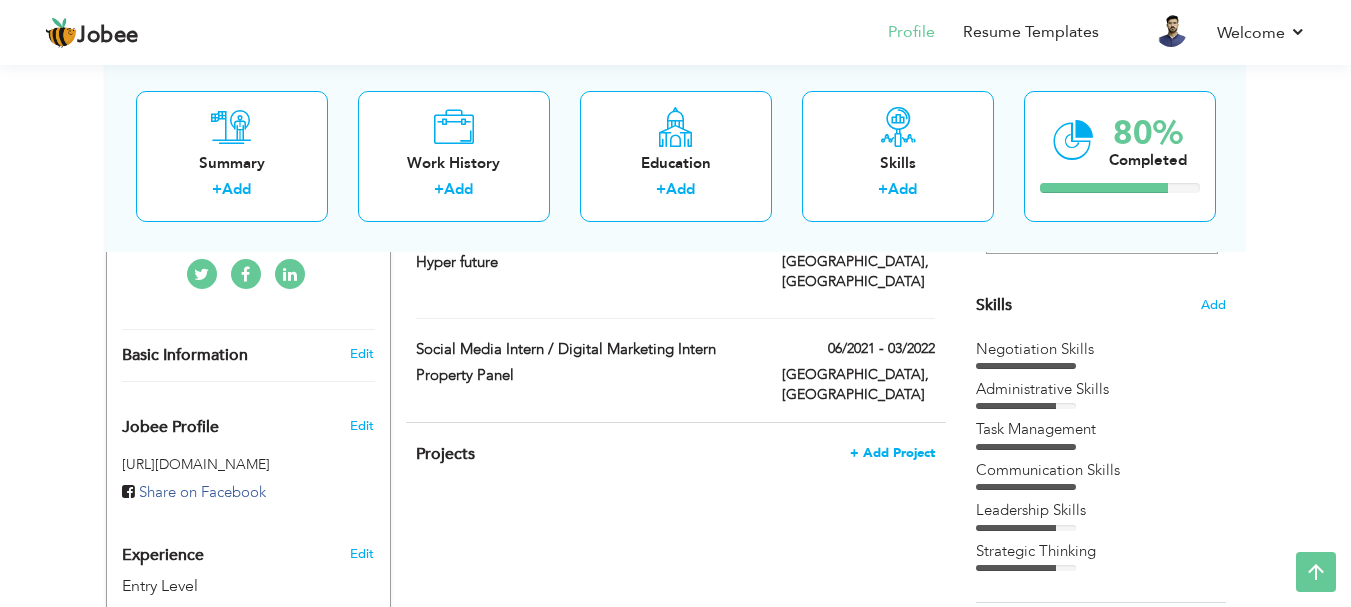 click on "+ Add Project" at bounding box center (892, 453) 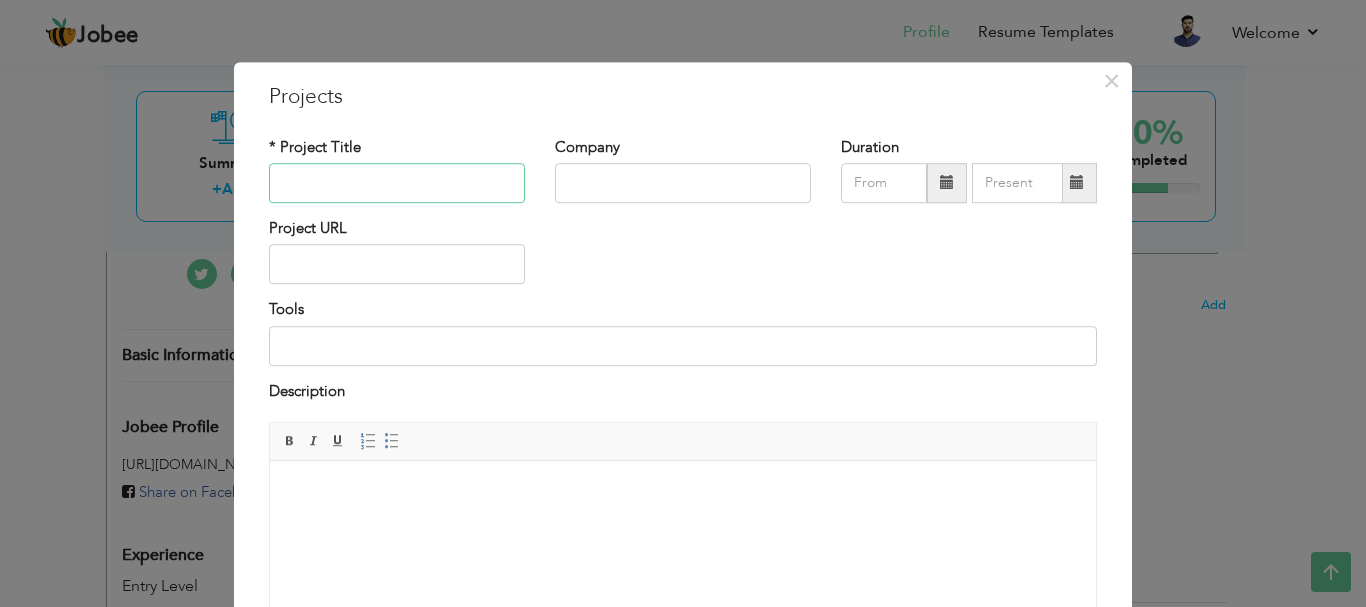 paste on "University Entrepreneurship gala event" 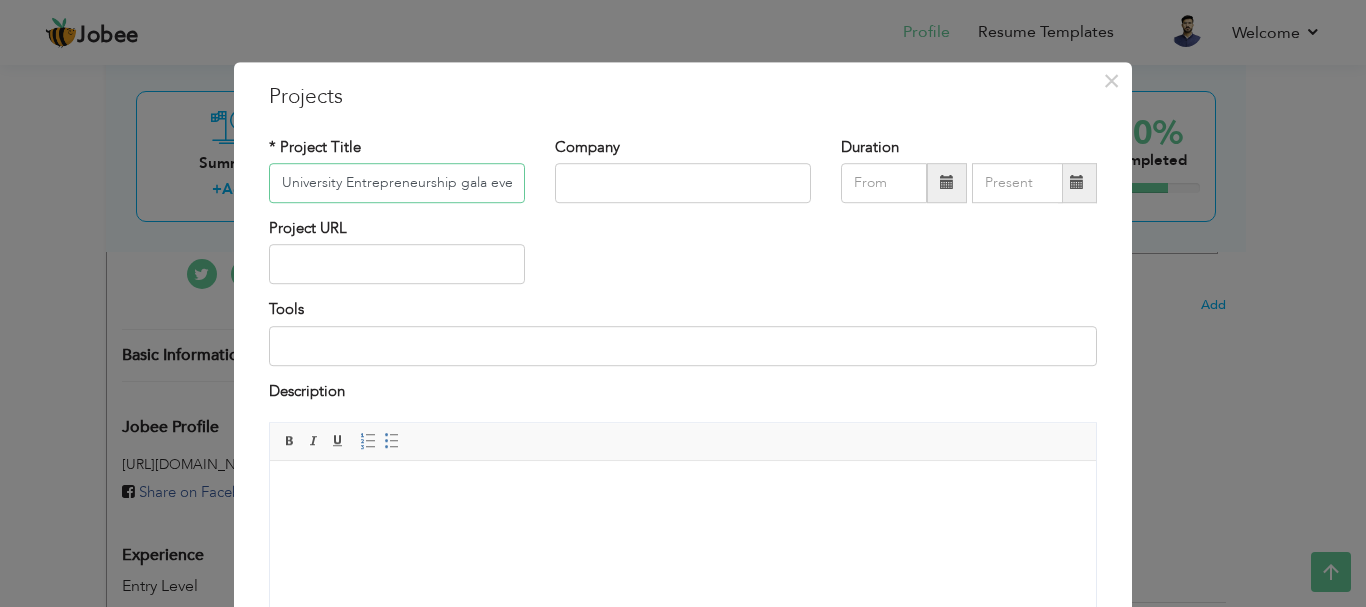 scroll, scrollTop: 0, scrollLeft: 13, axis: horizontal 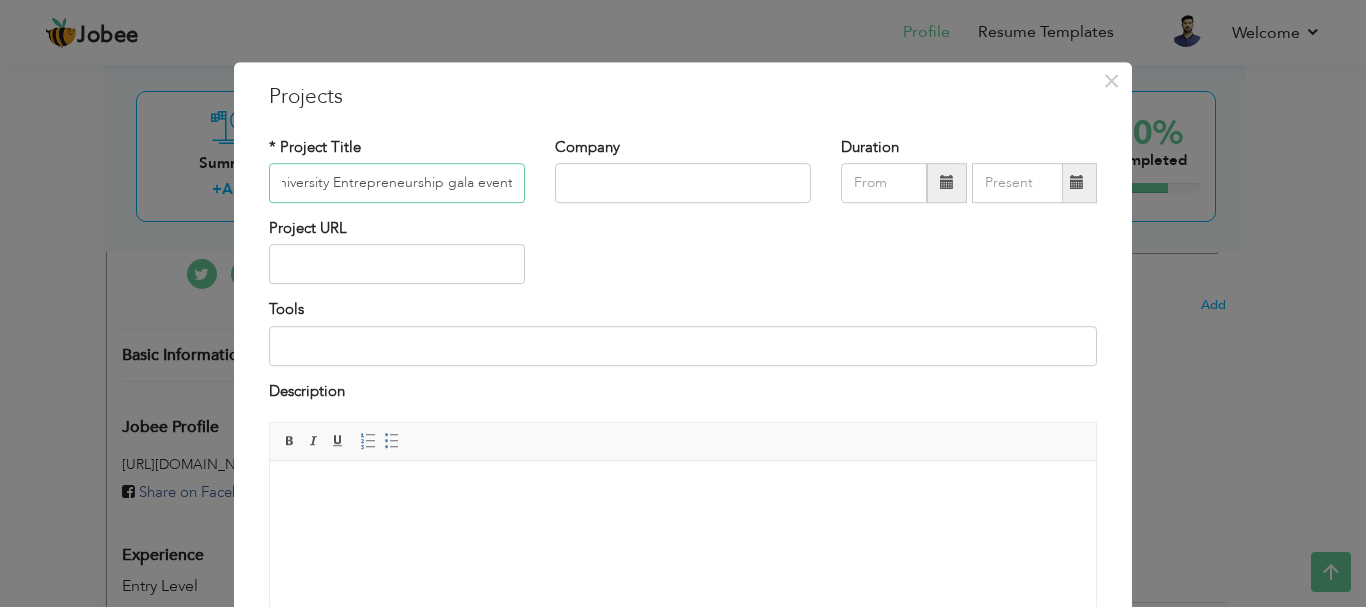 type on "University Entrepreneurship gala event" 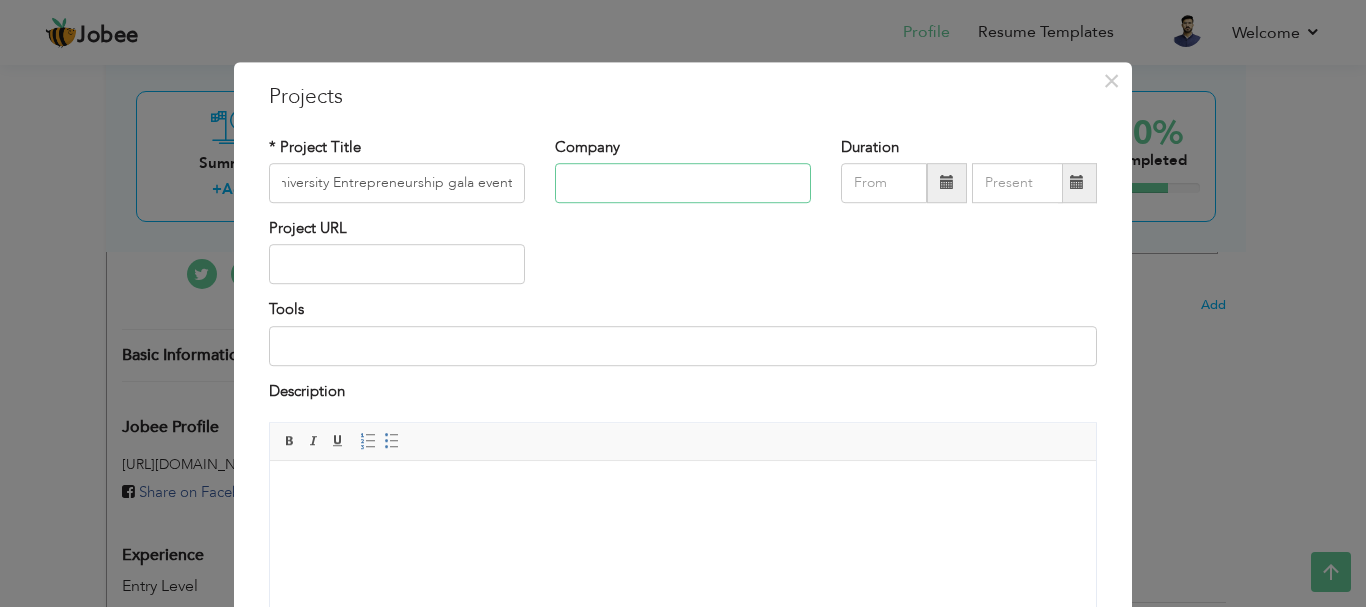 scroll, scrollTop: 0, scrollLeft: 0, axis: both 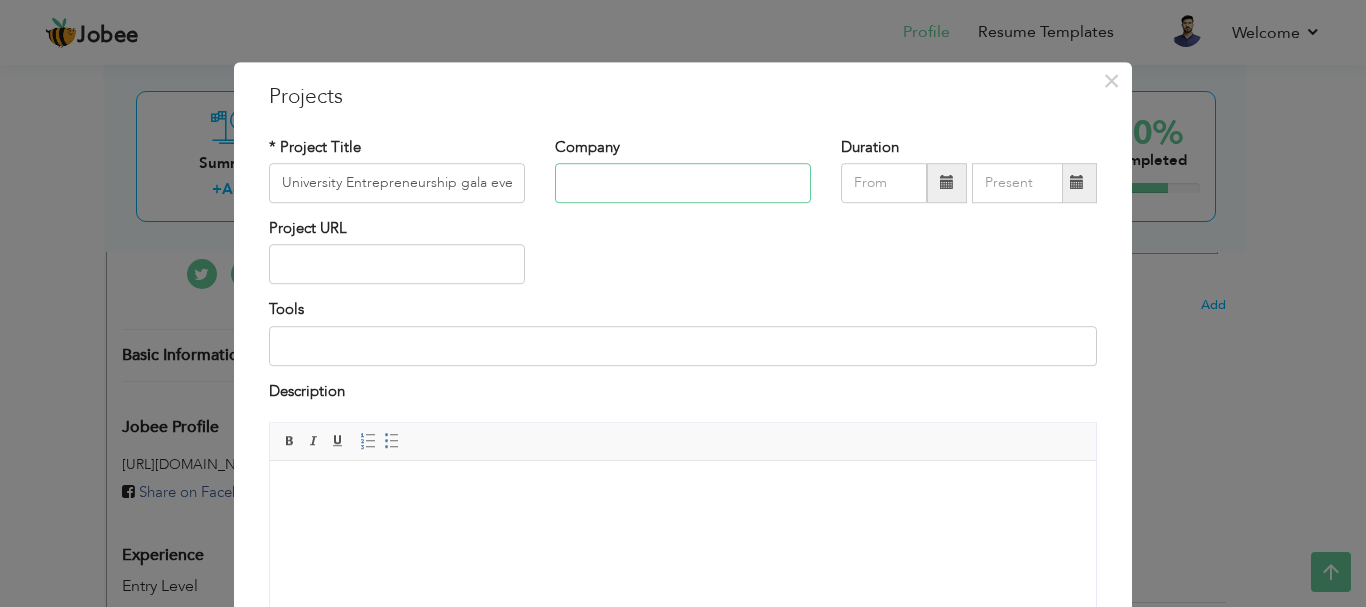 click at bounding box center (683, 183) 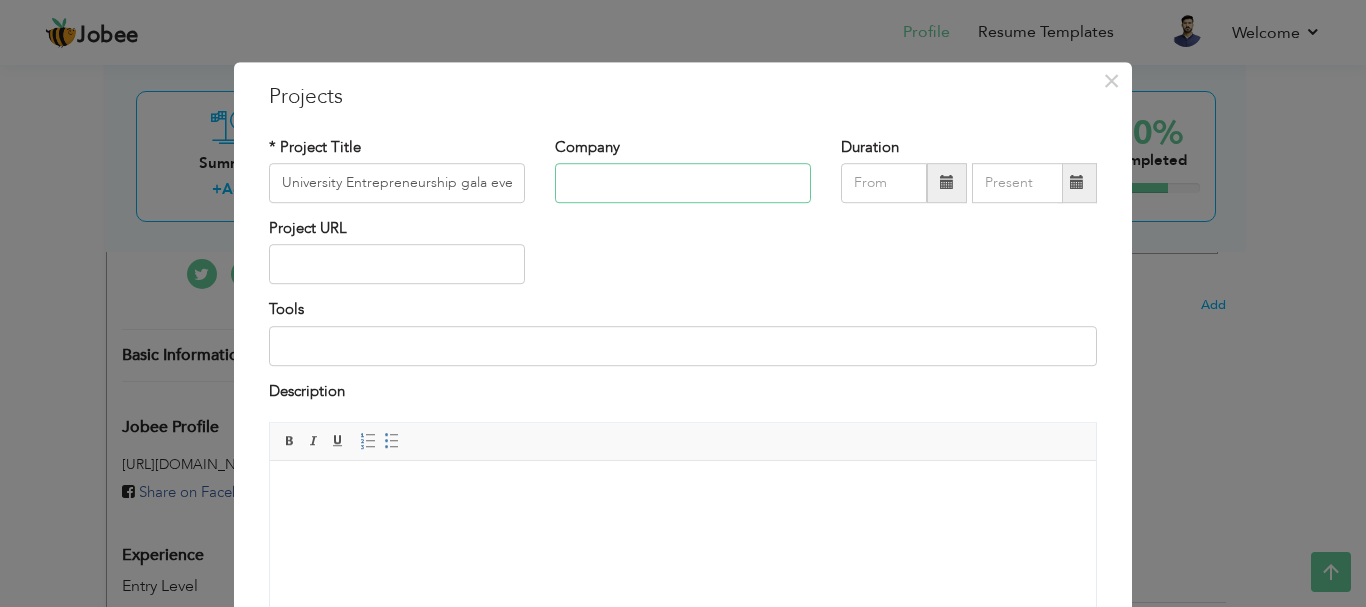paste on "FUUAST Isl" 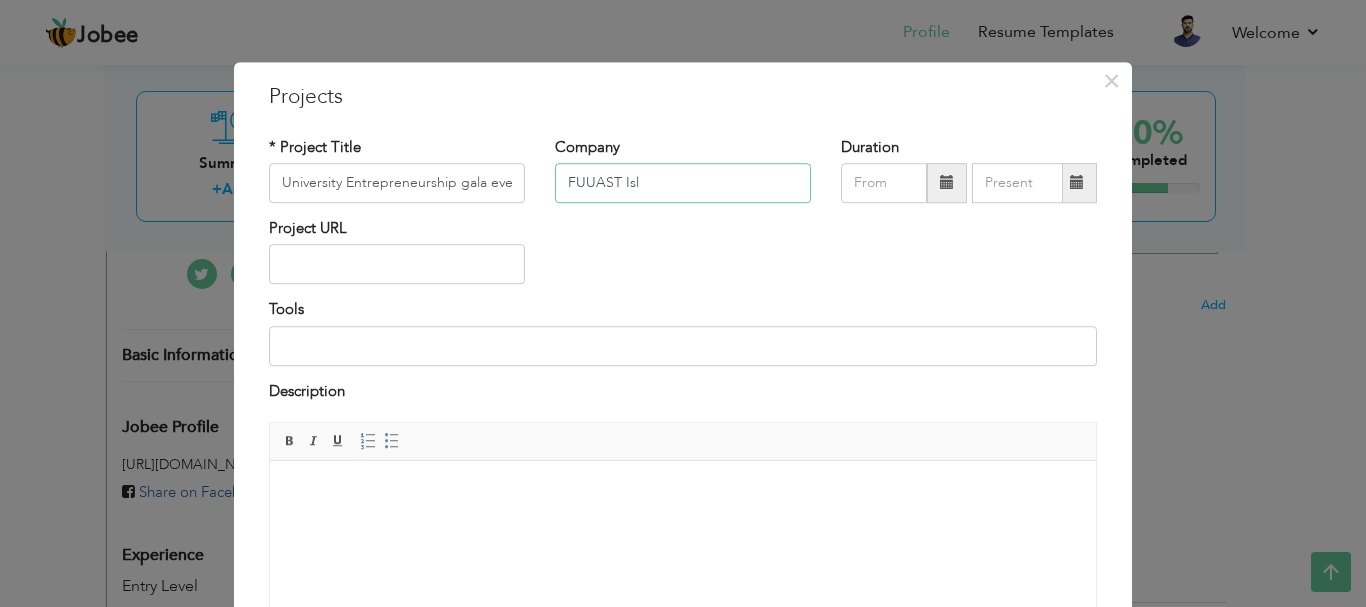 type on "FUUAST Isl" 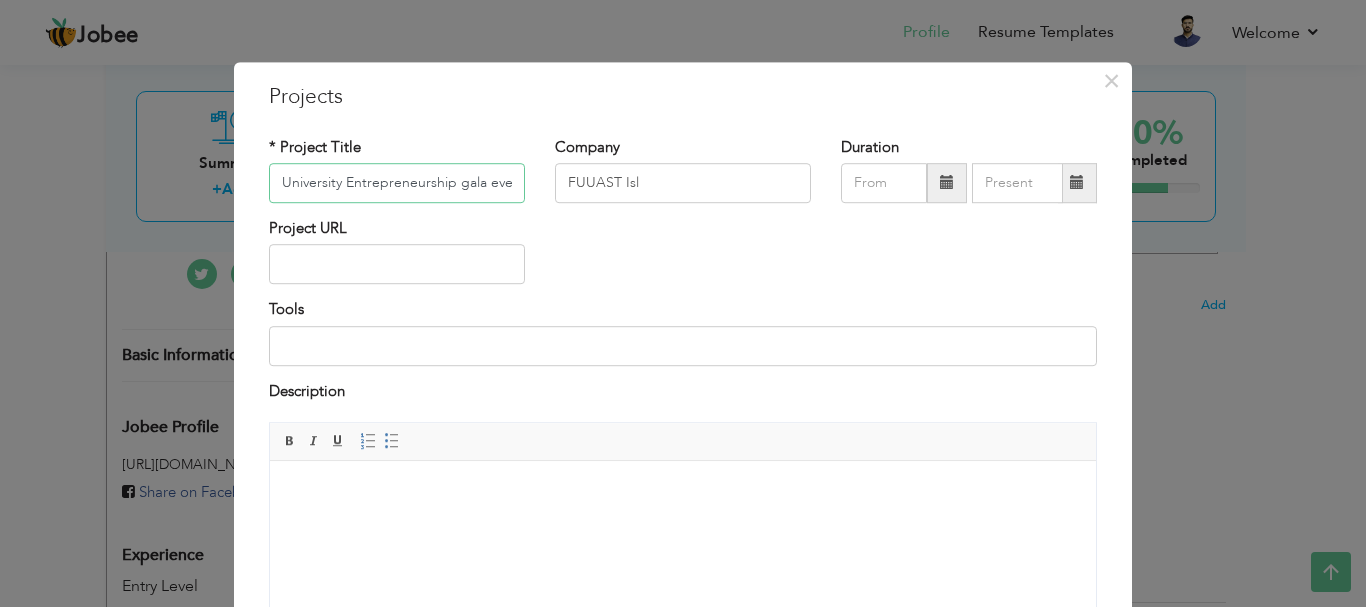 scroll, scrollTop: 0, scrollLeft: 13, axis: horizontal 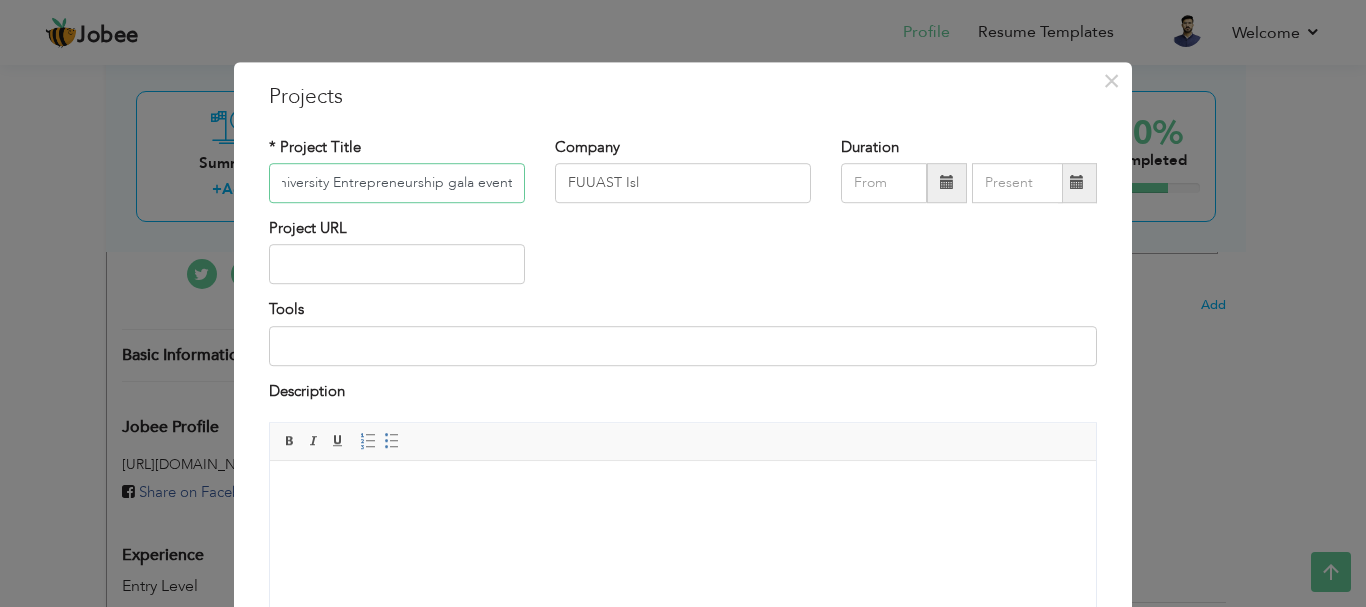 click on "University Entrepreneurship gala event" at bounding box center (397, 183) 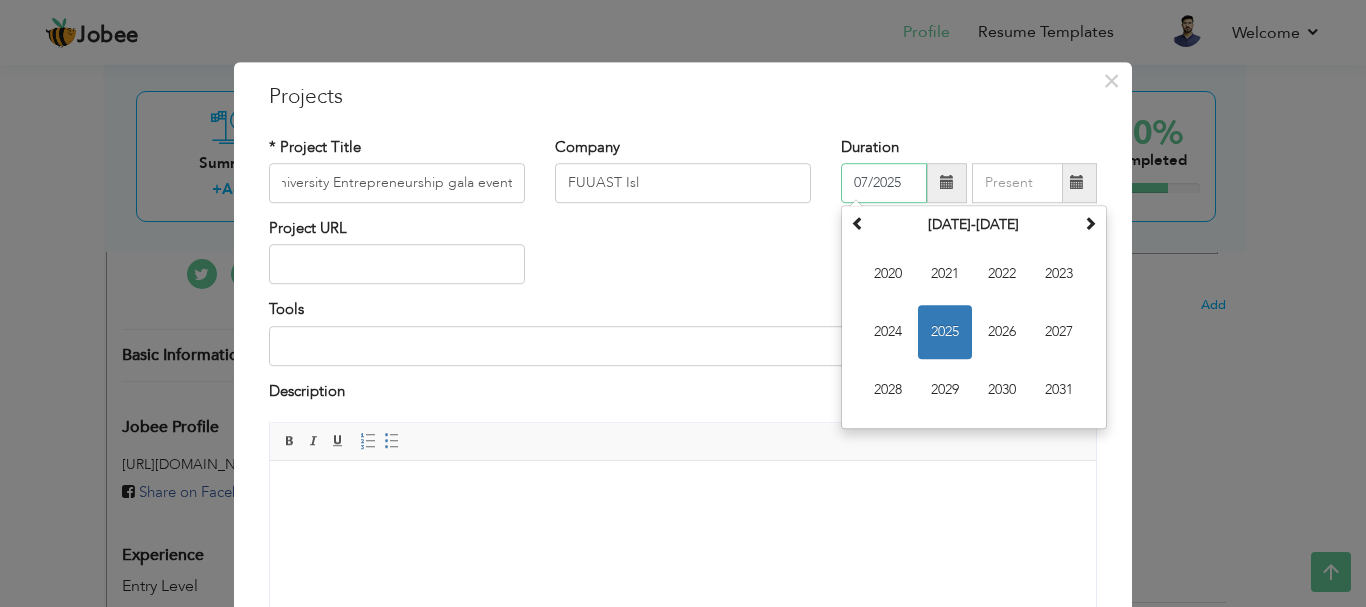 scroll, scrollTop: 0, scrollLeft: 0, axis: both 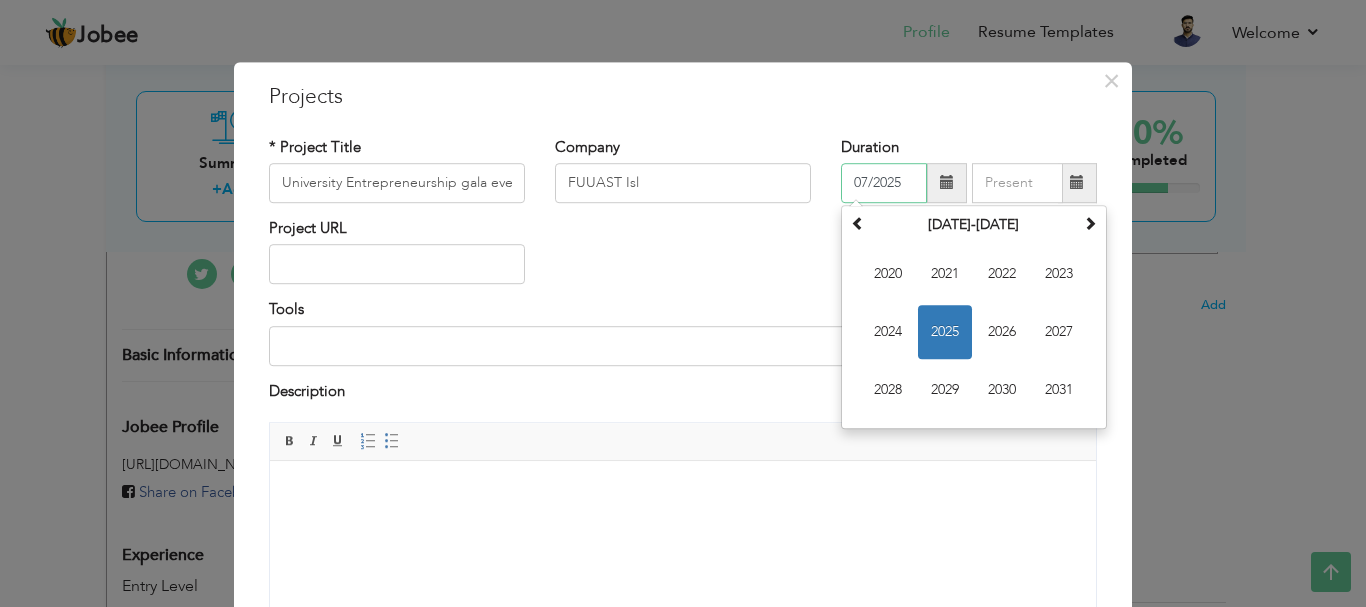 click on "07/2025" at bounding box center [884, 183] 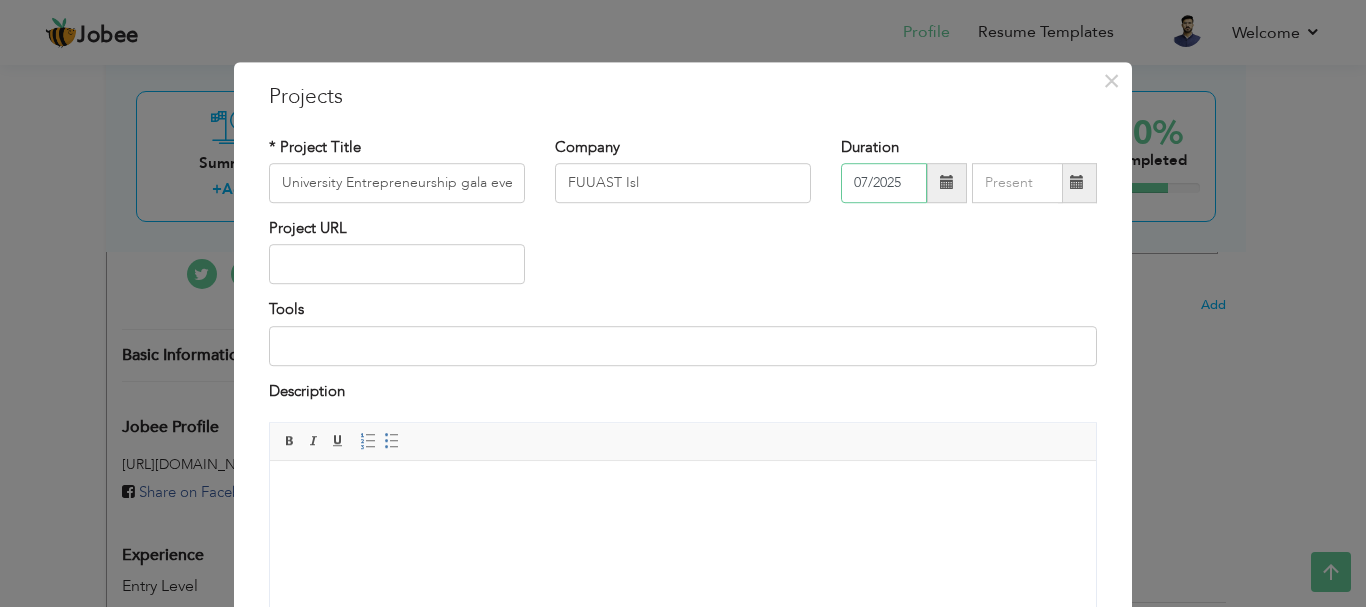 click on "07/2025" at bounding box center [884, 183] 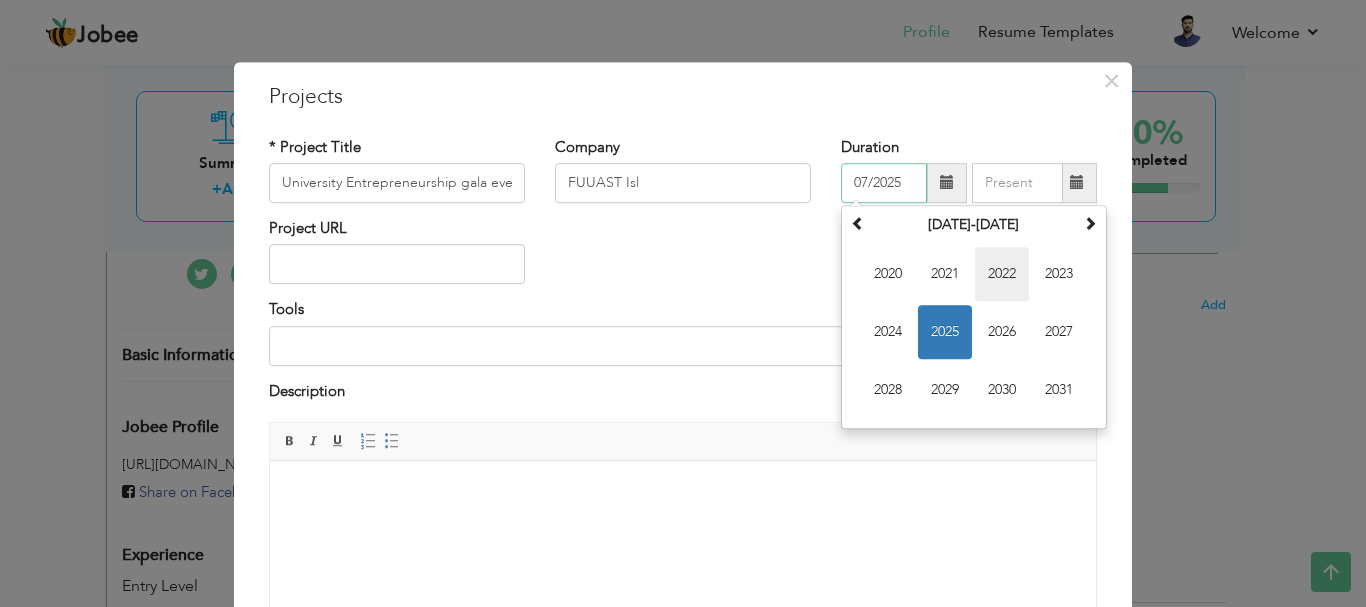 click on "2022" at bounding box center [1002, 274] 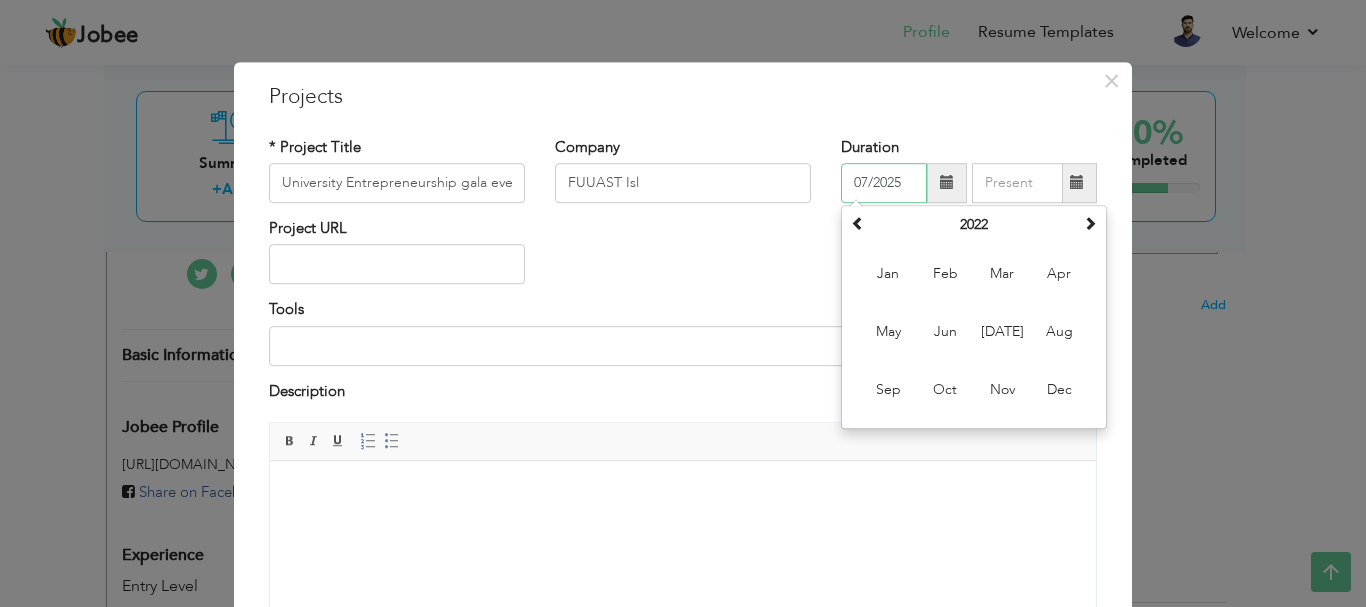 click on "07/2025" at bounding box center (884, 183) 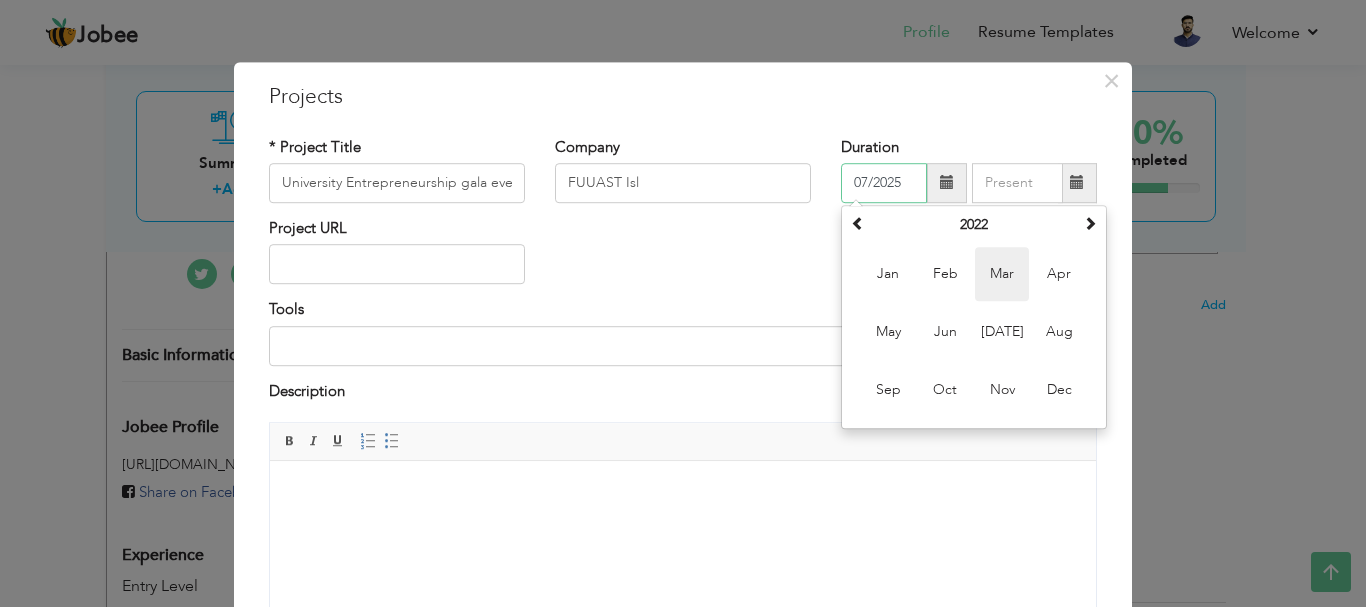 click on "Mar" at bounding box center (1002, 274) 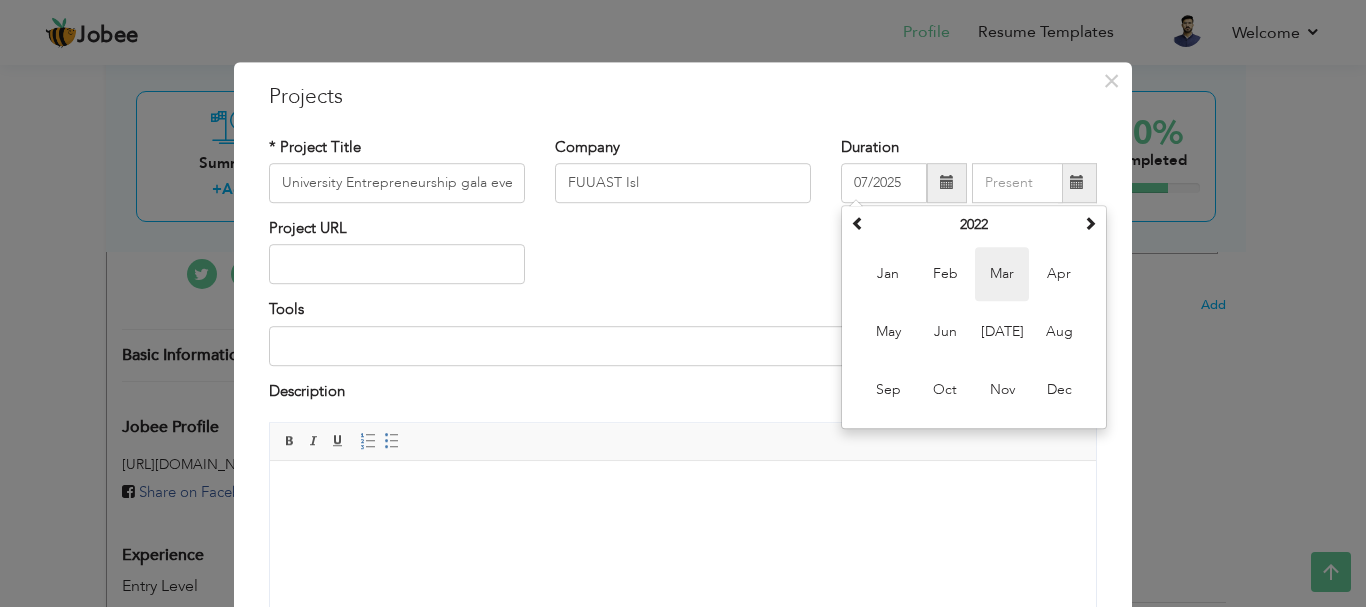 type on "03/2022" 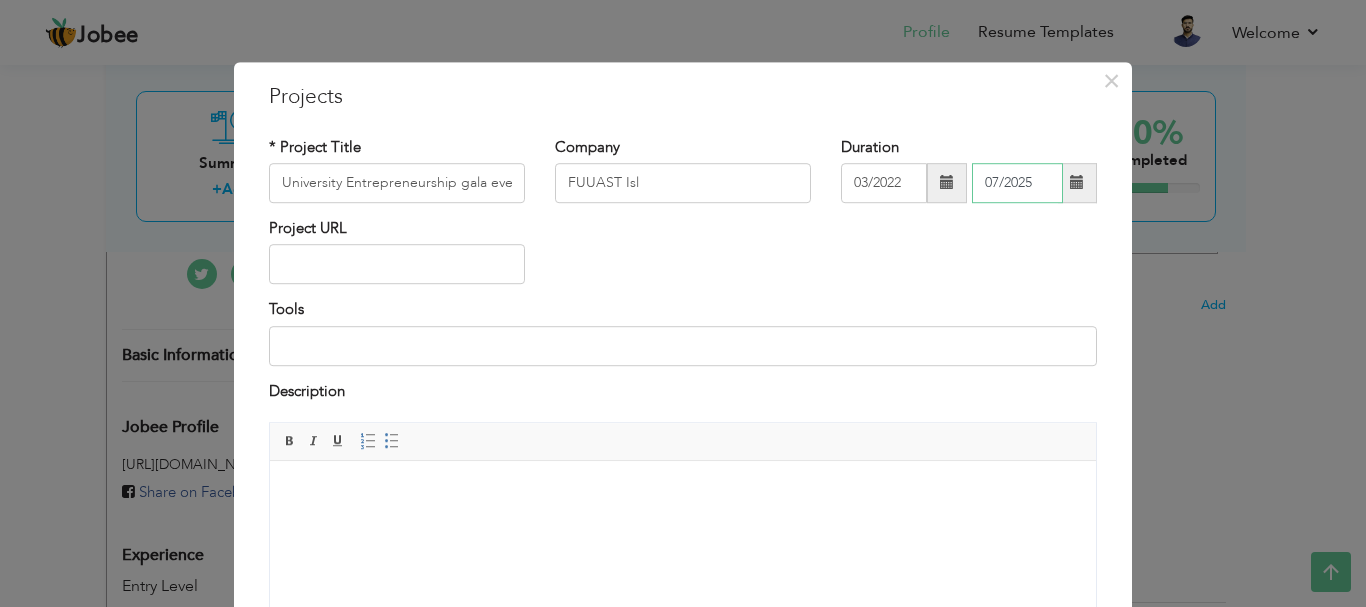 click on "07/2025" at bounding box center (1017, 183) 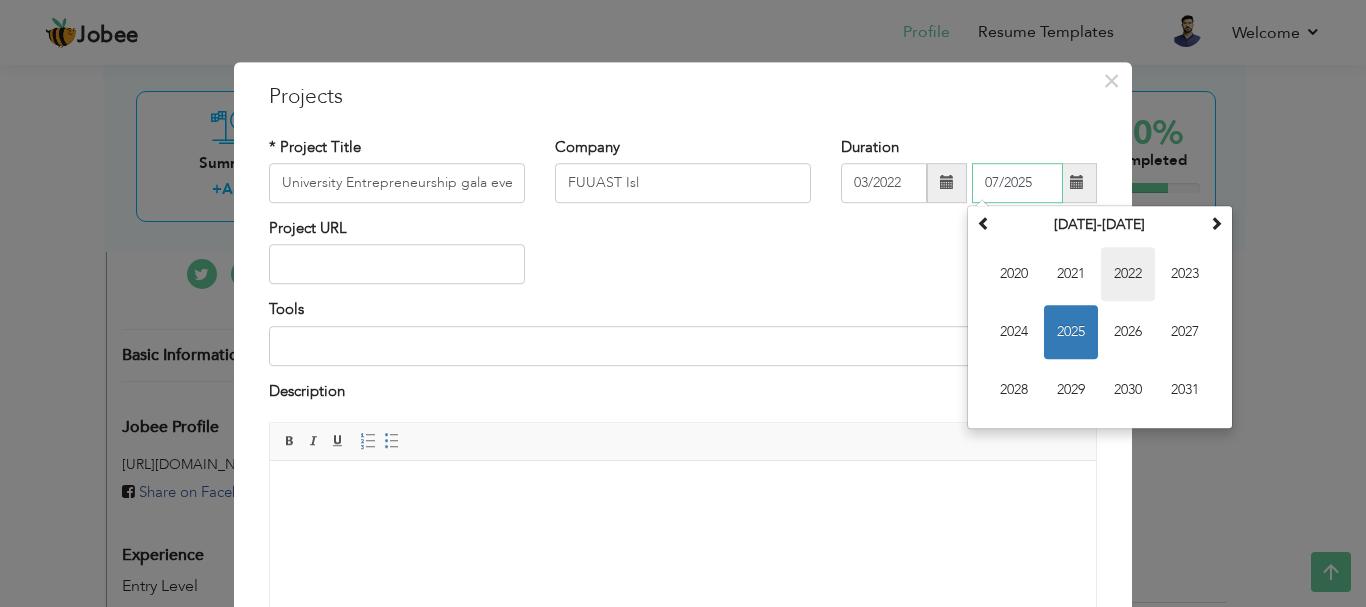 click on "2022" at bounding box center (1128, 274) 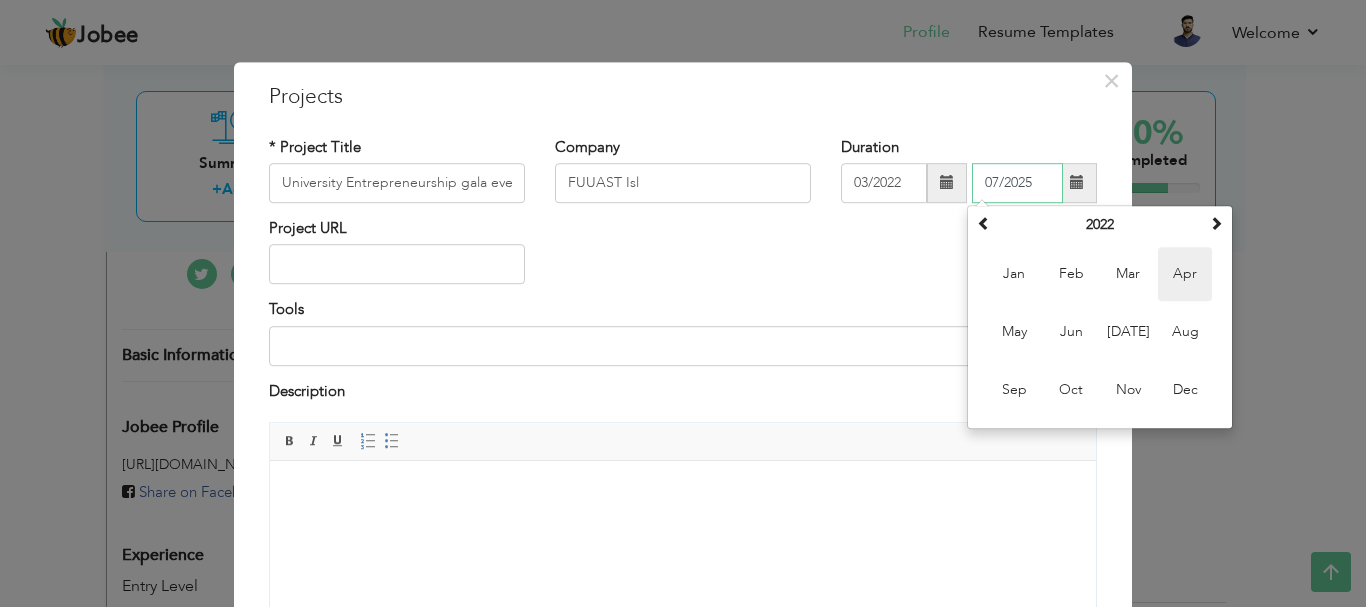 click on "Apr" at bounding box center [1185, 274] 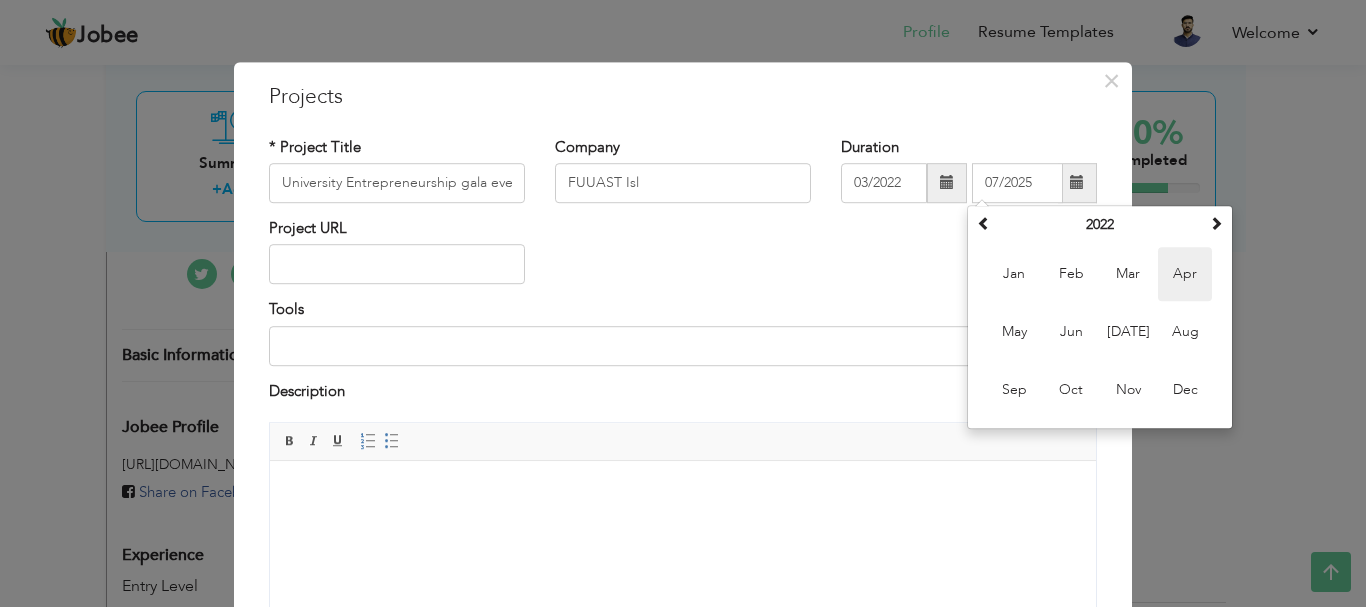 type on "04/2022" 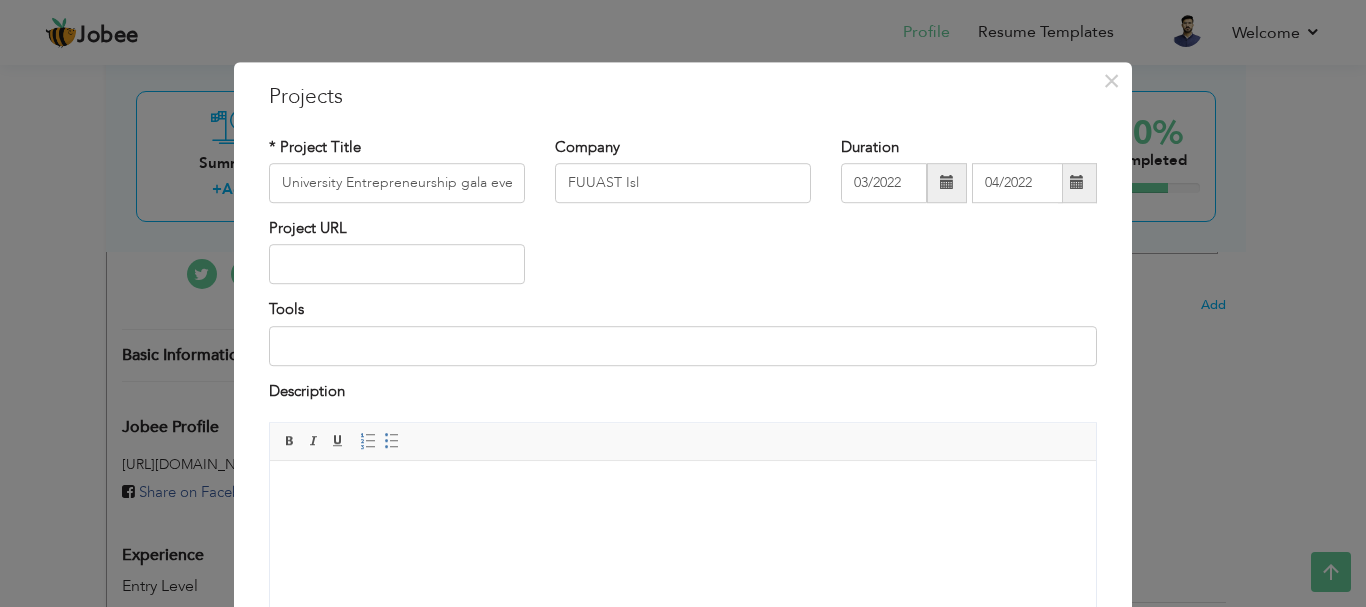 click on "Tools" at bounding box center [683, 340] 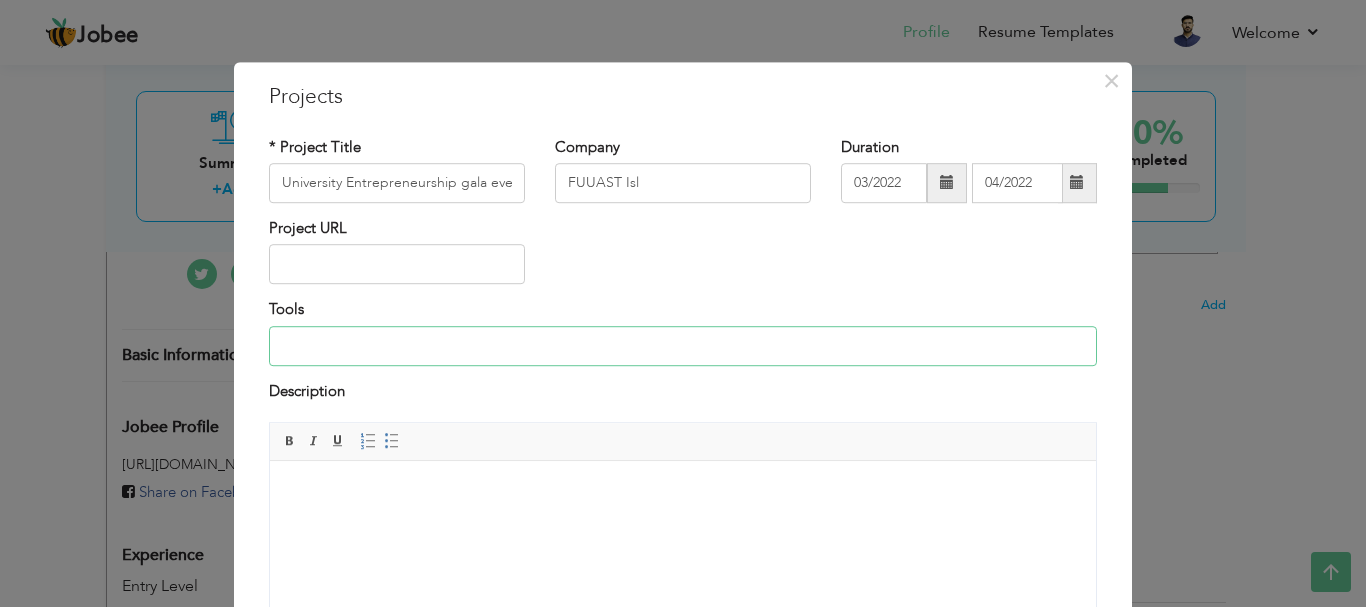 click at bounding box center (683, 346) 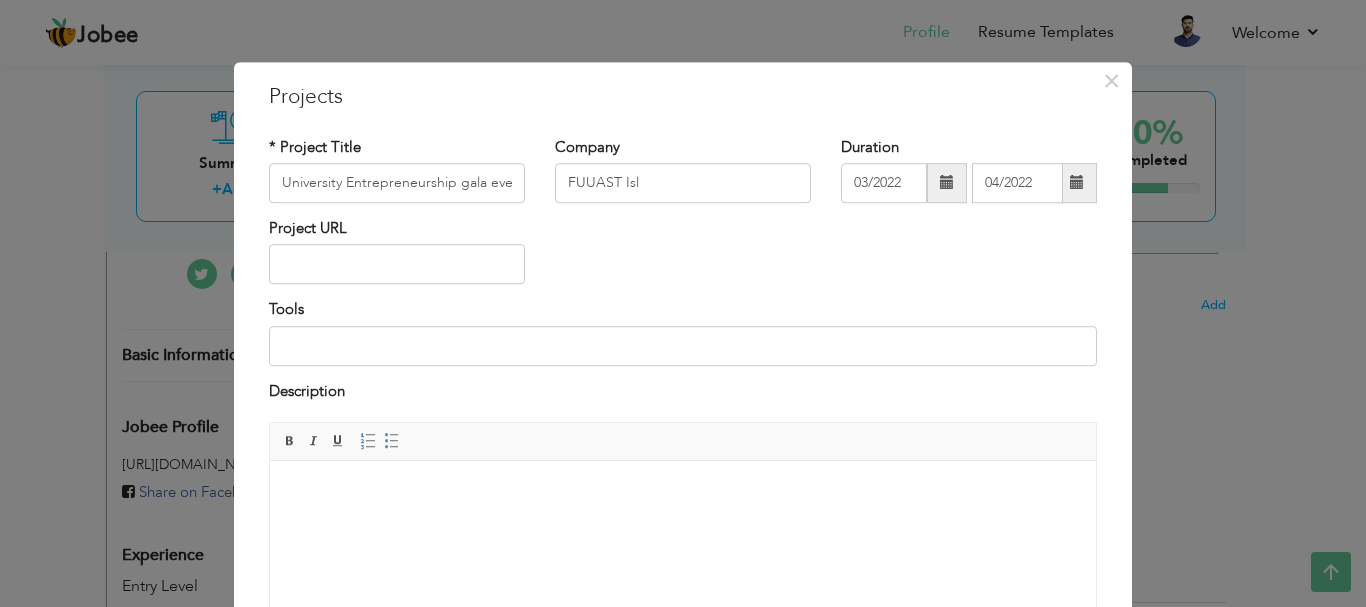 click on "×
Projects
* Project Title
University Entrepreneurship gala event
Company
FUUAST Isl" at bounding box center (683, 430) 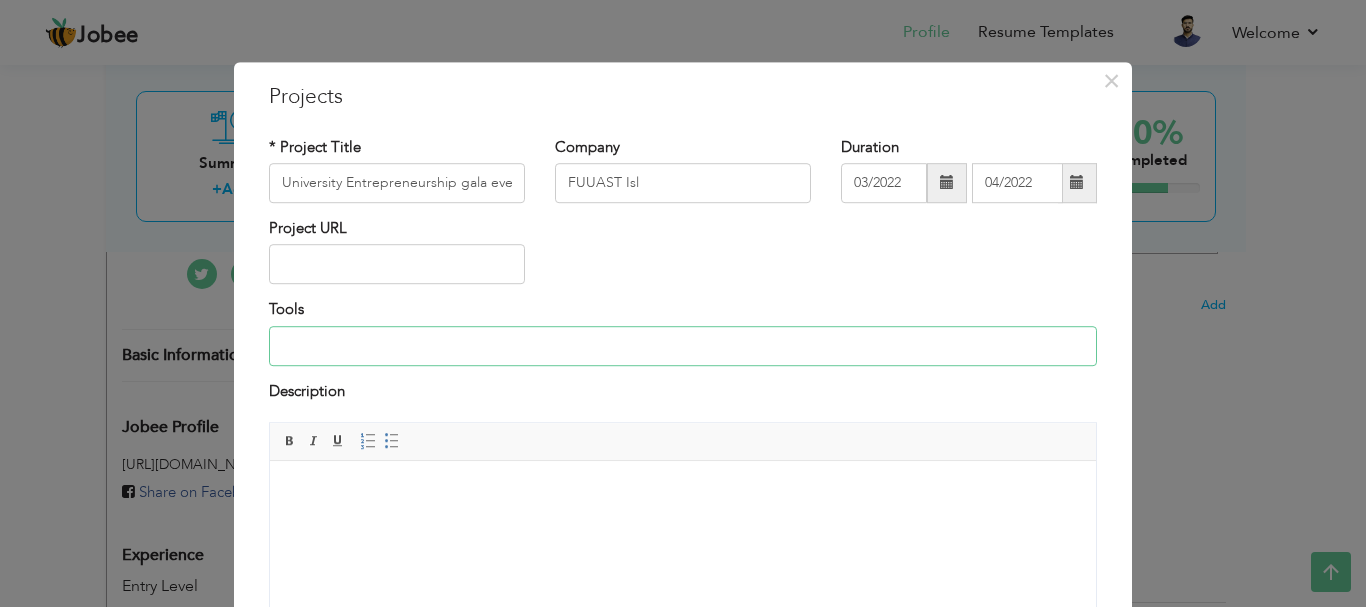 click at bounding box center [683, 346] 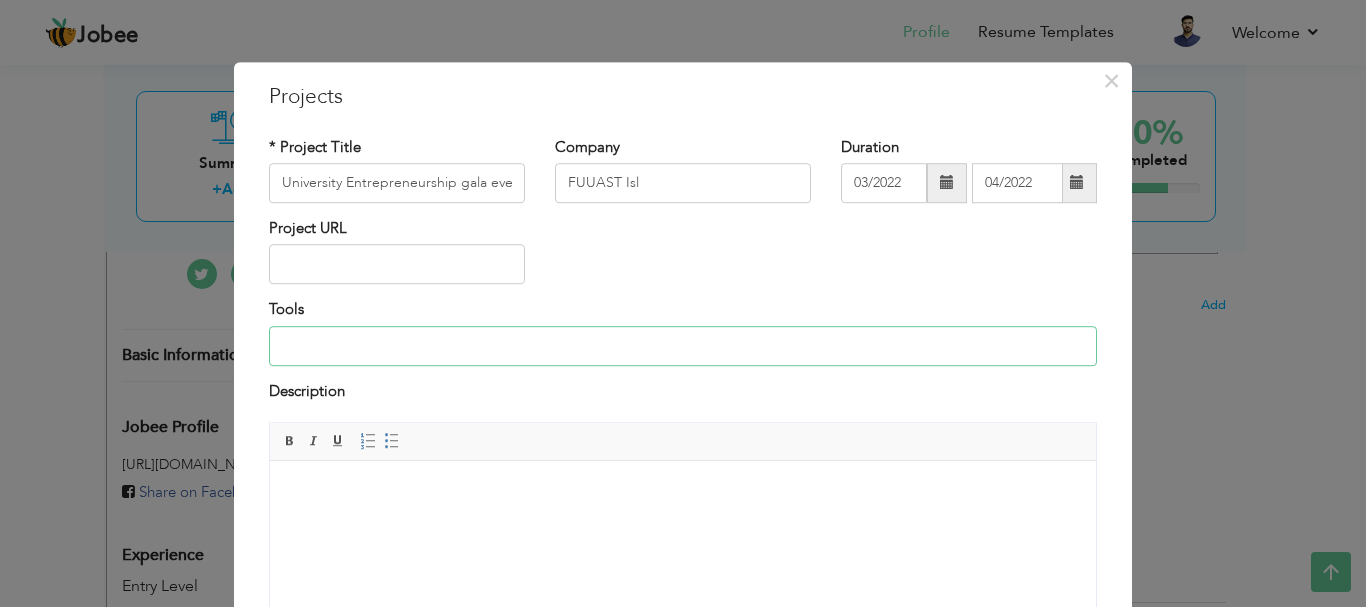 paste on "n That Event we have to Organize the whole event from start to end So in this event we take owner ship in every possible way to make it  Posible" 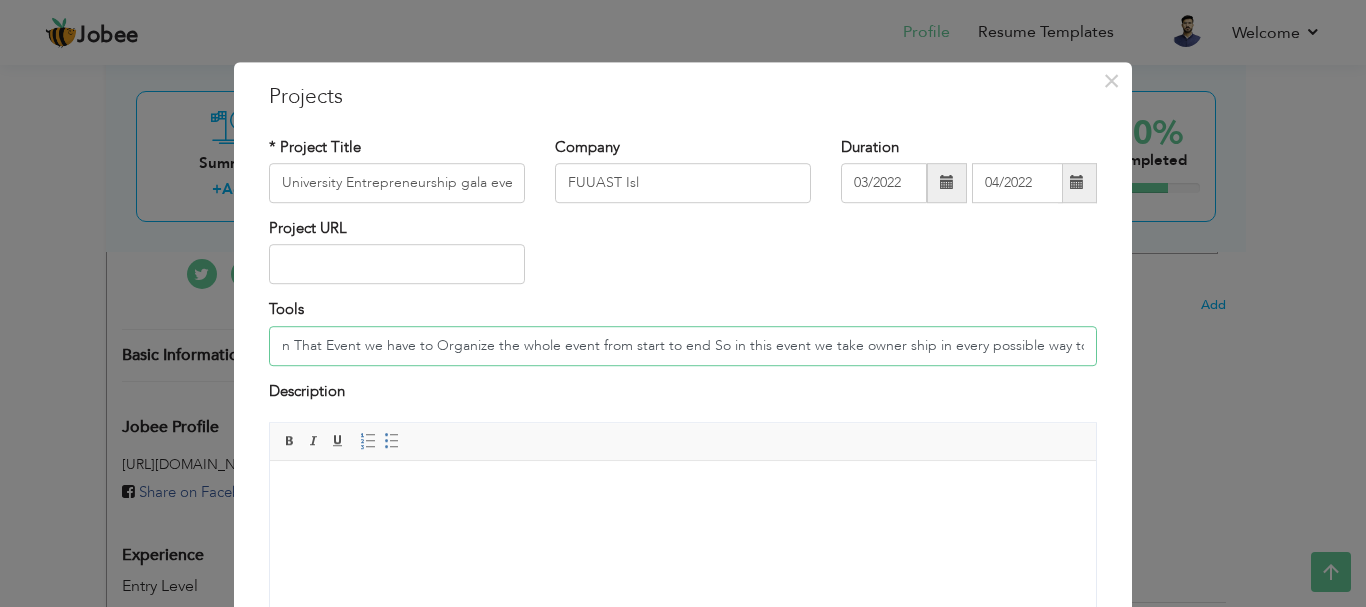 scroll, scrollTop: 0, scrollLeft: 91, axis: horizontal 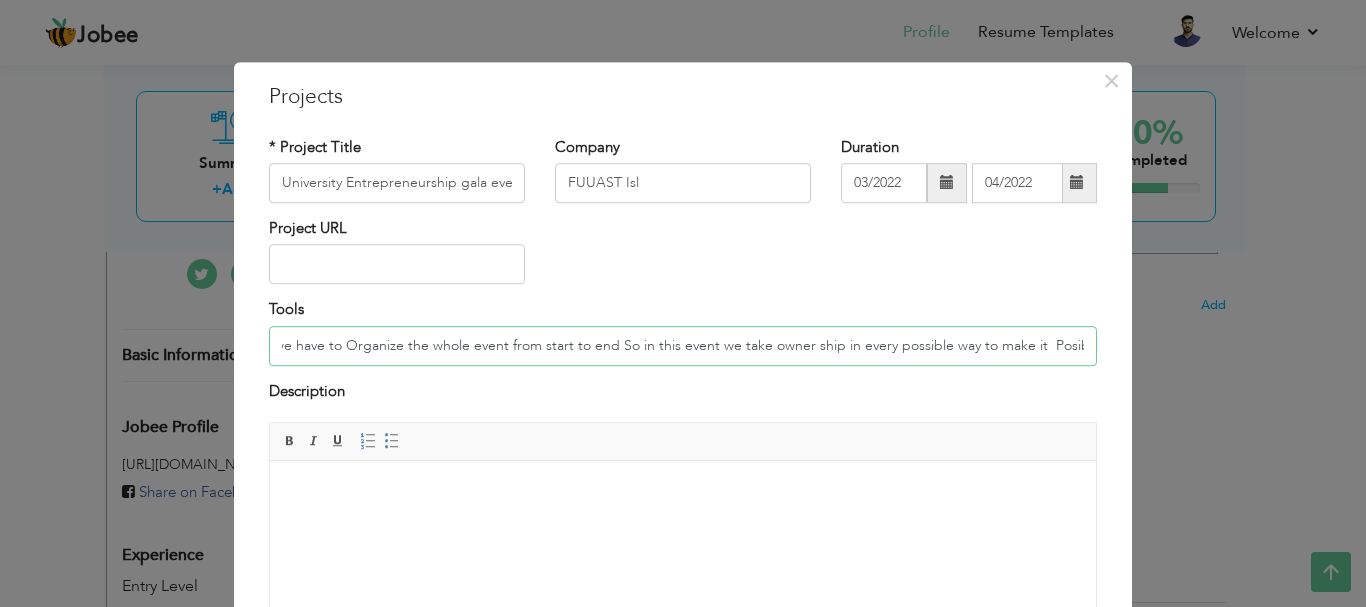 click on "n That Event we have to Organize the whole event from start to end So in this event we take owner ship in every possible way to make it  Posible" at bounding box center [683, 346] 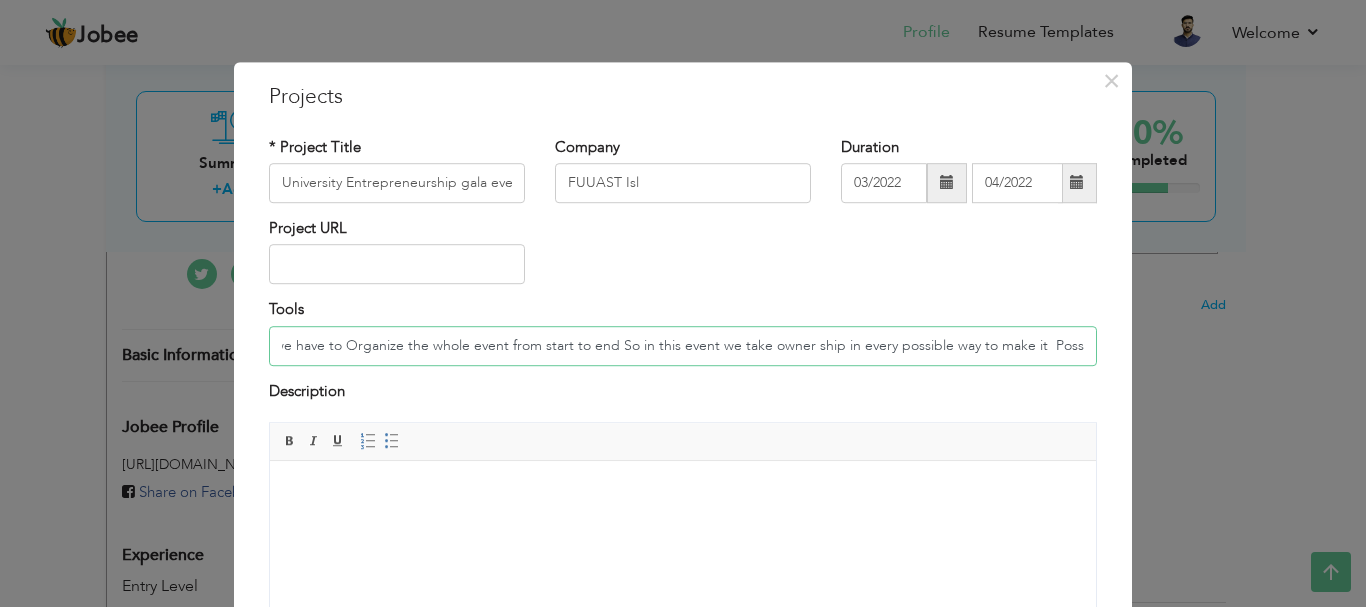scroll, scrollTop: 0, scrollLeft: 97, axis: horizontal 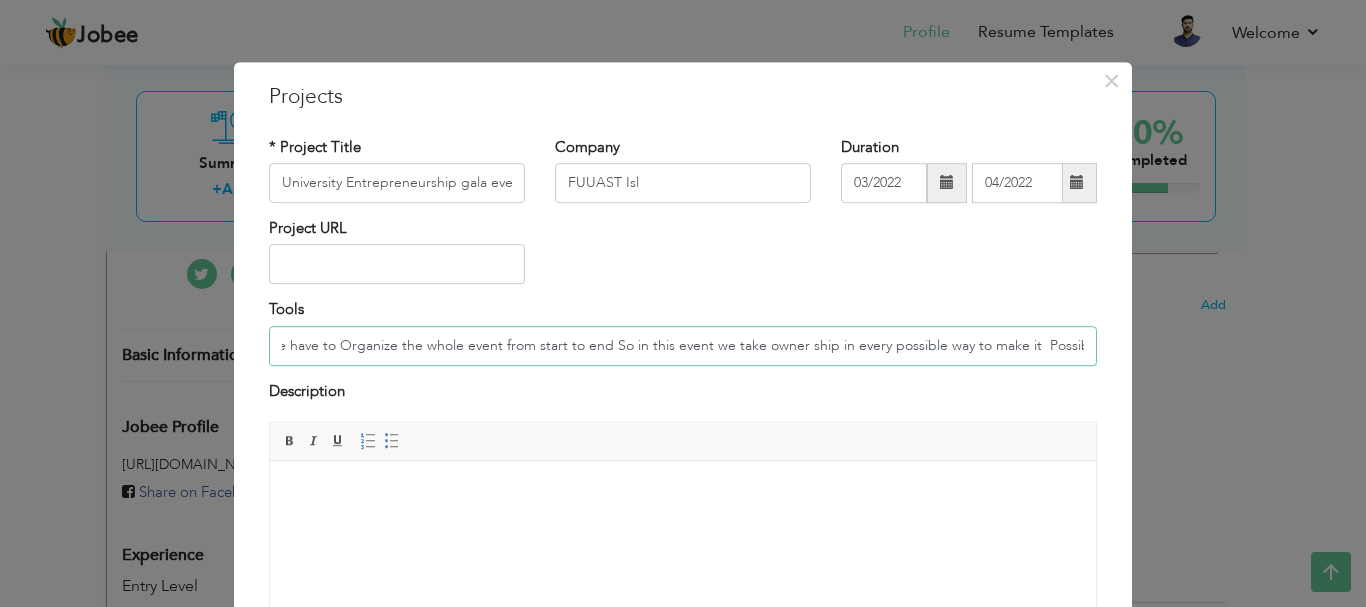 drag, startPoint x: 1039, startPoint y: 349, endPoint x: 1159, endPoint y: 340, distance: 120.33703 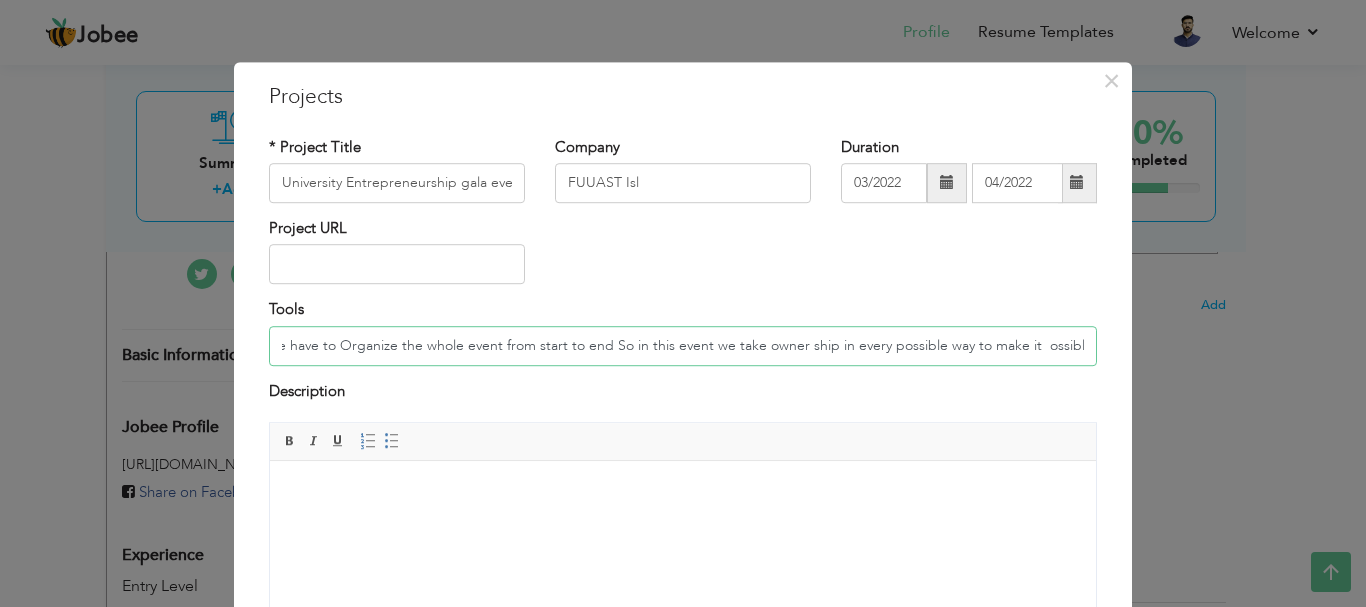 scroll, scrollTop: 0, scrollLeft: 89, axis: horizontal 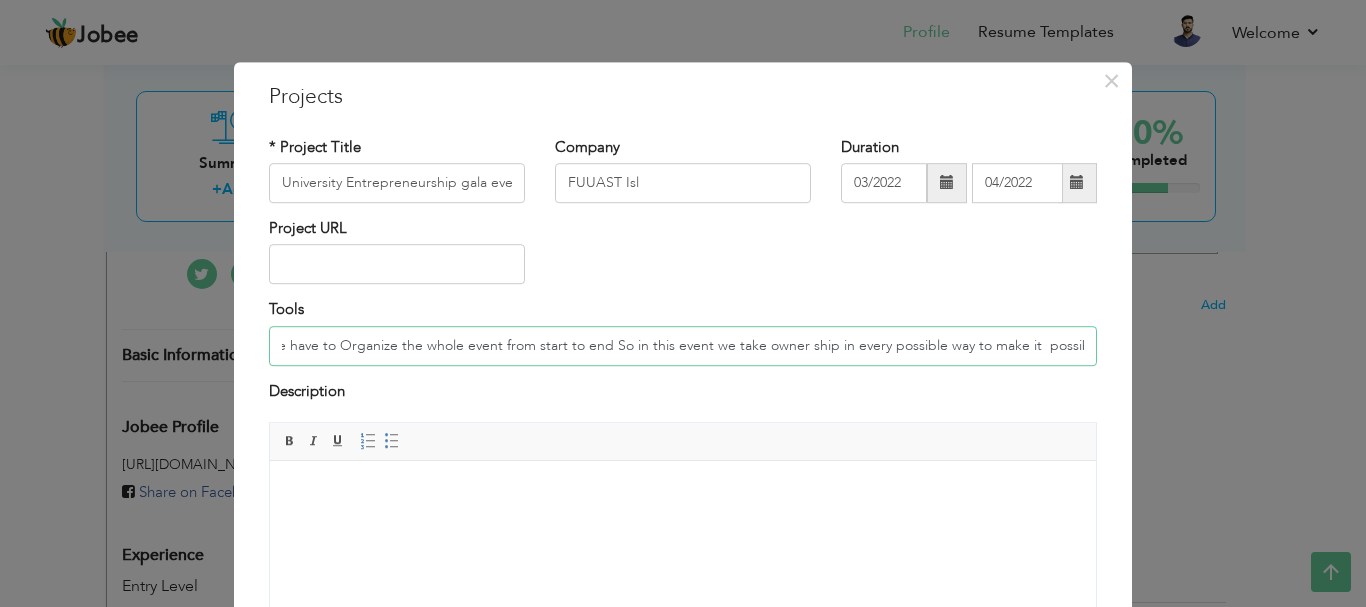 drag, startPoint x: 1033, startPoint y: 337, endPoint x: 1108, endPoint y: 341, distance: 75.10659 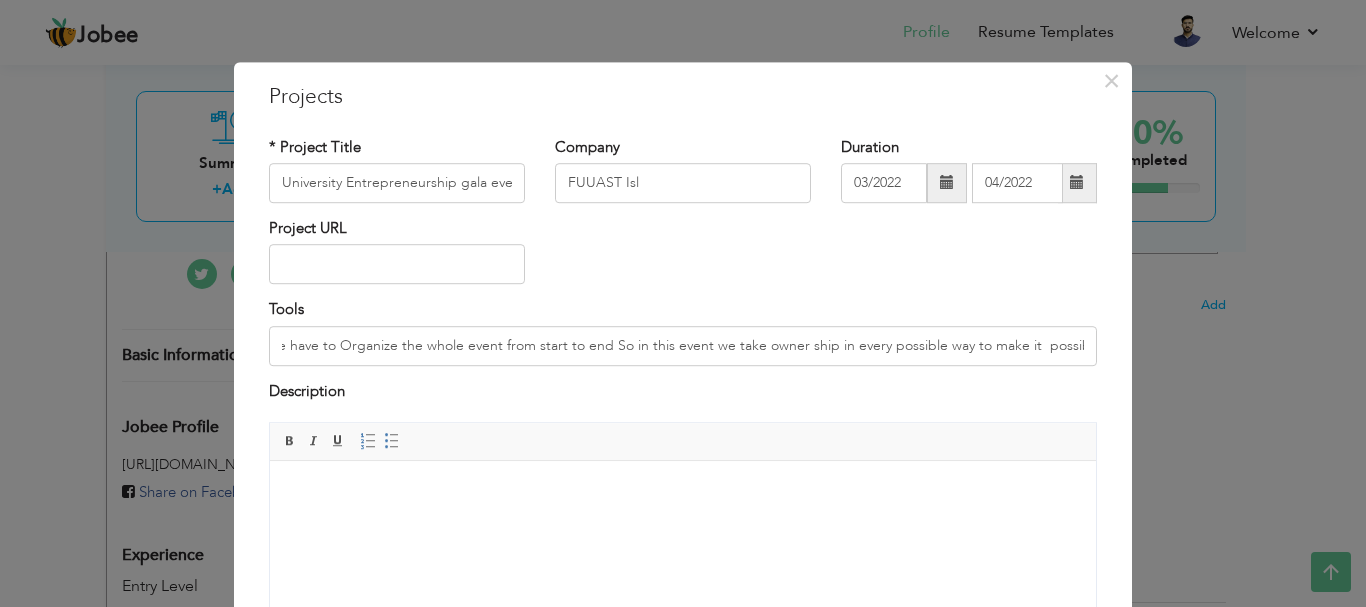 scroll, scrollTop: 0, scrollLeft: 0, axis: both 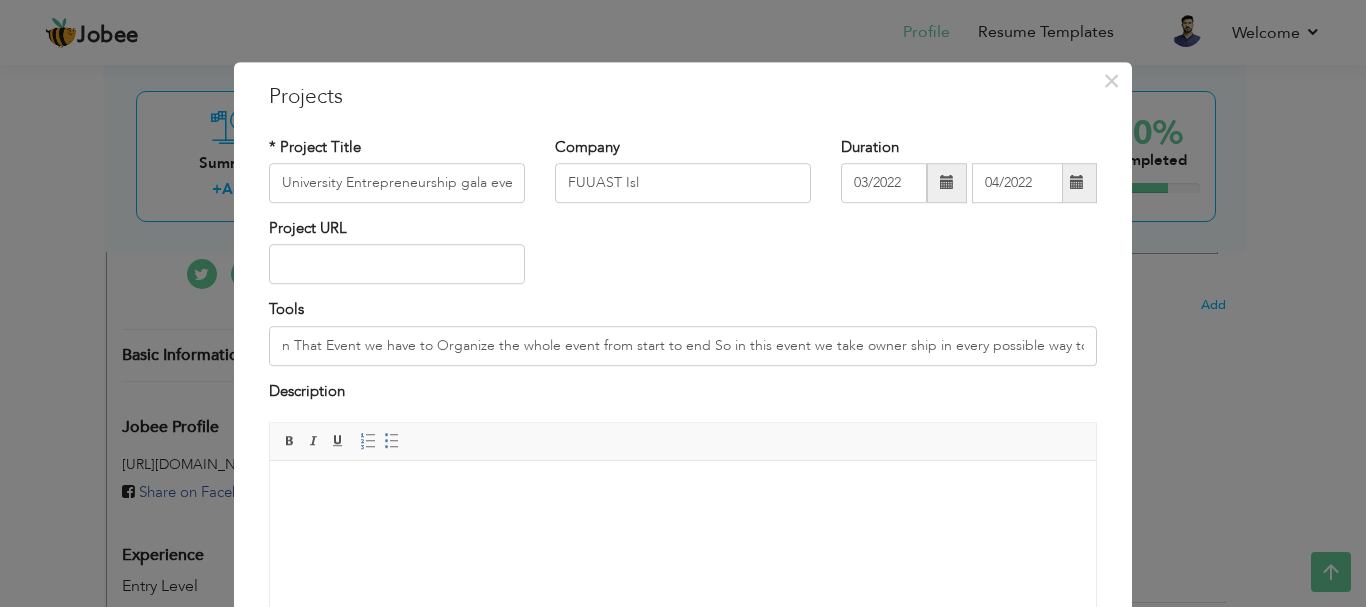 click at bounding box center [683, 491] 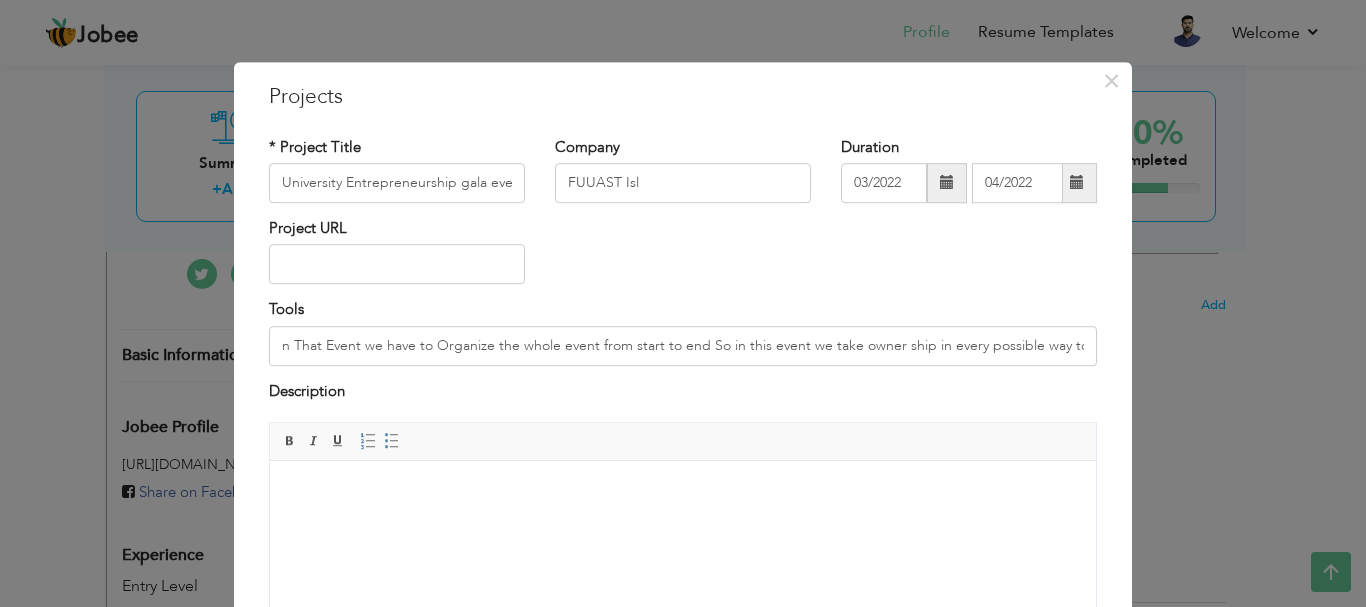click on "×
Projects
* Project Title
University Entrepreneurship gala event
Company
FUUAST Isl
Duration 03/2022 04/2022 Tools" at bounding box center [683, 303] 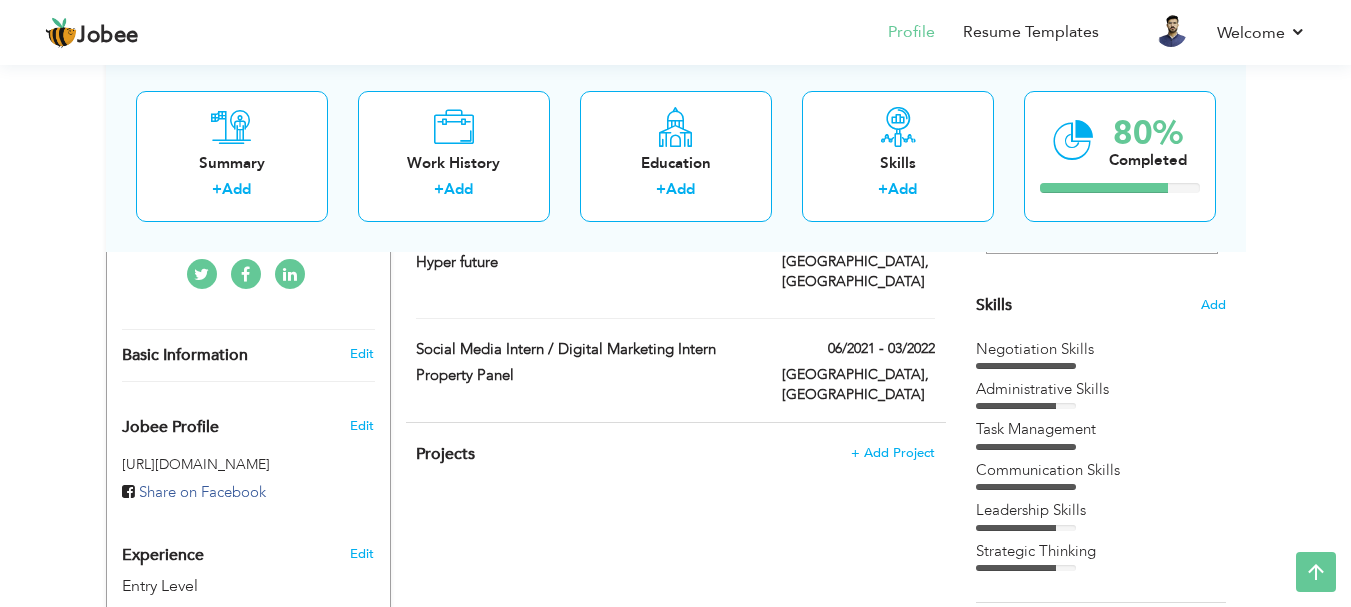 click on "Skills
Add
Negotiation Skills
Administrative Skills" at bounding box center (1101, 236) 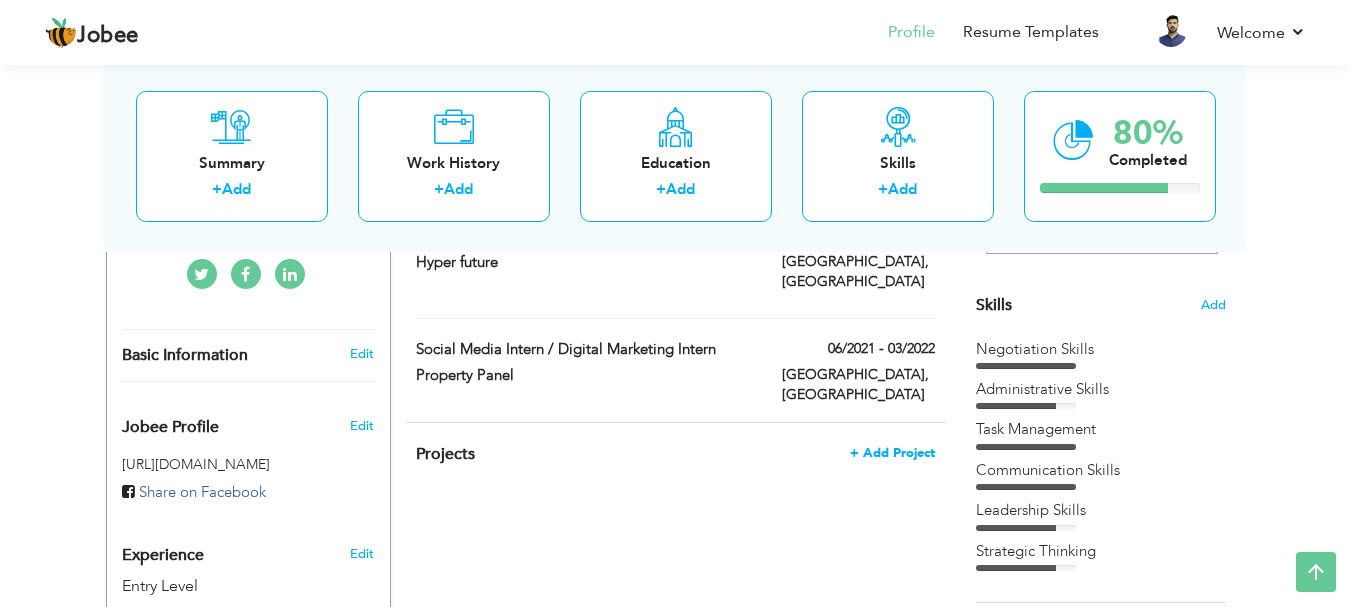 click on "+ Add Project" at bounding box center (892, 453) 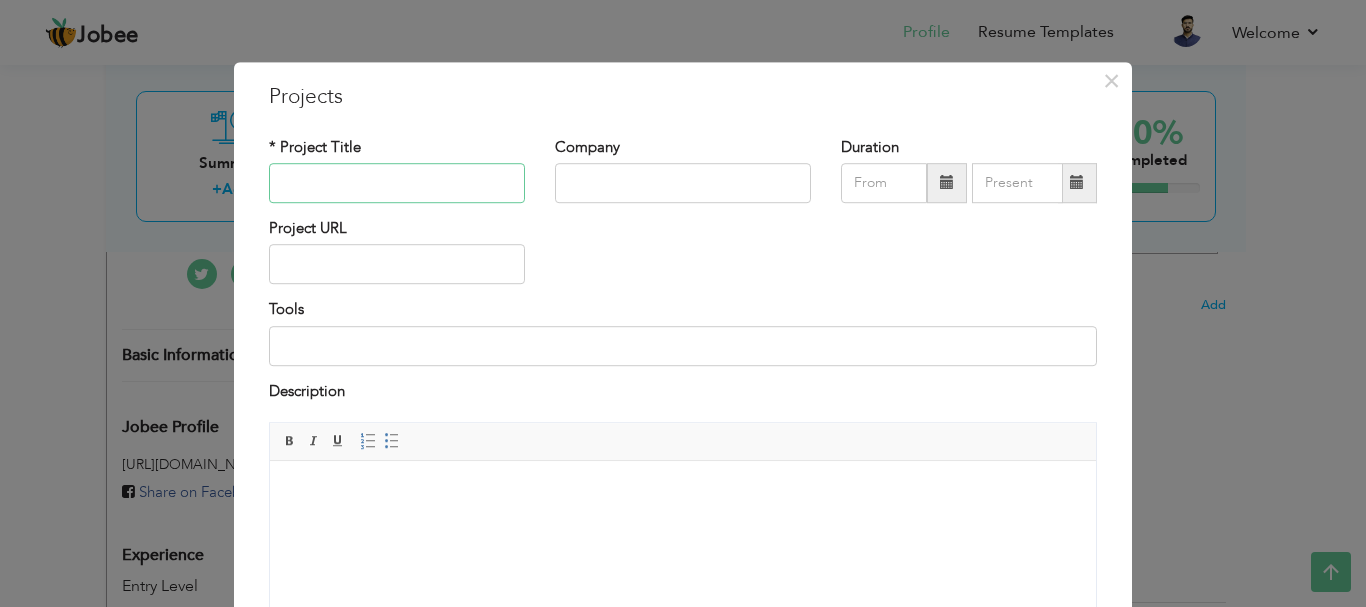 paste on "University Entrepreneurship gala event" 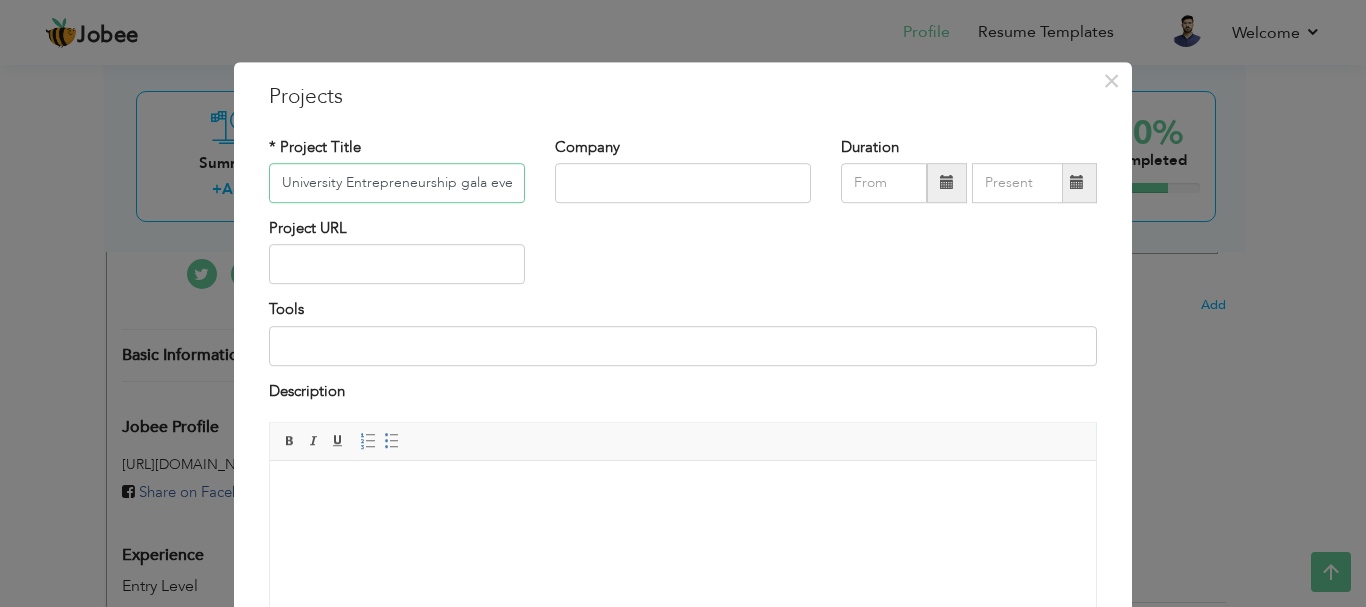 scroll, scrollTop: 0, scrollLeft: 13, axis: horizontal 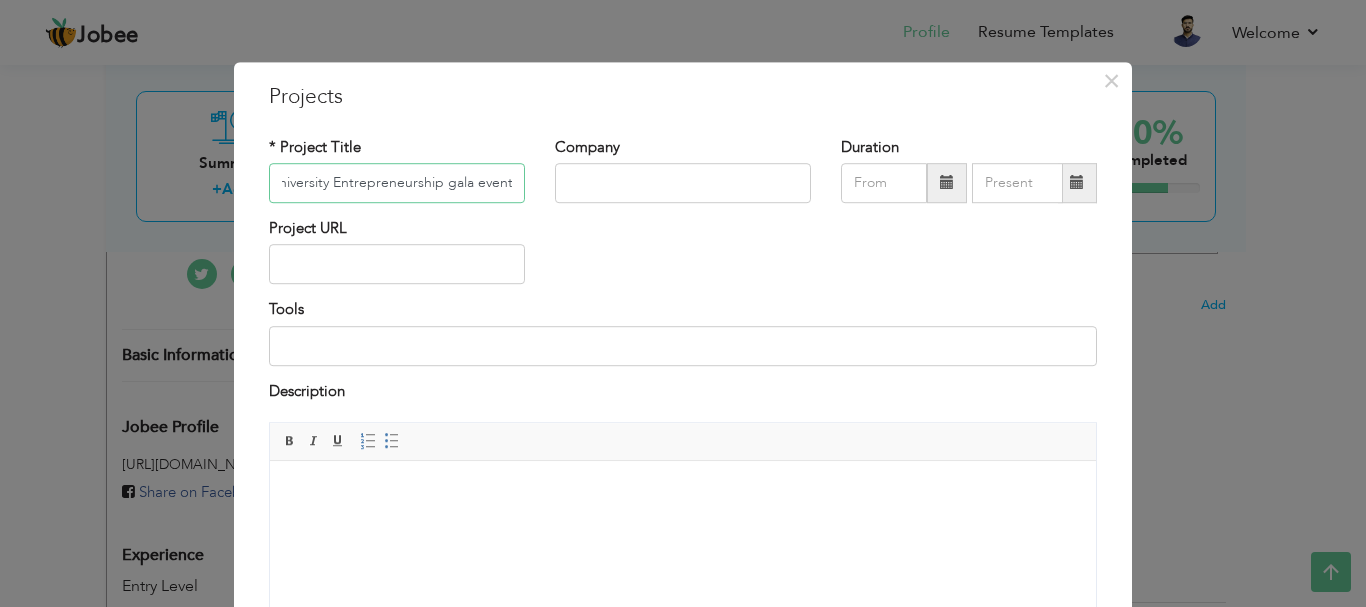 type on "University Entrepreneurship gala event" 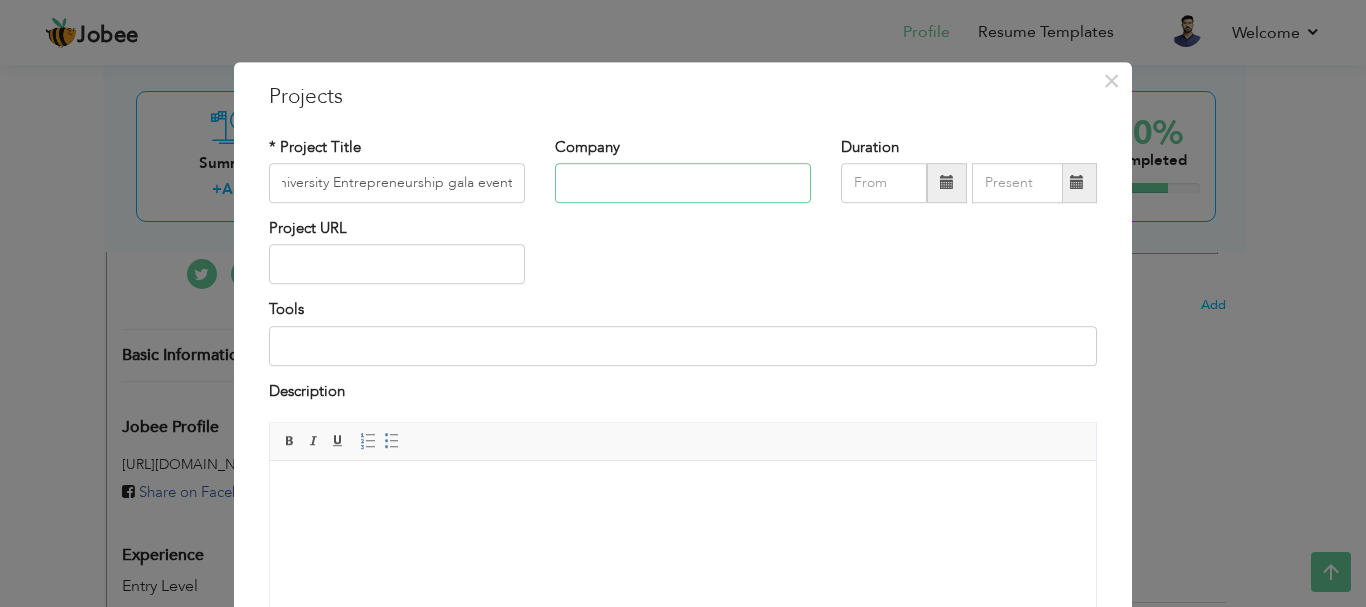 scroll, scrollTop: 0, scrollLeft: 0, axis: both 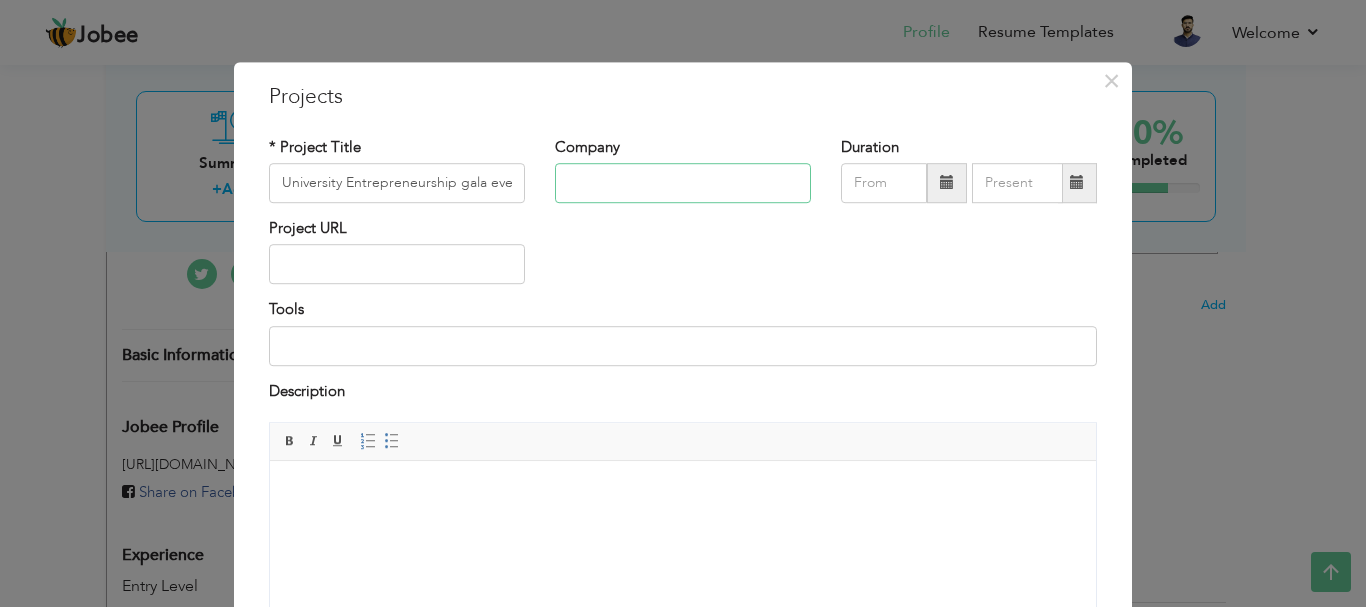 click at bounding box center (683, 183) 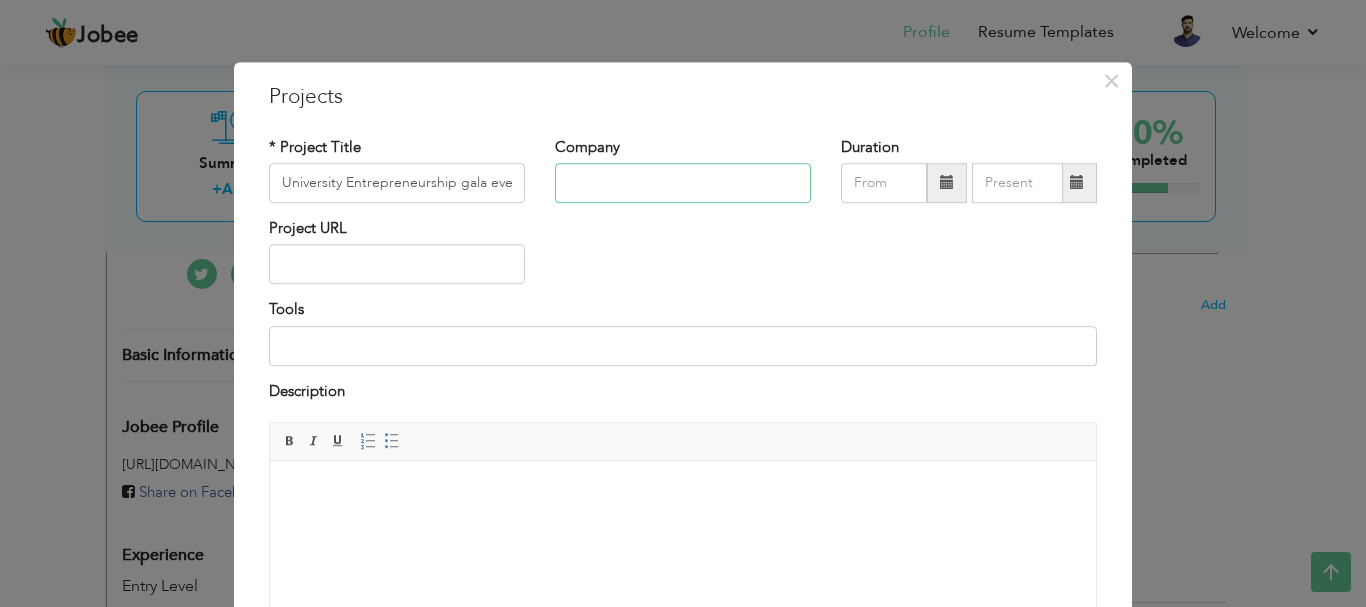 click at bounding box center [683, 183] 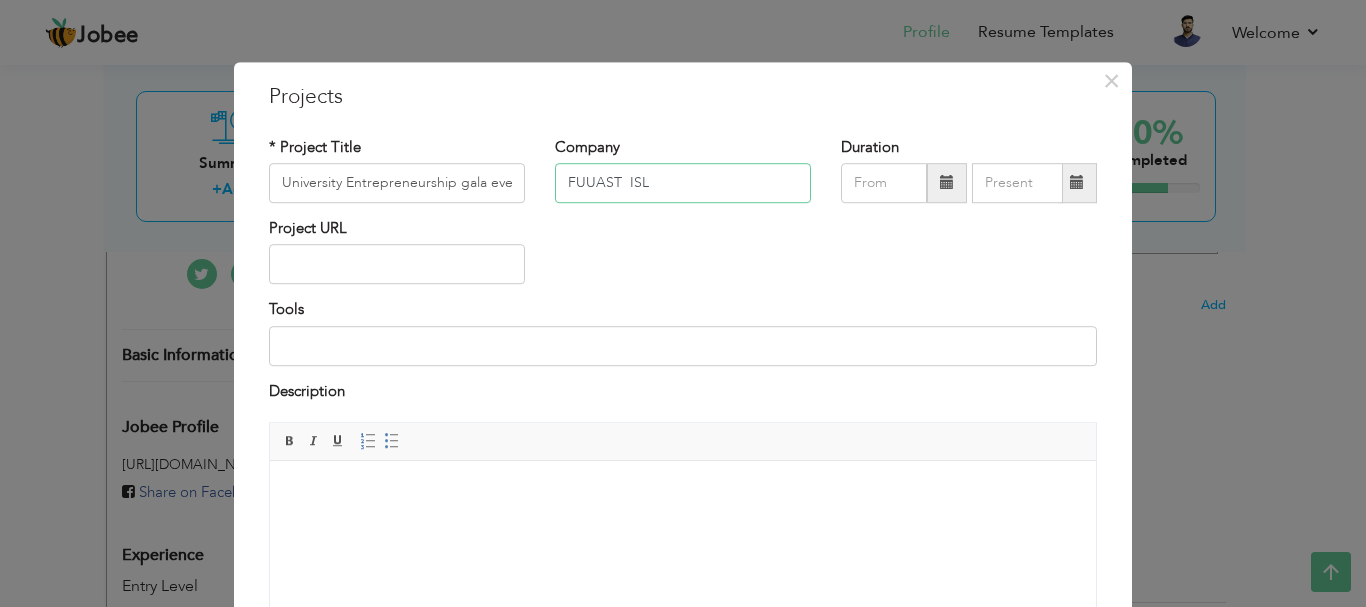 type on "FUUAST  ISL" 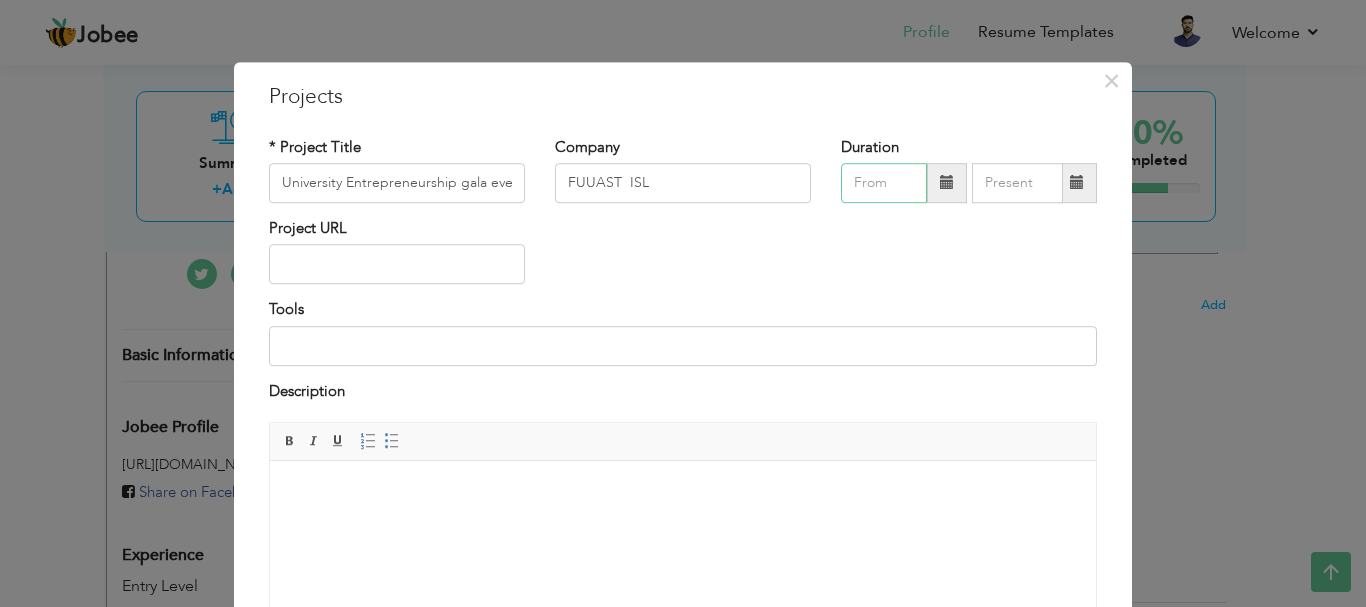 click at bounding box center (884, 183) 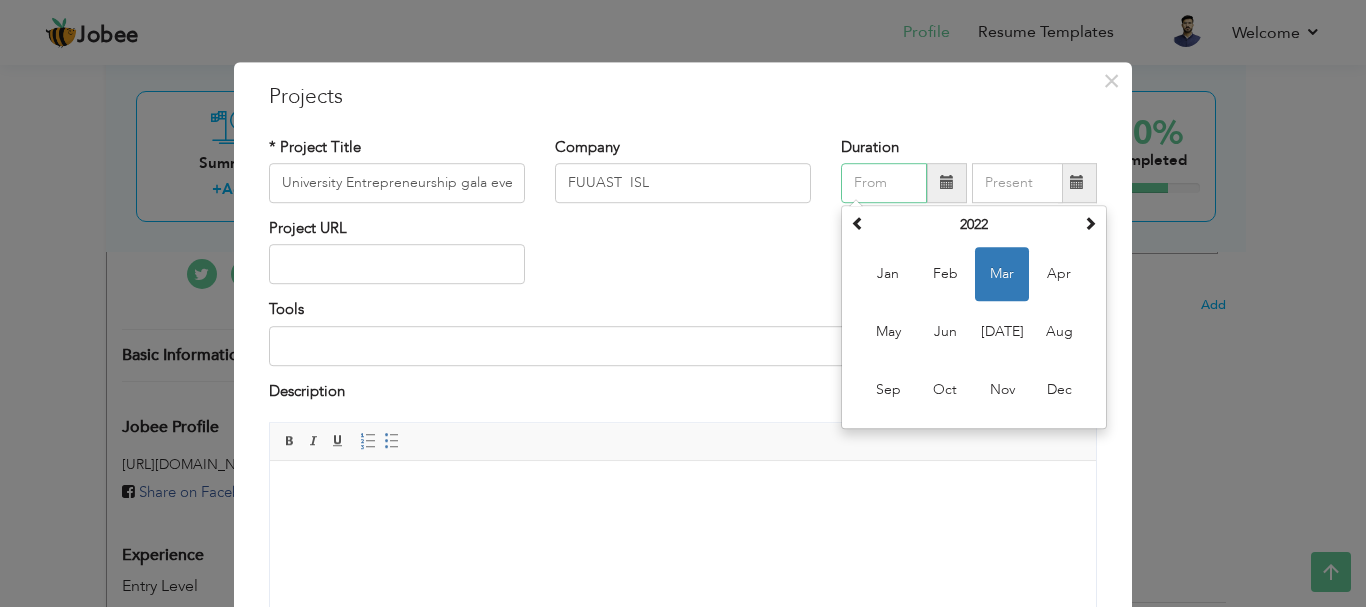 click on "Mar" at bounding box center (1002, 274) 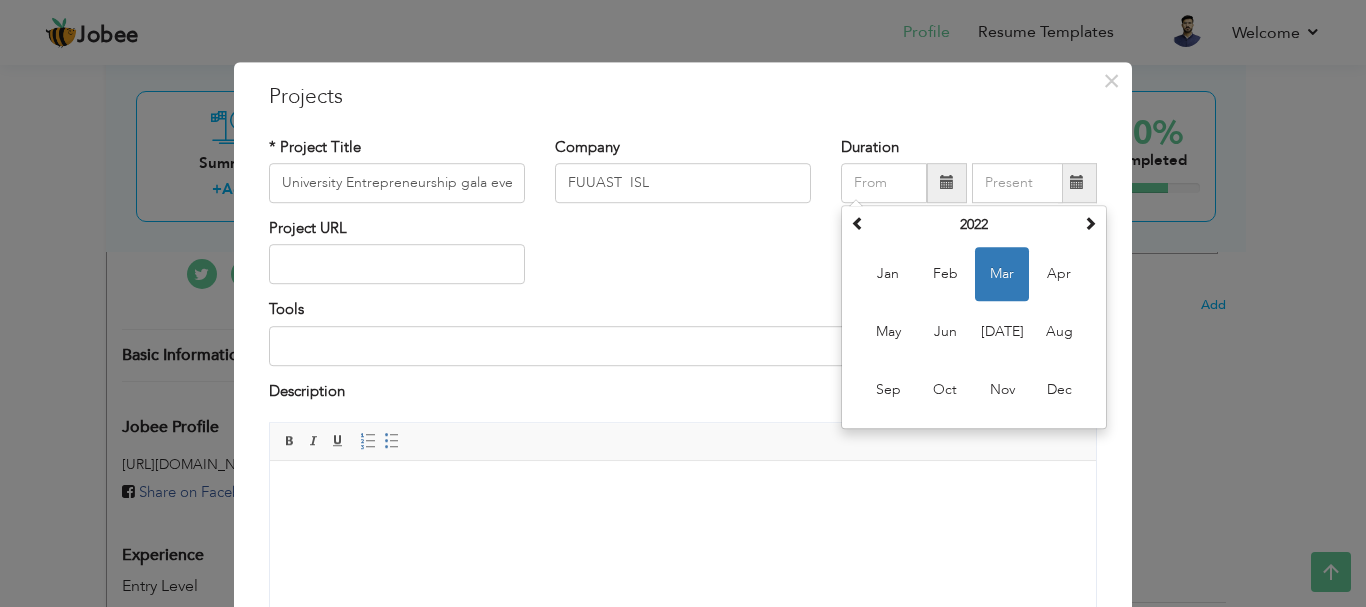type on "03/2022" 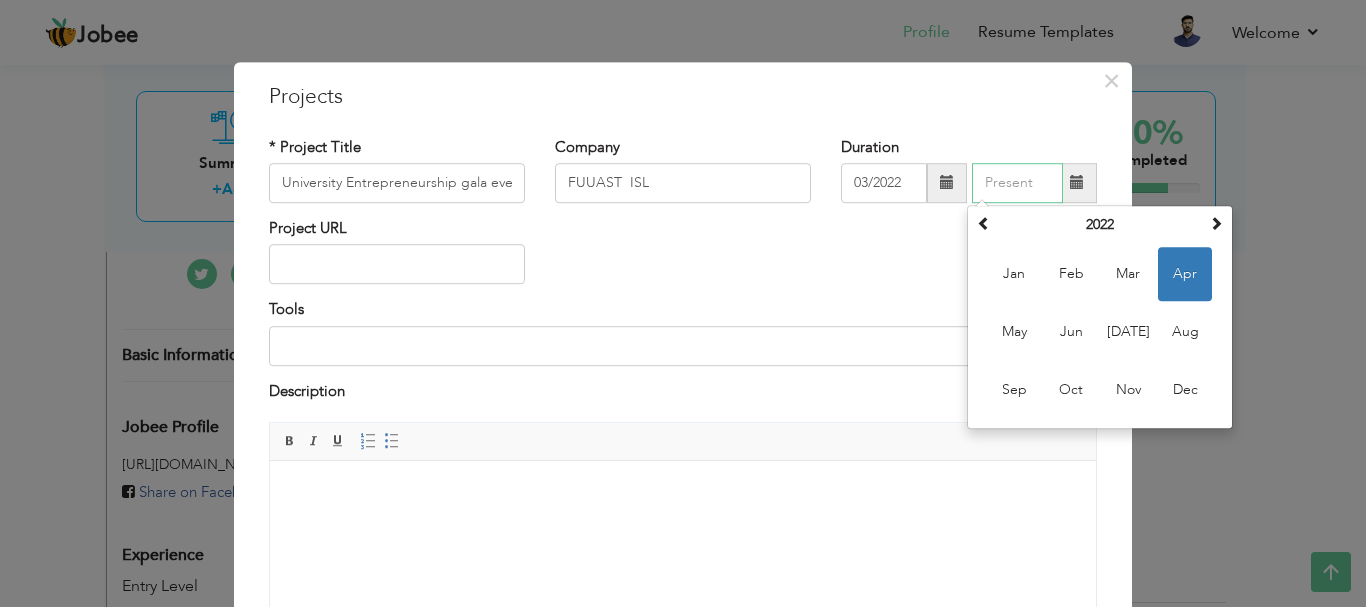 click at bounding box center [1017, 183] 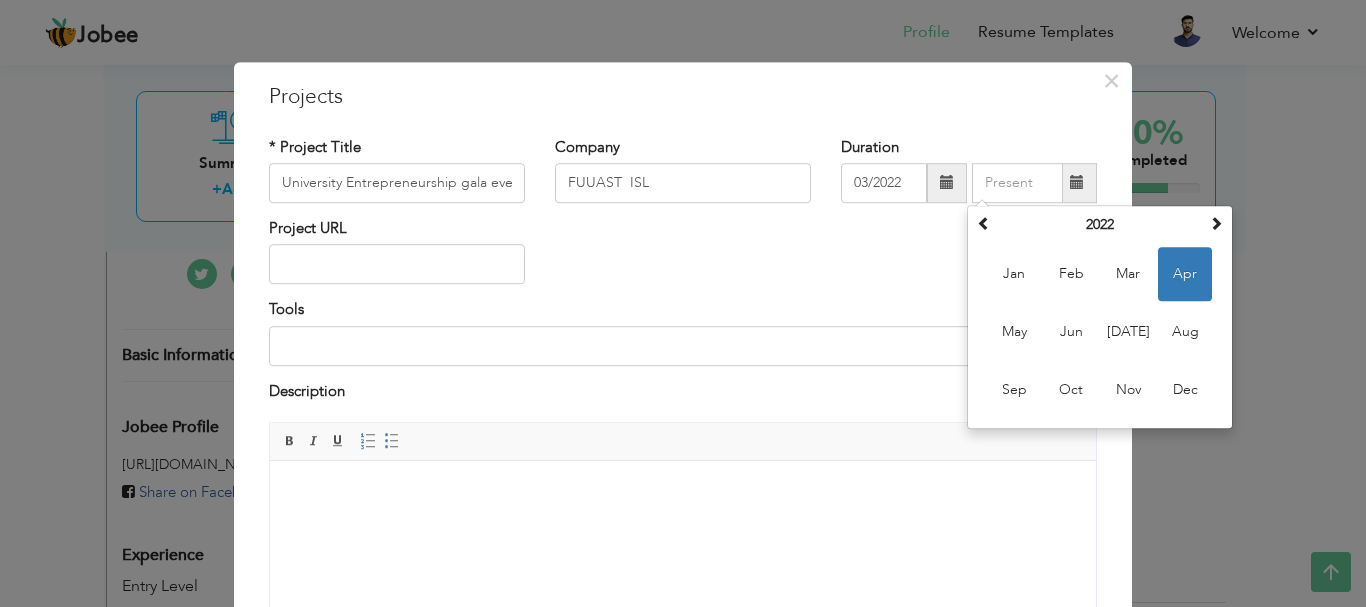 type on "04/2022" 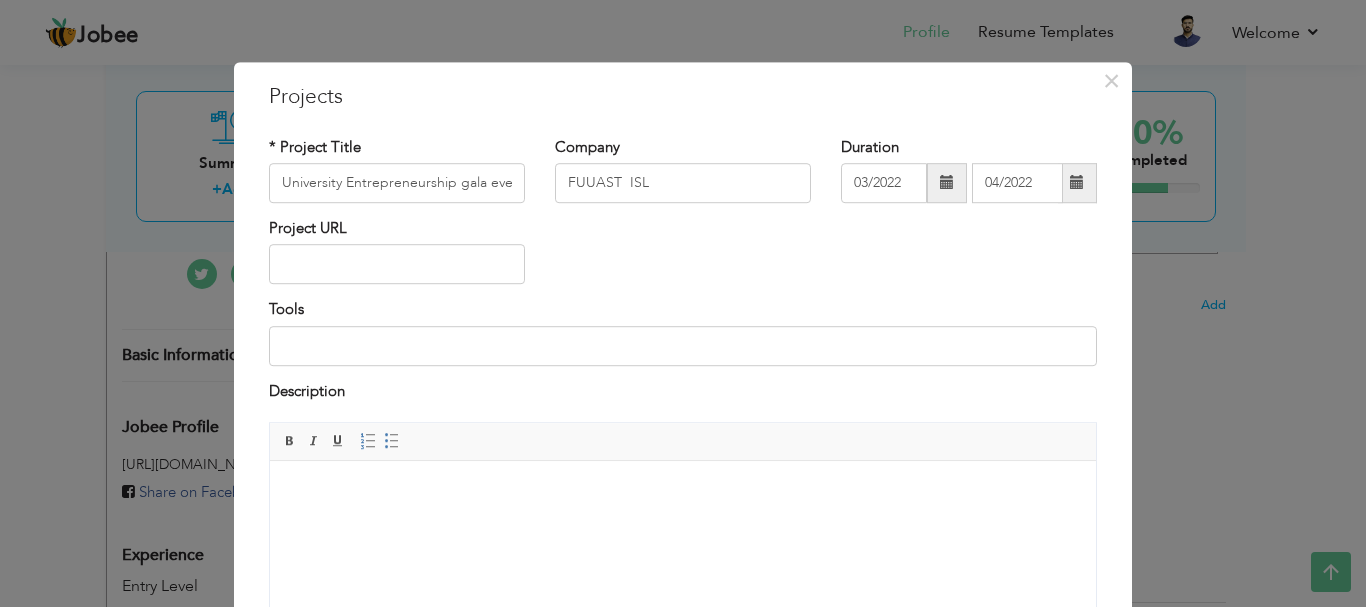 click on "Tools" at bounding box center (683, 340) 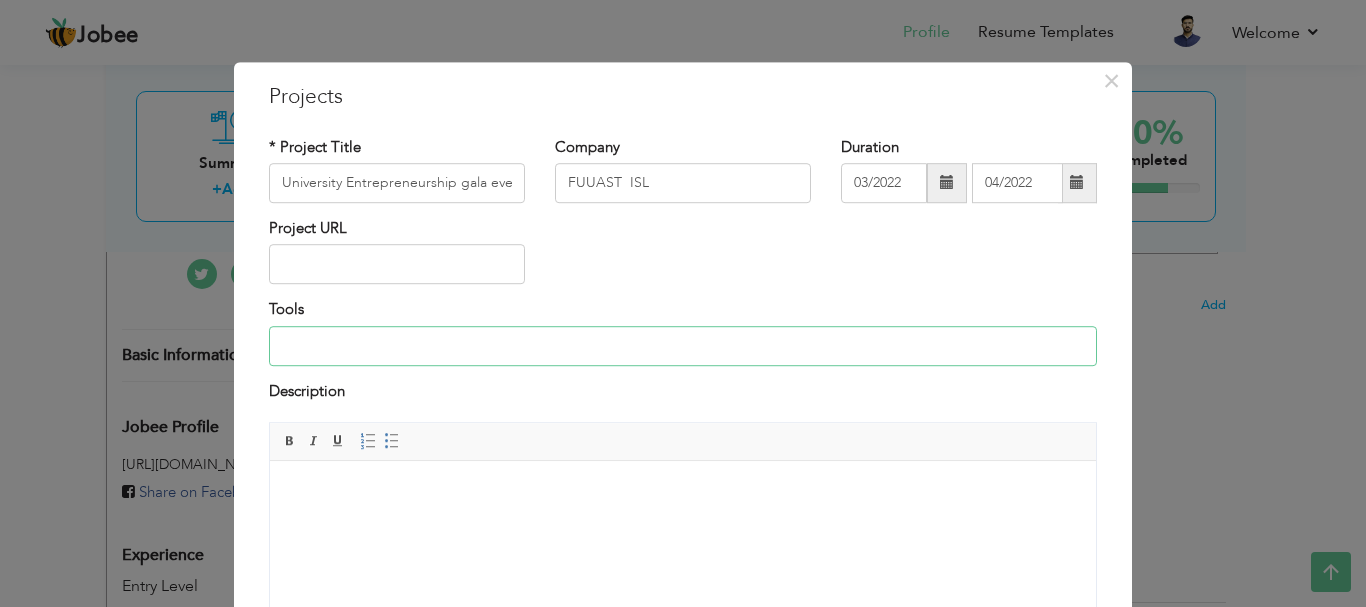 click at bounding box center (683, 346) 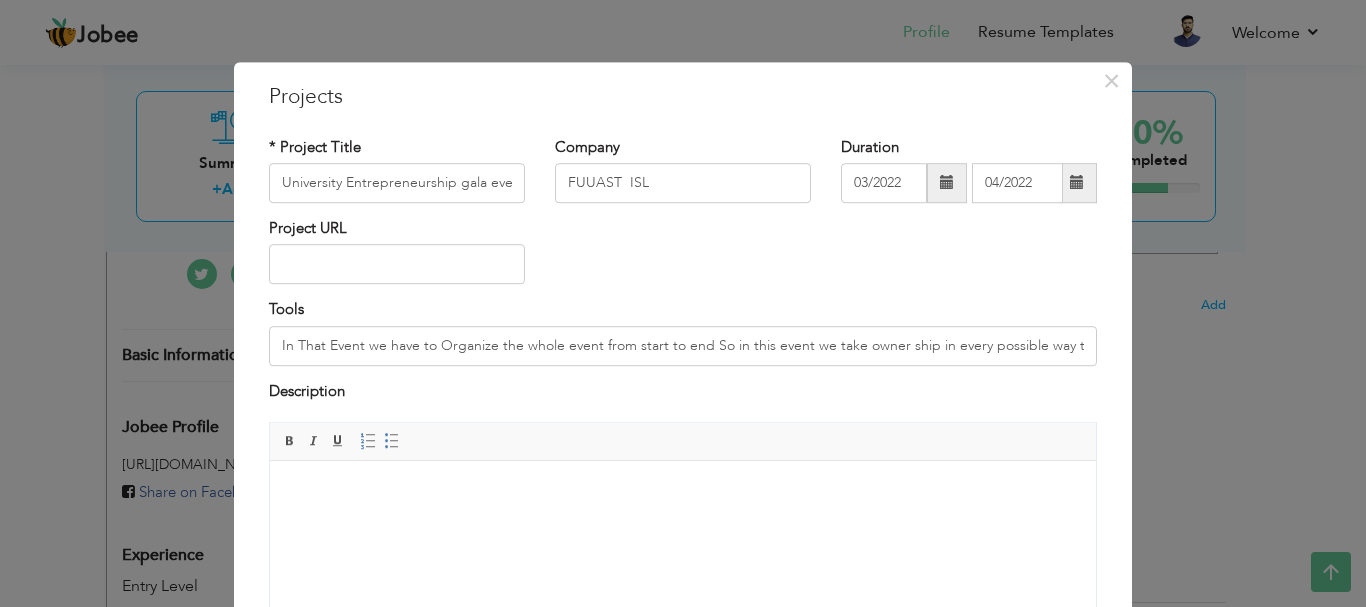 click at bounding box center [683, 491] 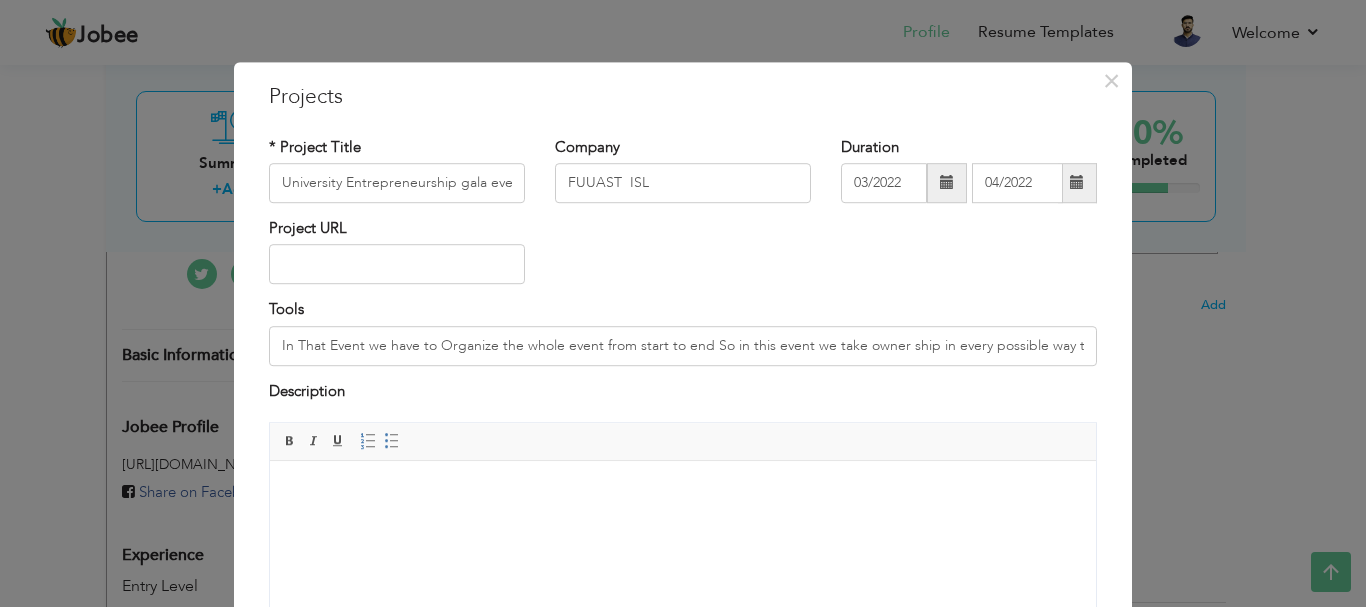 click on "Editor toolbars Basic Styles   Bold   Italic   Underline Paragraph   Insert/Remove Numbered List   Insert/Remove Bulleted List" at bounding box center (683, 442) 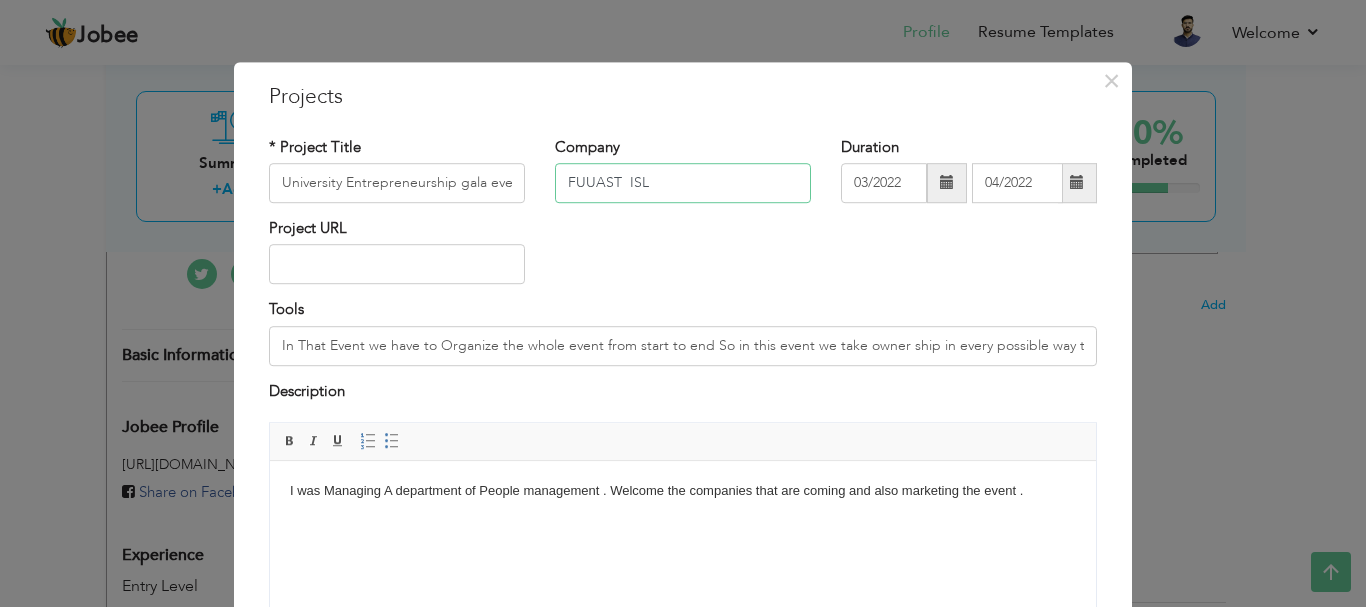 drag, startPoint x: 644, startPoint y: 182, endPoint x: 499, endPoint y: 201, distance: 146.23953 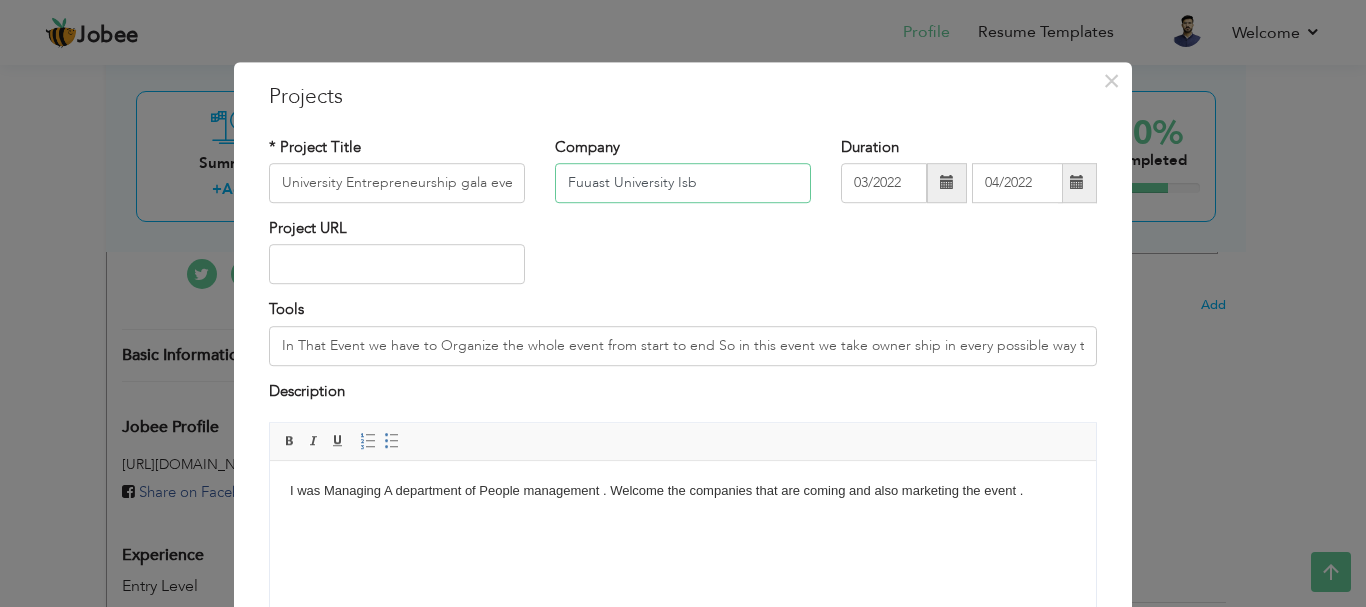 click on "Fuuast University Isb" at bounding box center (683, 183) 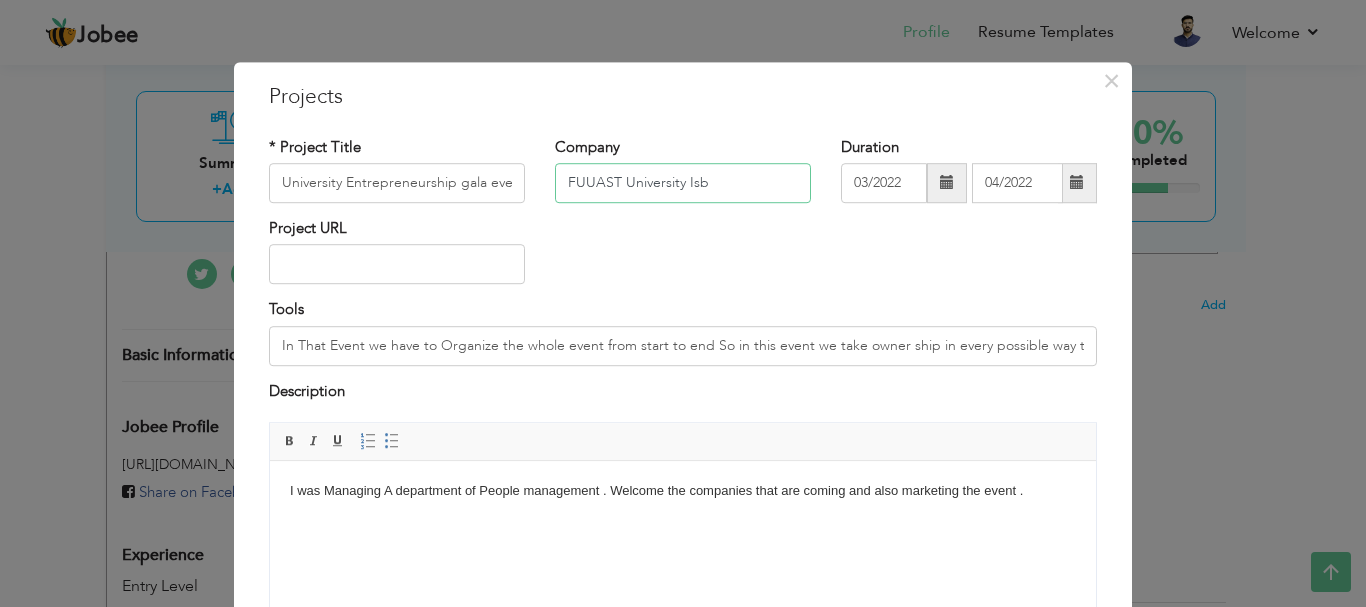 type on "FUUAST University Isb" 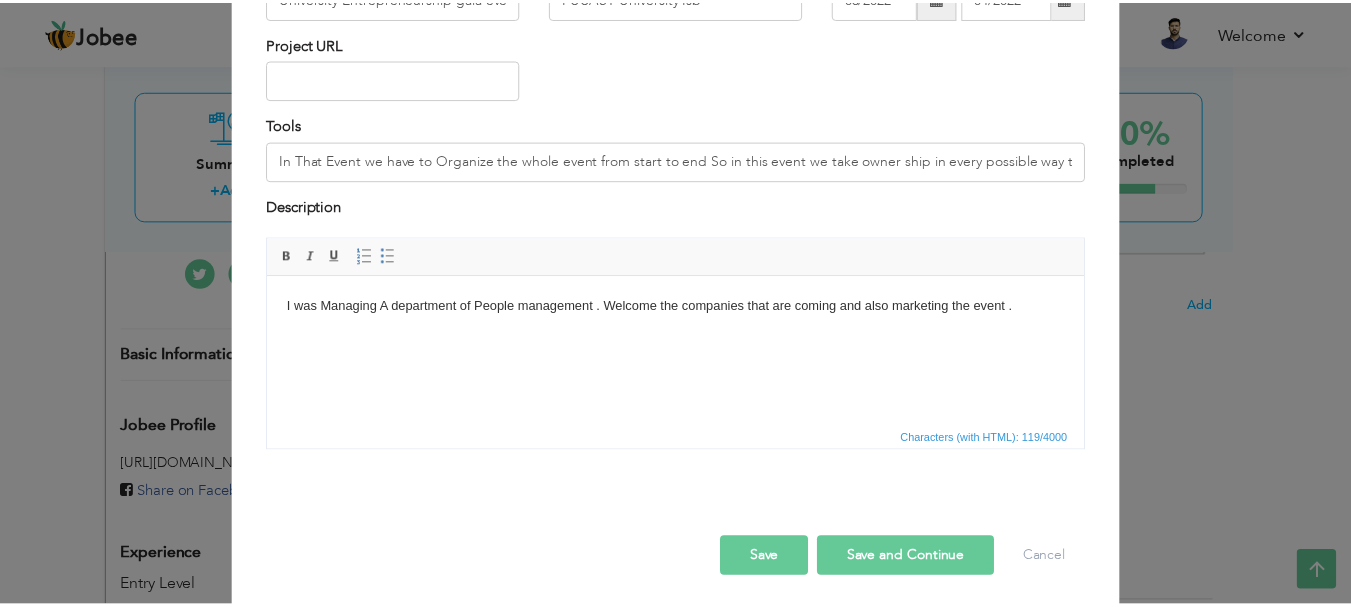 scroll, scrollTop: 191, scrollLeft: 0, axis: vertical 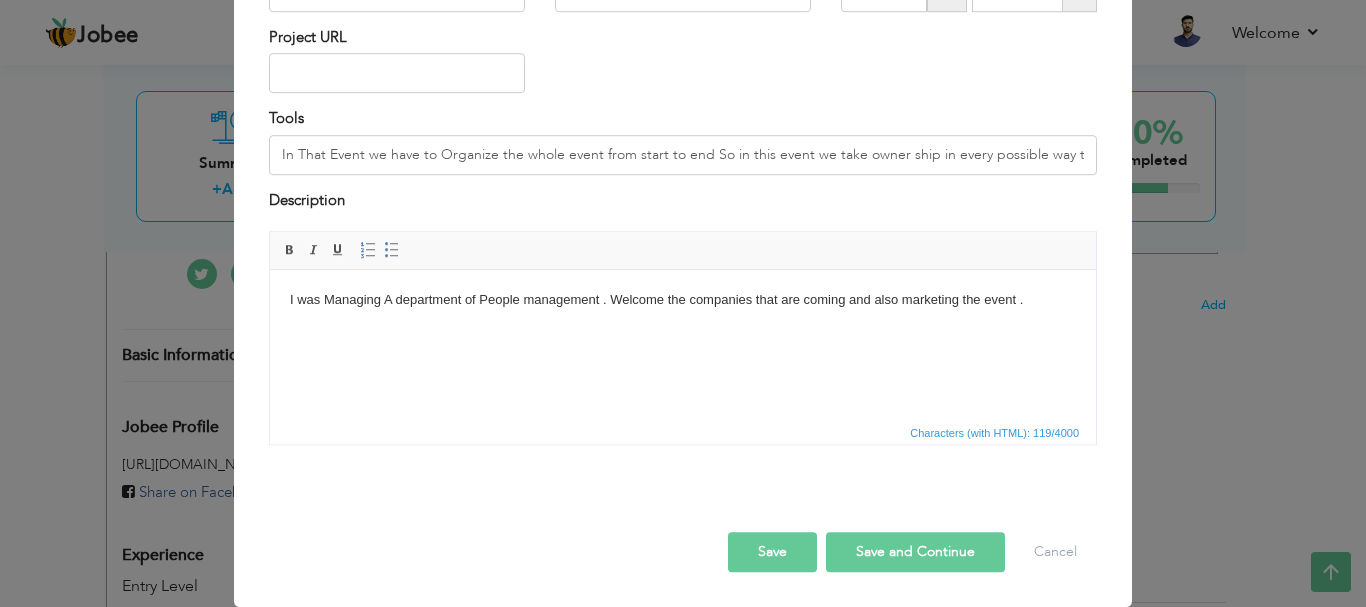 click on "Save" at bounding box center [772, 552] 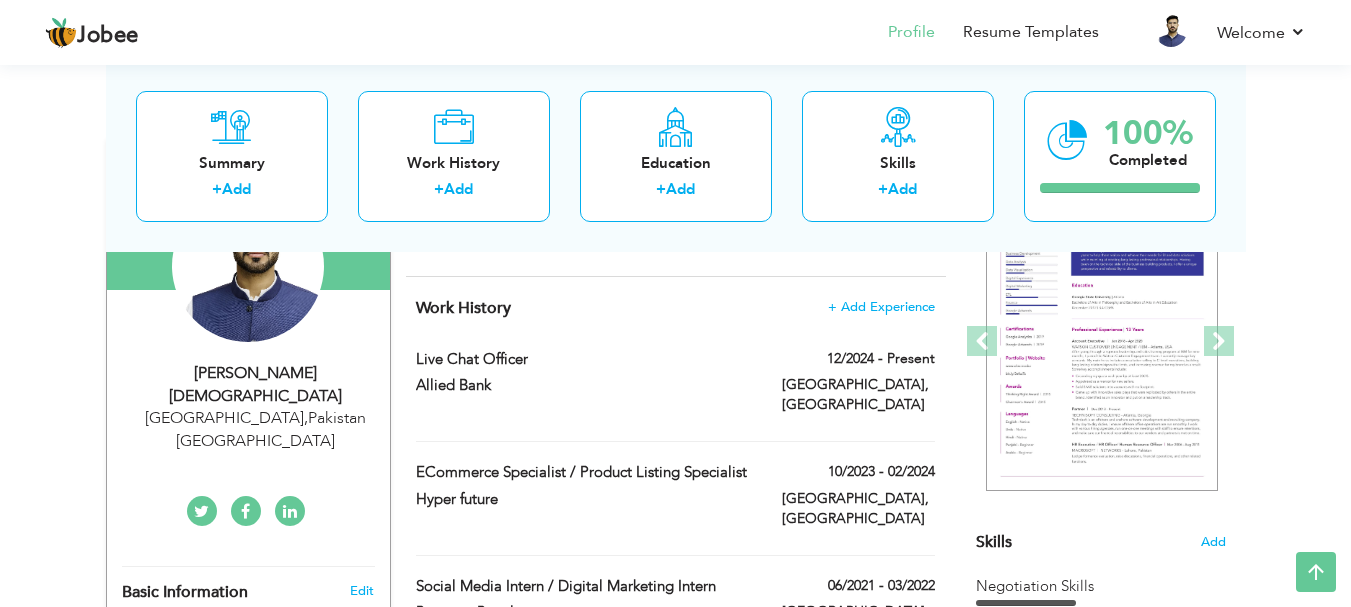 scroll, scrollTop: 256, scrollLeft: 0, axis: vertical 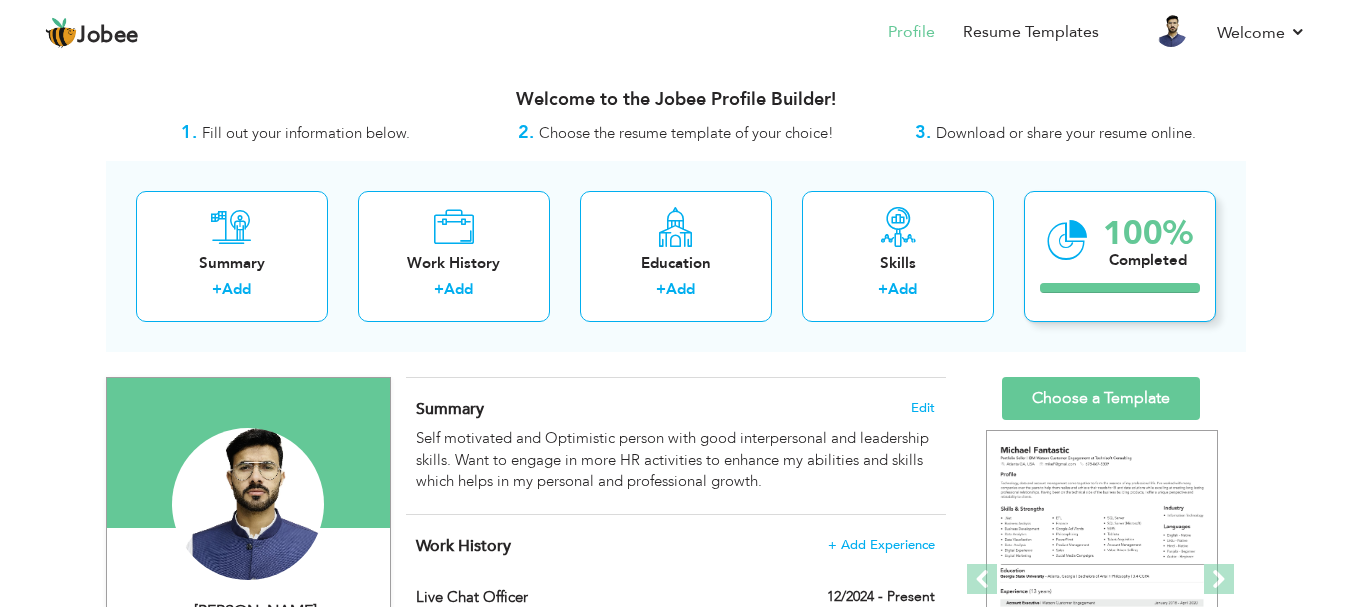 click on "Completed" at bounding box center [1148, 260] 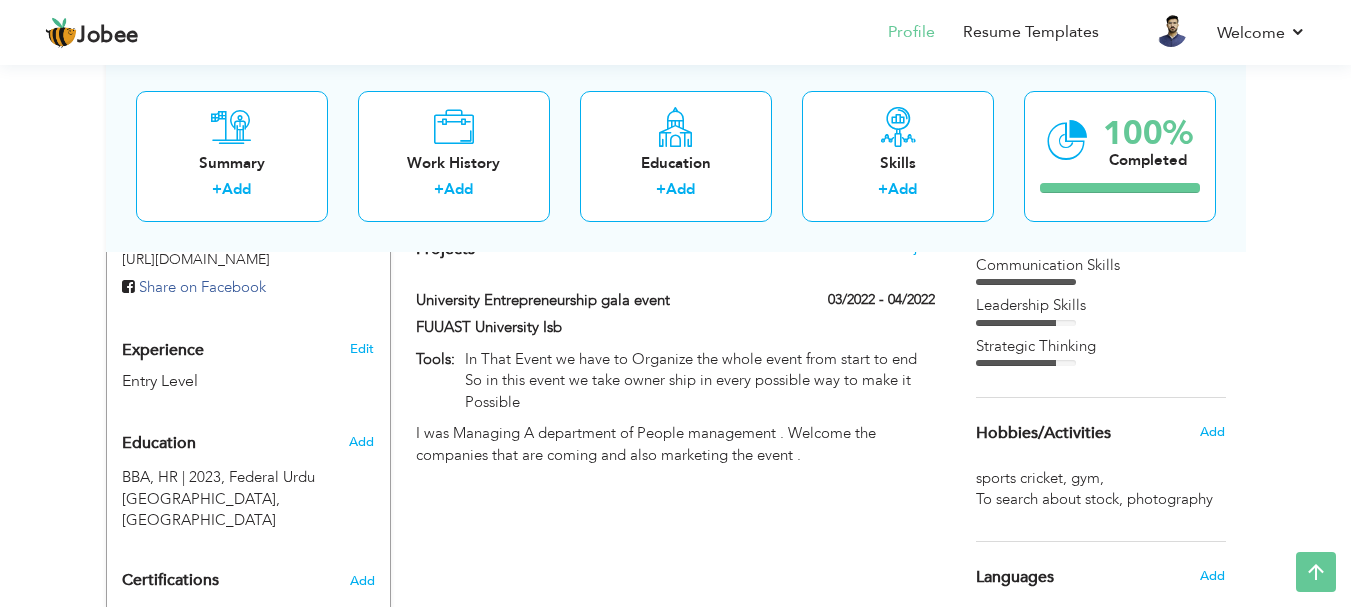scroll, scrollTop: 626, scrollLeft: 0, axis: vertical 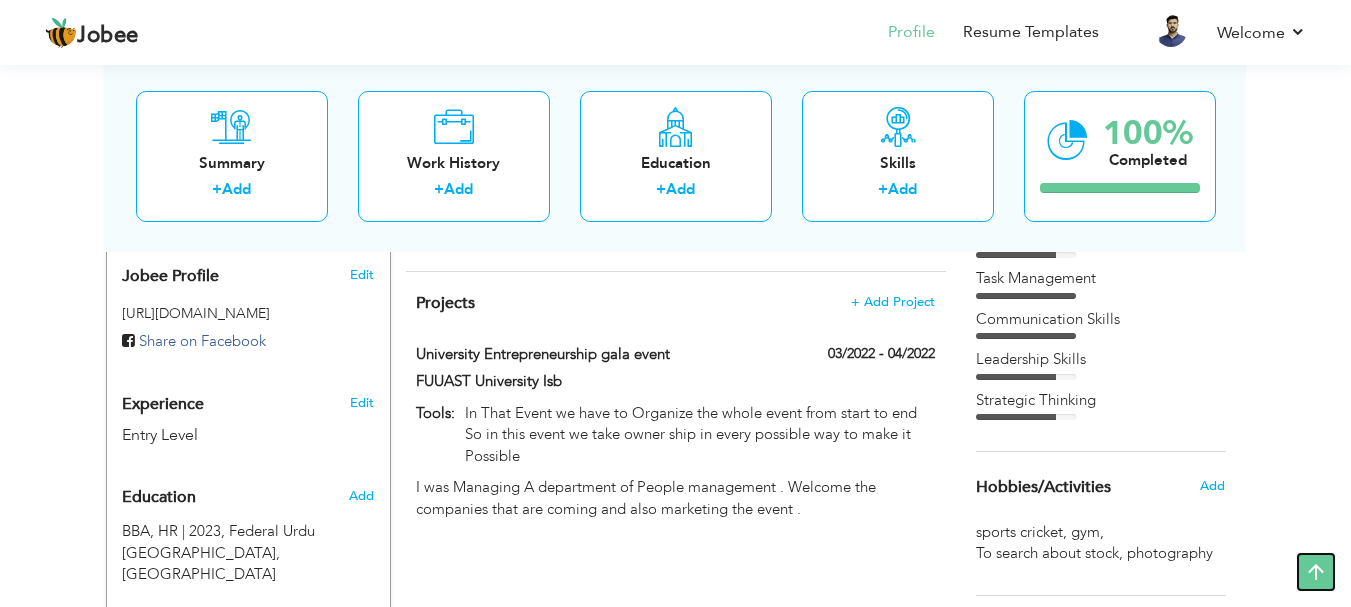 click at bounding box center [1316, 572] 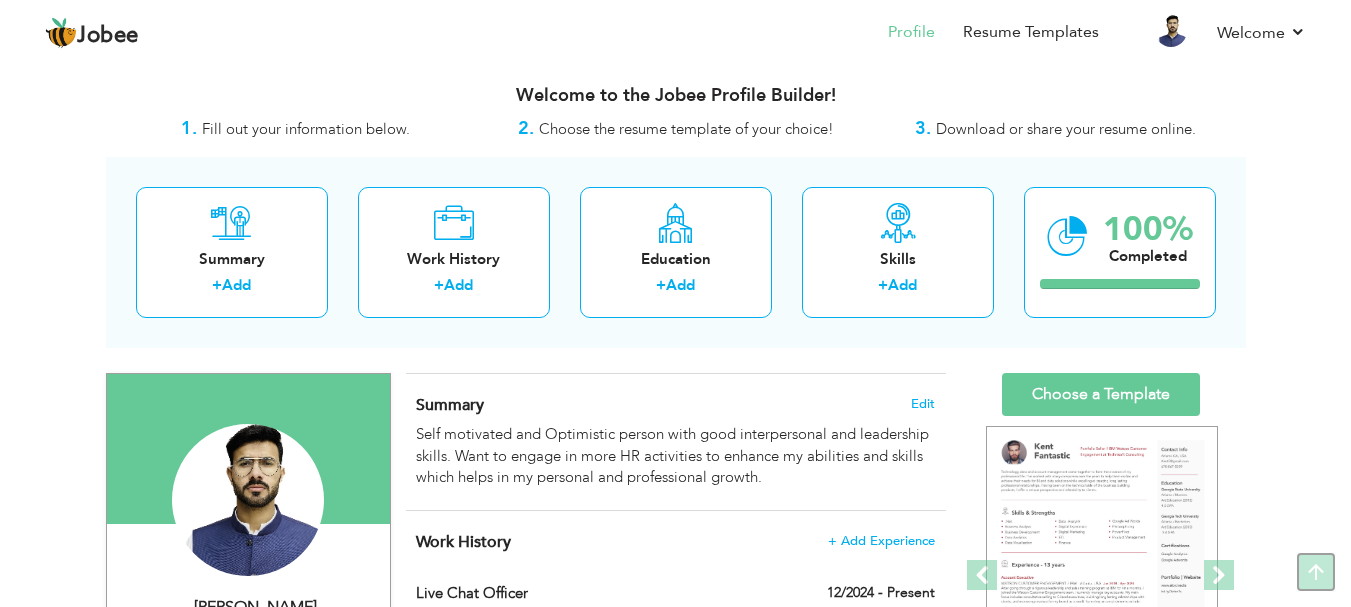 scroll, scrollTop: 0, scrollLeft: 0, axis: both 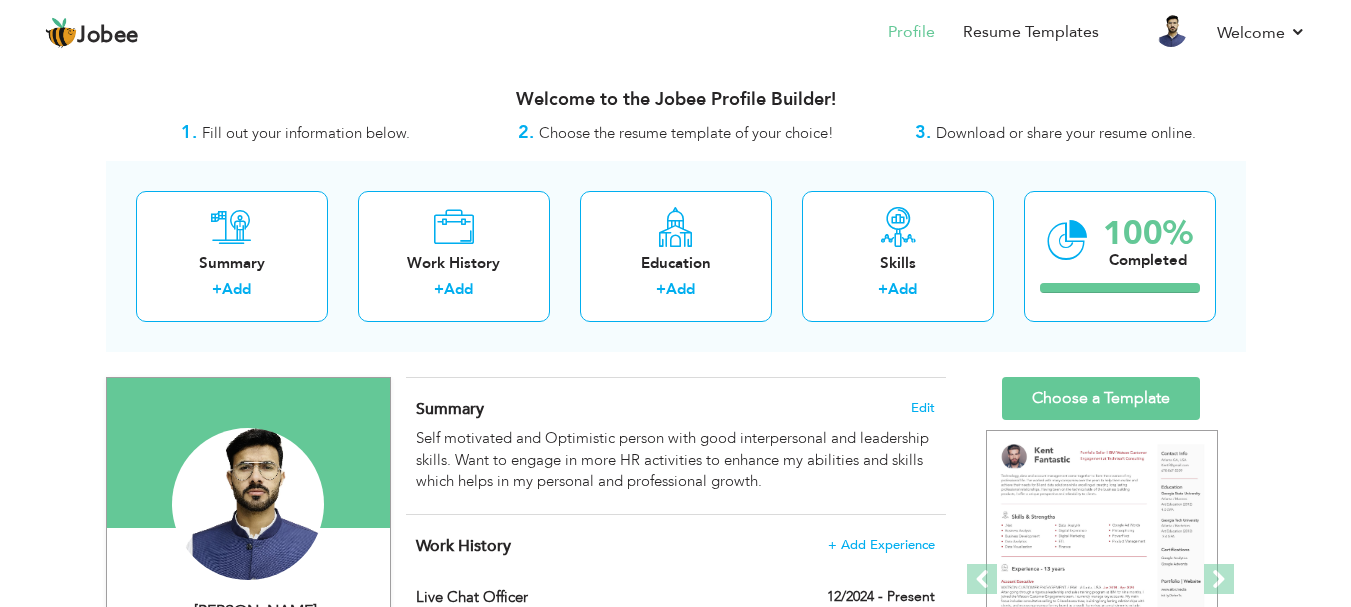 click on "Change
Remove
Syed Haider imam
Islamabad ,  Pakistan Pakistan
× Adjust Photo" at bounding box center [676, 947] 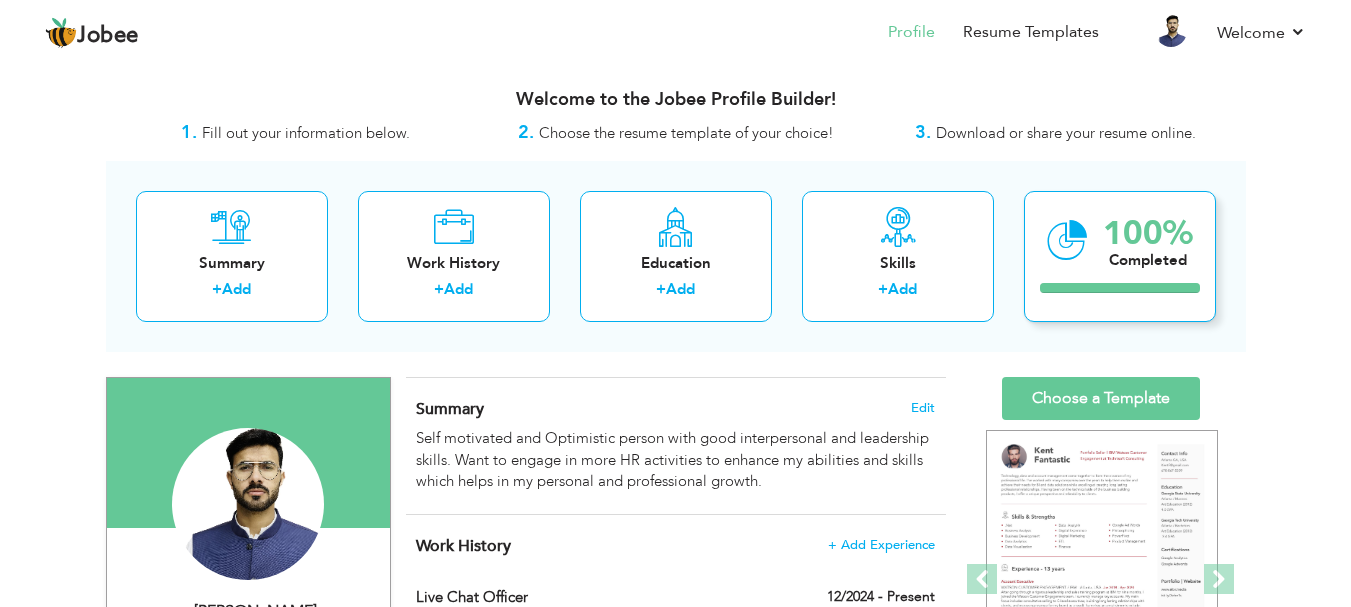 click on "100%
Completed" at bounding box center [1148, 240] 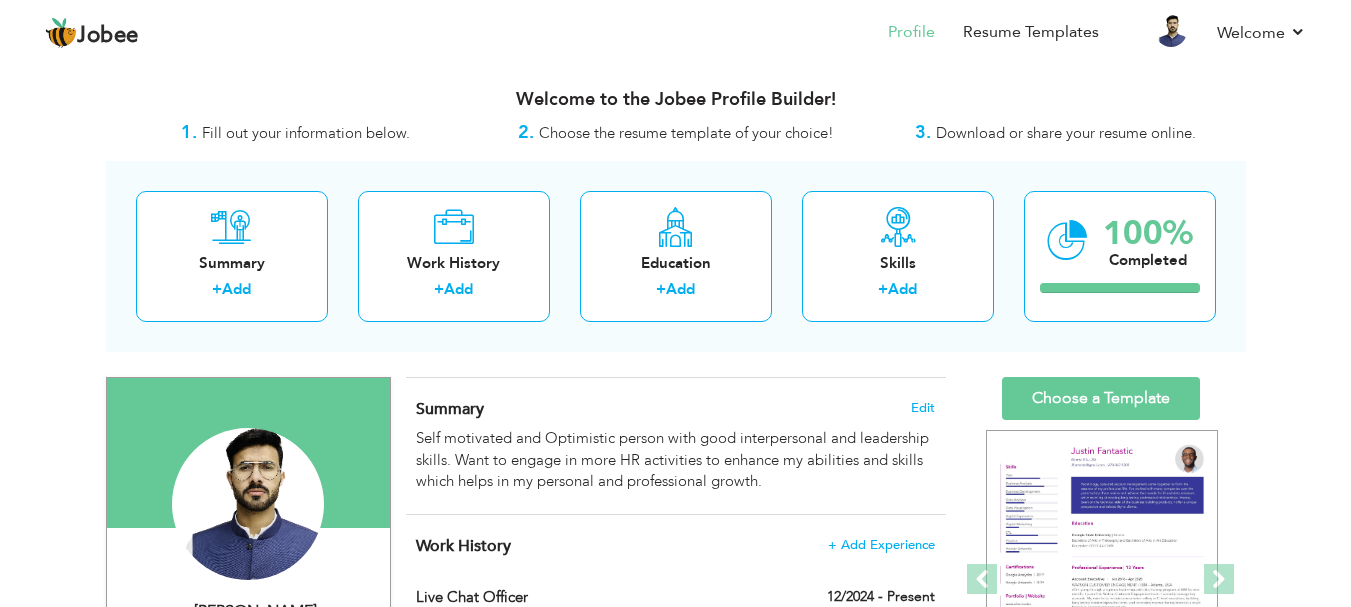 click on "Download or share your resume online." at bounding box center (1066, 133) 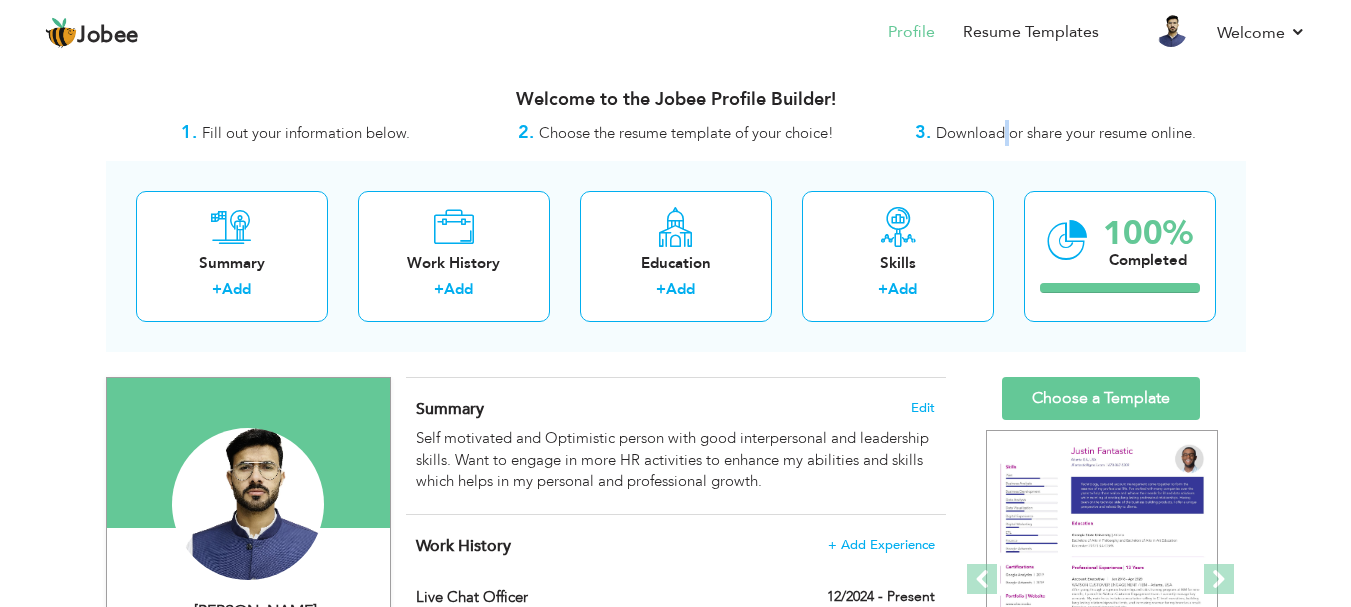 click on "Download or share your resume online." at bounding box center (1066, 133) 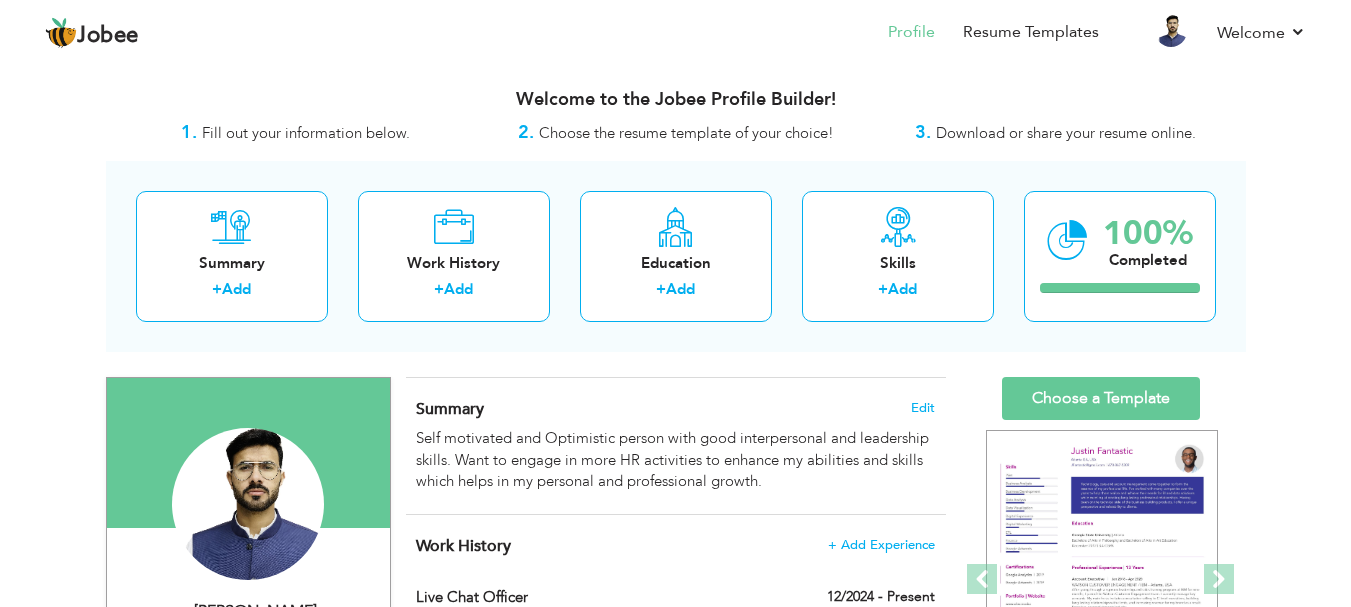 click on "3." at bounding box center [923, 132] 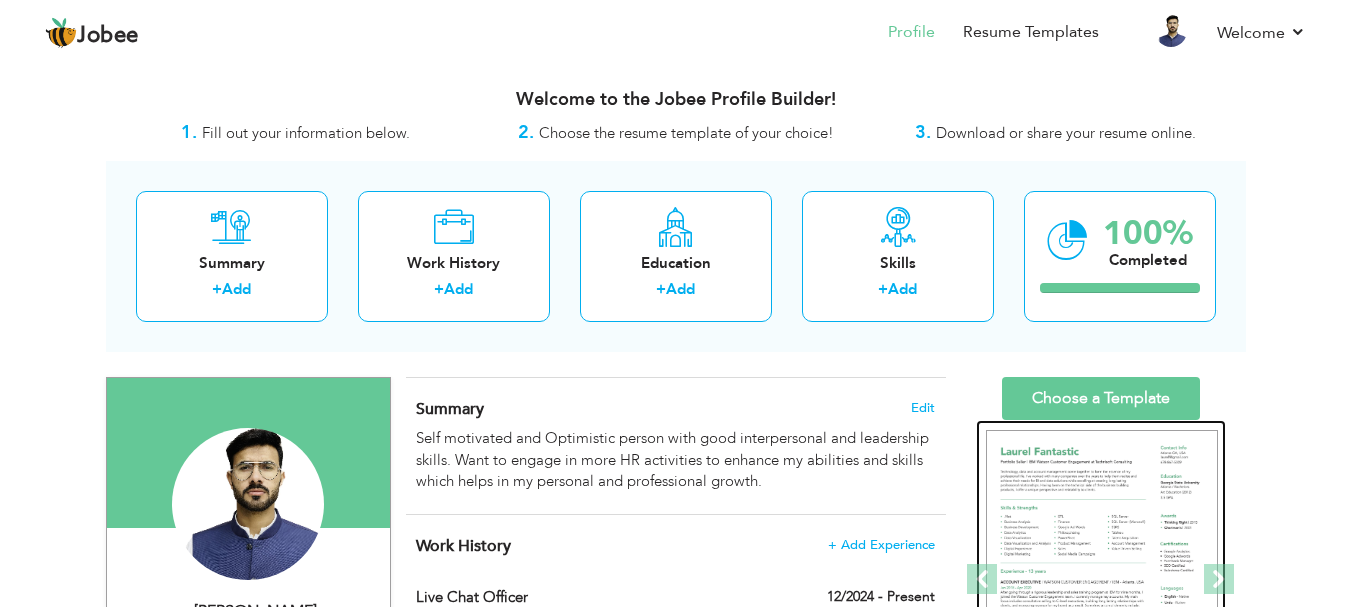 click at bounding box center [1102, 580] 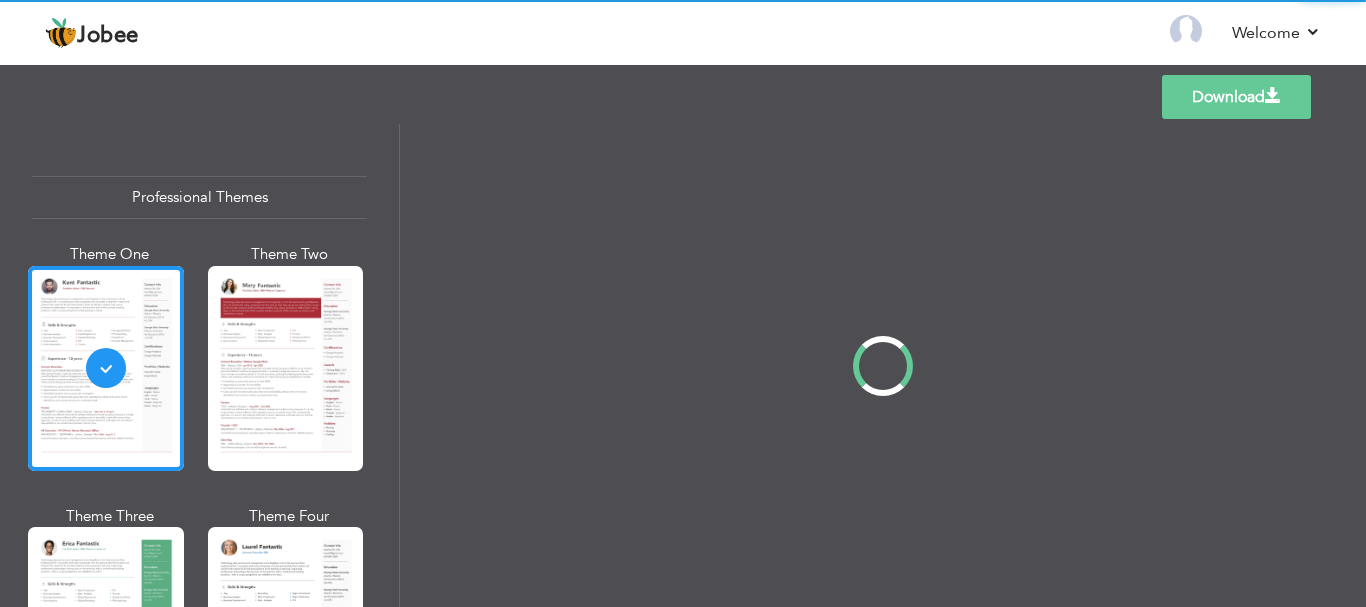 scroll, scrollTop: 0, scrollLeft: 0, axis: both 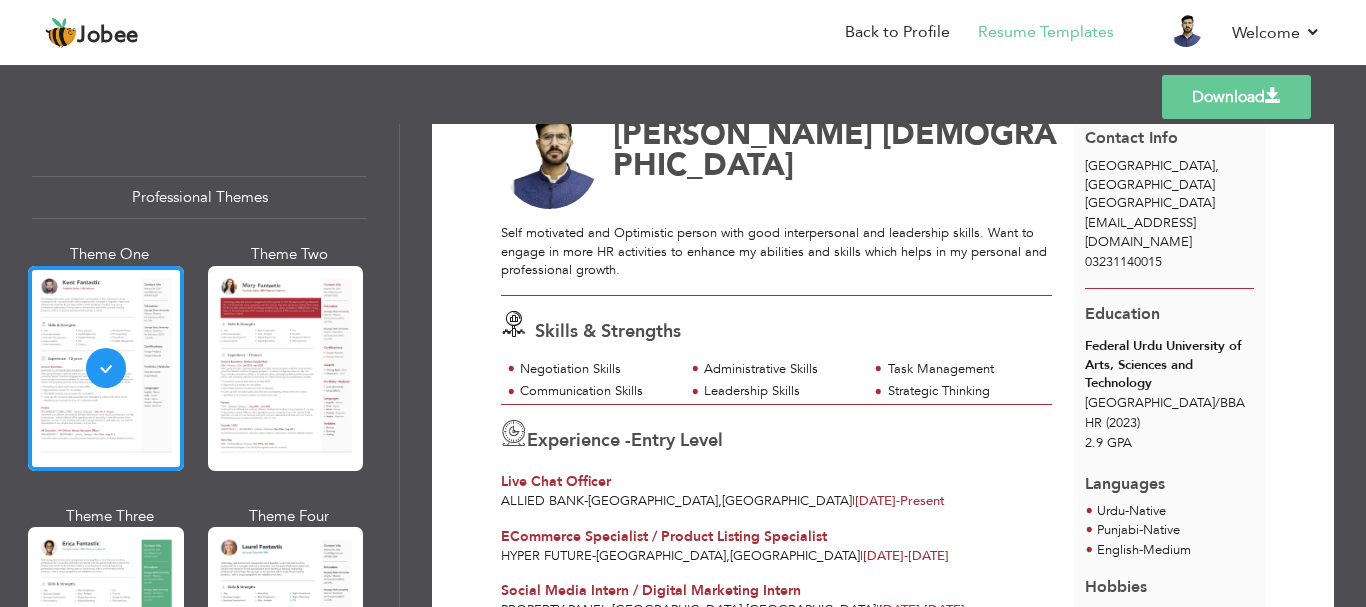 click at bounding box center (286, 368) 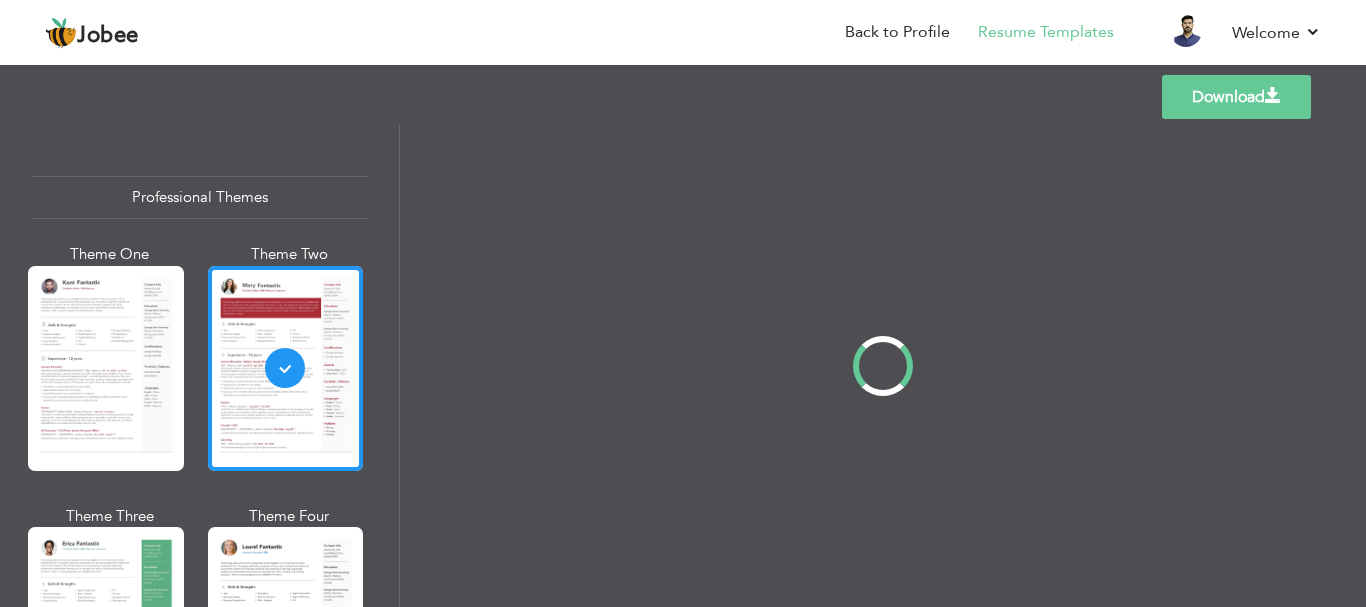 scroll, scrollTop: 0, scrollLeft: 0, axis: both 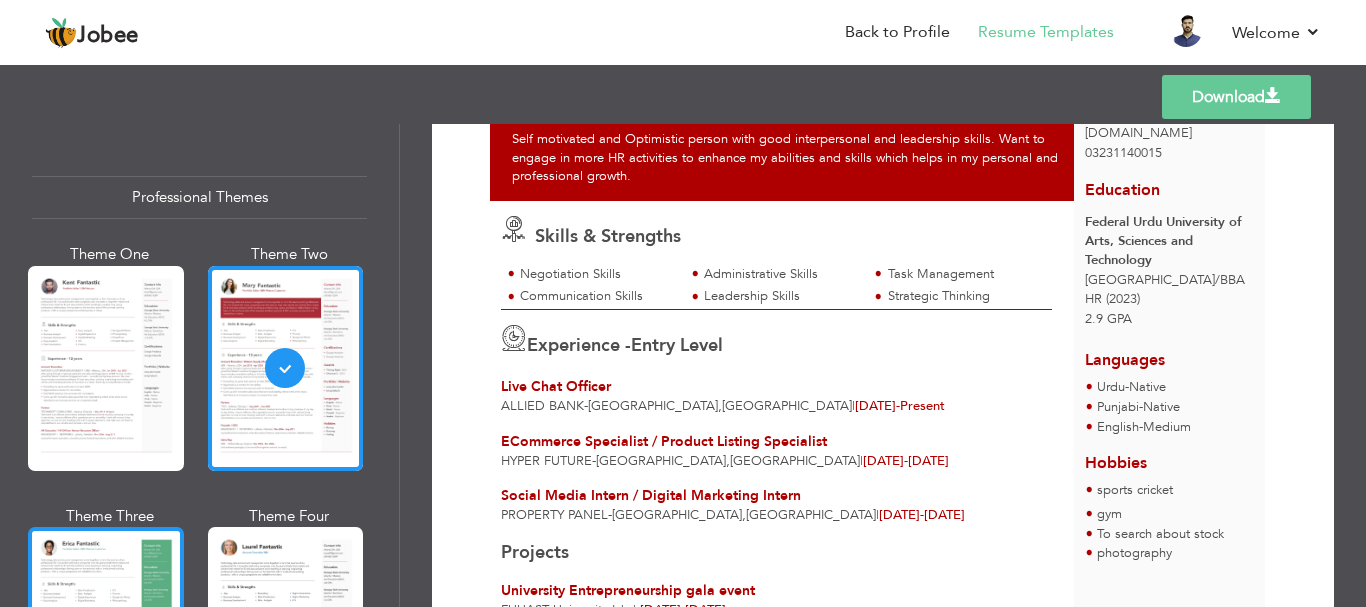 click at bounding box center [106, 629] 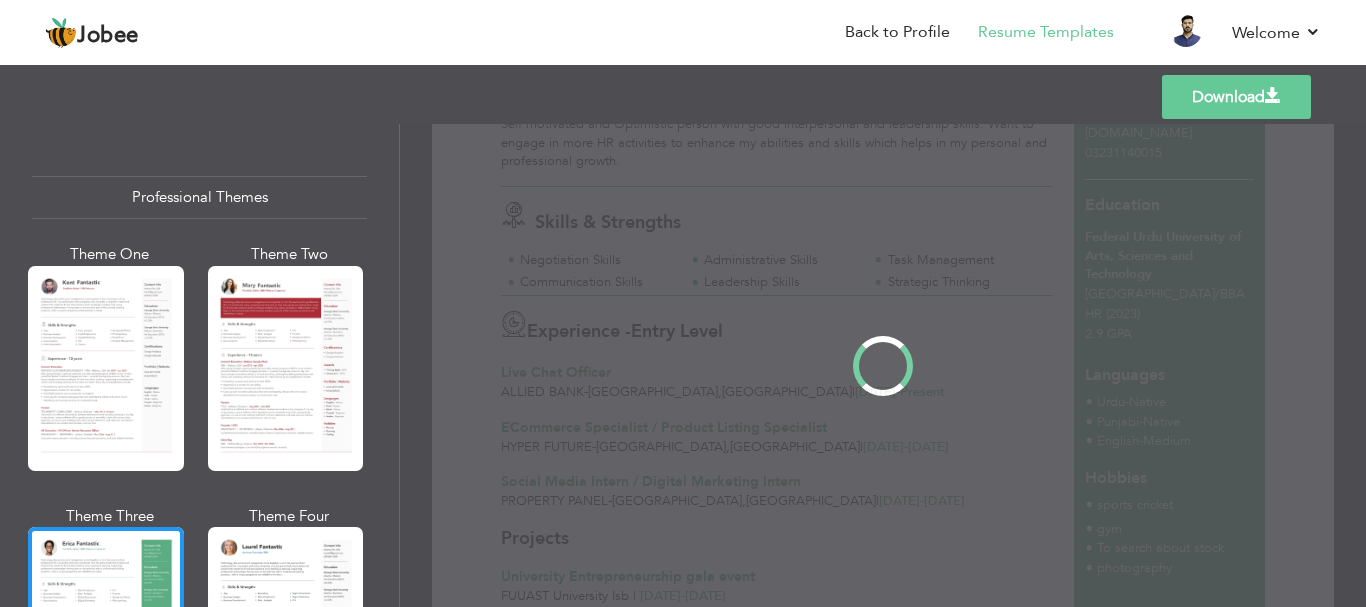 scroll, scrollTop: 0, scrollLeft: 0, axis: both 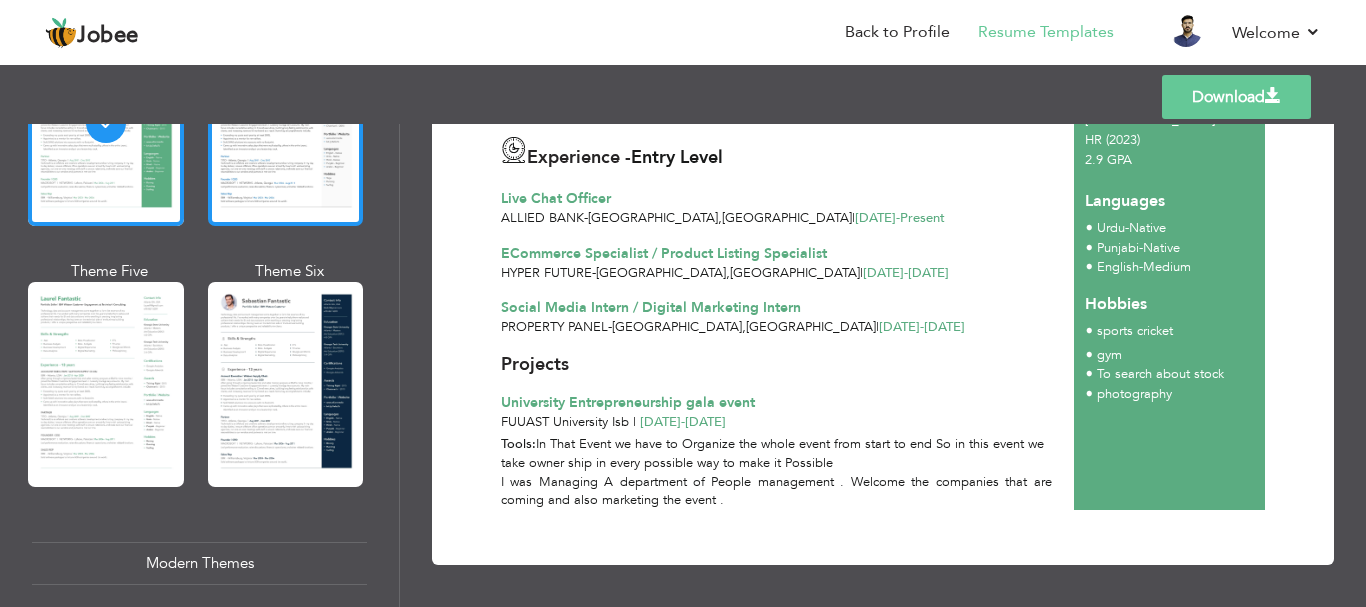 click at bounding box center [286, 123] 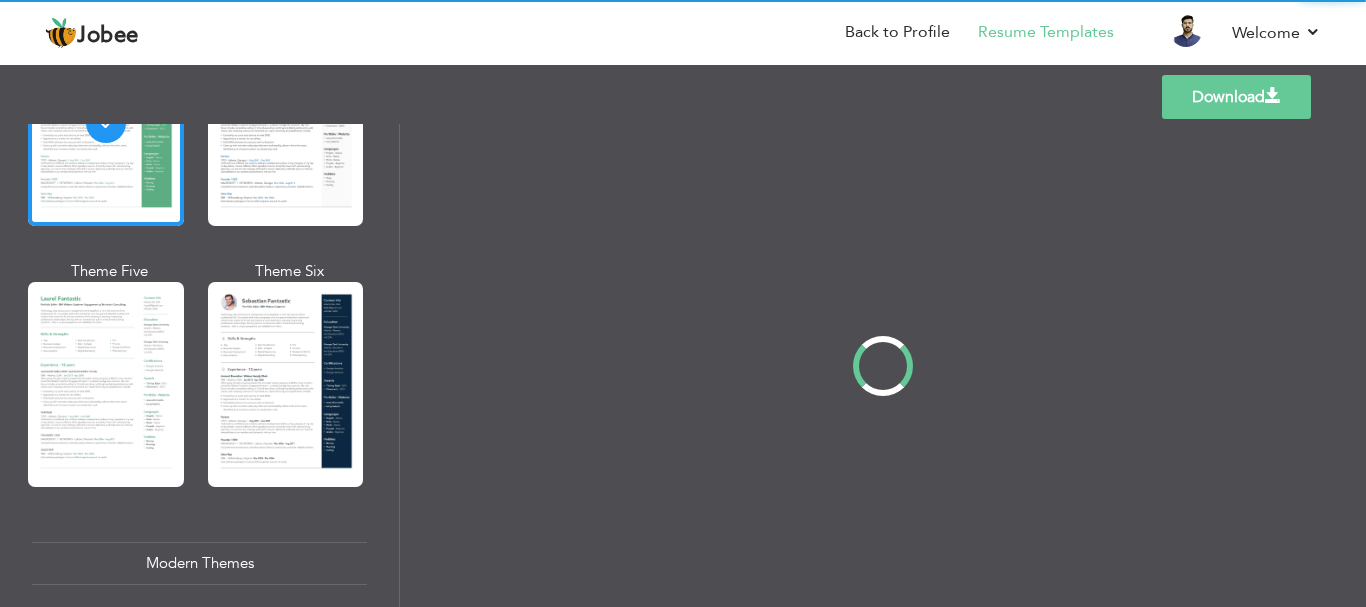 scroll, scrollTop: 0, scrollLeft: 0, axis: both 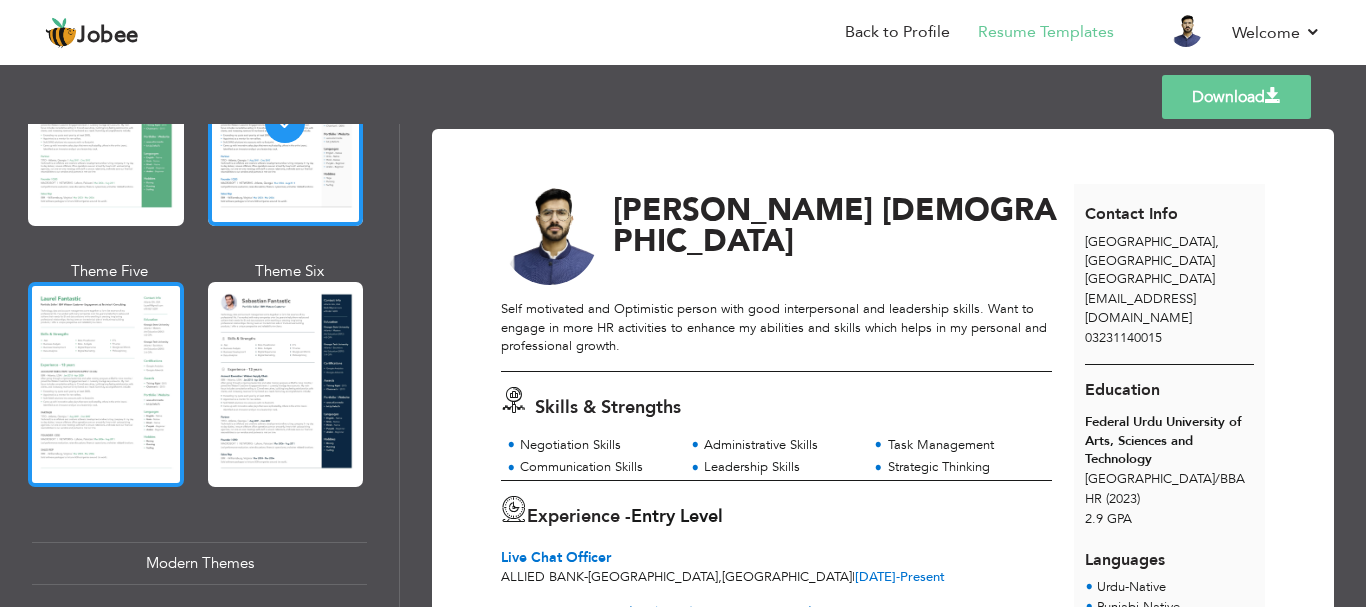 click at bounding box center [106, 384] 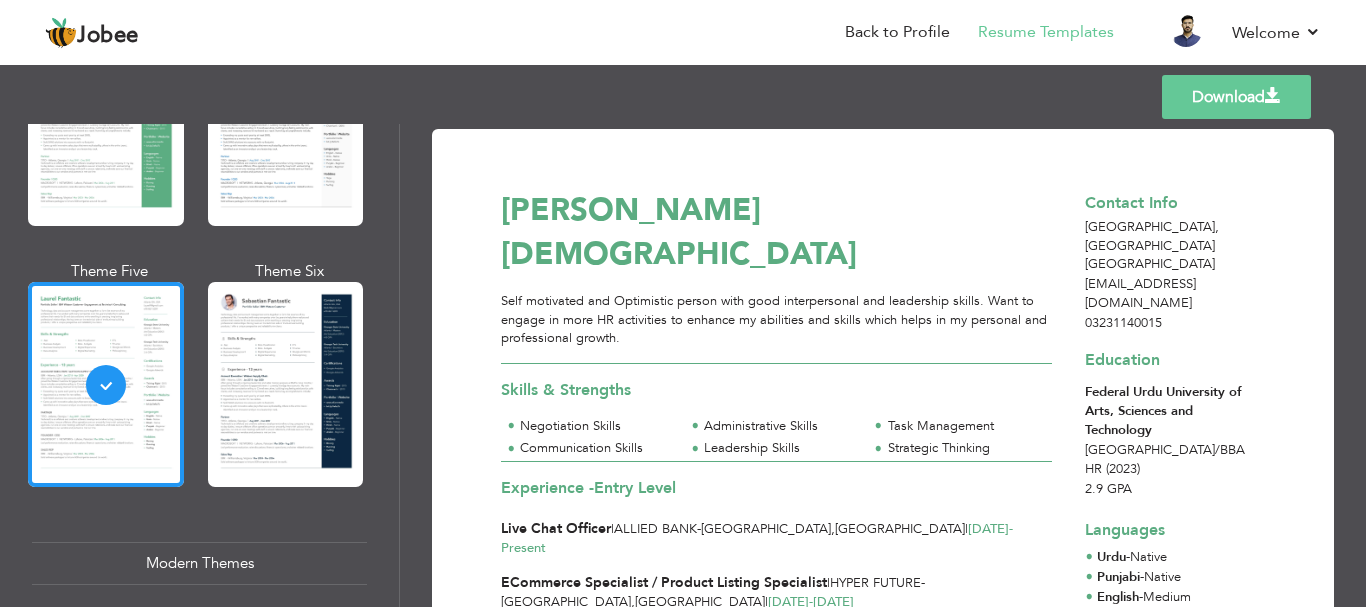 click on "[PERSON_NAME][DEMOGRAPHIC_DATA]" at bounding box center [788, 232] 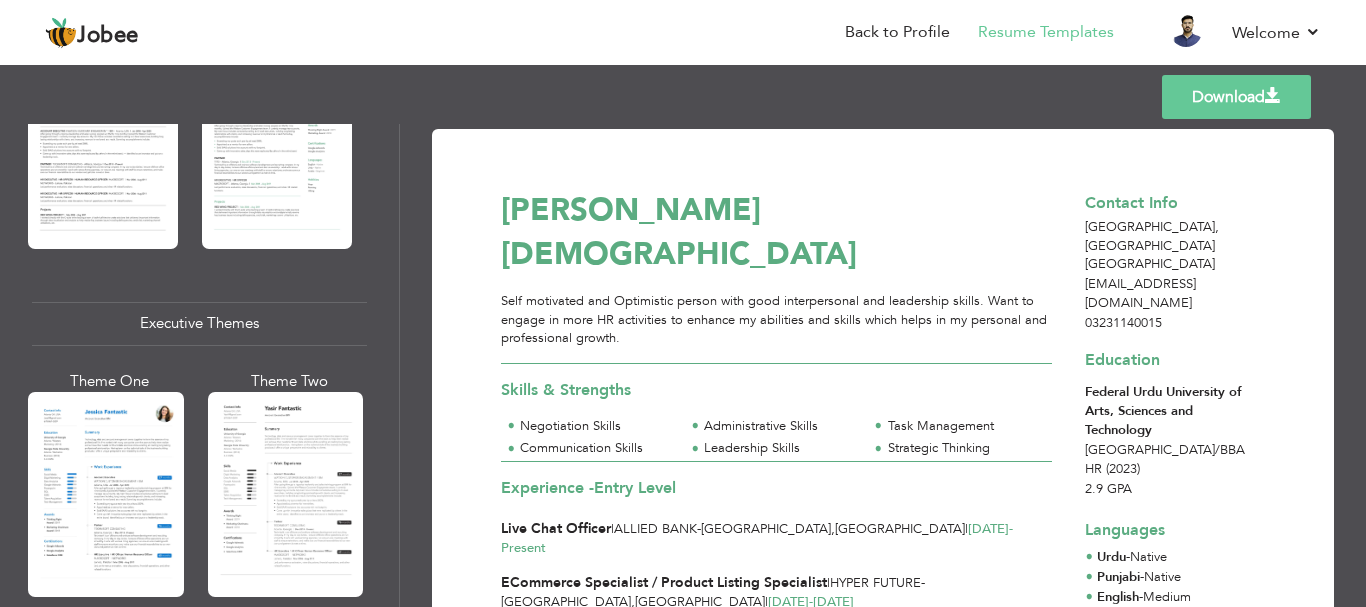 scroll, scrollTop: 1316, scrollLeft: 0, axis: vertical 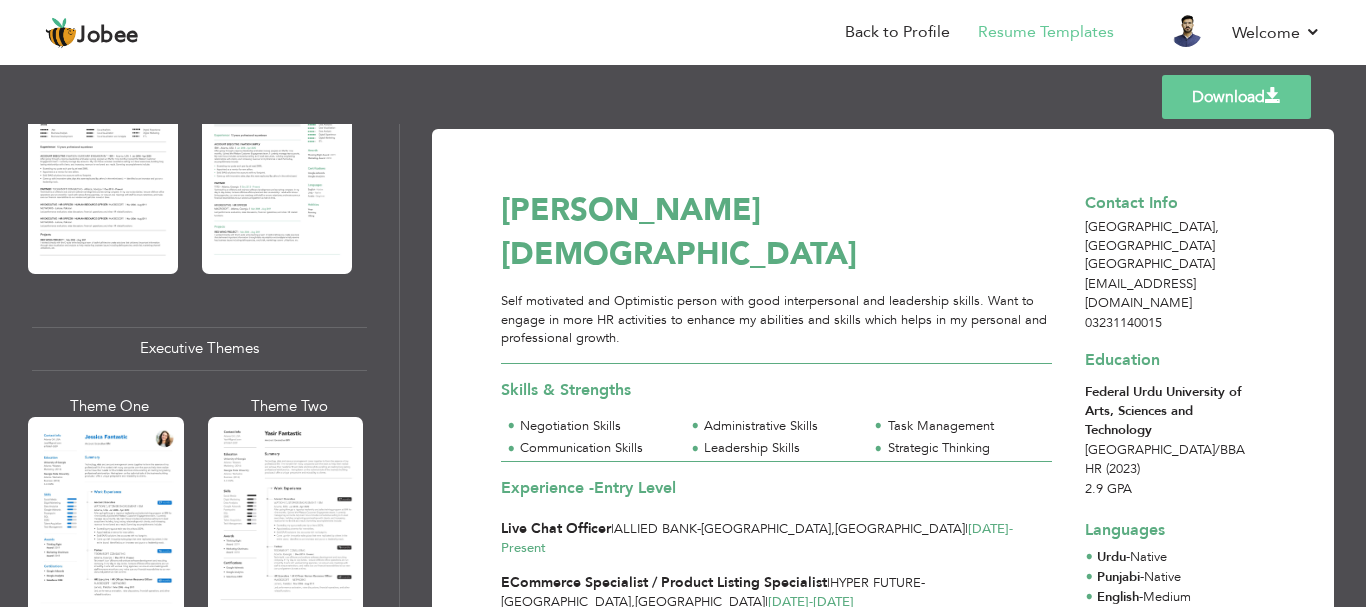 click at bounding box center (106, 519) 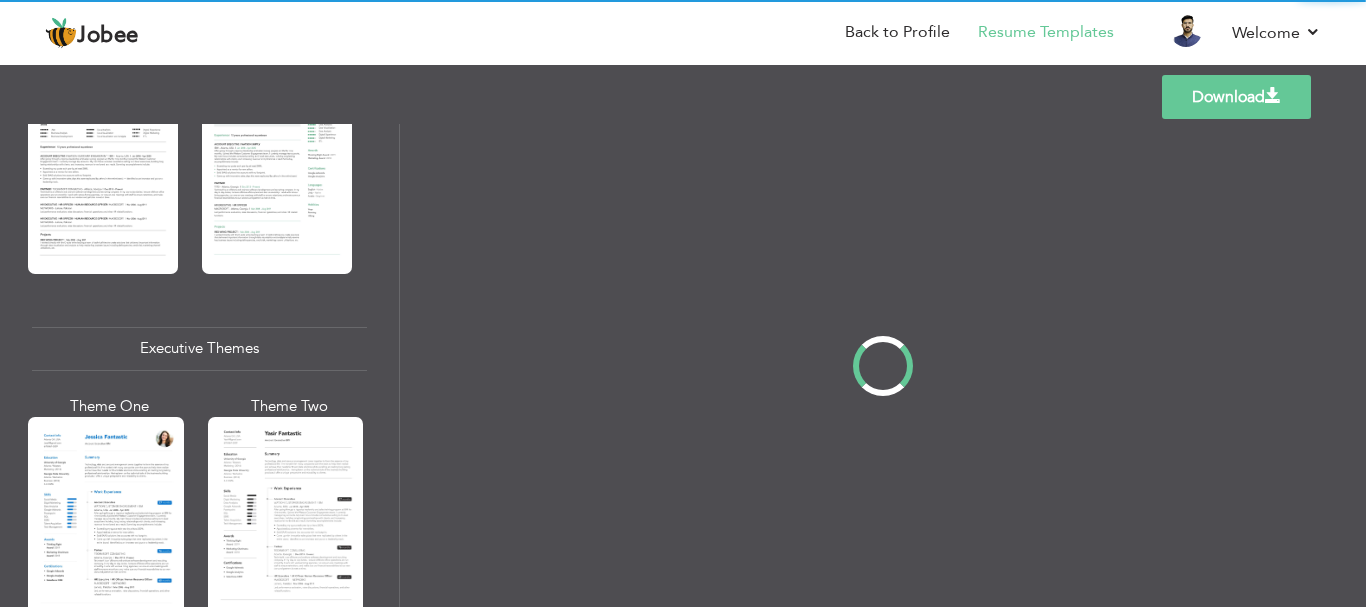 scroll, scrollTop: 1315, scrollLeft: 0, axis: vertical 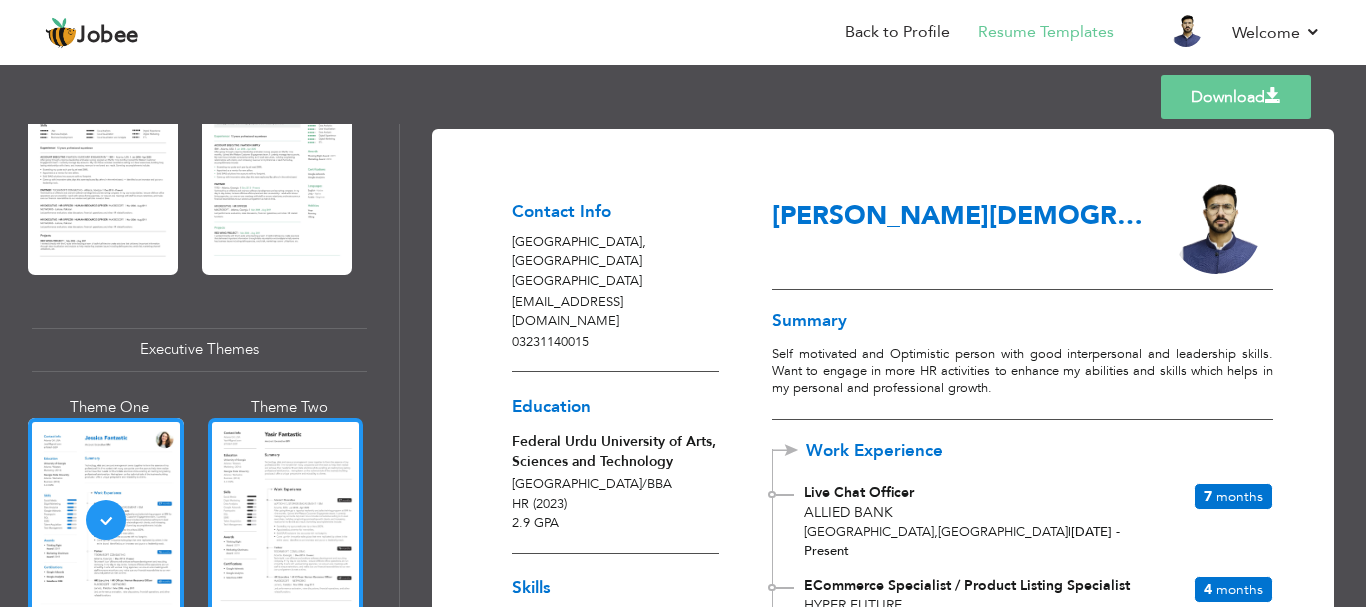 click at bounding box center (286, 520) 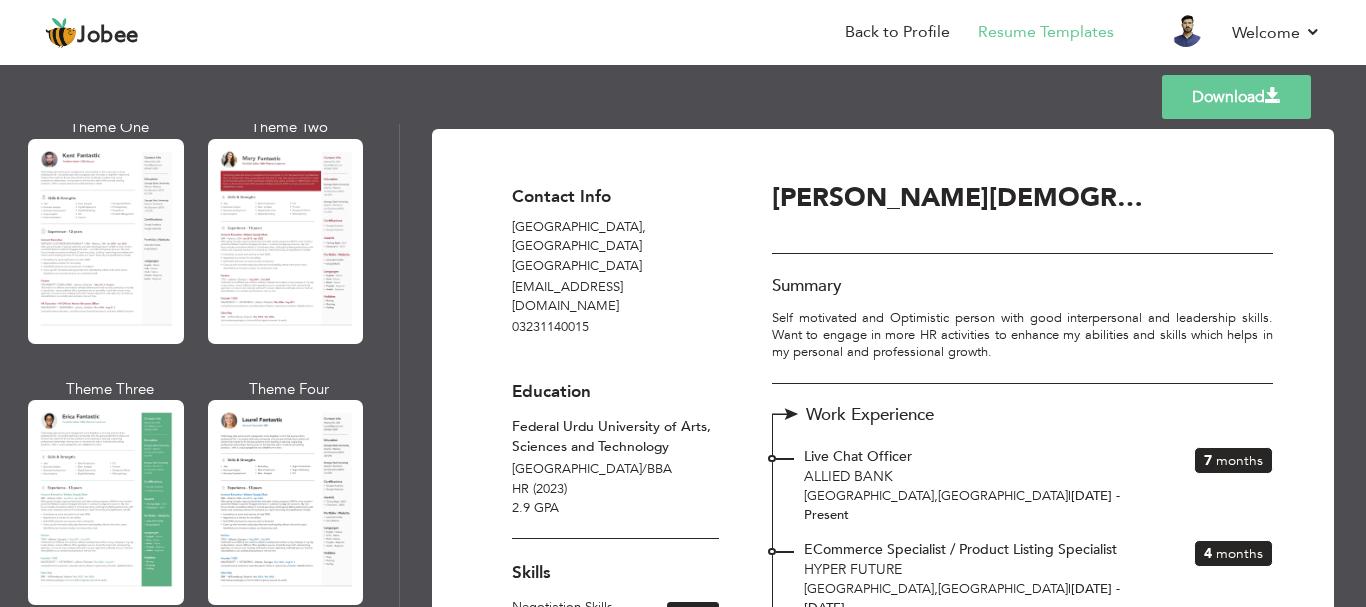 scroll, scrollTop: 0, scrollLeft: 0, axis: both 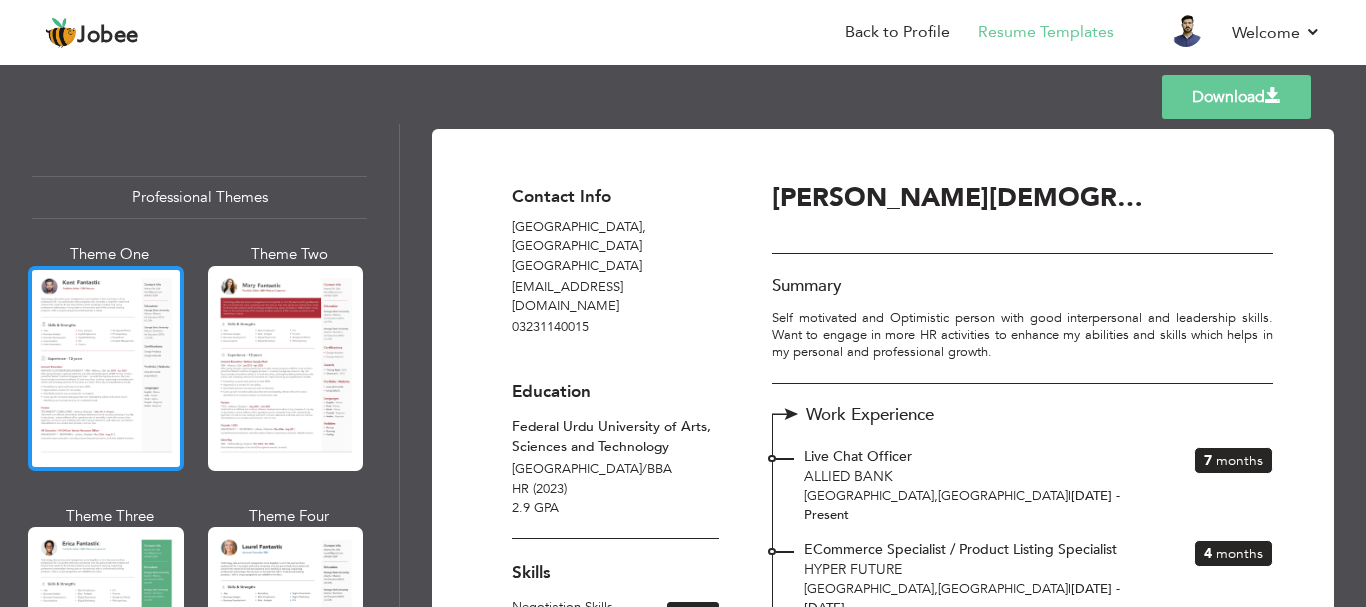 click at bounding box center (106, 368) 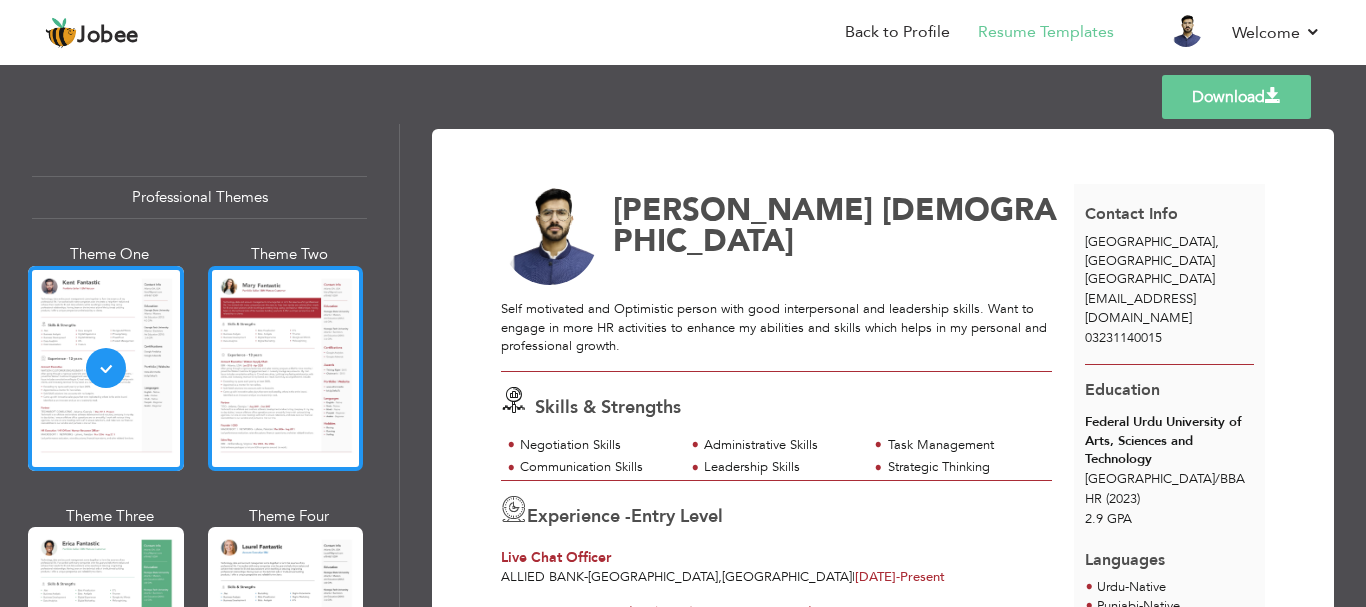 click at bounding box center [286, 368] 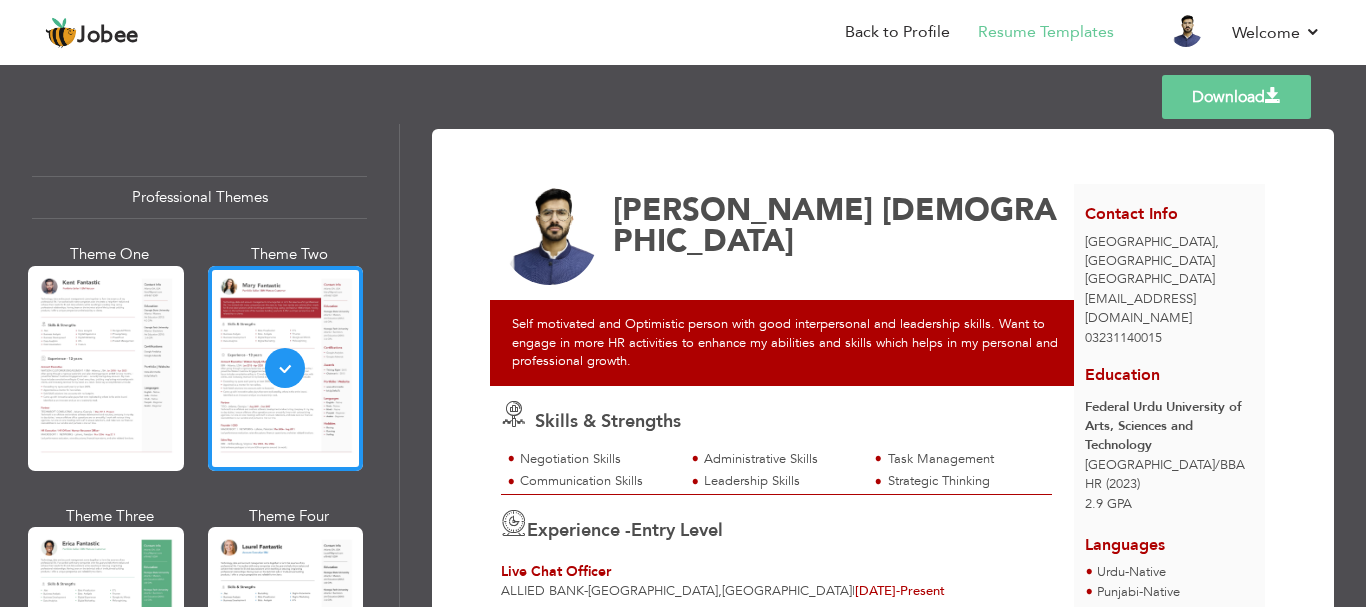 click at bounding box center (106, 368) 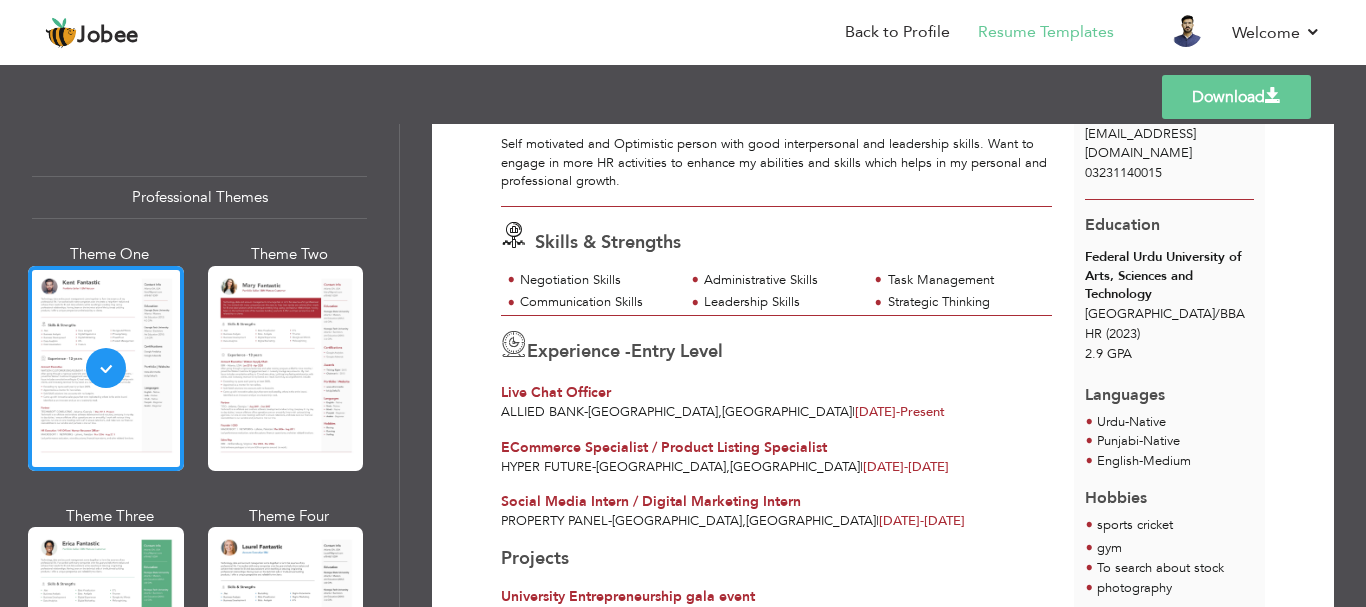 scroll, scrollTop: 179, scrollLeft: 0, axis: vertical 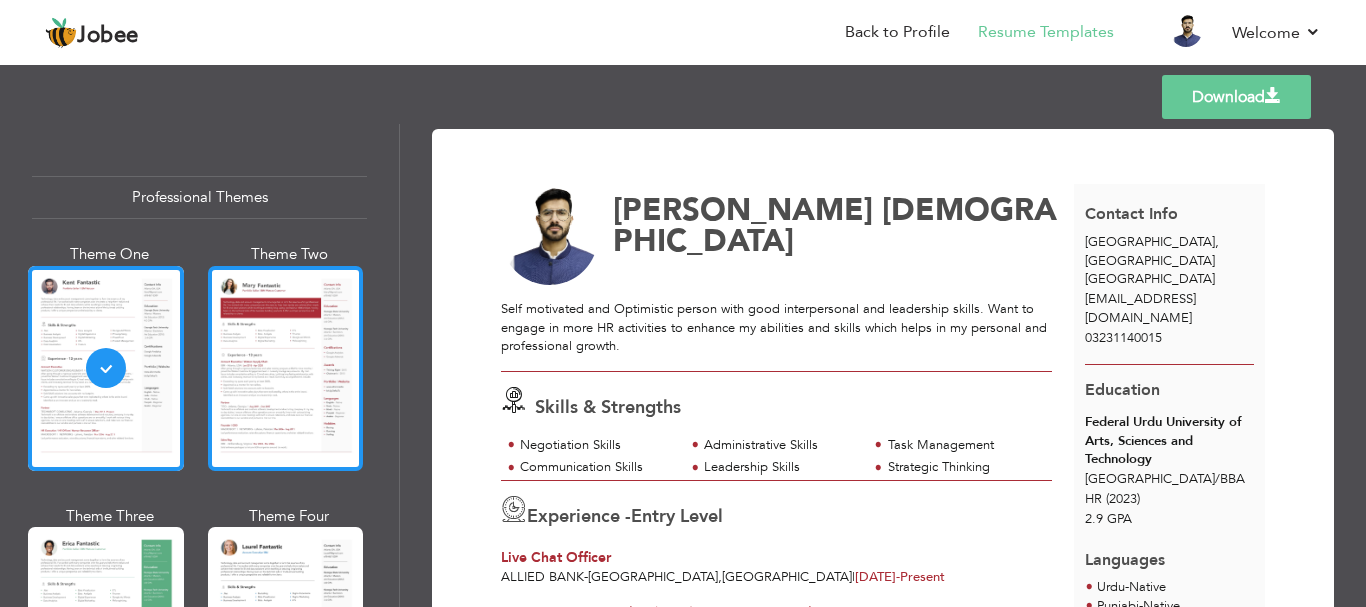 click at bounding box center (286, 368) 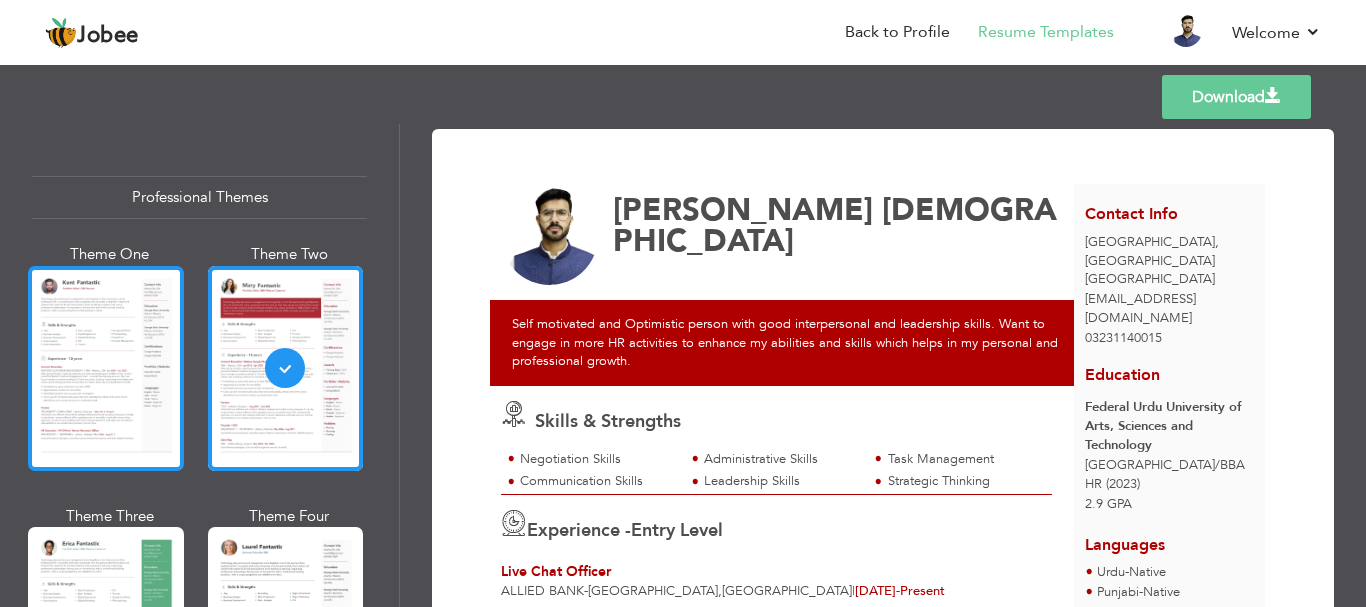 click at bounding box center (106, 368) 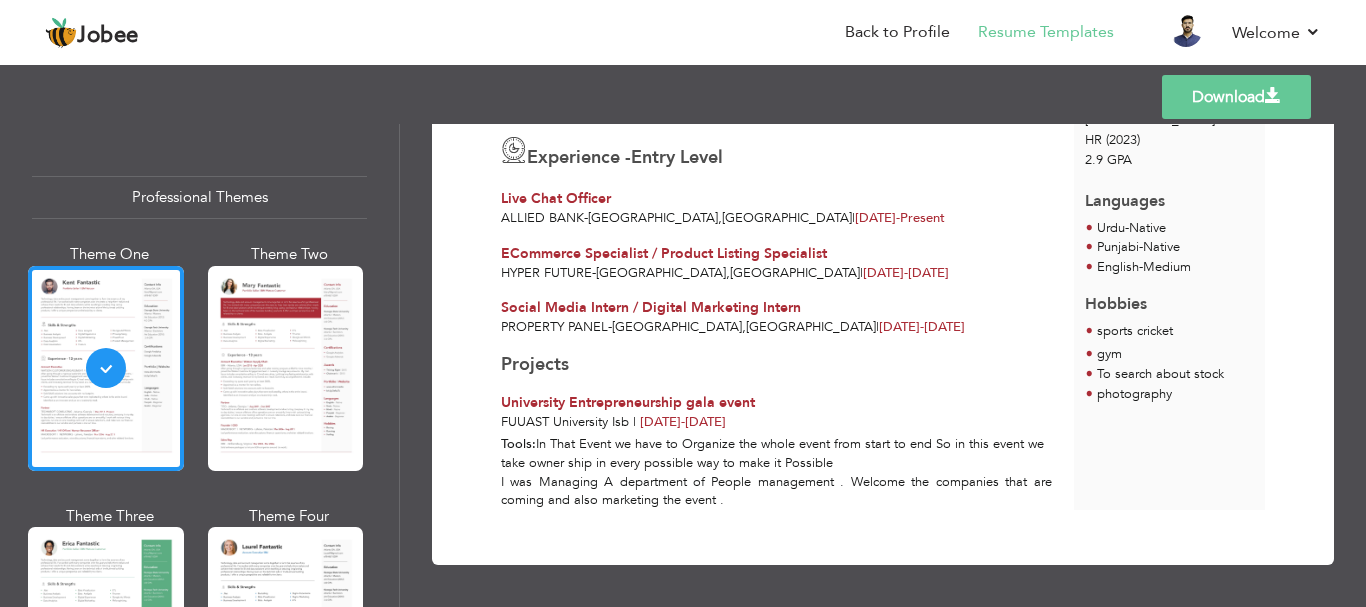 scroll, scrollTop: 0, scrollLeft: 0, axis: both 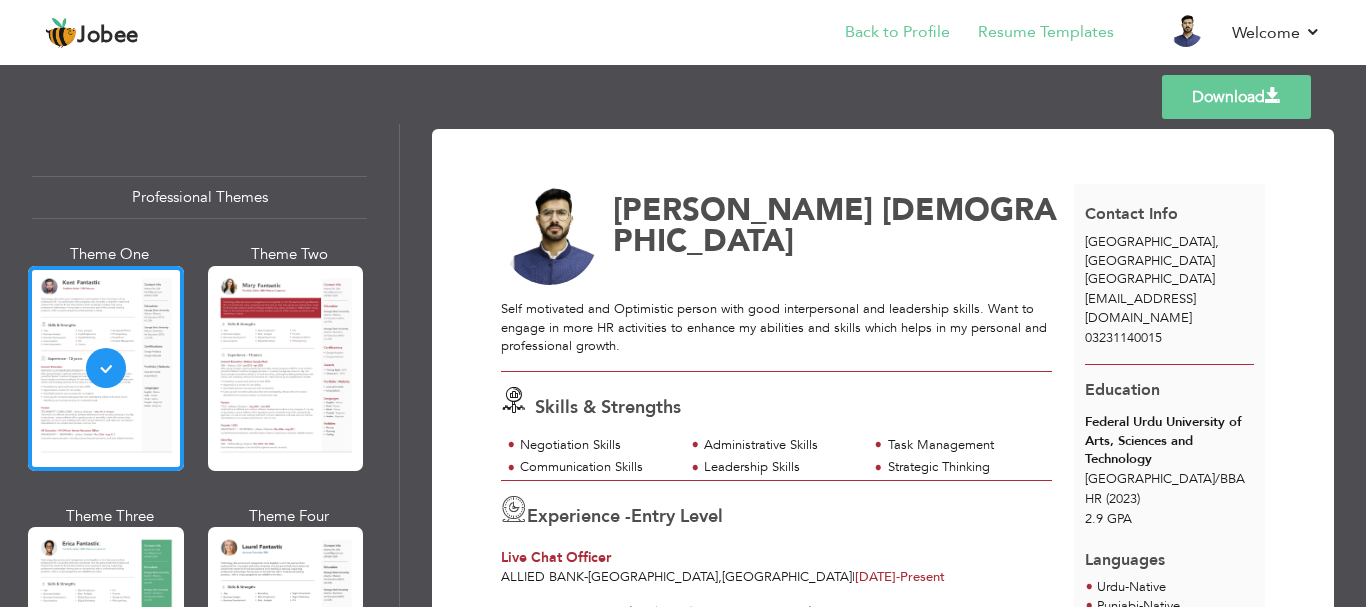 click on "Back to Profile" at bounding box center [883, 34] 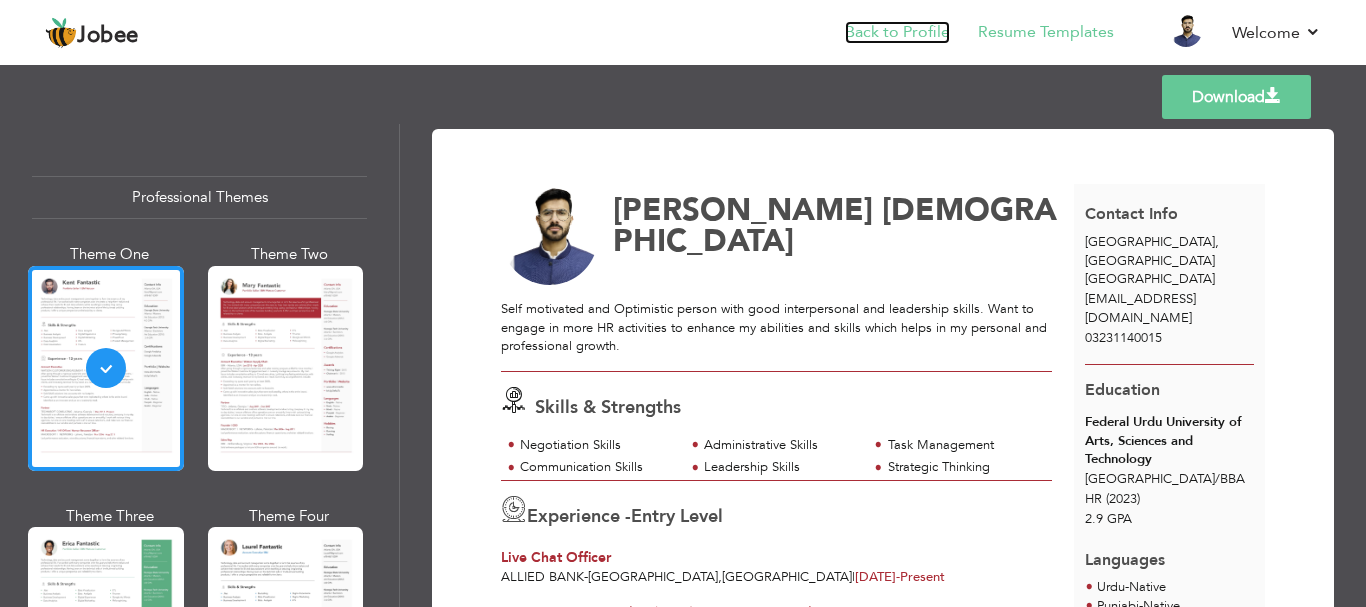 click on "Back to Profile" at bounding box center [897, 32] 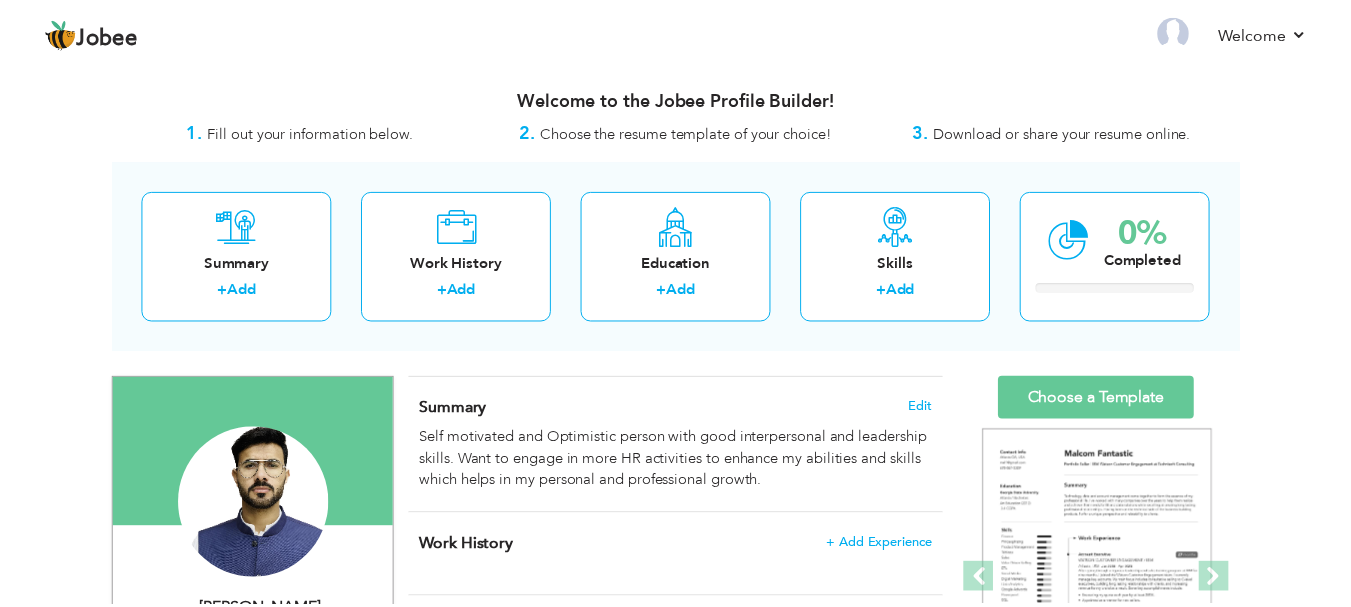 scroll, scrollTop: 0, scrollLeft: 0, axis: both 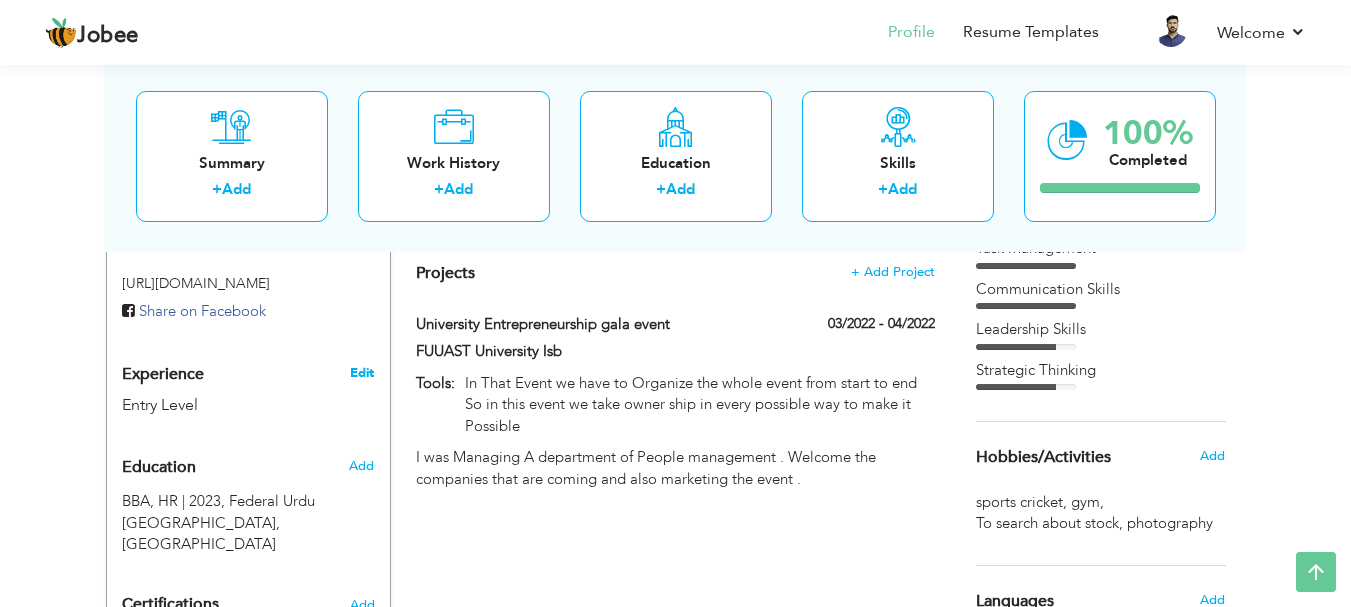 click on "Edit" at bounding box center (362, 373) 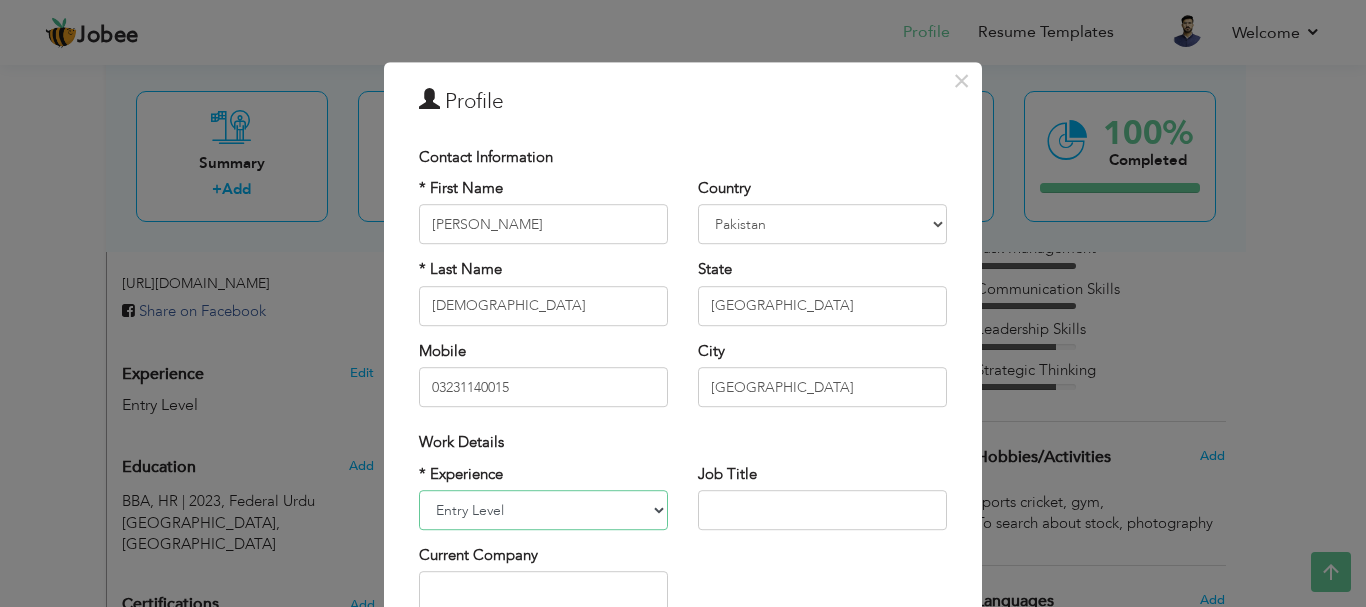 click on "Entry Level Less than 1 Year 1 Year 2 Years 3 Years 4 Years 5 Years 6 Years 7 Years 8 Years 9 Years 10 Years 11 Years 12 Years 13 Years 14 Years 15 Years 16 Years 17 Years 18 Years 19 Years 20 Years 21 Years 22 Years 23 Years 24 Years 25 Years 26 Years 27 Years 28 Years 29 Years 30 Years 31 Years 32 Years 33 Years 34 Years 35 Years More than 35 Years" at bounding box center (543, 510) 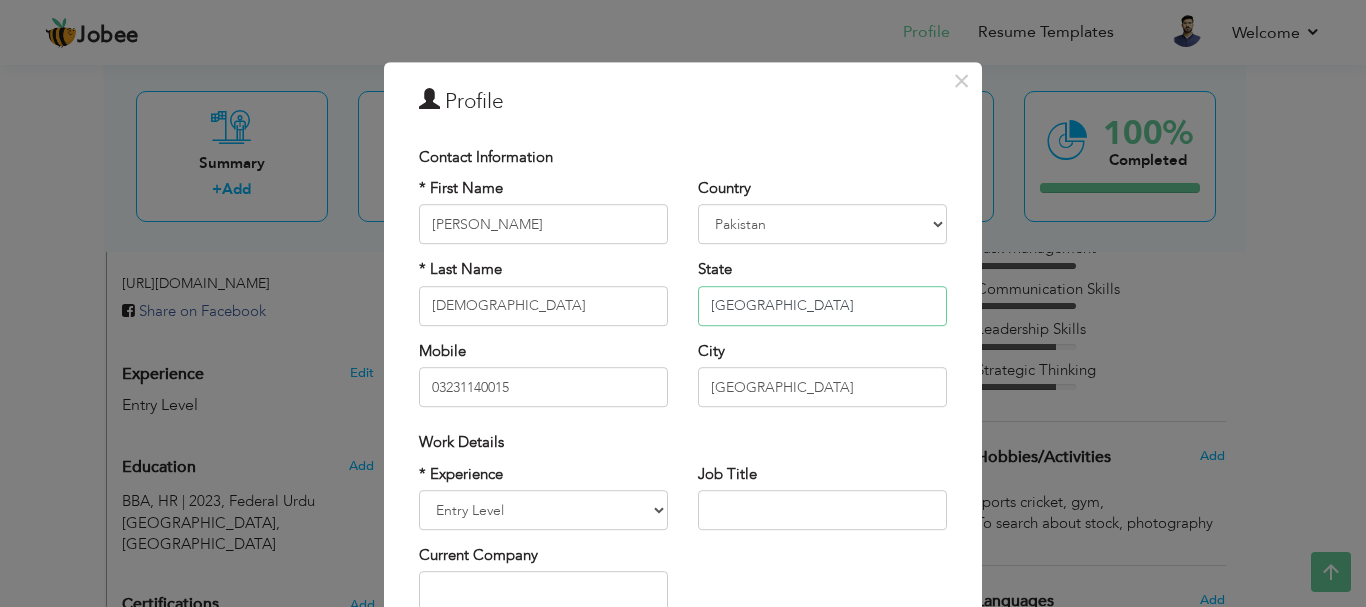 click on "[GEOGRAPHIC_DATA]" at bounding box center [822, 306] 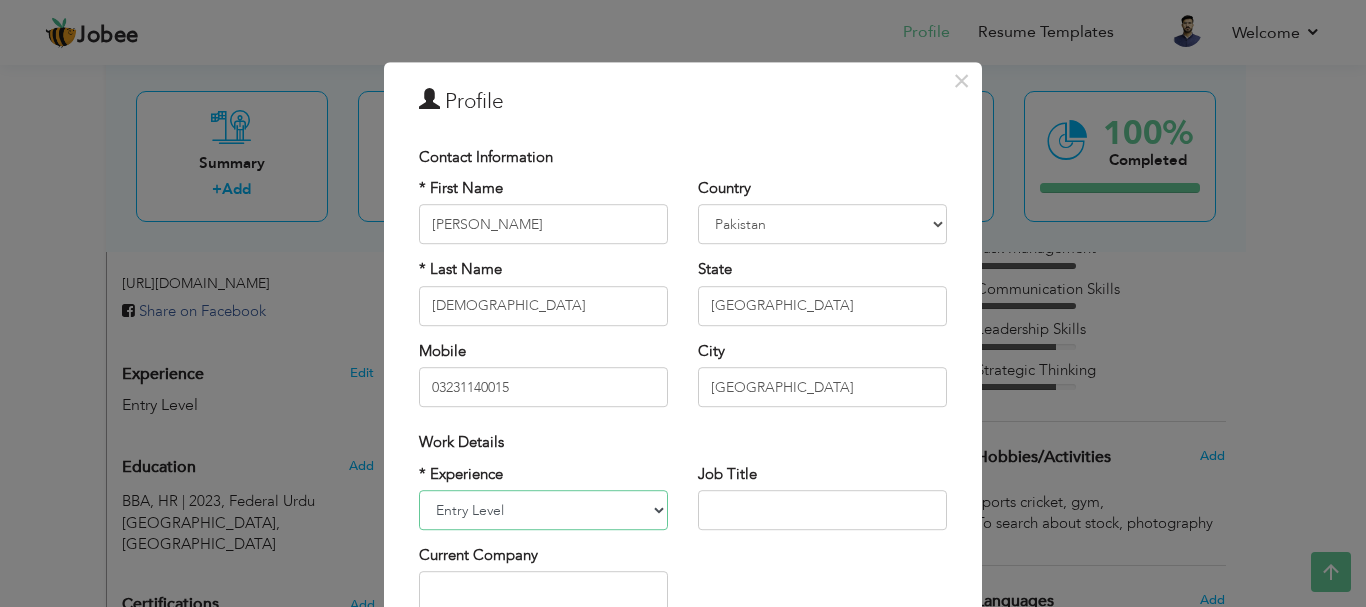 click on "Entry Level Less than 1 Year 1 Year 2 Years 3 Years 4 Years 5 Years 6 Years 7 Years 8 Years 9 Years 10 Years 11 Years 12 Years 13 Years 14 Years 15 Years 16 Years 17 Years 18 Years 19 Years 20 Years 21 Years 22 Years 23 Years 24 Years 25 Years 26 Years 27 Years 28 Years 29 Years 30 Years 31 Years 32 Years 33 Years 34 Years 35 Years More than 35 Years" at bounding box center [543, 510] 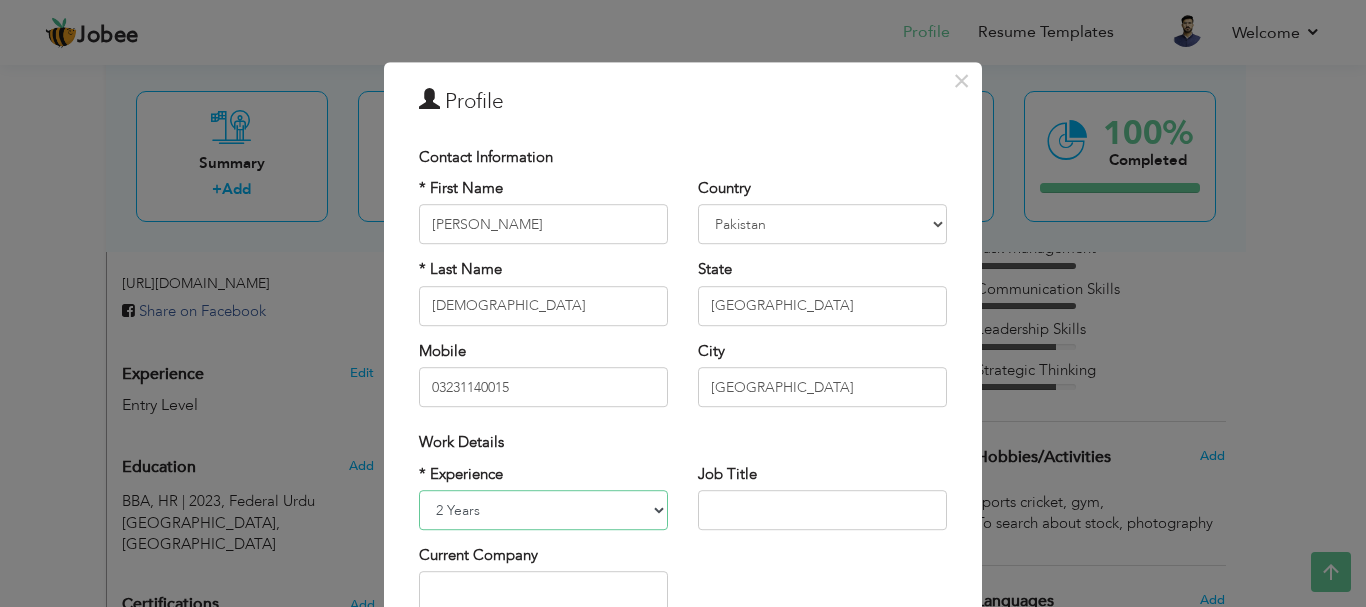 click on "Entry Level Less than 1 Year 1 Year 2 Years 3 Years 4 Years 5 Years 6 Years 7 Years 8 Years 9 Years 10 Years 11 Years 12 Years 13 Years 14 Years 15 Years 16 Years 17 Years 18 Years 19 Years 20 Years 21 Years 22 Years 23 Years 24 Years 25 Years 26 Years 27 Years 28 Years 29 Years 30 Years 31 Years 32 Years 33 Years 34 Years 35 Years More than 35 Years" at bounding box center [543, 510] 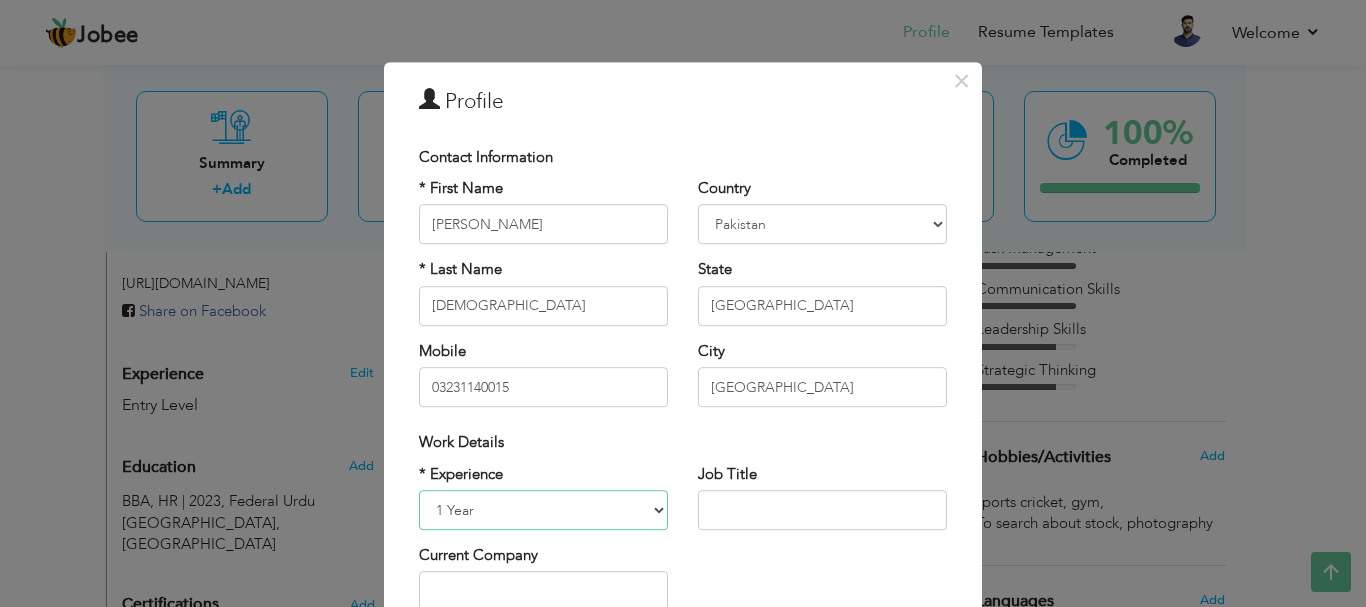 click on "Entry Level Less than 1 Year 1 Year 2 Years 3 Years 4 Years 5 Years 6 Years 7 Years 8 Years 9 Years 10 Years 11 Years 12 Years 13 Years 14 Years 15 Years 16 Years 17 Years 18 Years 19 Years 20 Years 21 Years 22 Years 23 Years 24 Years 25 Years 26 Years 27 Years 28 Years 29 Years 30 Years 31 Years 32 Years 33 Years 34 Years 35 Years More than 35 Years" at bounding box center (543, 510) 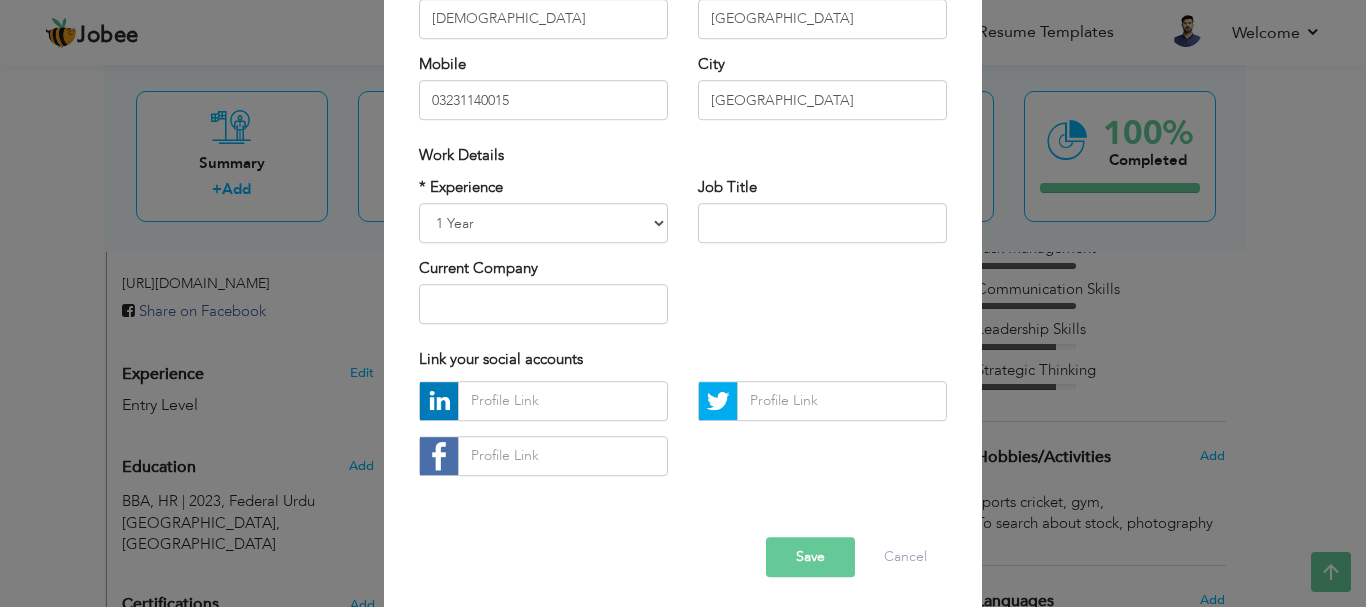 scroll, scrollTop: 292, scrollLeft: 0, axis: vertical 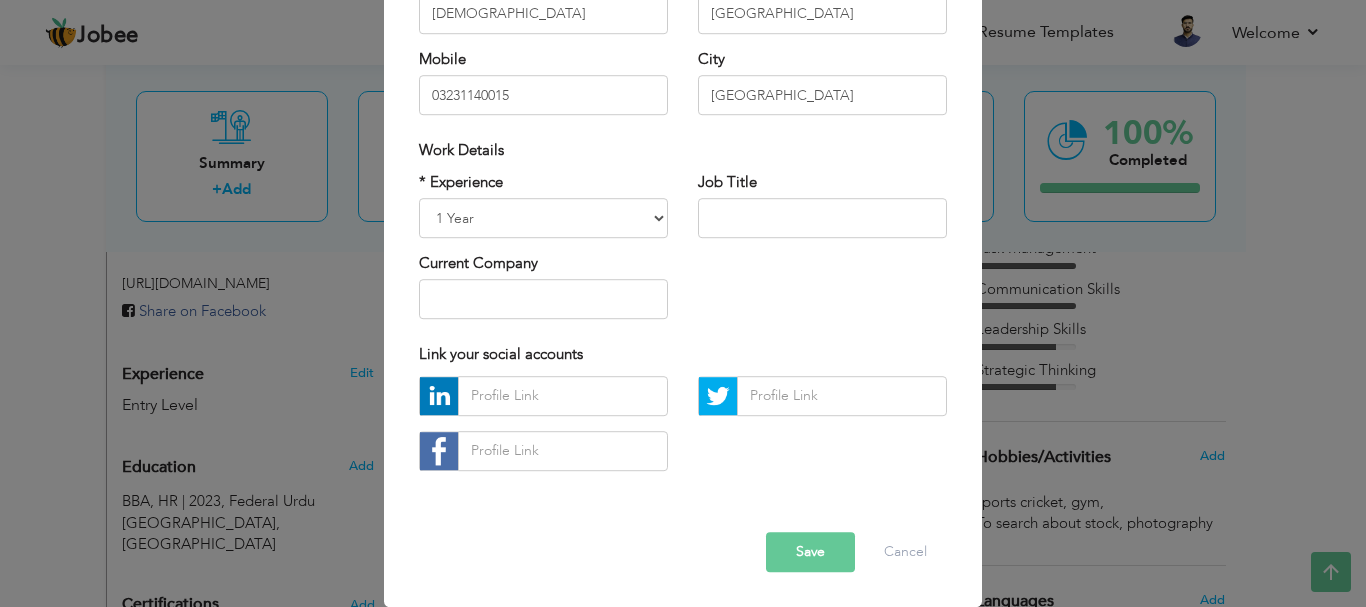 click on "Save" at bounding box center [810, 552] 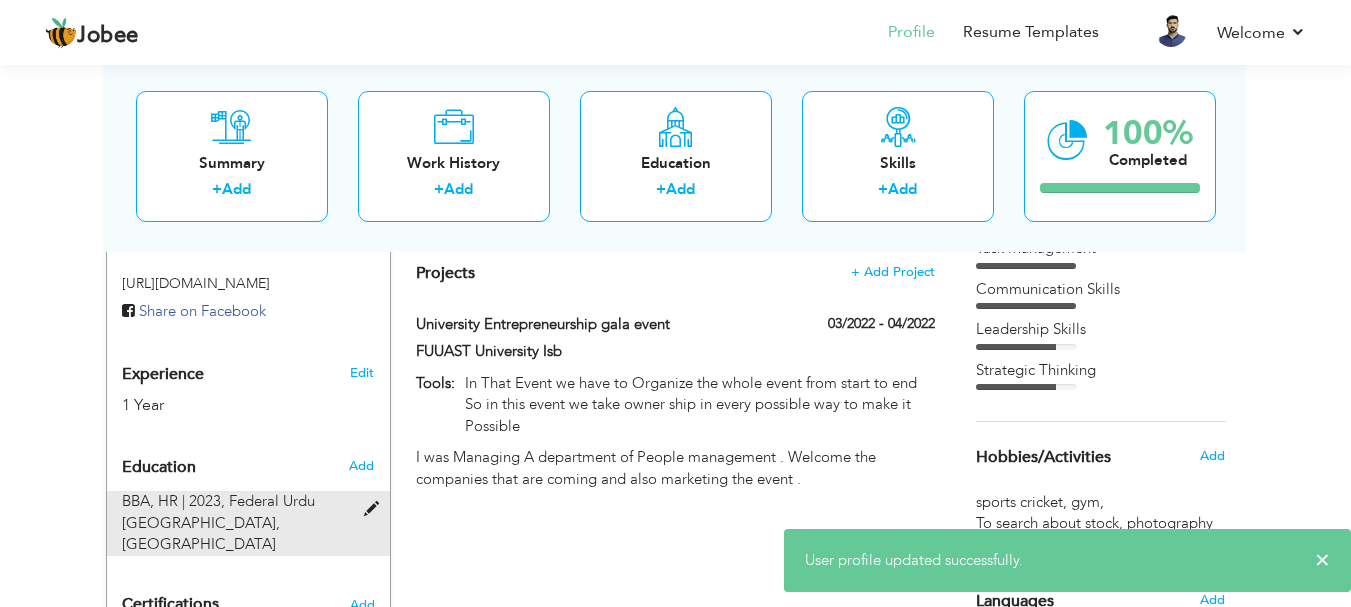 click at bounding box center [376, 509] 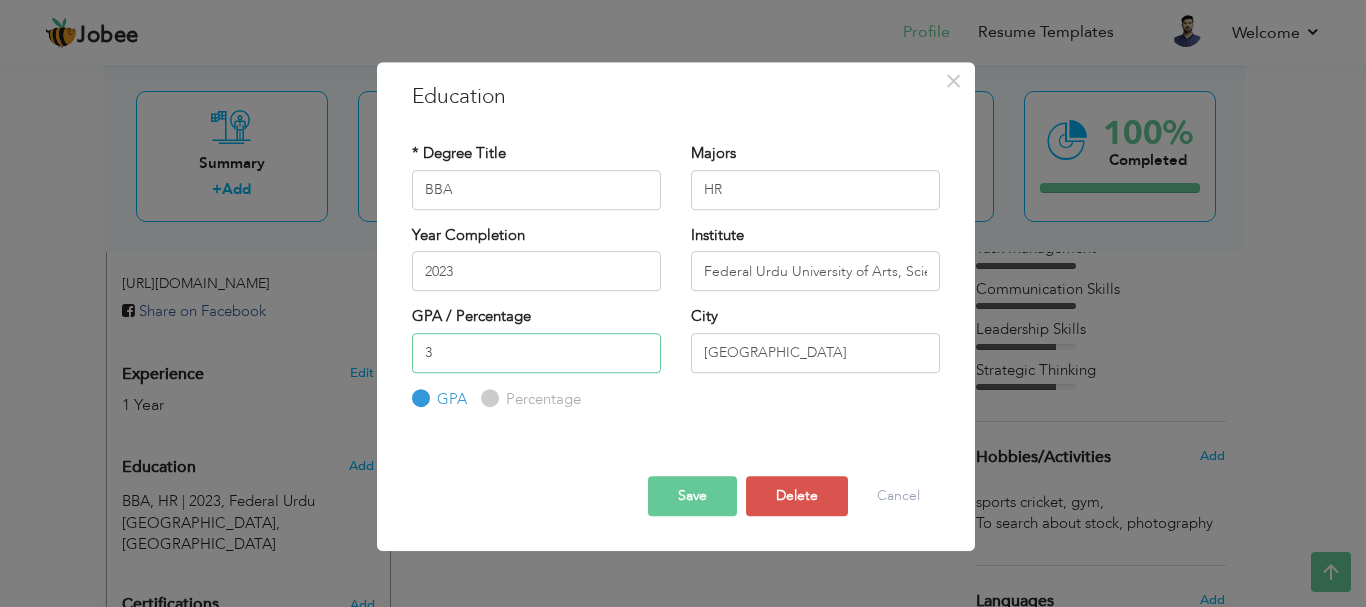 click on "3" at bounding box center (536, 353) 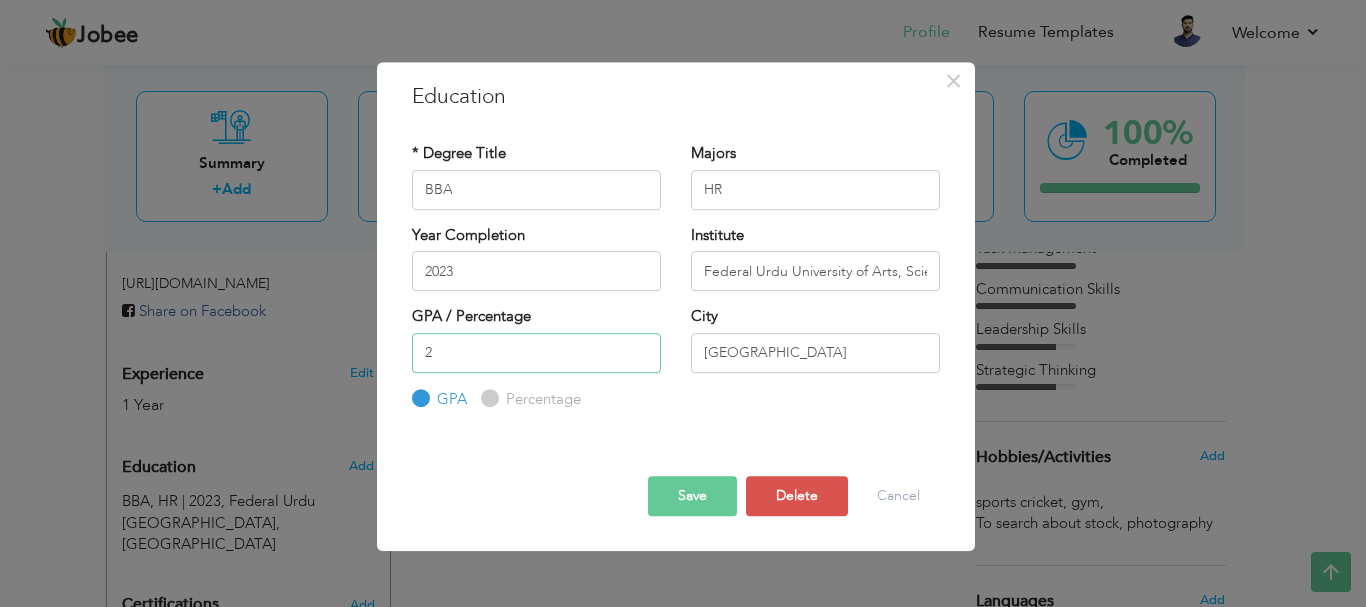 click on "2" at bounding box center (536, 353) 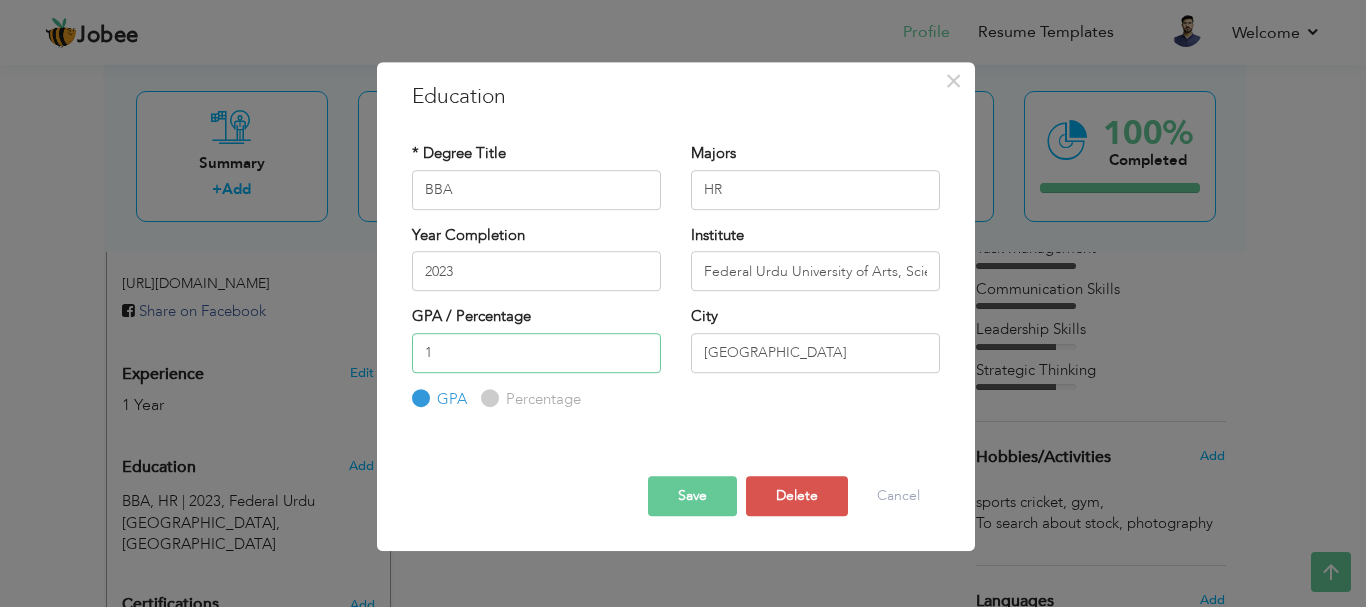 click on "1" at bounding box center [536, 353] 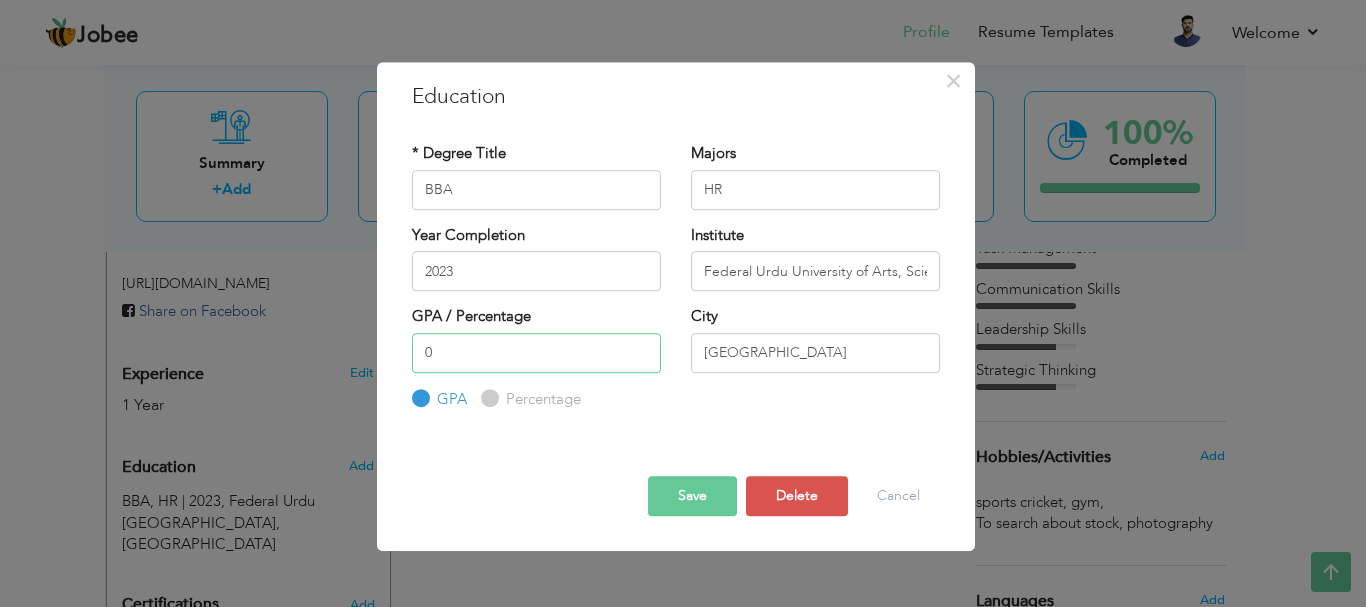 click on "0" at bounding box center [536, 353] 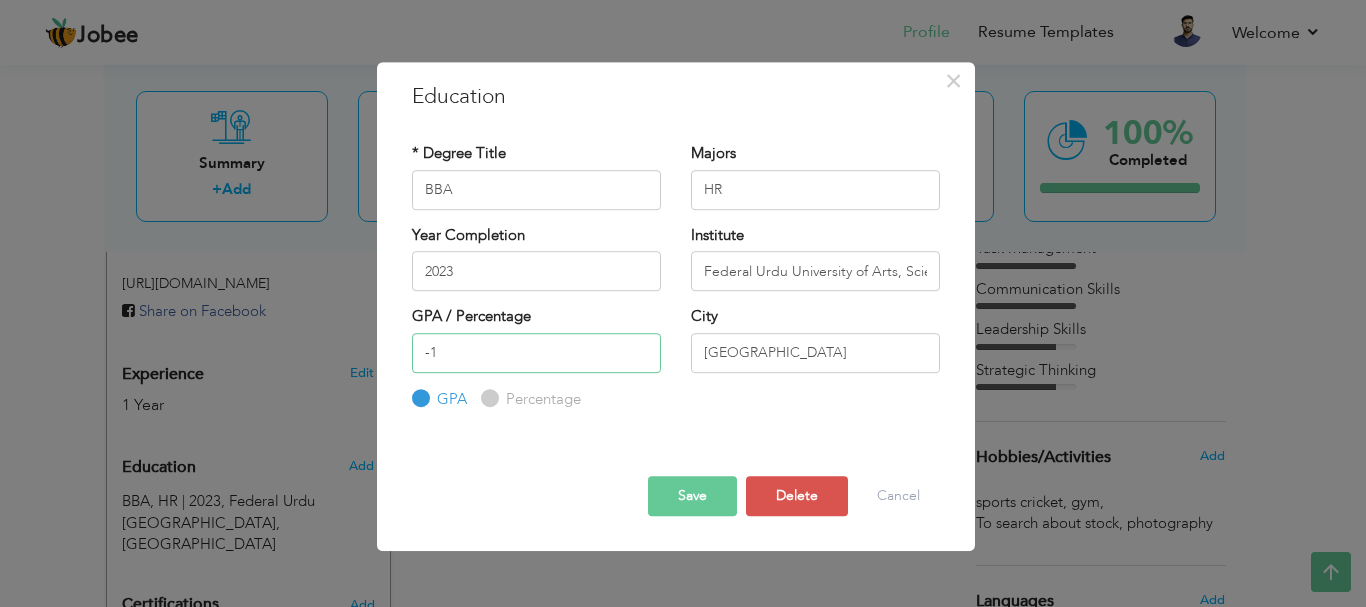 type on "-1" 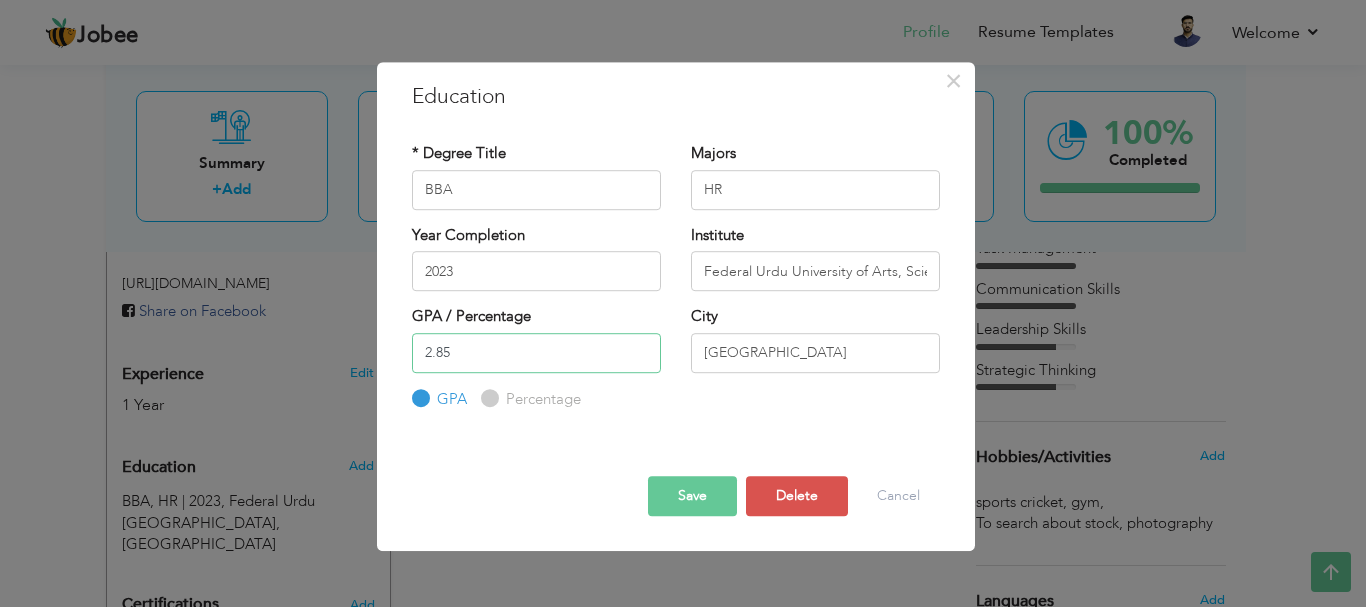 type on "2.85" 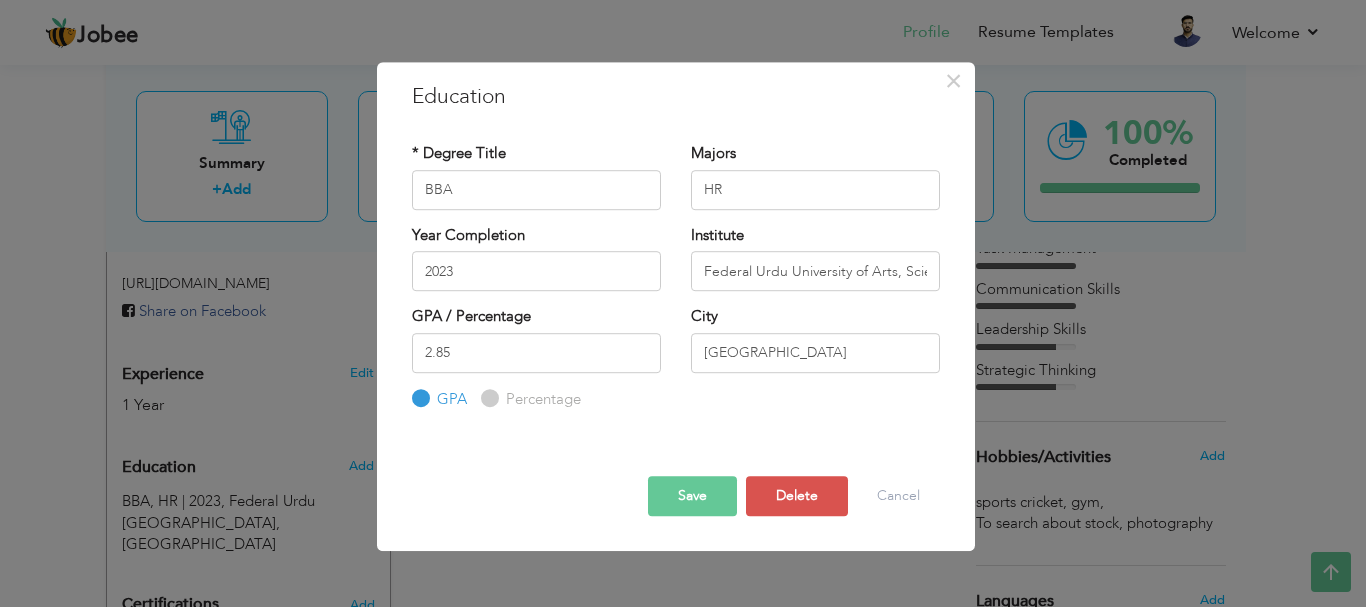 click on "Save" at bounding box center [692, 496] 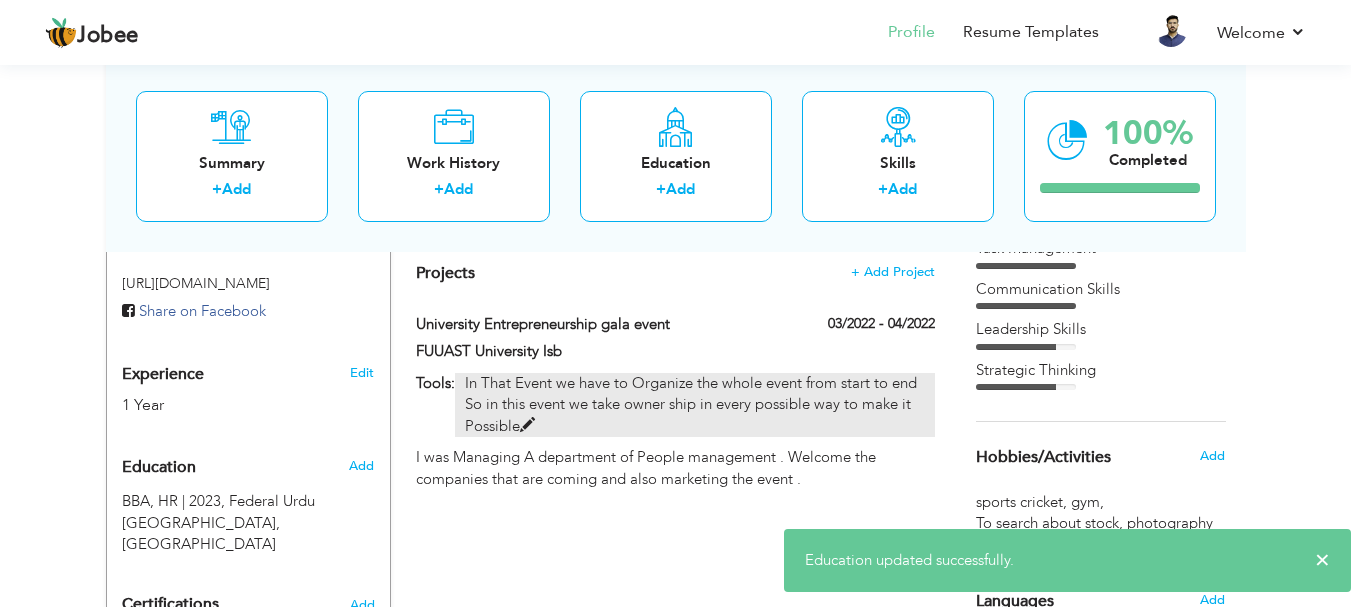 click on "In That Event we have to Organize the whole event from start to end So in this event we take owner ship in every possible way to make it Possible" at bounding box center [694, 405] 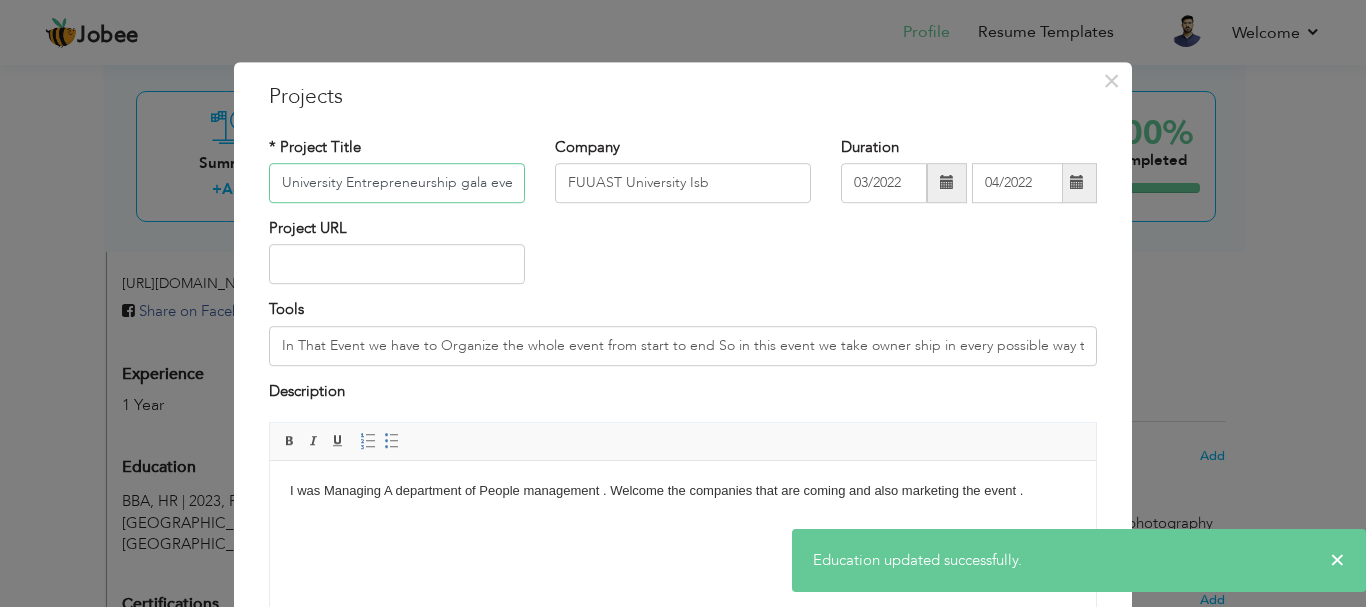 scroll, scrollTop: 0, scrollLeft: 9, axis: horizontal 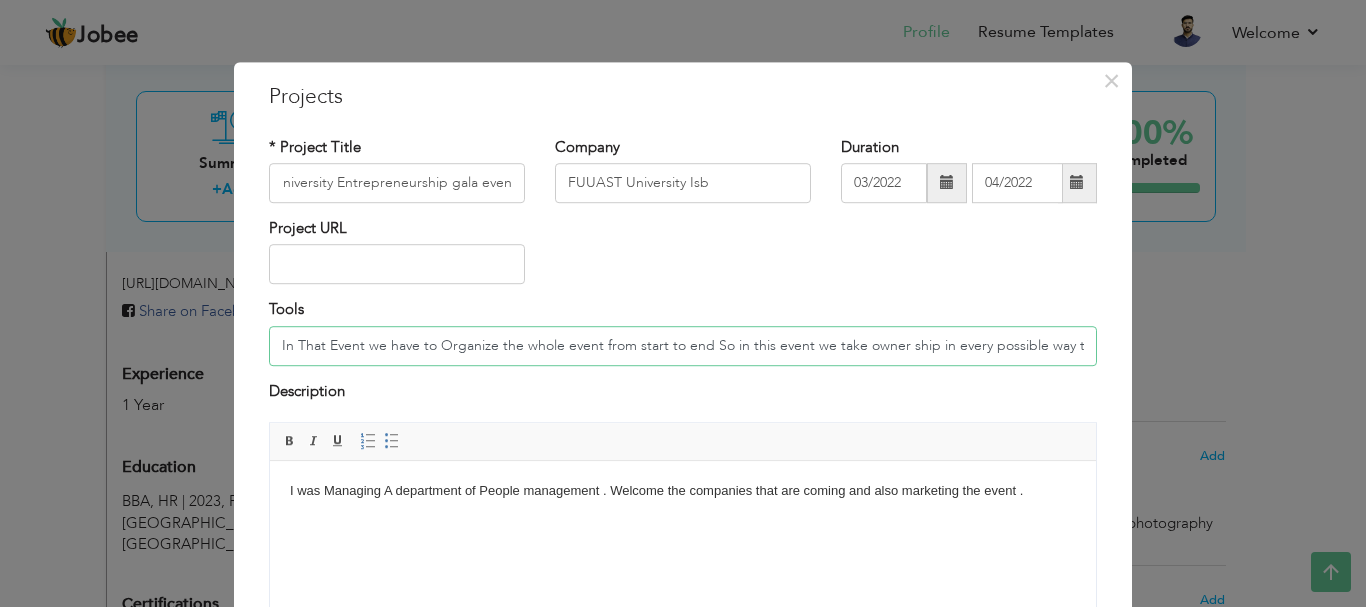 click on "In That Event we have to Organize the whole event from start to end So in this event we take owner ship in every possible way to make it Possible" at bounding box center [683, 346] 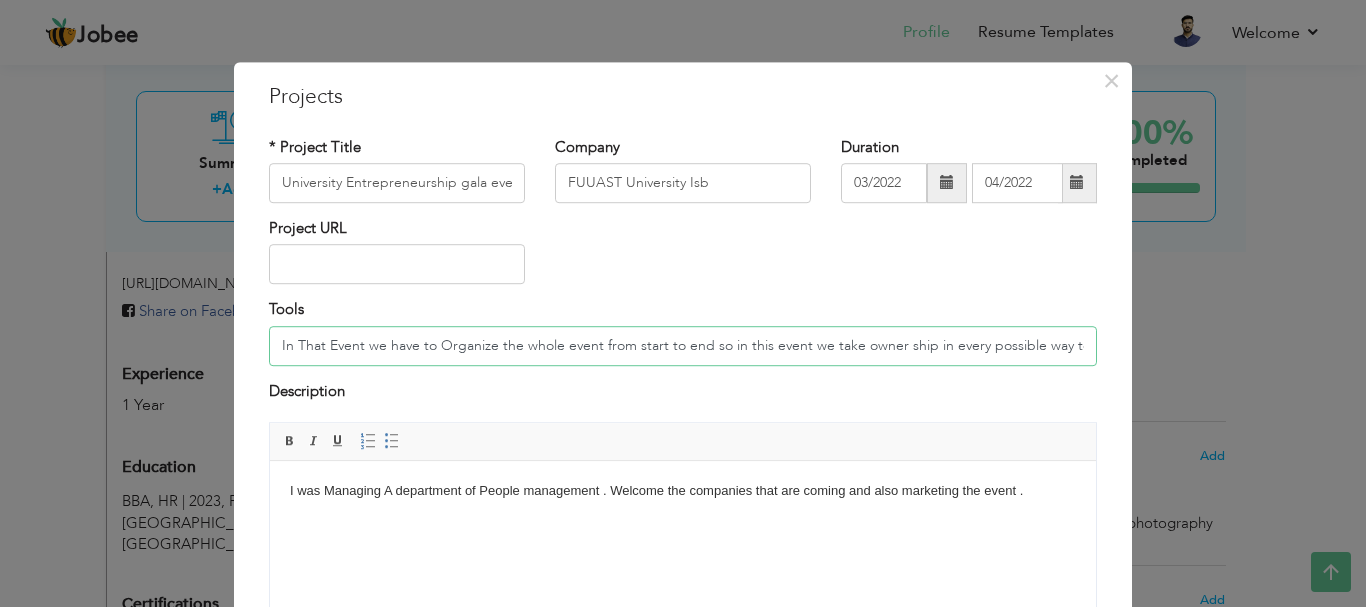 type on "In That Event we have to Organize the whole event from start to end so in this event we take owner ship in every possible way to make it Possible" 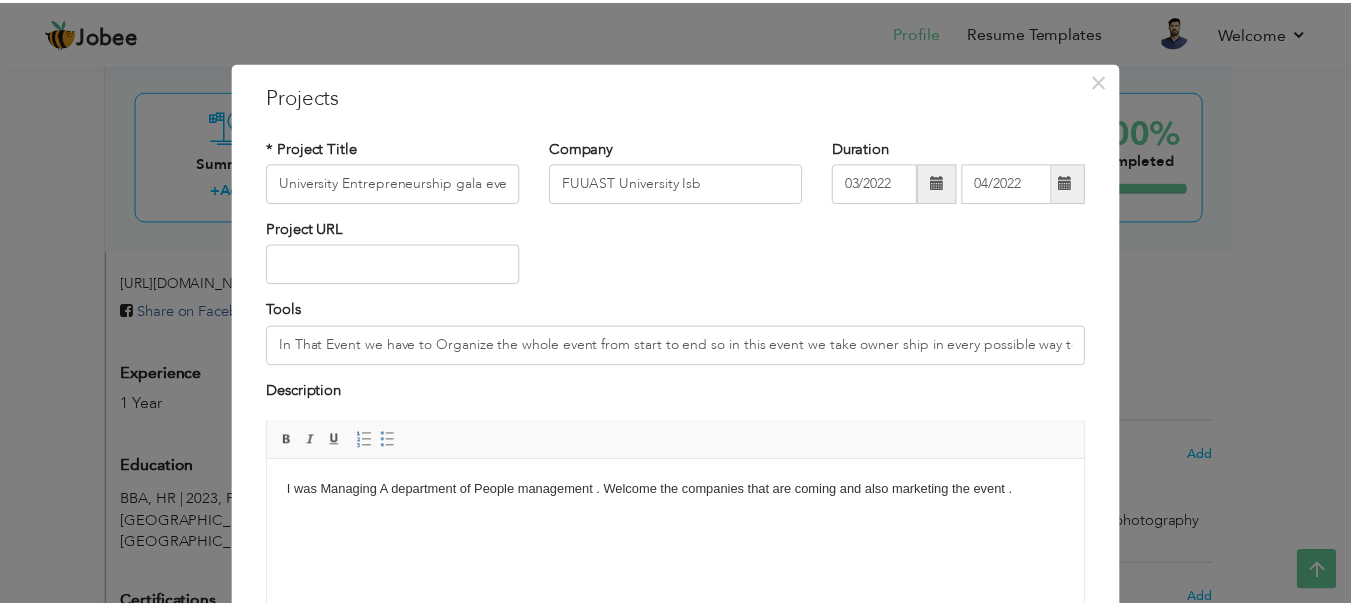 scroll, scrollTop: 191, scrollLeft: 0, axis: vertical 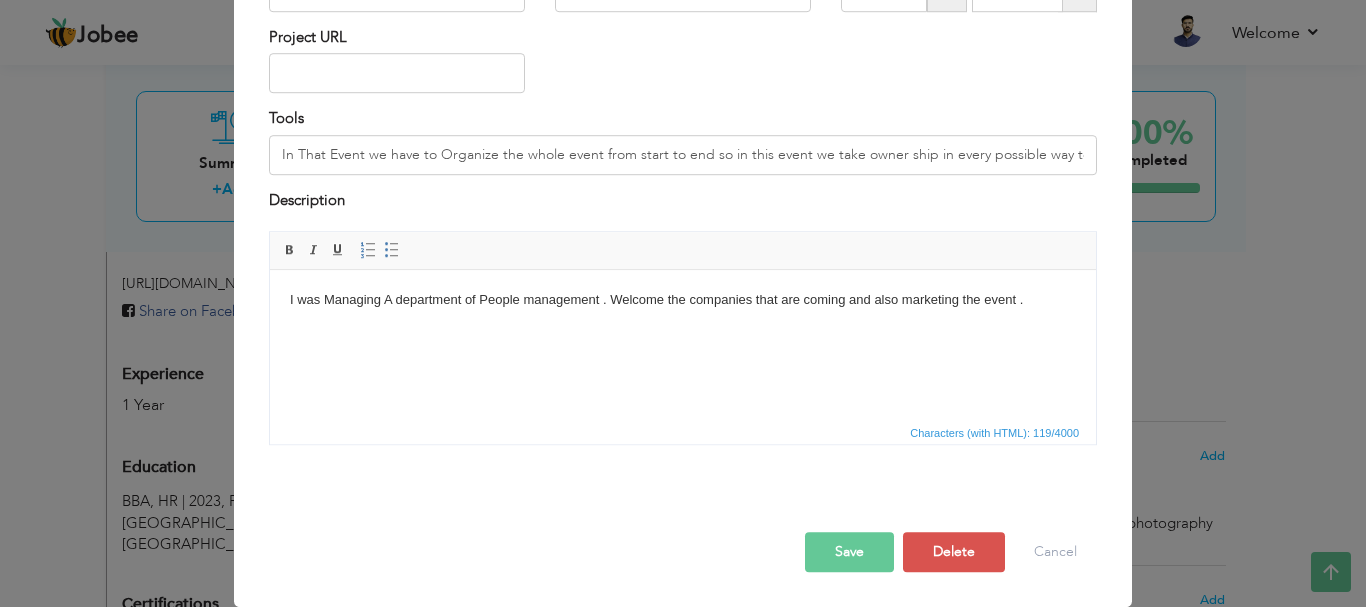 click on "Save" at bounding box center [849, 552] 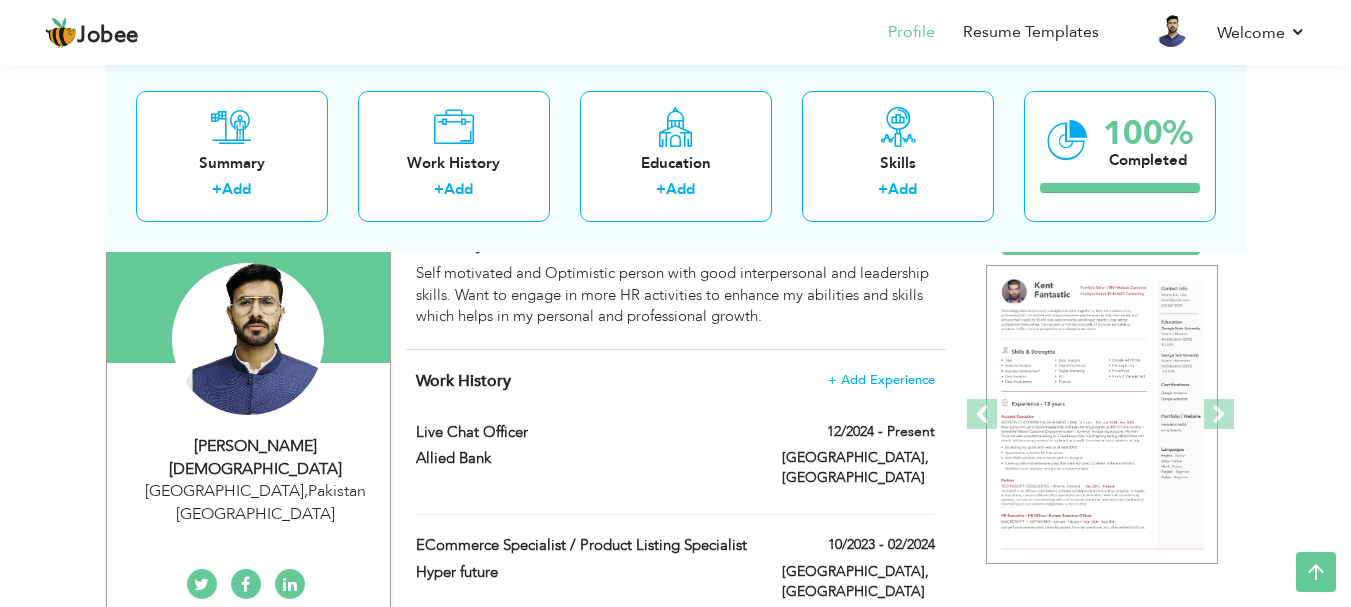 scroll, scrollTop: 143, scrollLeft: 0, axis: vertical 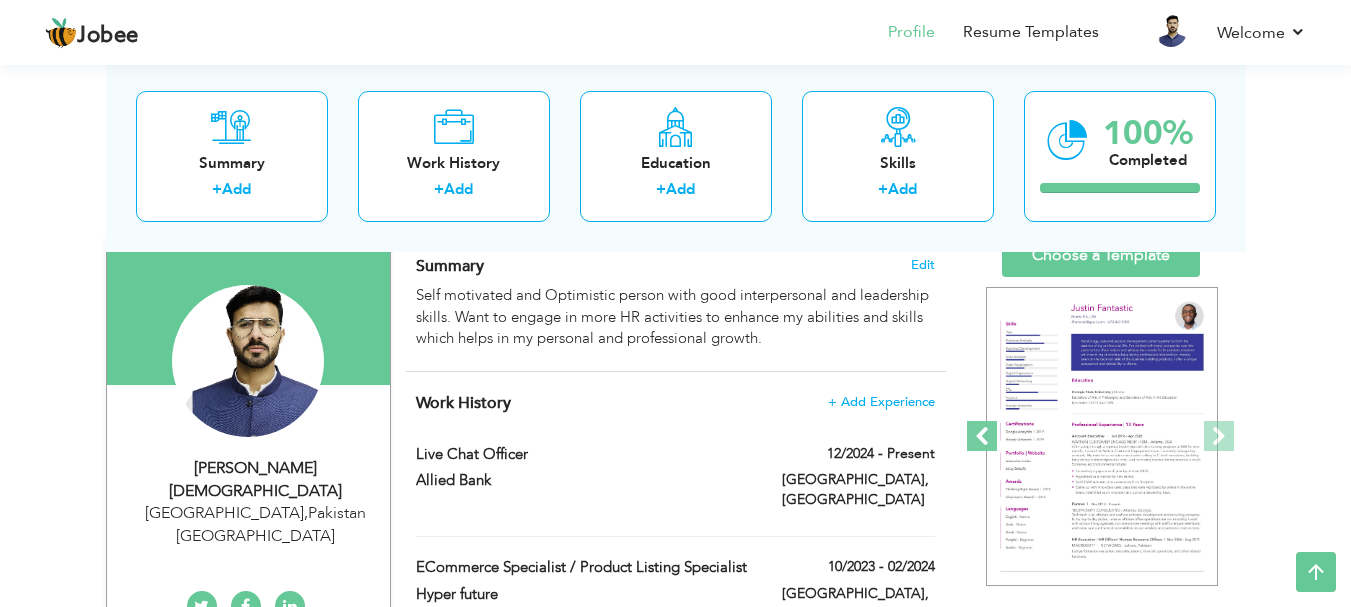 click at bounding box center [982, 436] 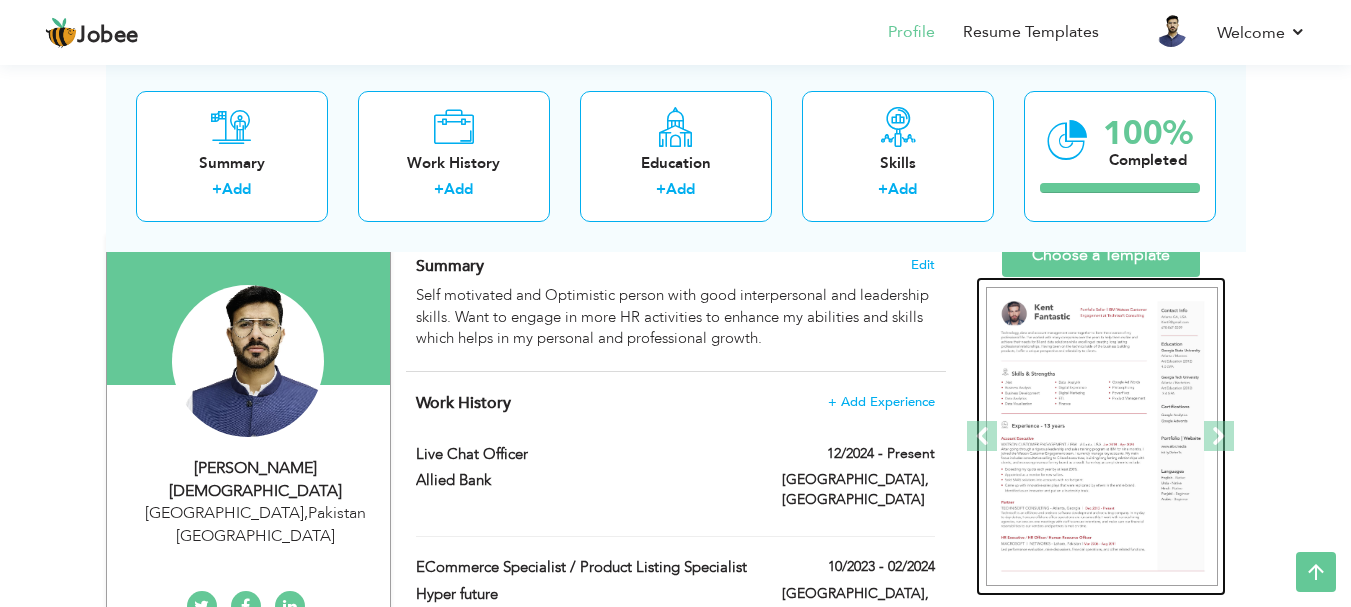 click at bounding box center (1102, 437) 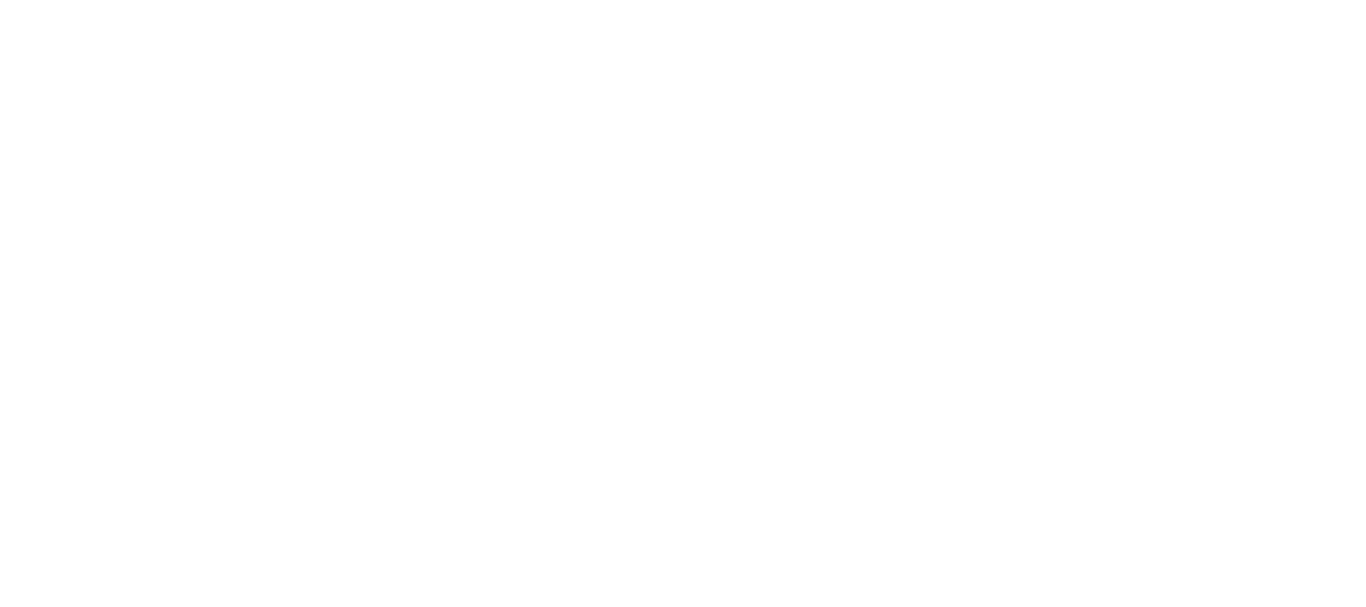 scroll, scrollTop: 0, scrollLeft: 0, axis: both 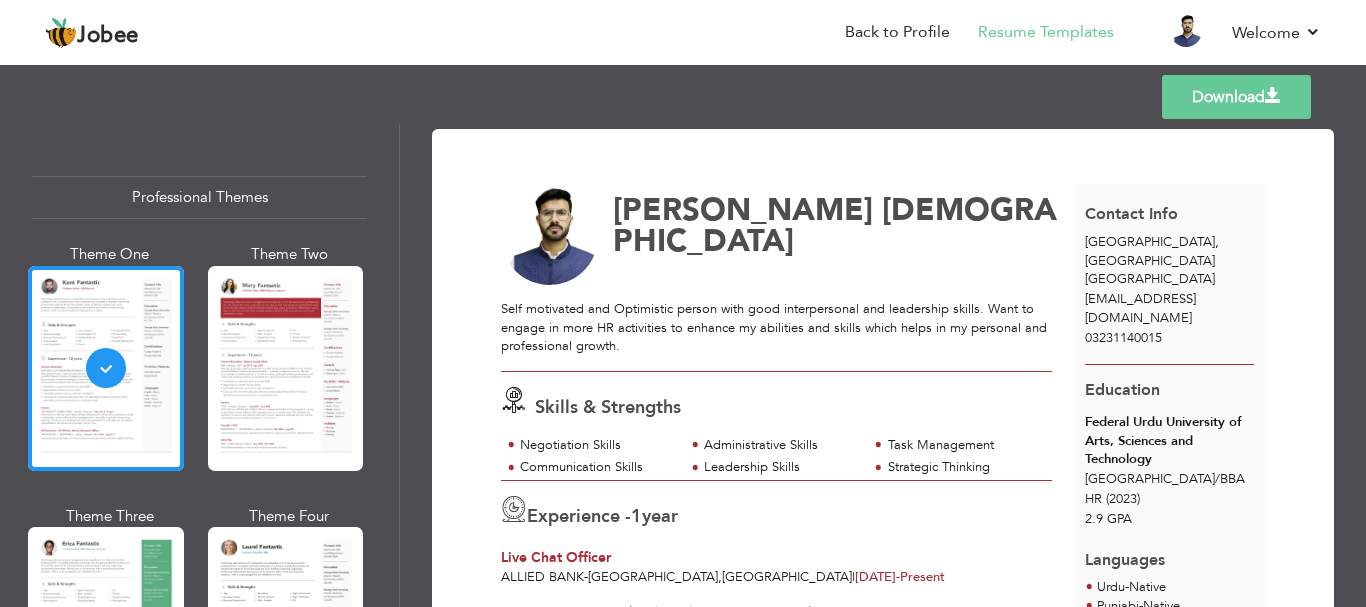 click on "Download
[PERSON_NAME][DEMOGRAPHIC_DATA]
Self motivated and Optimistic person with good interpersonal and leadership skills. Want to engage in more HR activities to enhance my abilities and skills which helps in my personal and professional growth.
1" at bounding box center (883, 526) 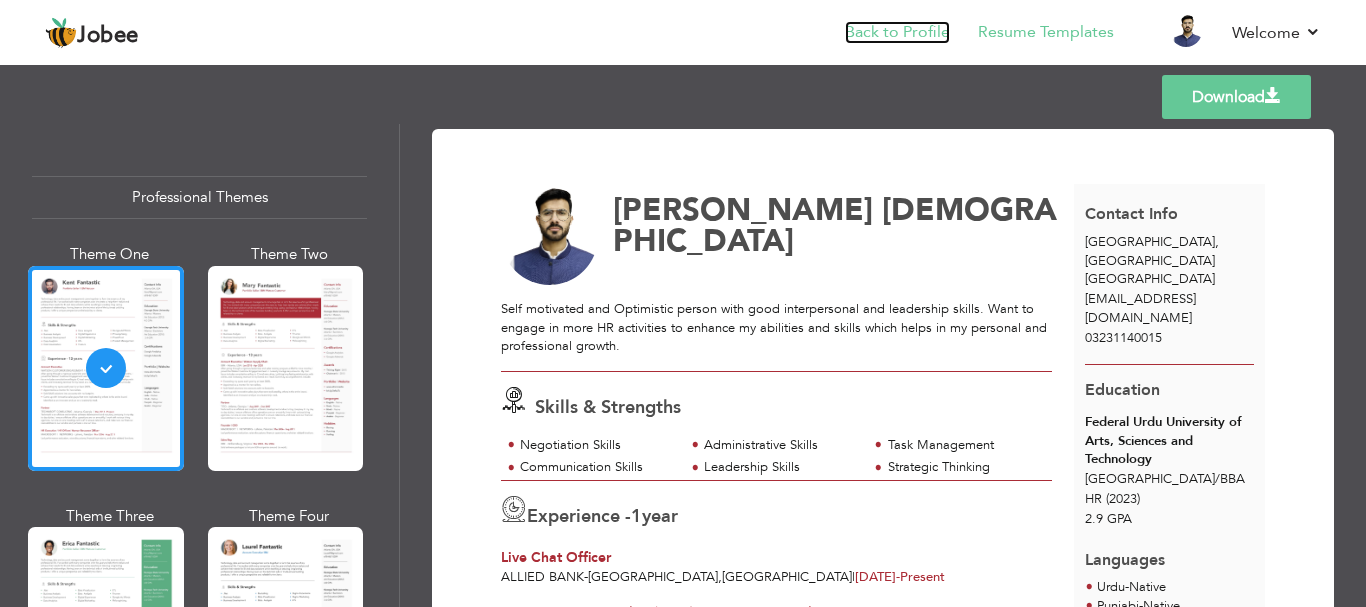 click on "Back to Profile" at bounding box center [897, 32] 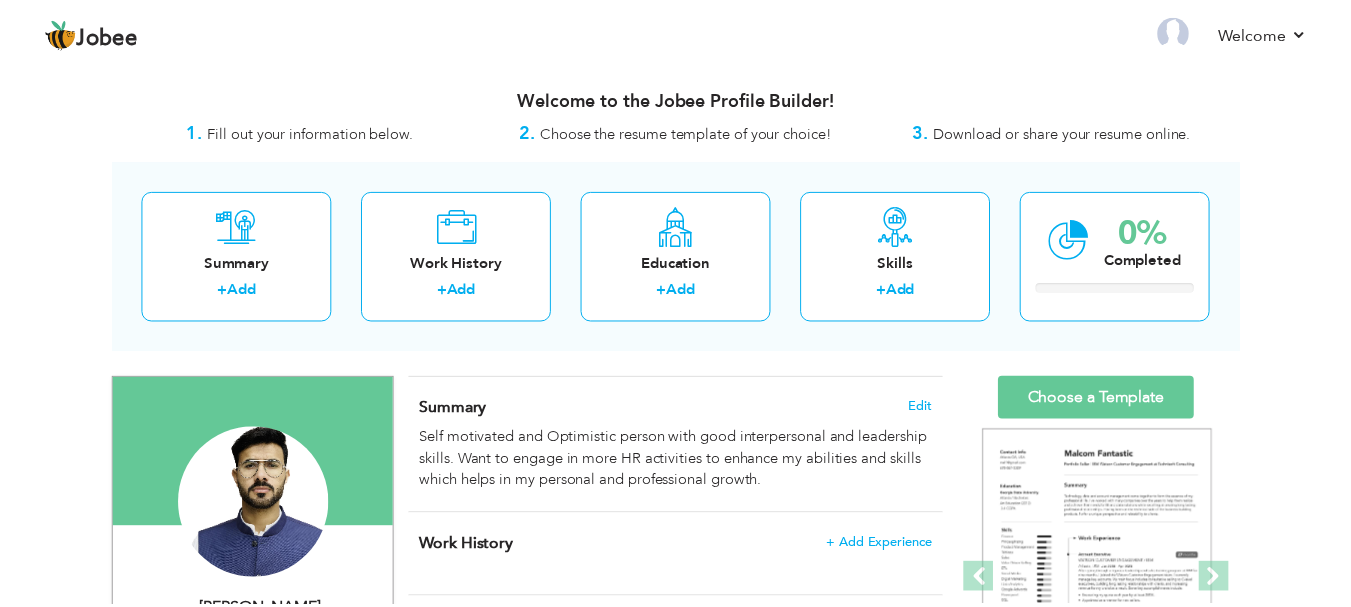 scroll, scrollTop: 0, scrollLeft: 0, axis: both 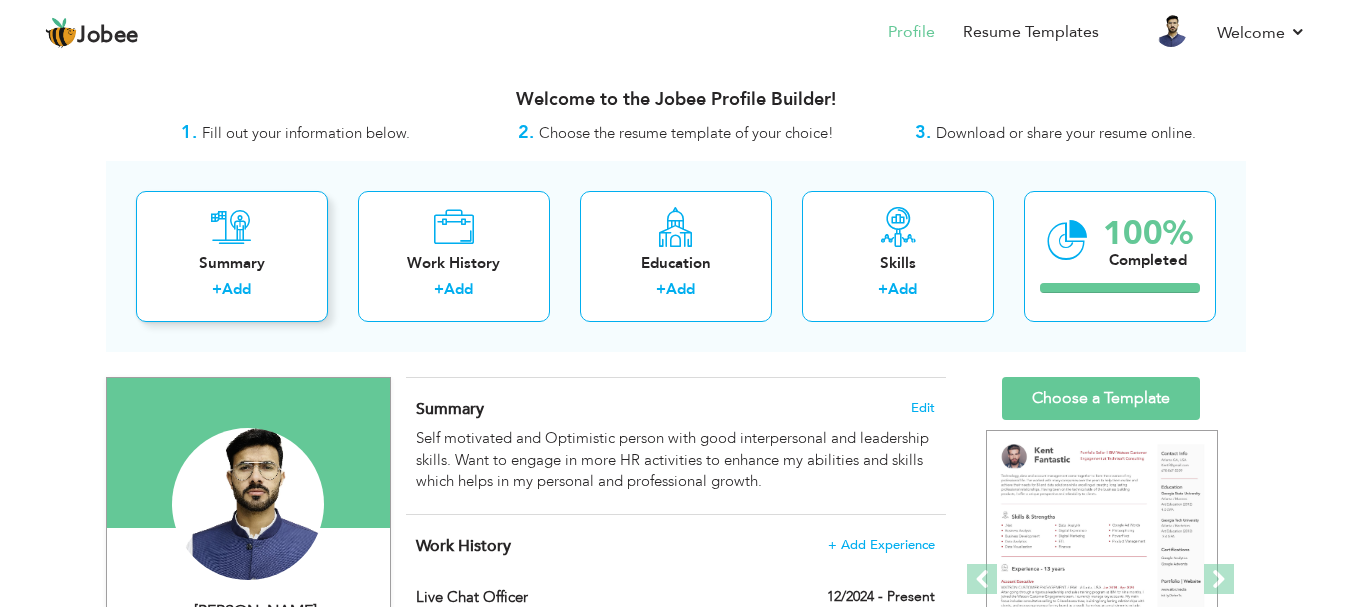 click on "Add" at bounding box center [236, 289] 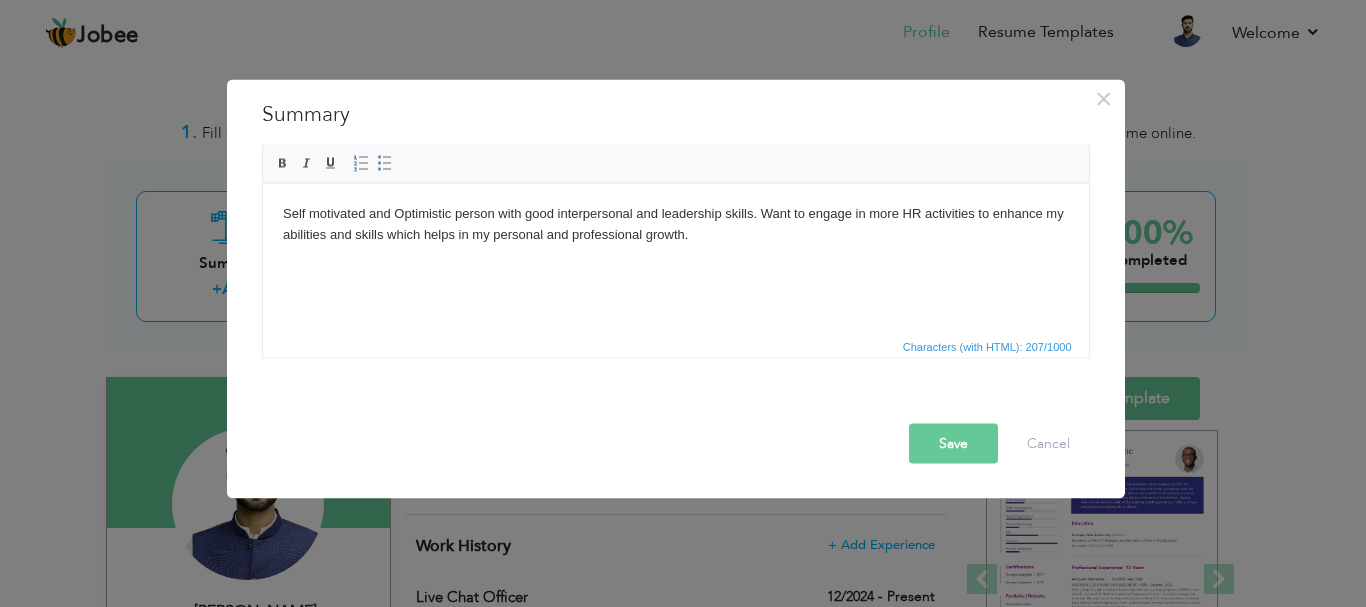 click on "Save" at bounding box center (953, 443) 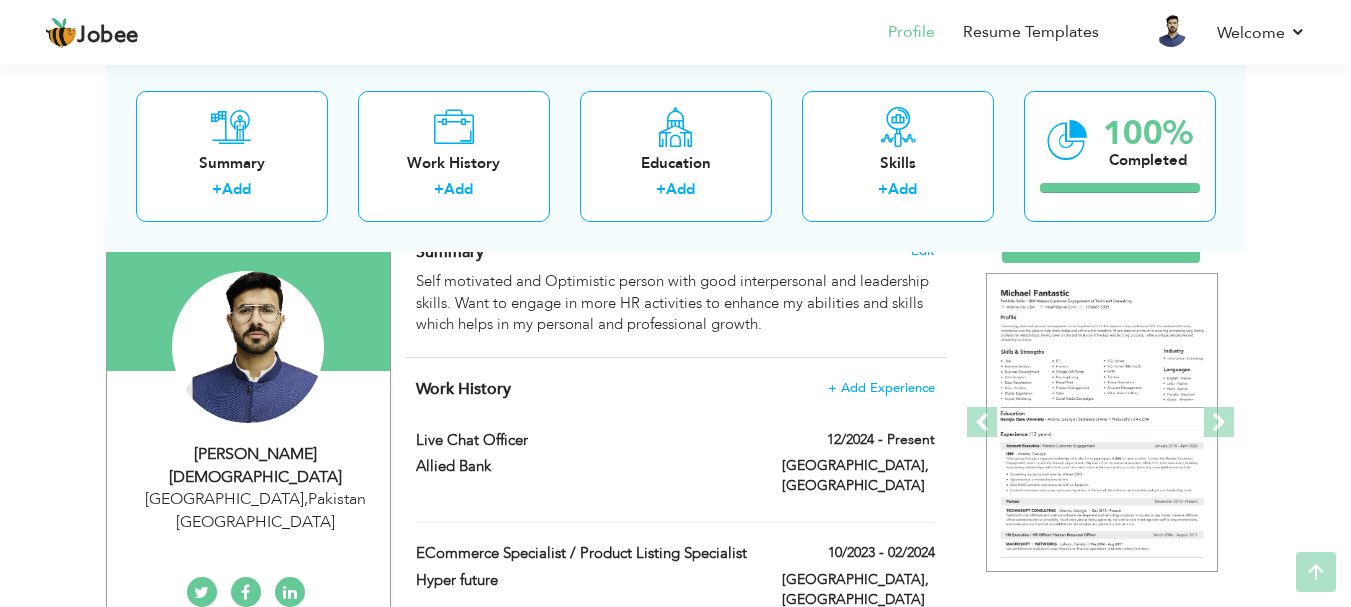 scroll, scrollTop: 283, scrollLeft: 0, axis: vertical 